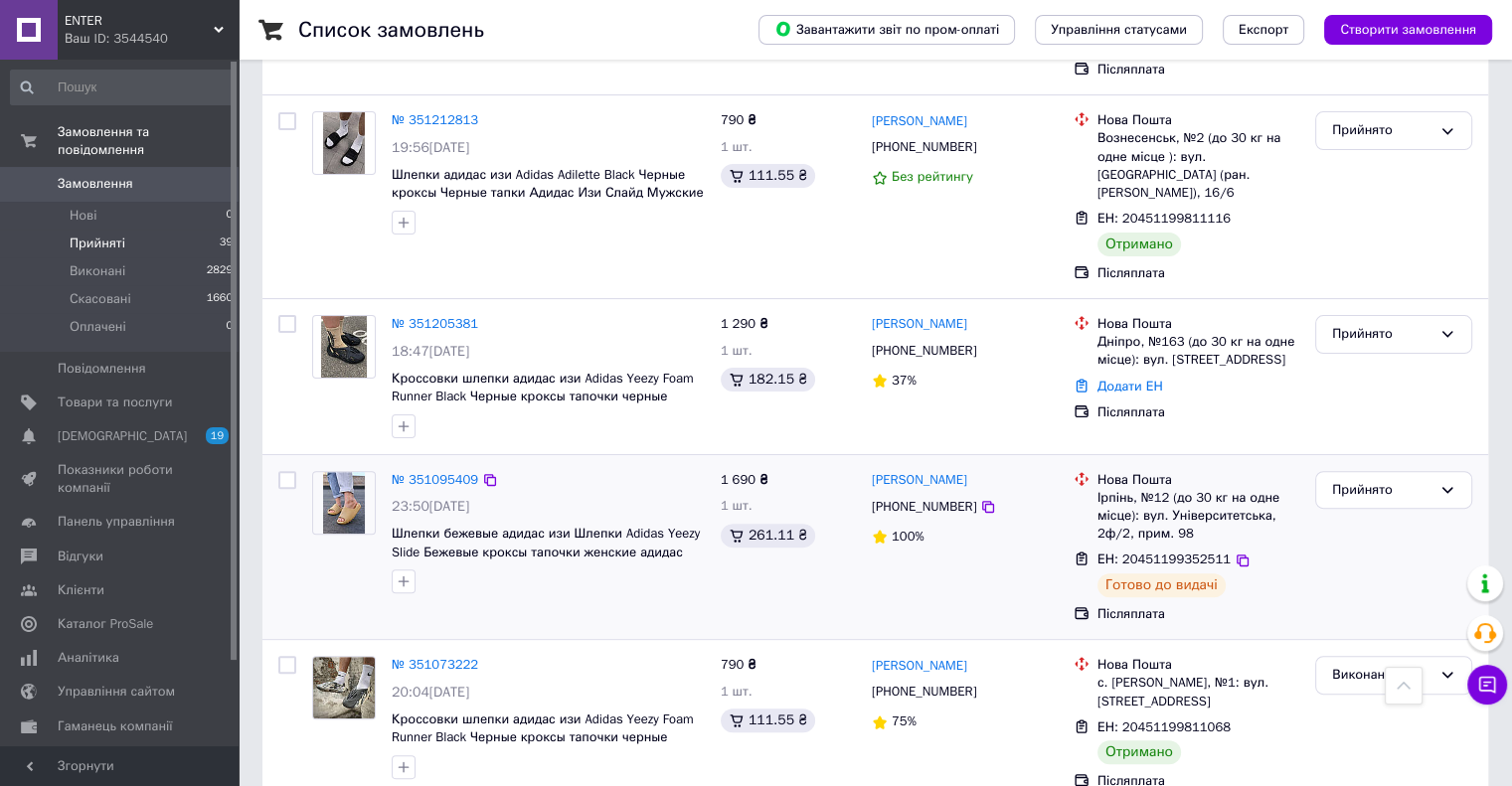 scroll, scrollTop: 465, scrollLeft: 0, axis: vertical 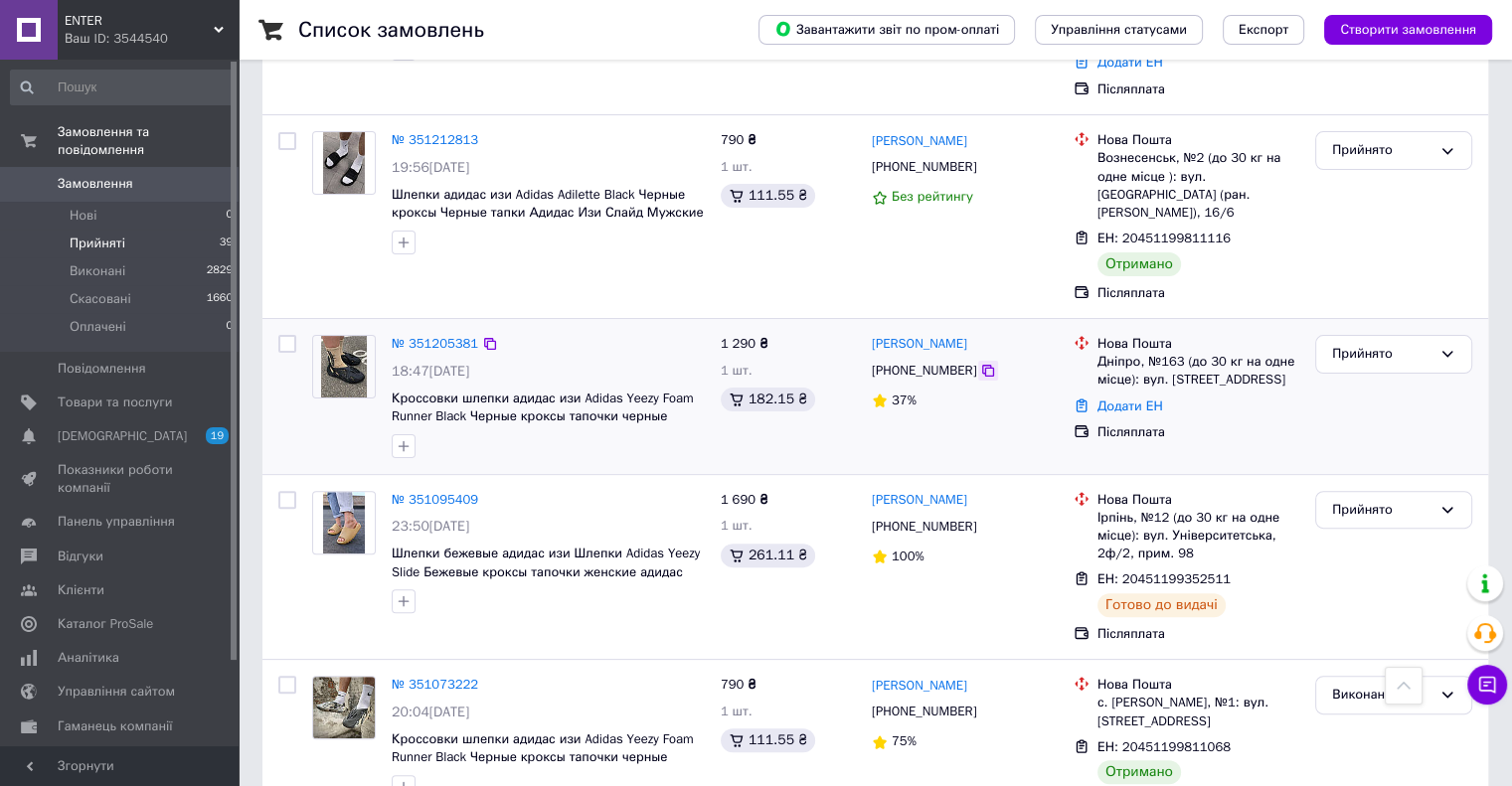 click 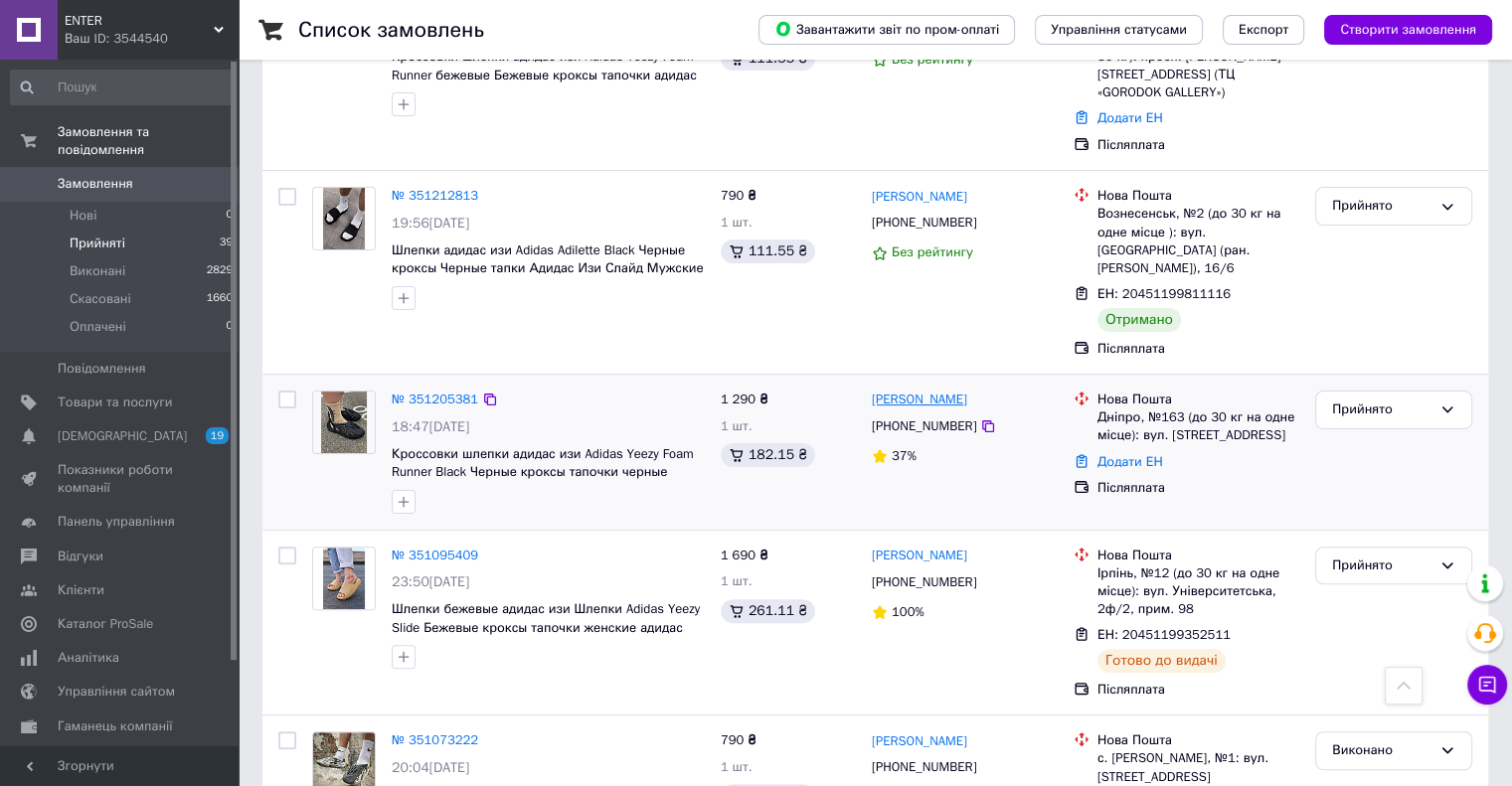scroll, scrollTop: 366, scrollLeft: 0, axis: vertical 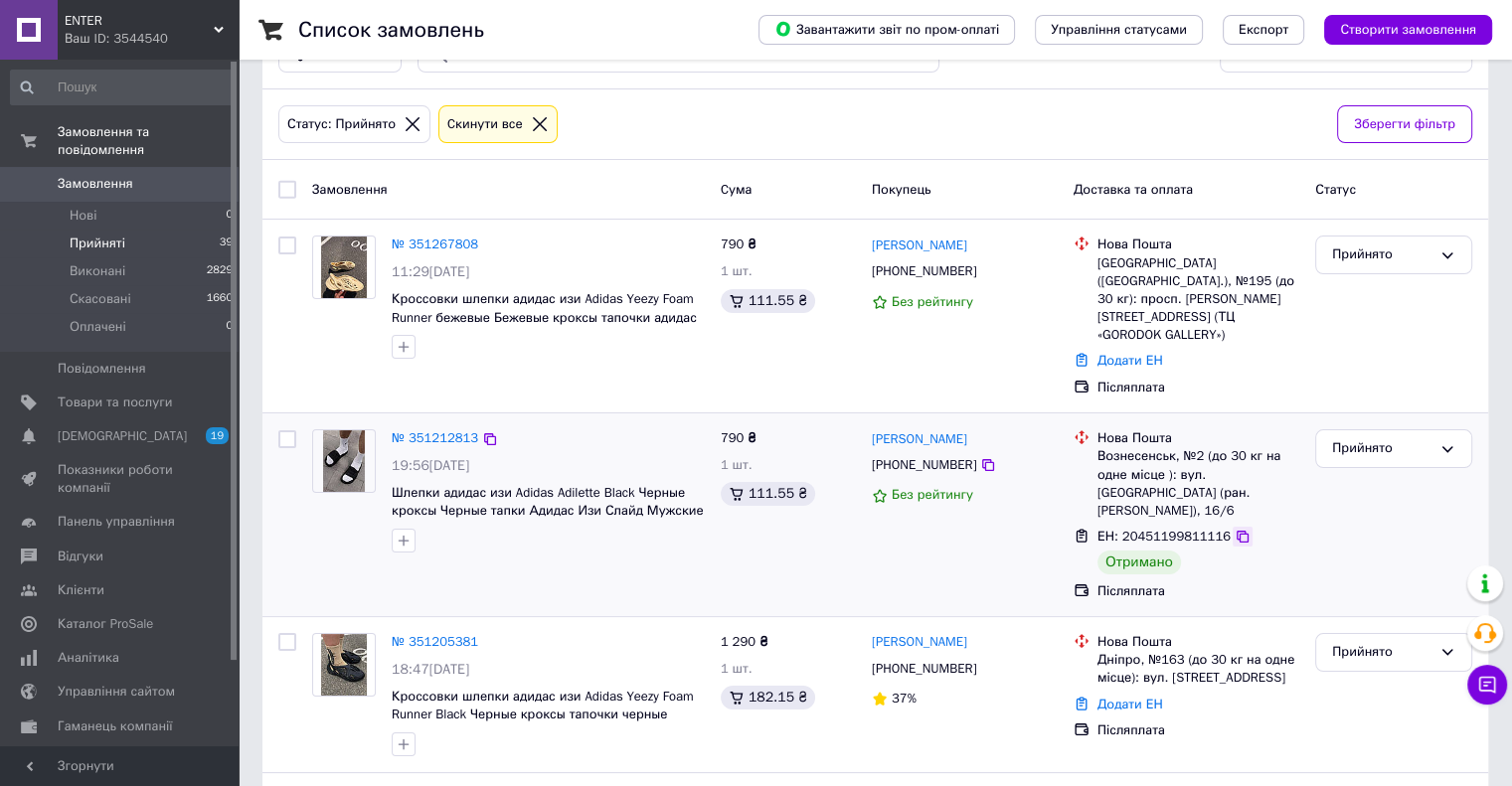 click 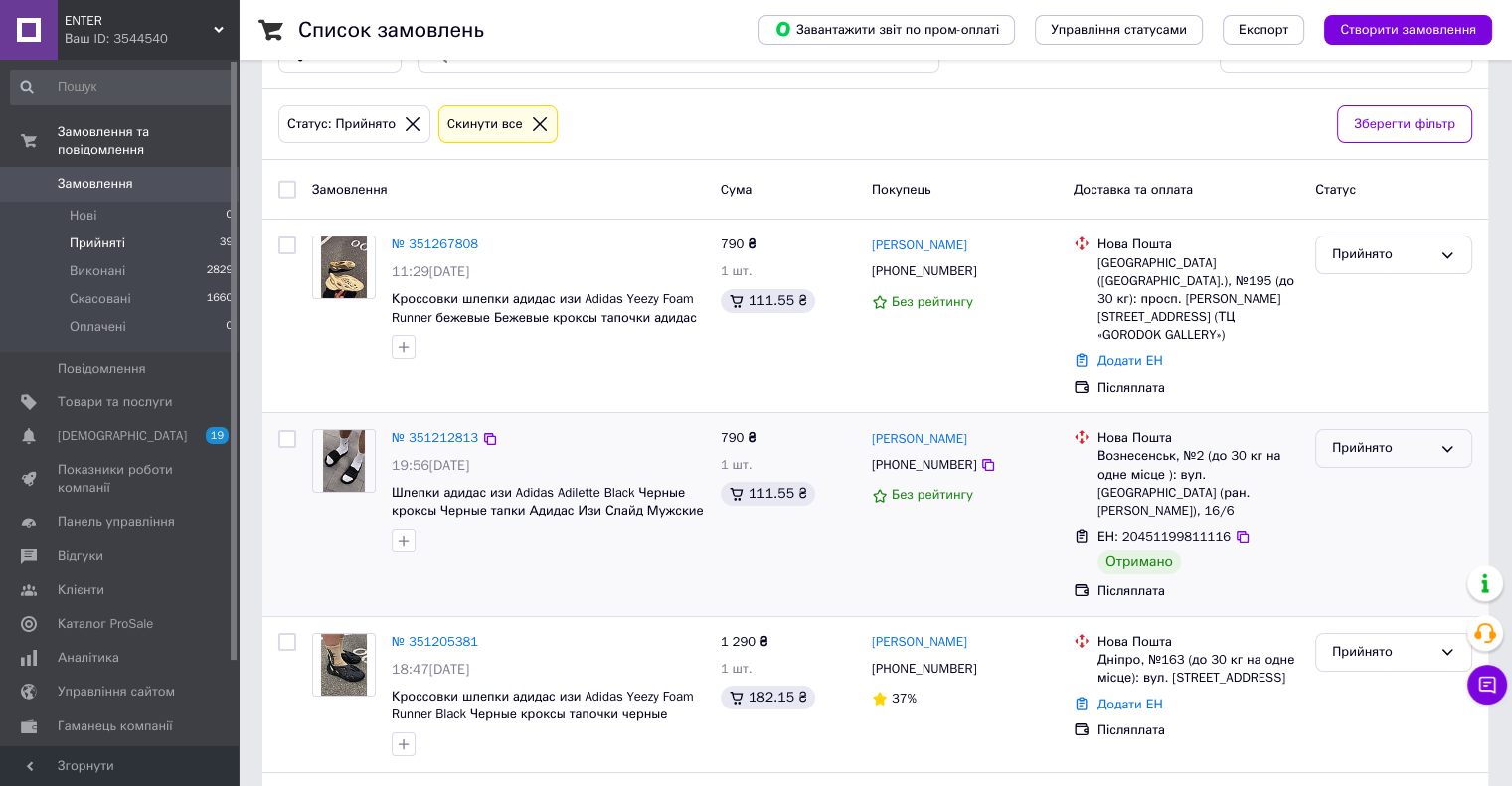 click on "Прийнято" at bounding box center [1382, 448] 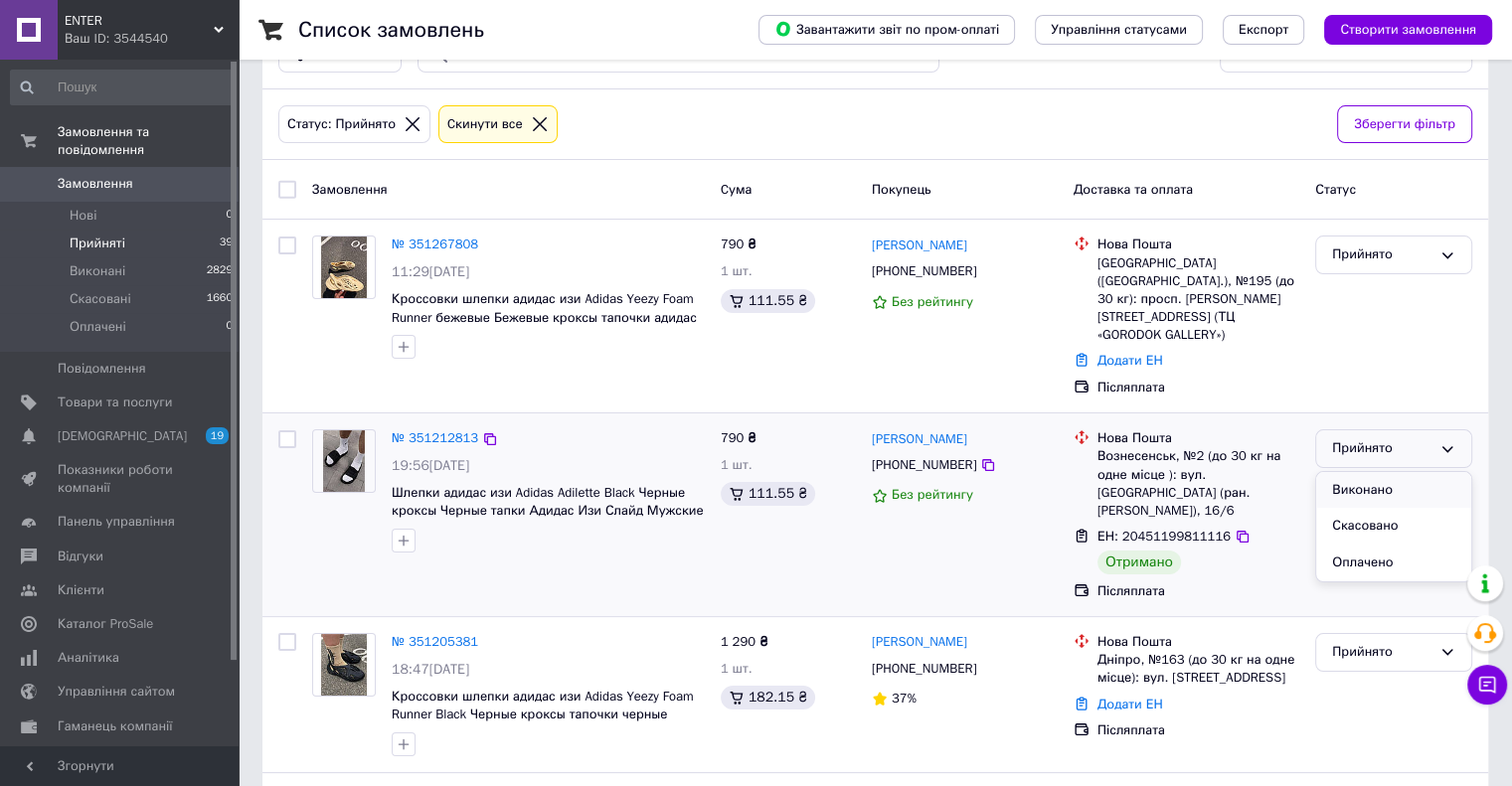 click on "Виконано" at bounding box center (1394, 490) 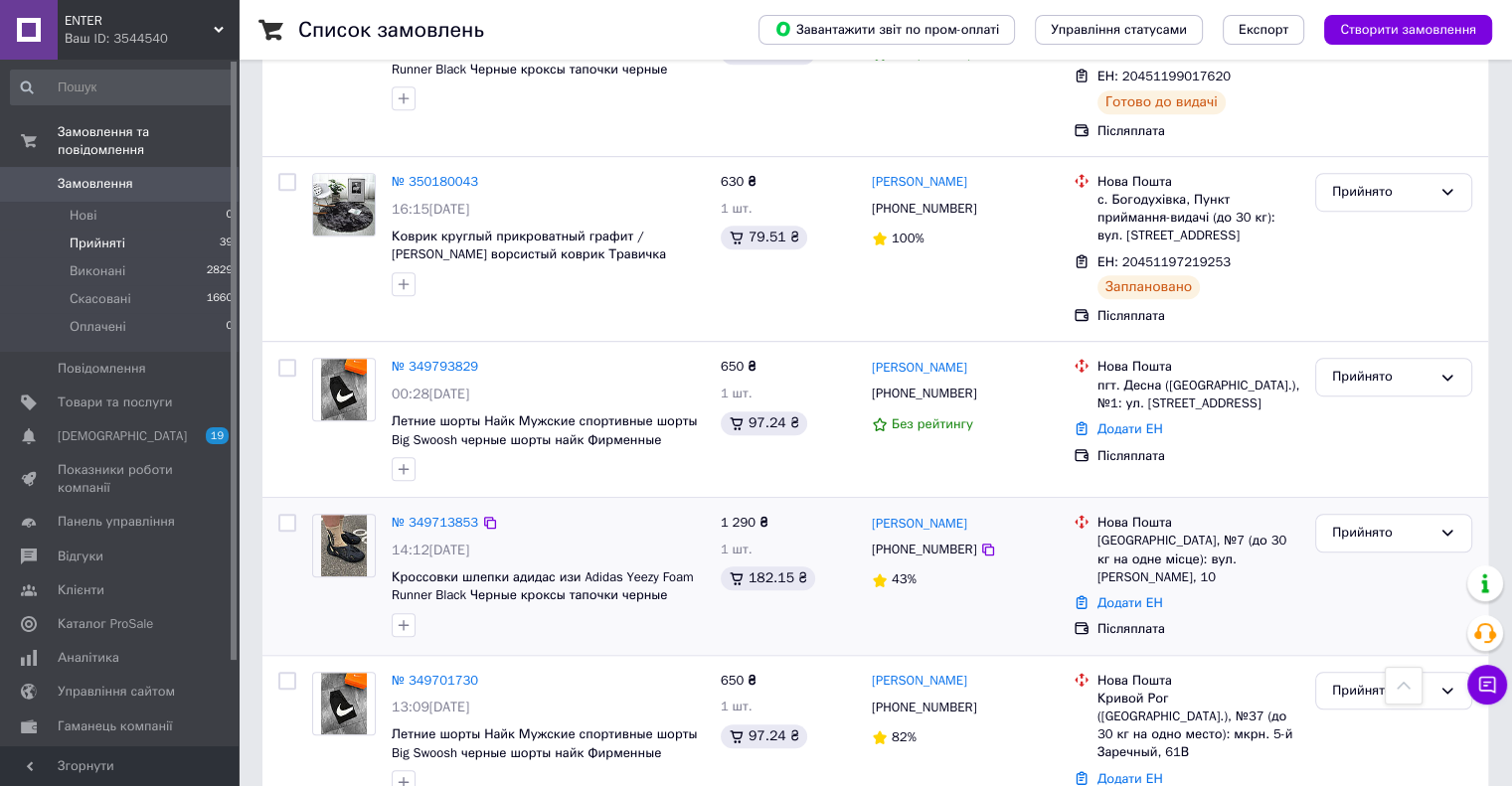 scroll, scrollTop: 1246, scrollLeft: 0, axis: vertical 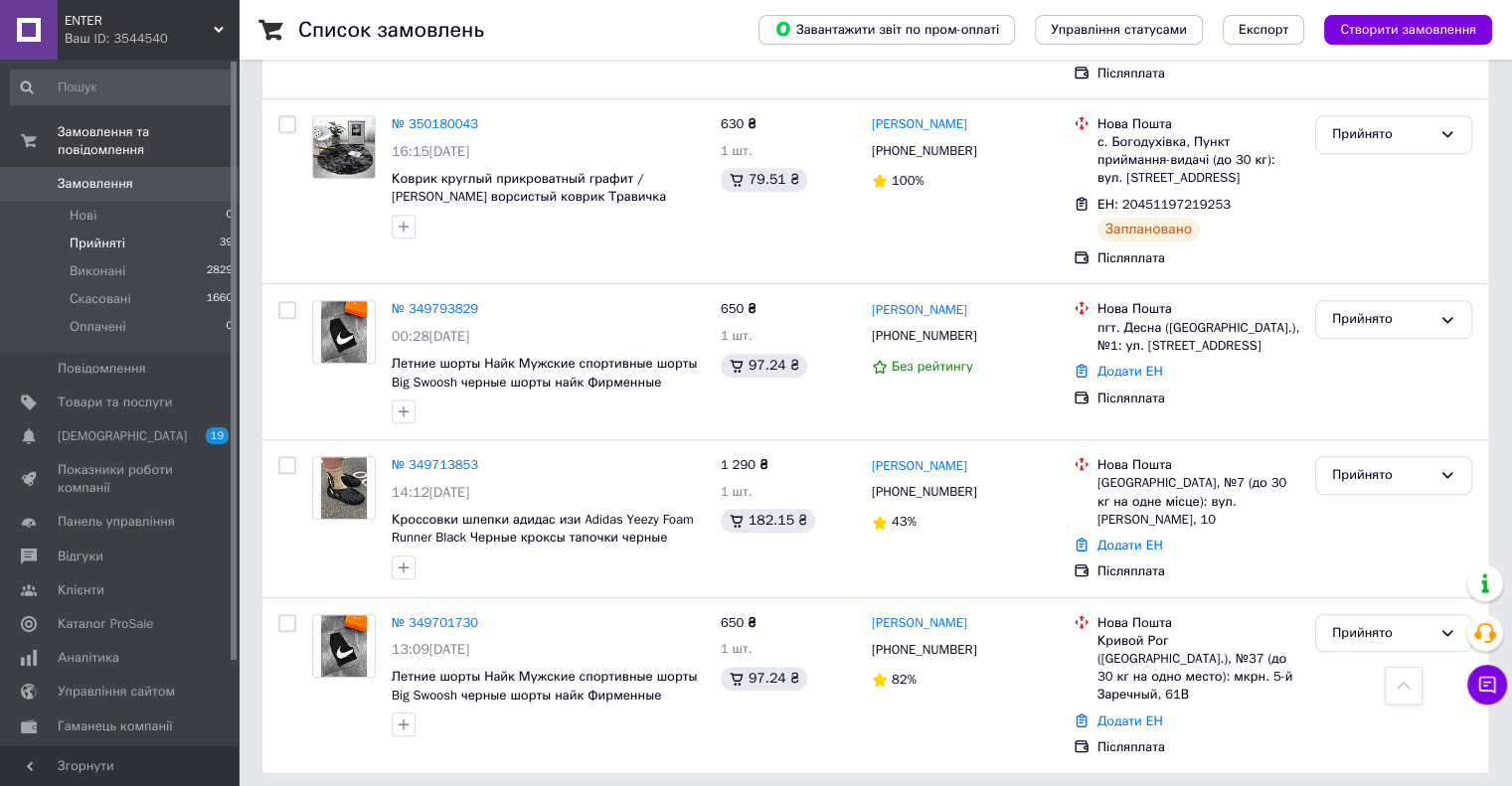 click on "1" at bounding box center (402, 817) 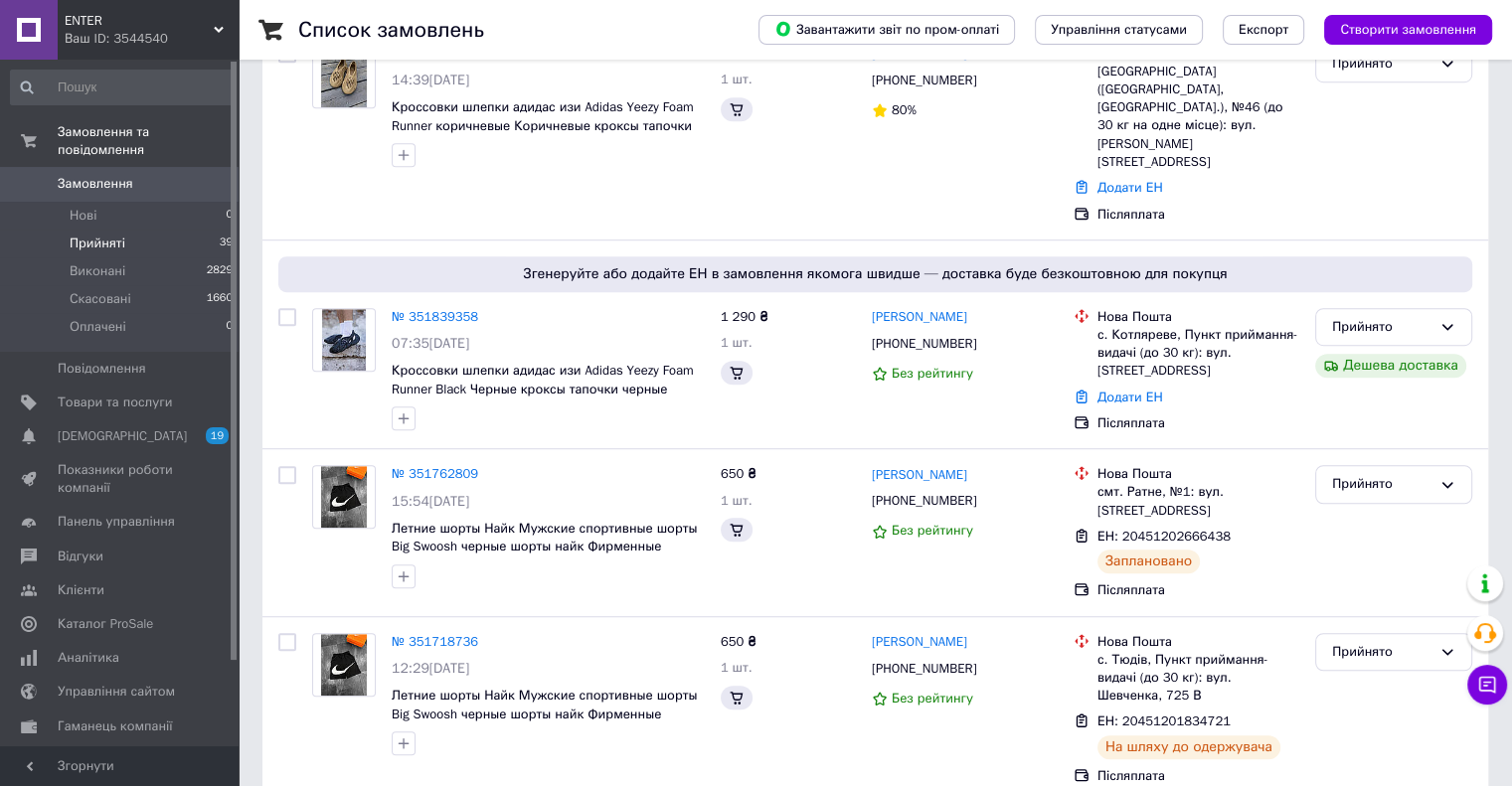scroll, scrollTop: 0, scrollLeft: 0, axis: both 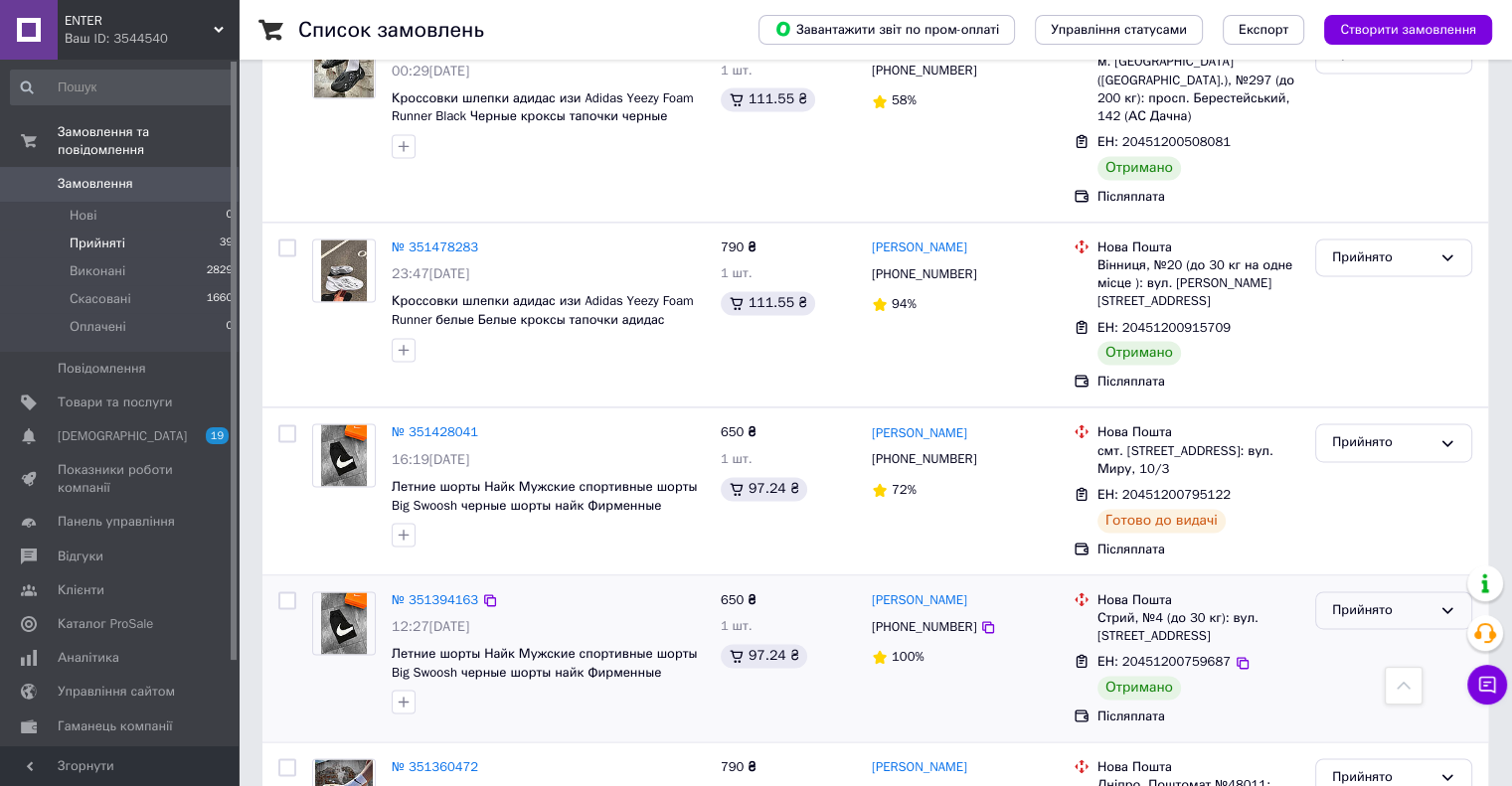 click on "Прийнято" at bounding box center (1382, 610) 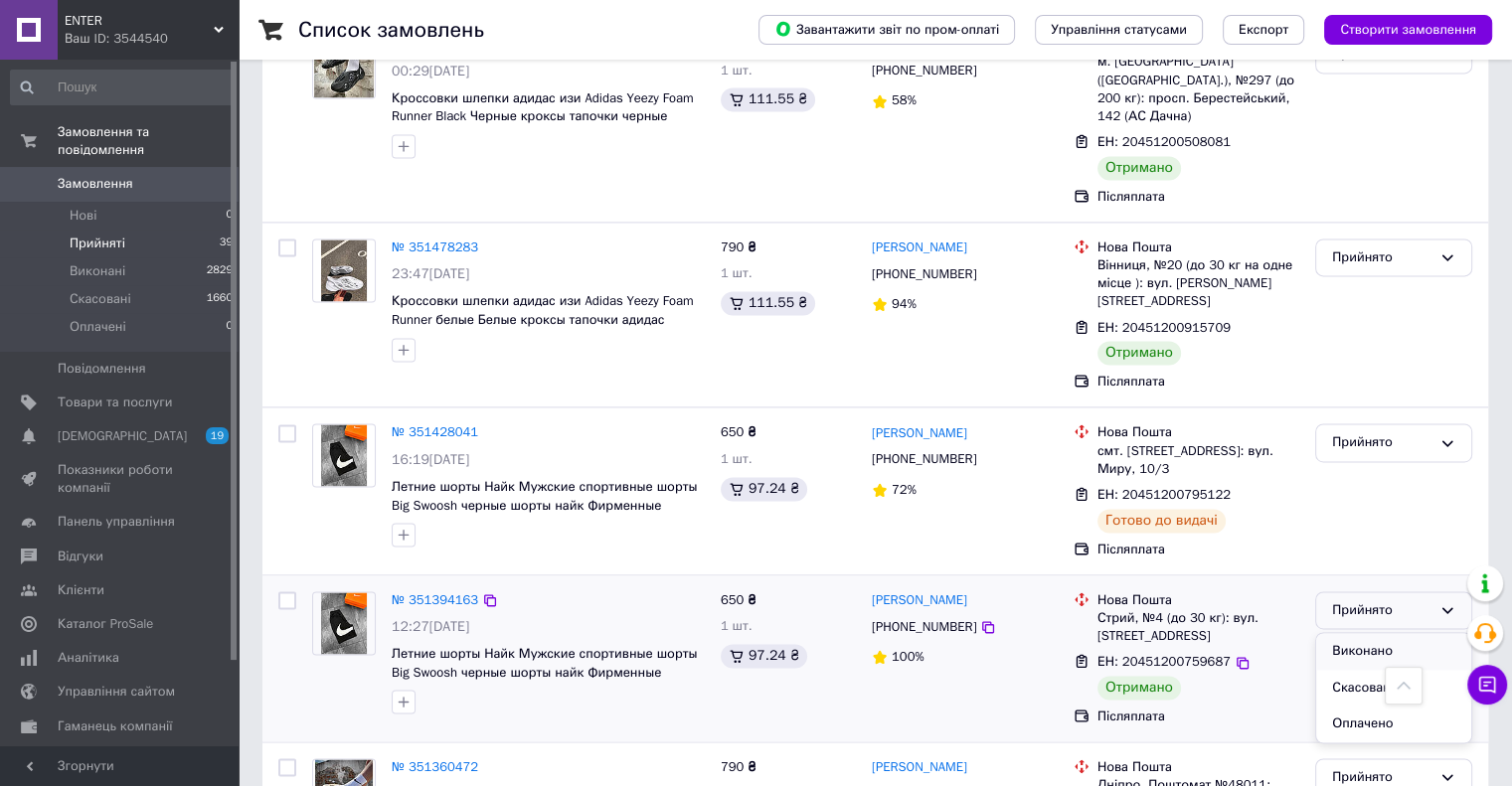 click on "Виконано" at bounding box center (1394, 651) 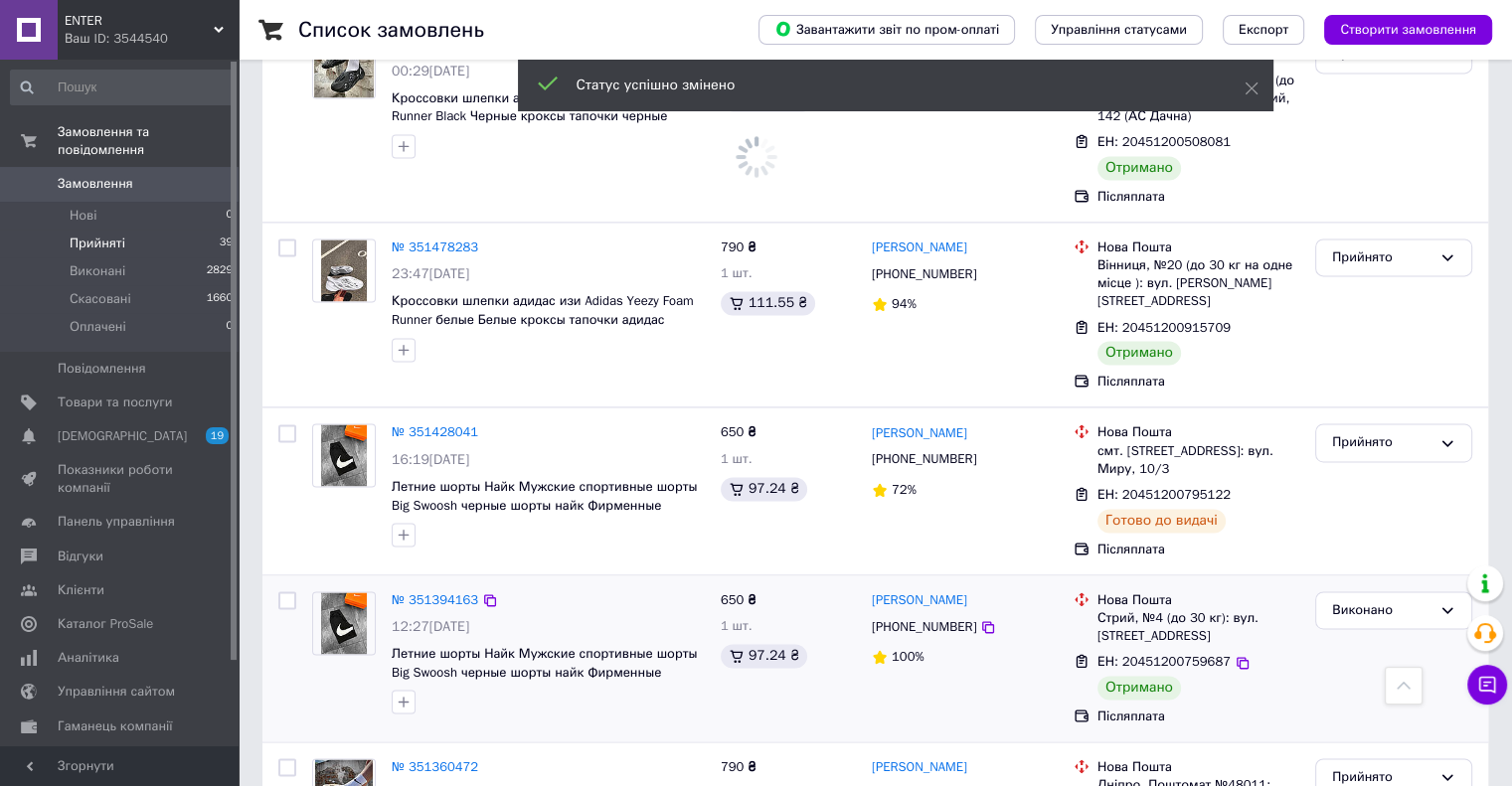 scroll, scrollTop: 2671, scrollLeft: 0, axis: vertical 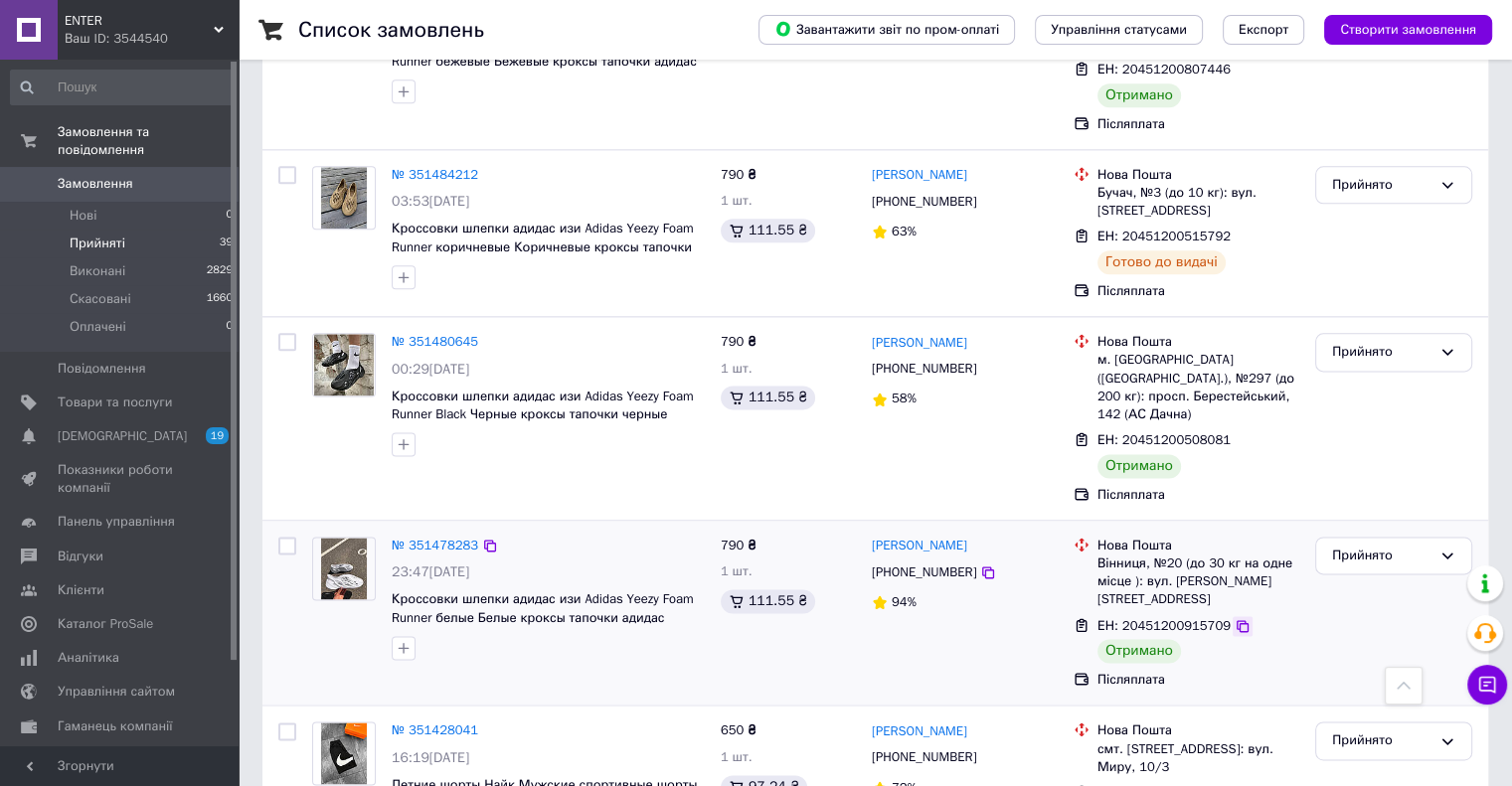 click 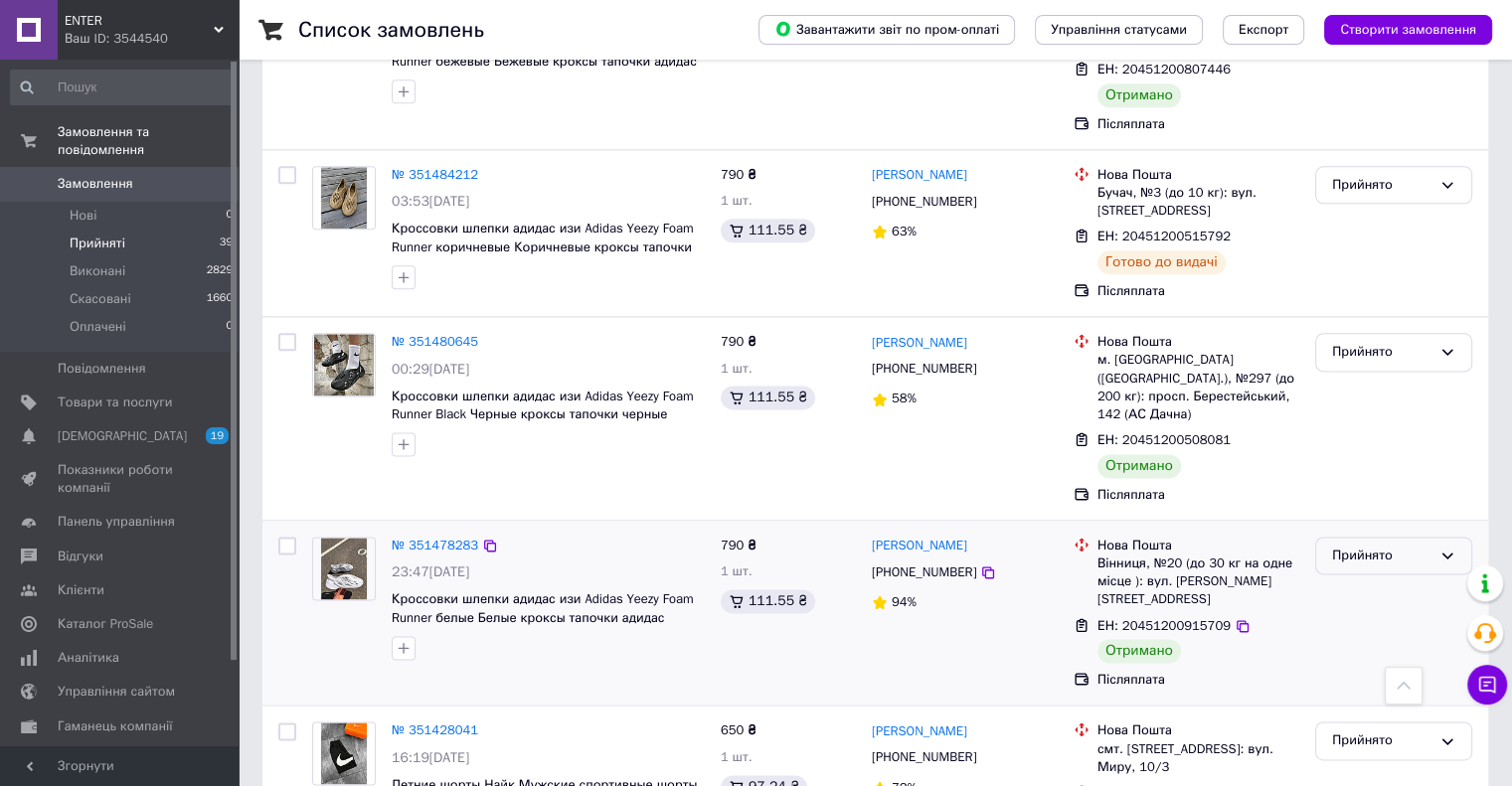 click on "Прийнято" at bounding box center [1382, 555] 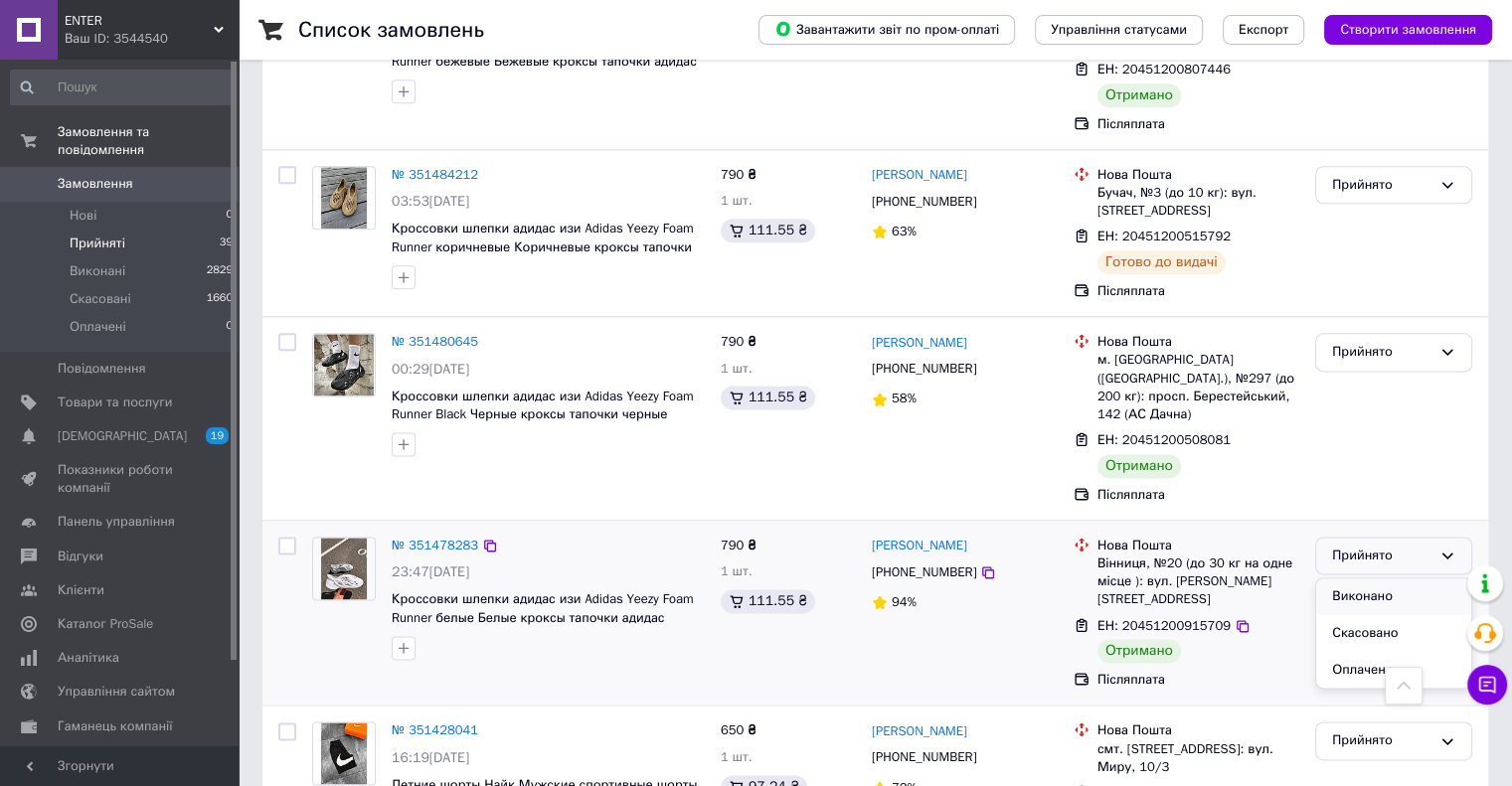 click on "Виконано" at bounding box center (1394, 596) 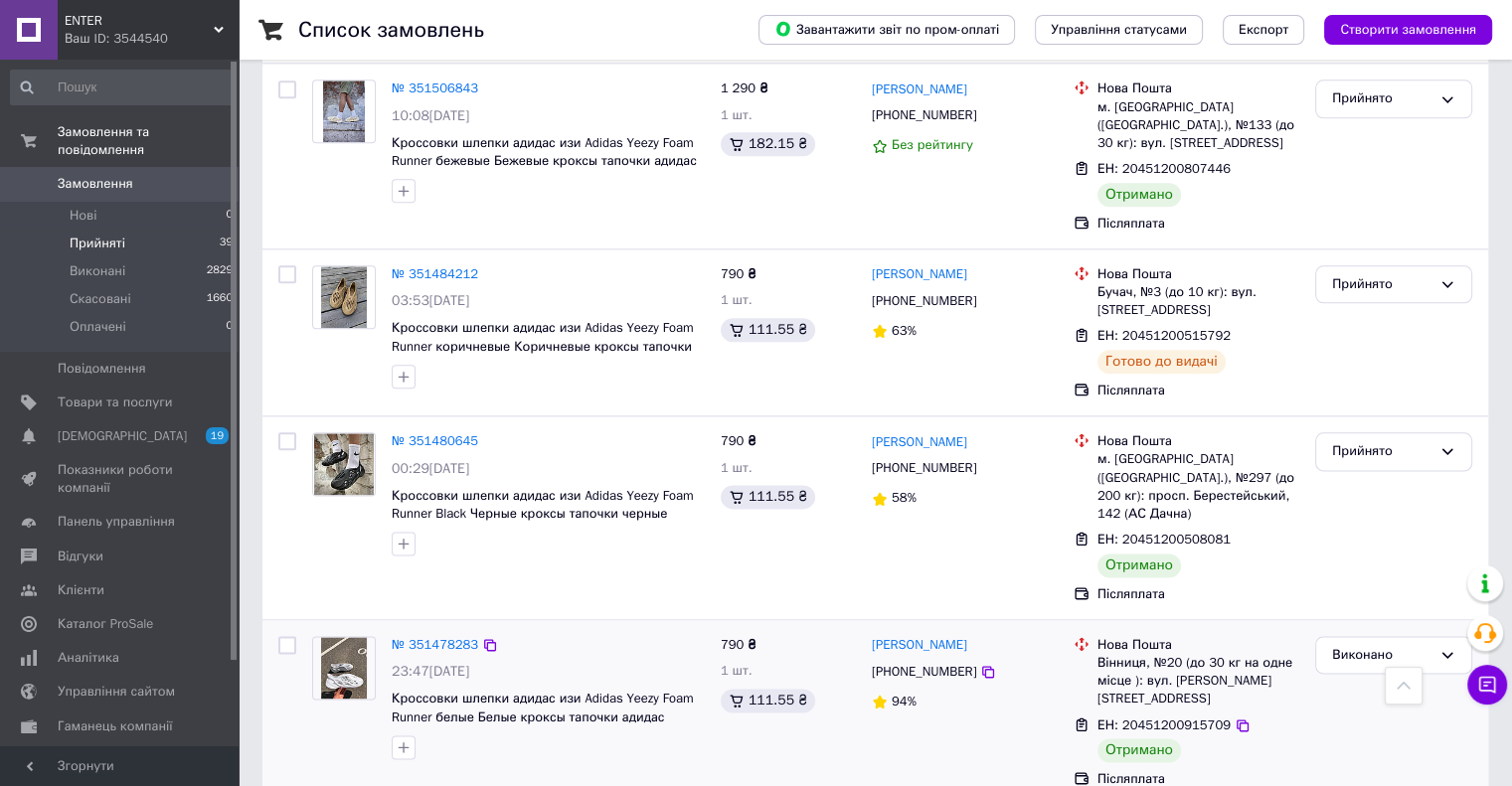 scroll, scrollTop: 2274, scrollLeft: 0, axis: vertical 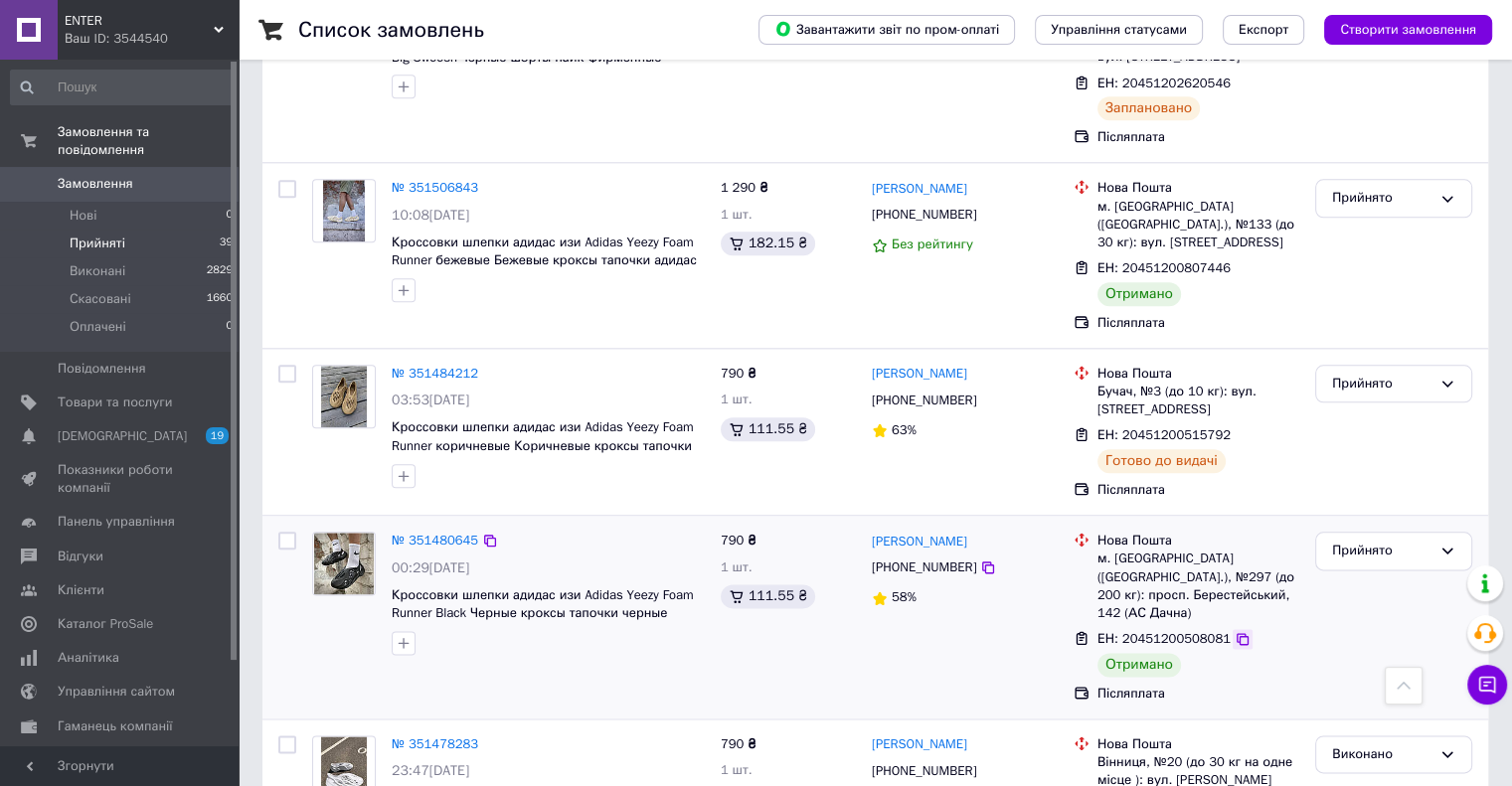 click 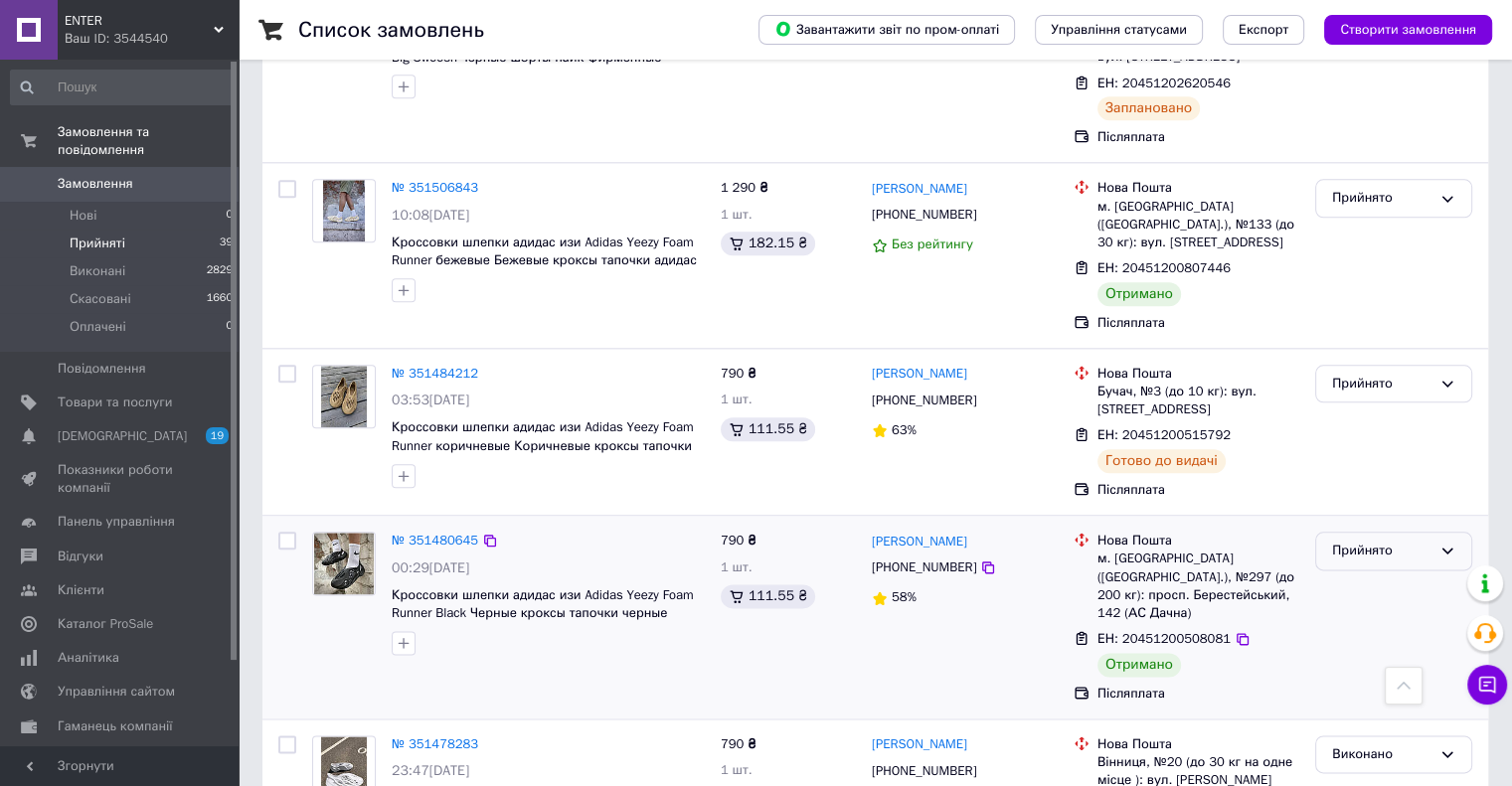 click on "Прийнято" at bounding box center (1382, 550) 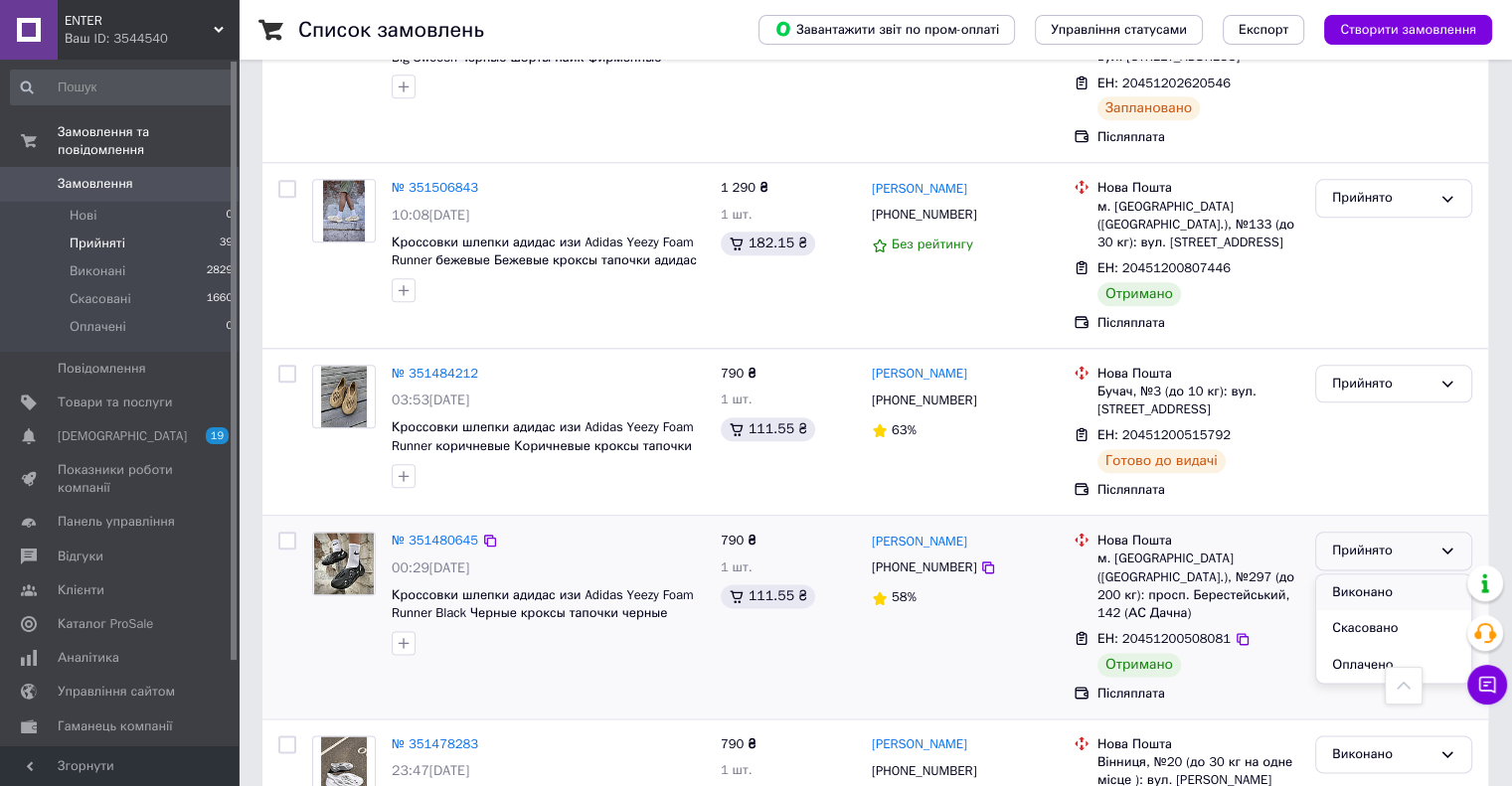 click on "Виконано" at bounding box center [1394, 592] 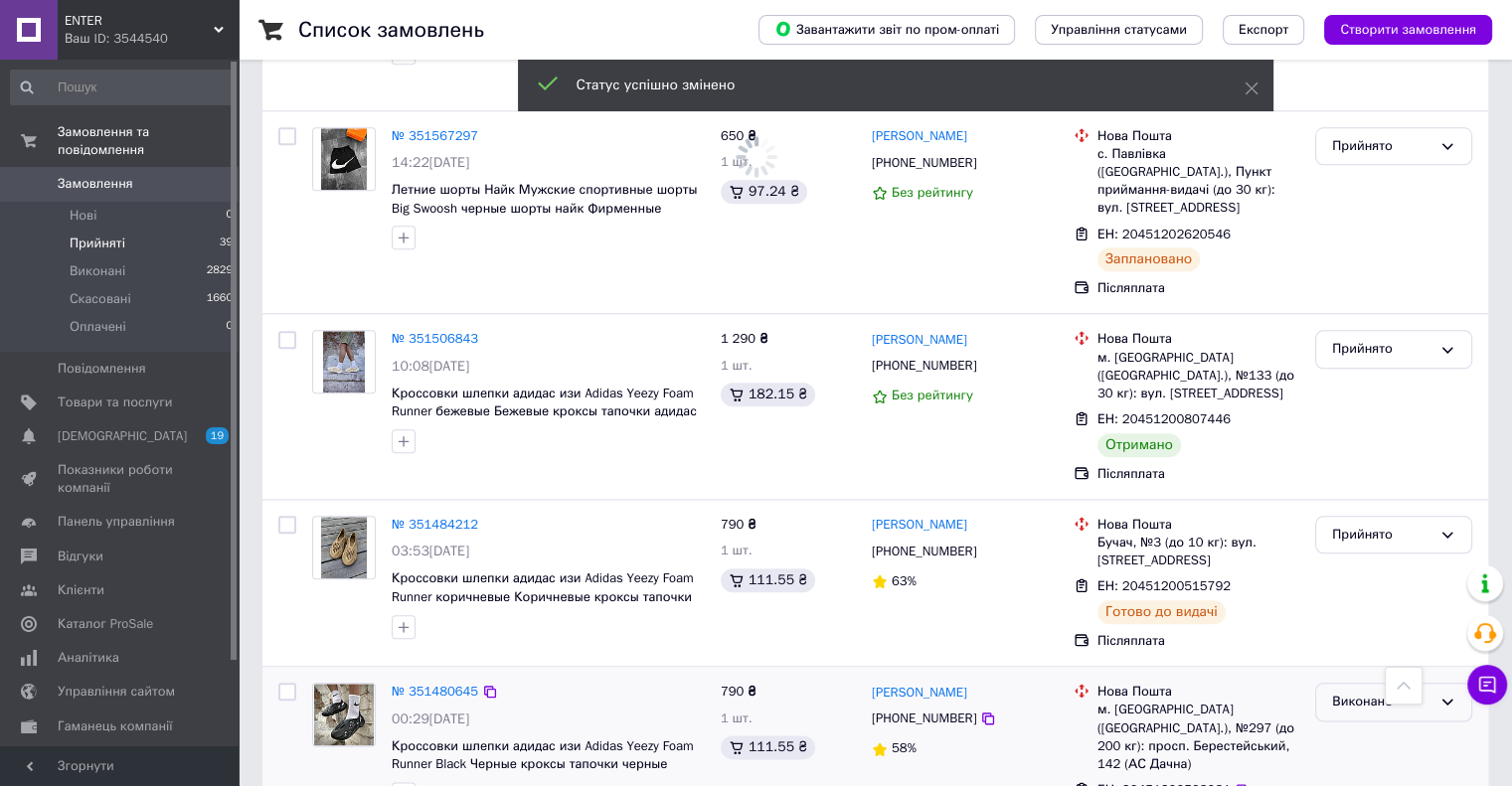 scroll, scrollTop: 2075, scrollLeft: 0, axis: vertical 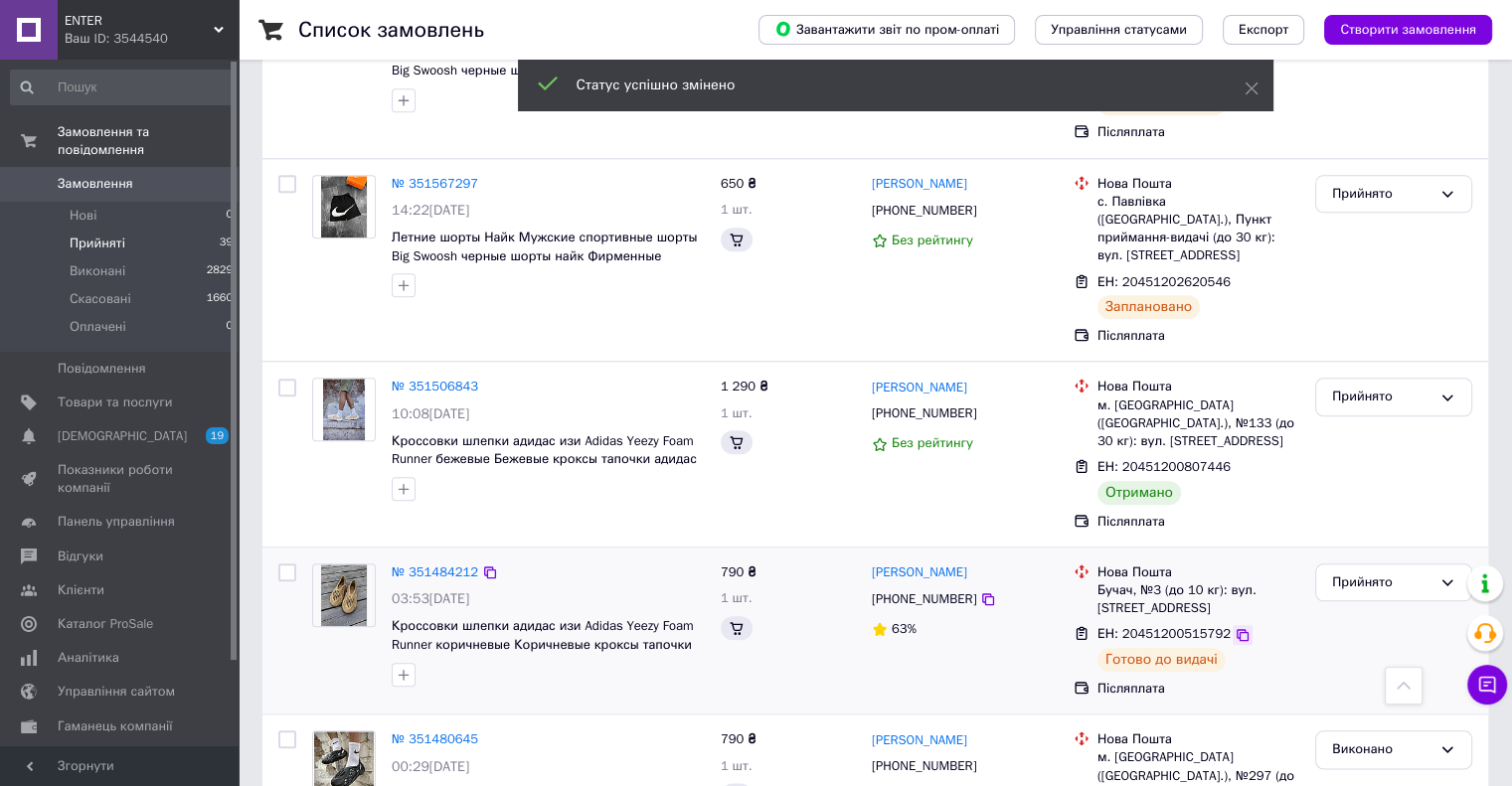 click 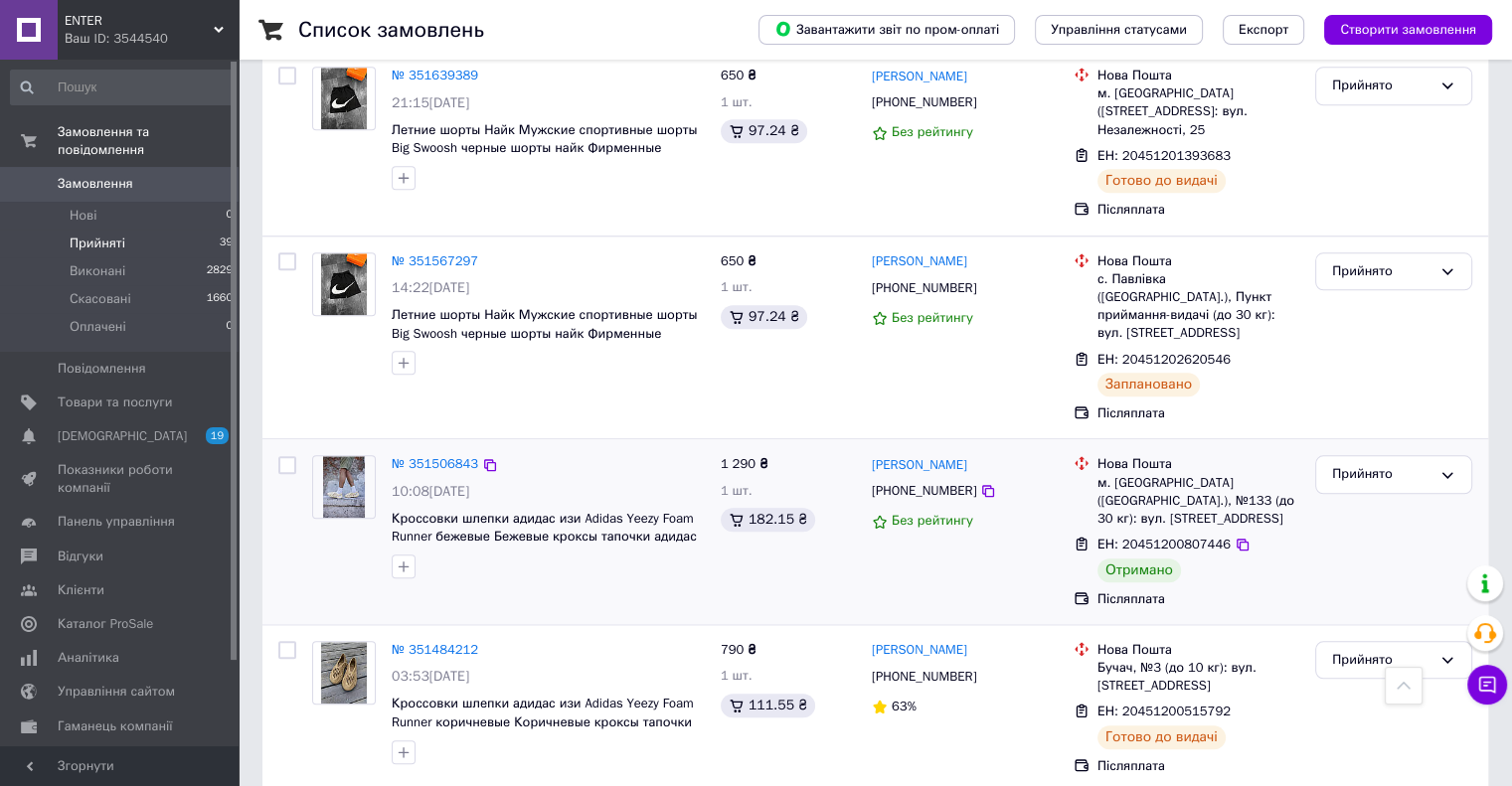scroll, scrollTop: 1975, scrollLeft: 0, axis: vertical 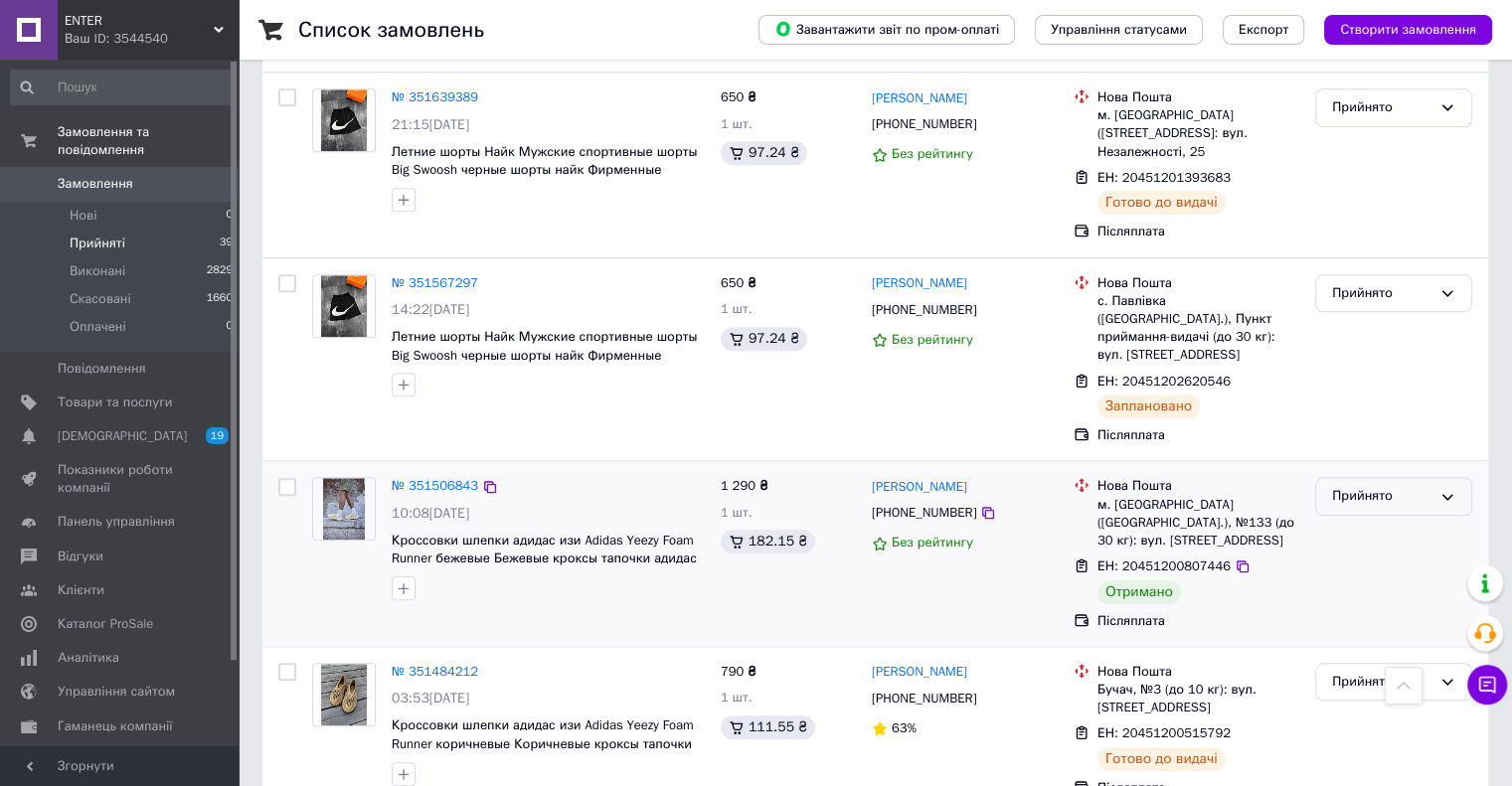 click on "Прийнято" at bounding box center [1382, 496] 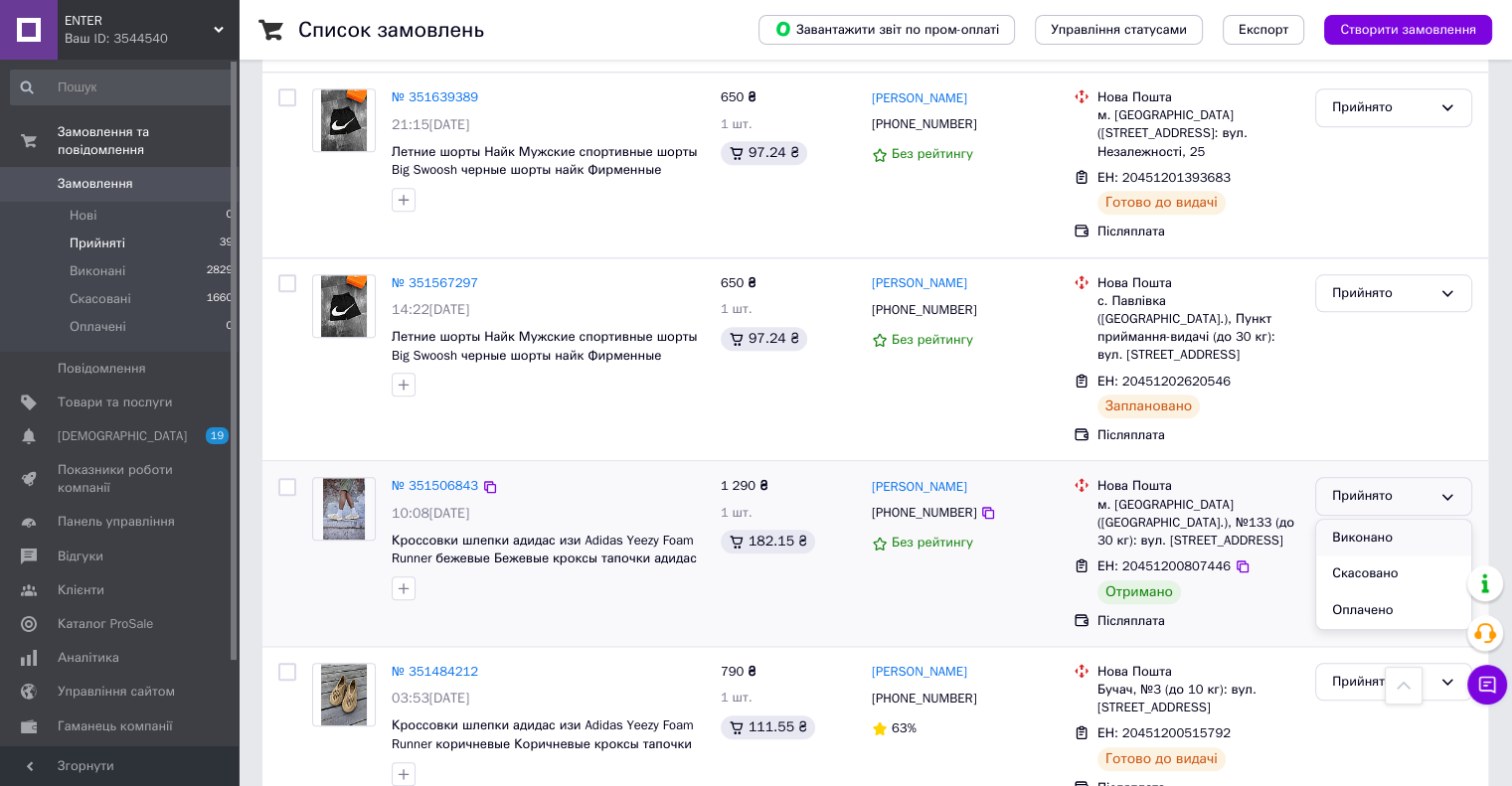 click on "Виконано" at bounding box center (1394, 538) 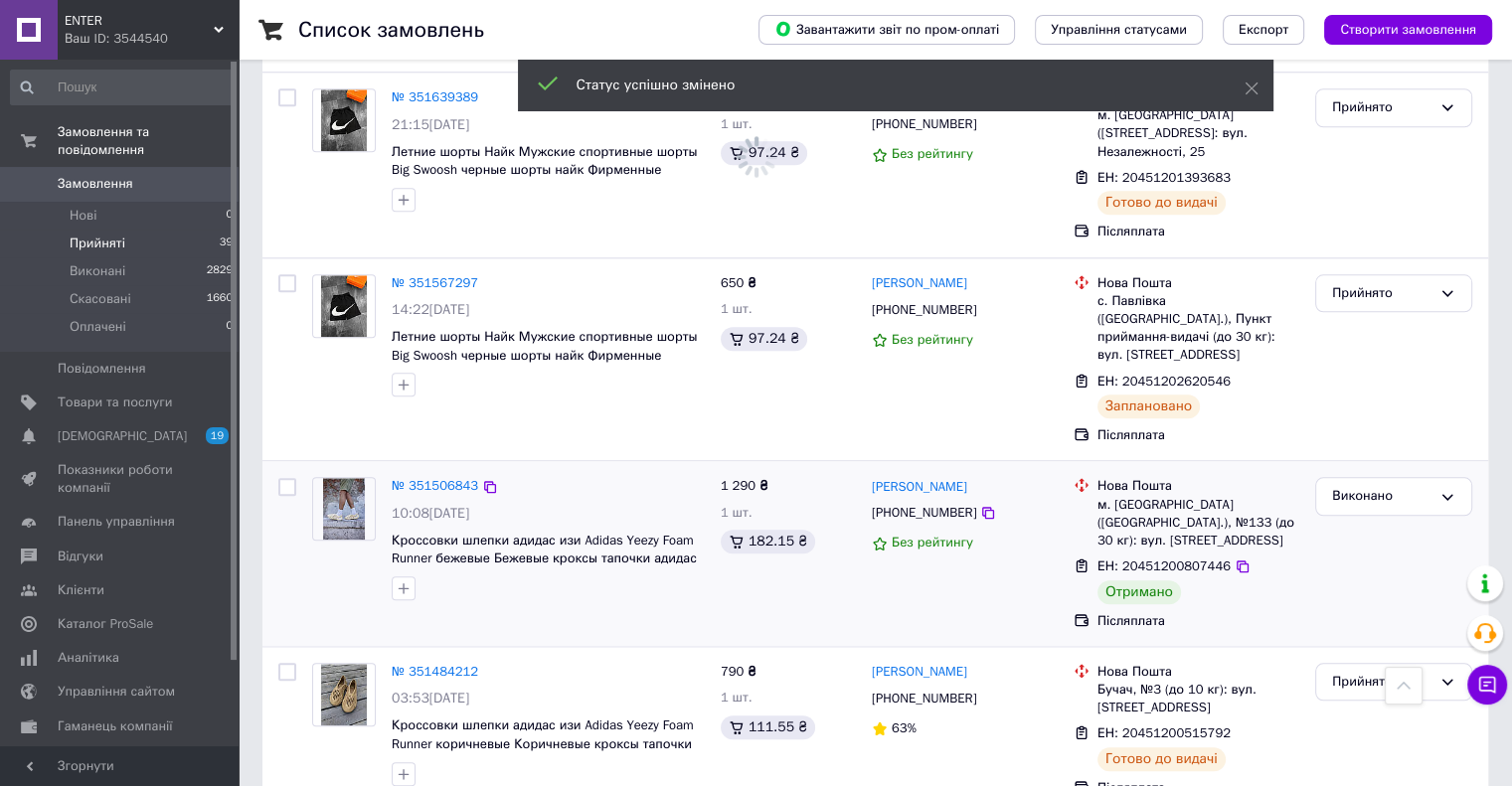 scroll, scrollTop: 1777, scrollLeft: 0, axis: vertical 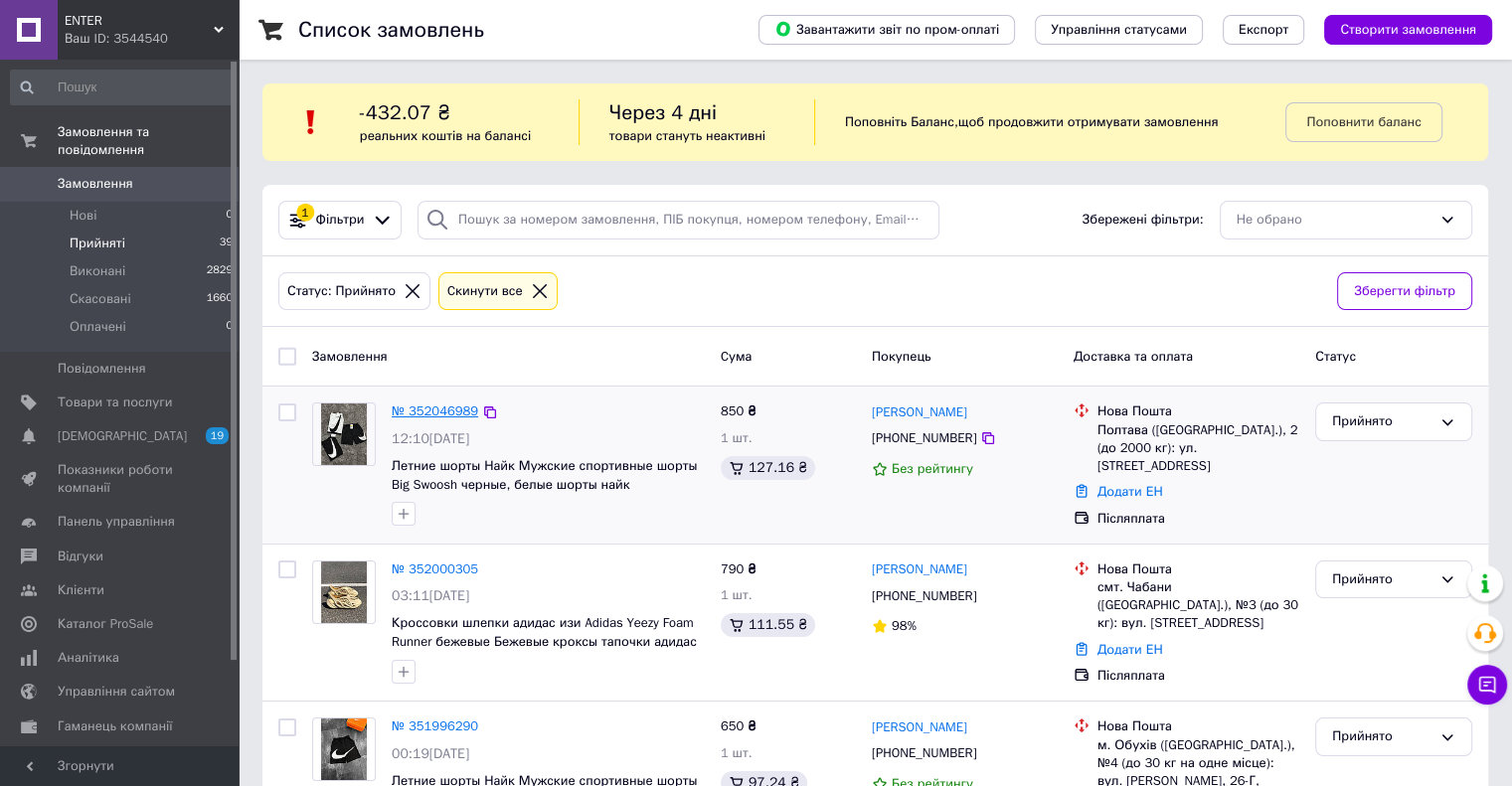 click on "№ 352046989" at bounding box center (434, 410) 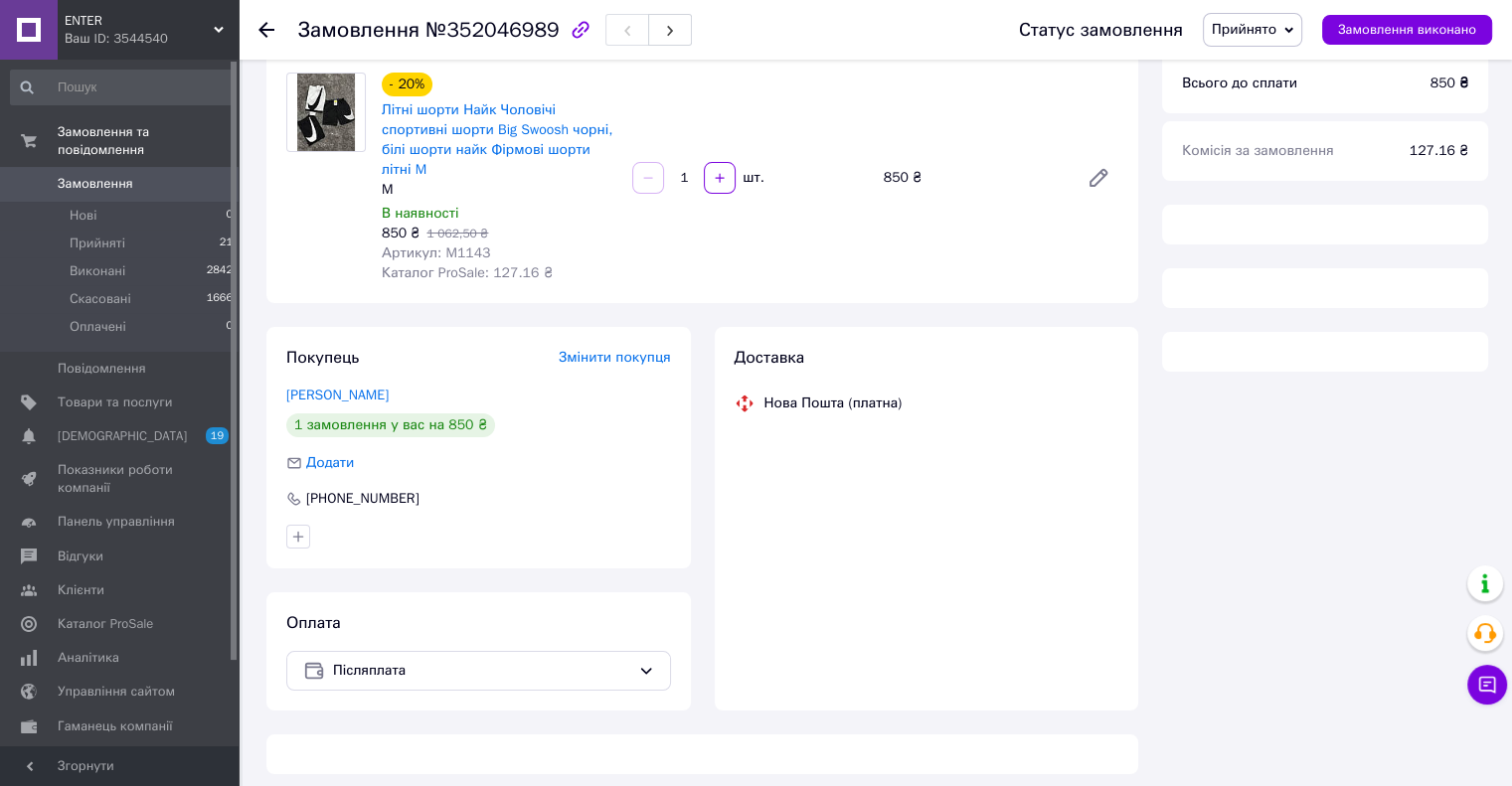 scroll, scrollTop: 170, scrollLeft: 0, axis: vertical 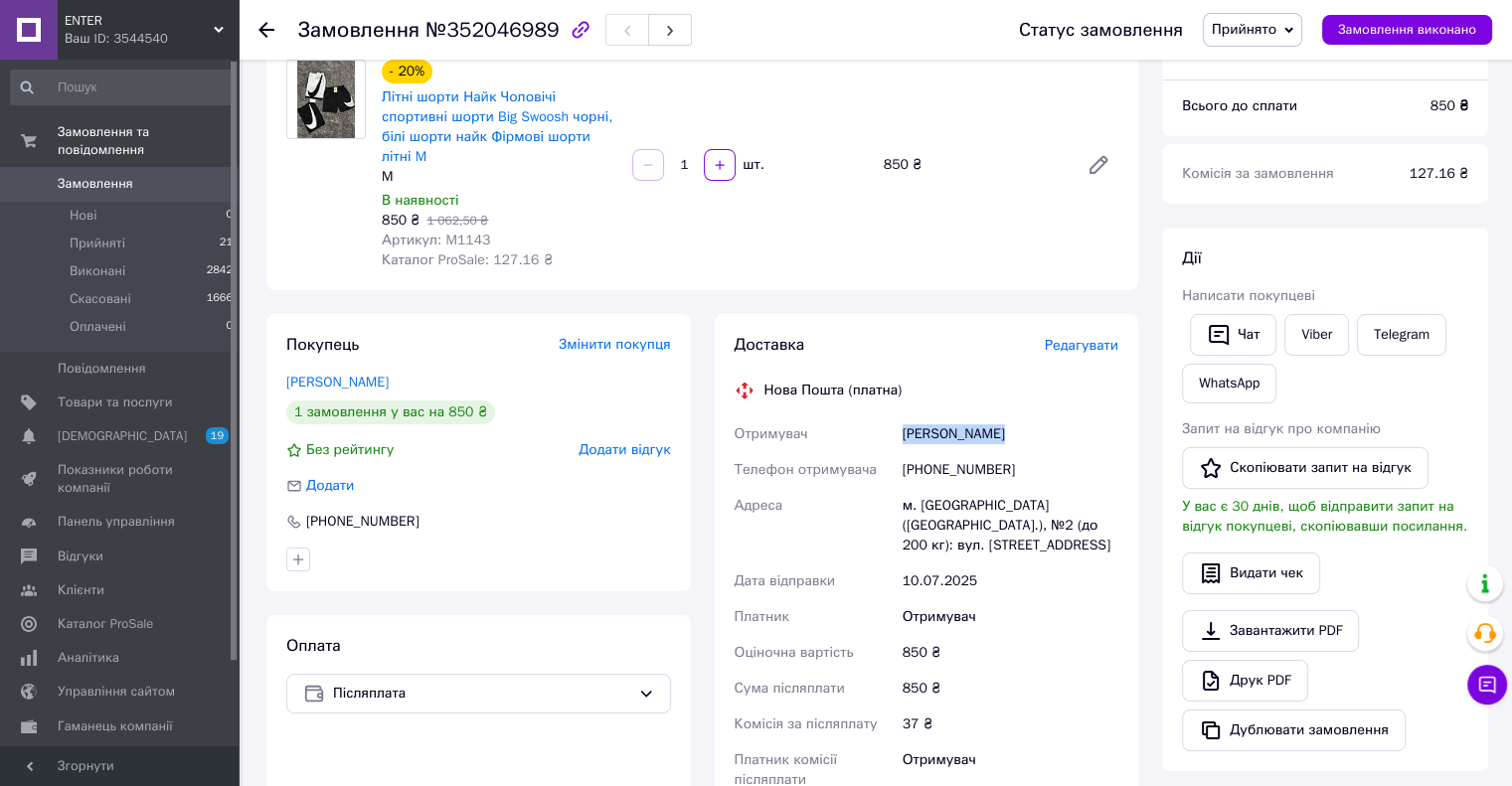 drag, startPoint x: 902, startPoint y: 439, endPoint x: 1020, endPoint y: 444, distance: 118.105885 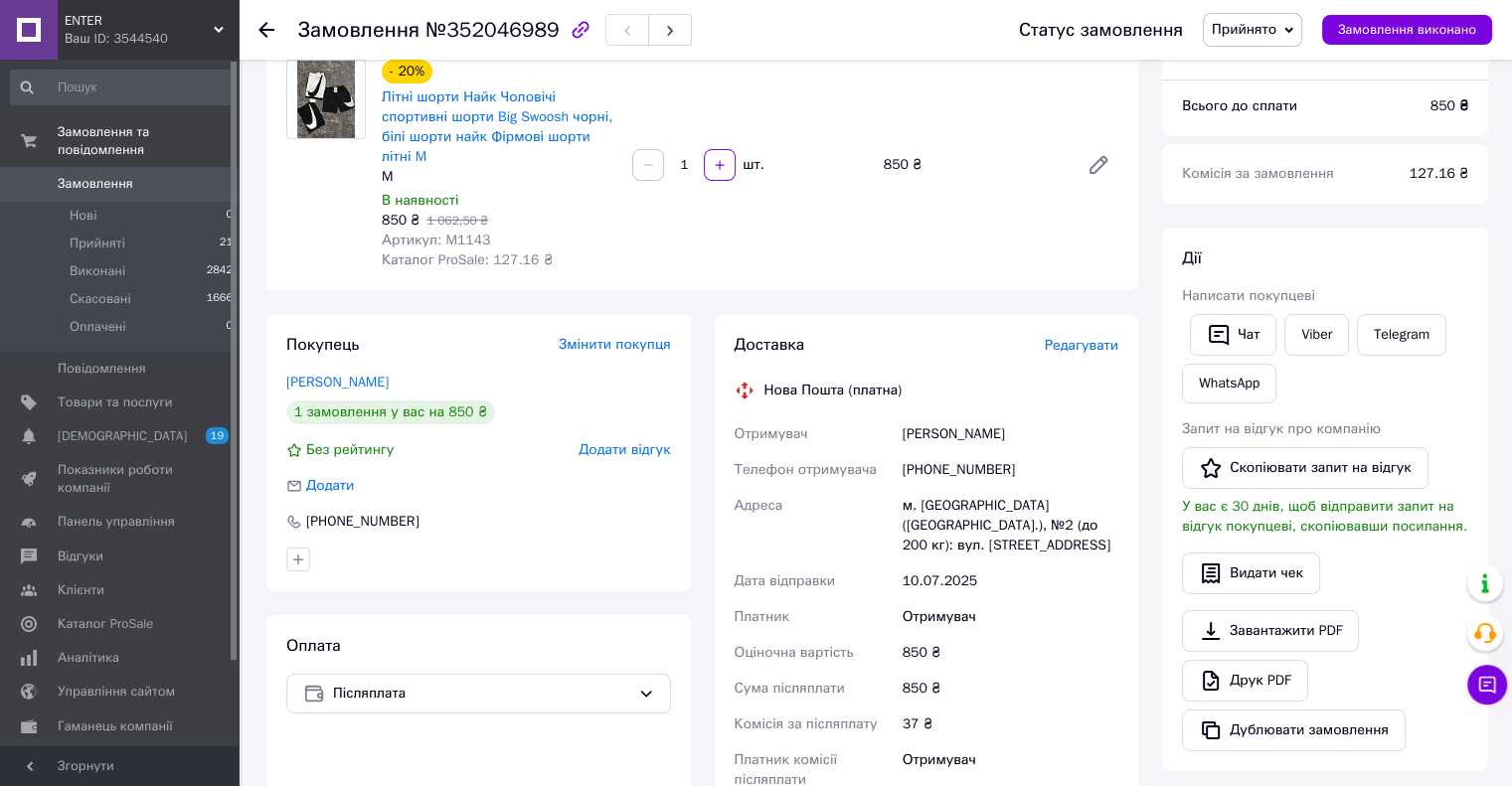 click on "+380666723383" at bounding box center (1010, 470) 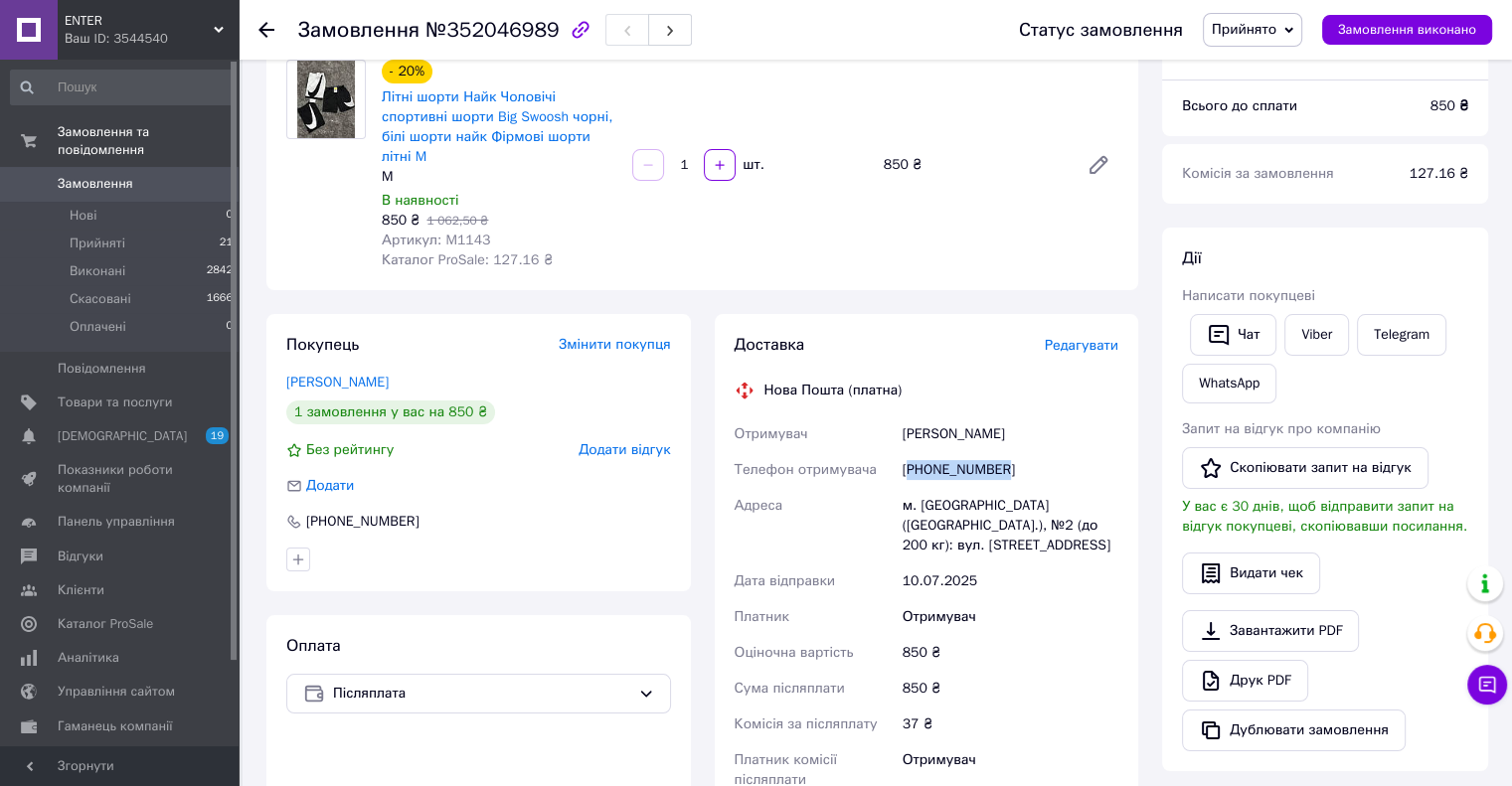 click on "+380666723383" at bounding box center [1010, 470] 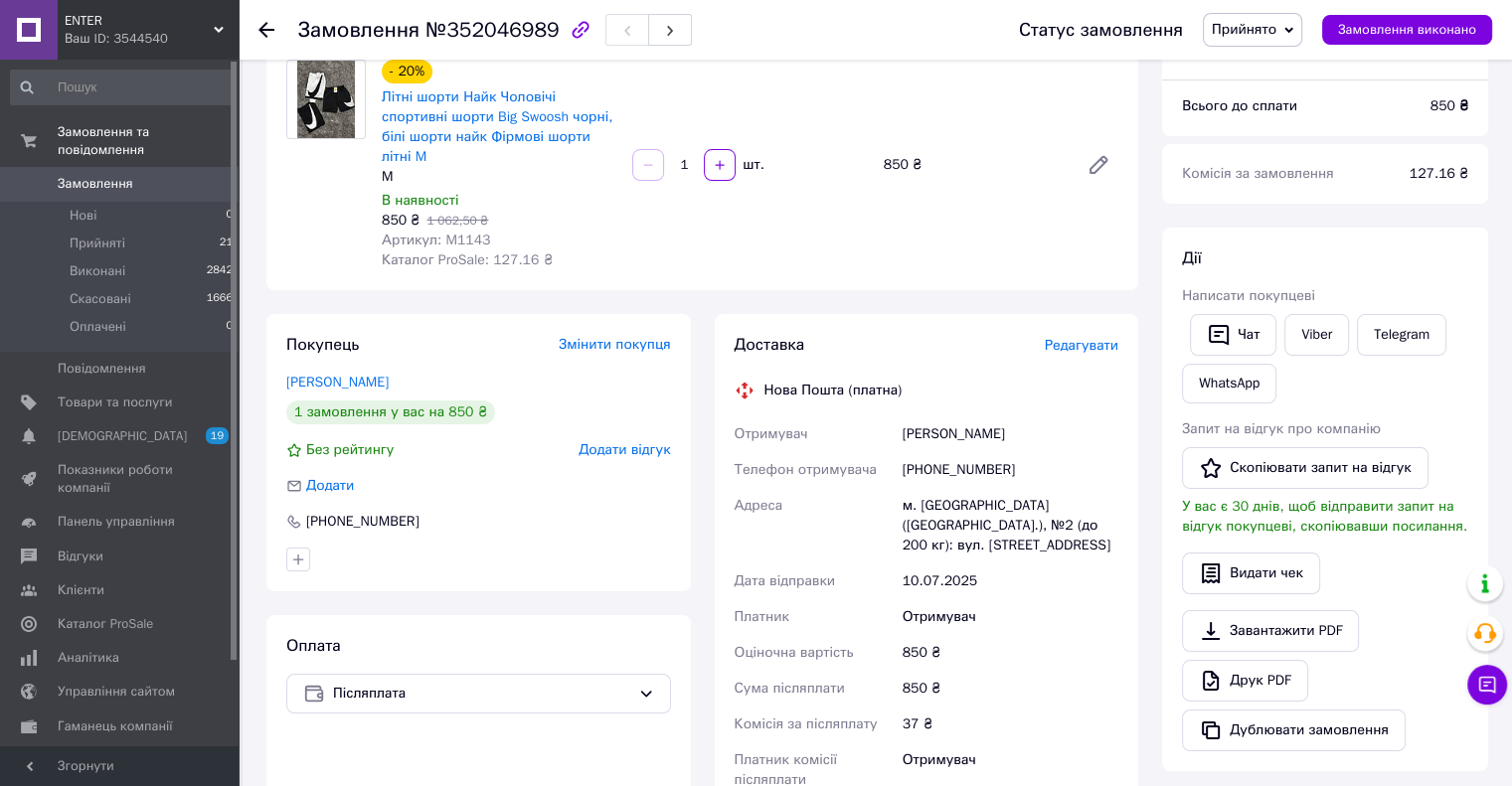 click on "м. Полтава (Полтавська обл.), №2 (до 200 кг): вул. Героїв ОУН, 26" at bounding box center [1010, 526] 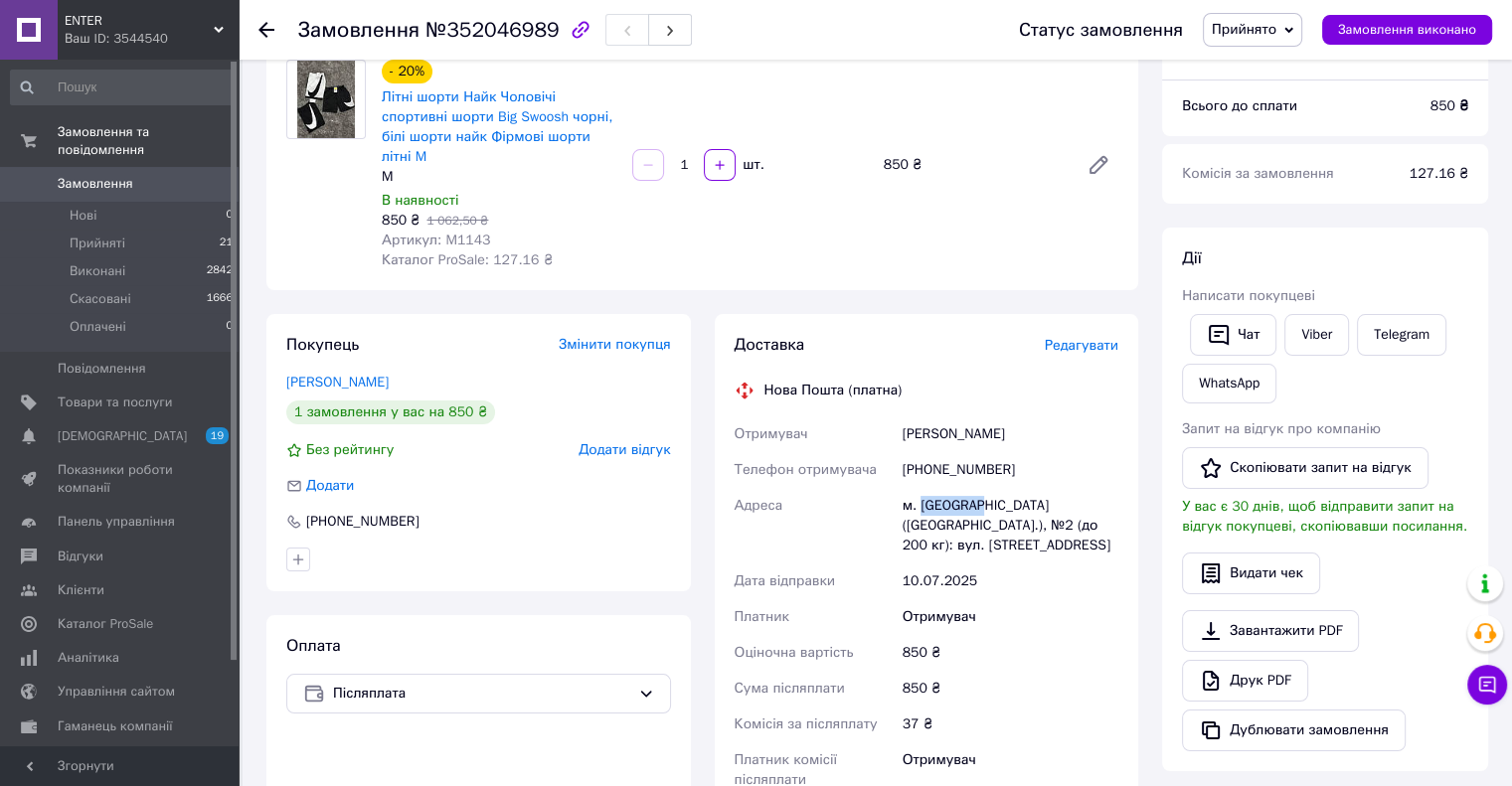click on "м. Полтава (Полтавська обл.), №2 (до 200 кг): вул. Героїв ОУН, 26" at bounding box center [1010, 526] 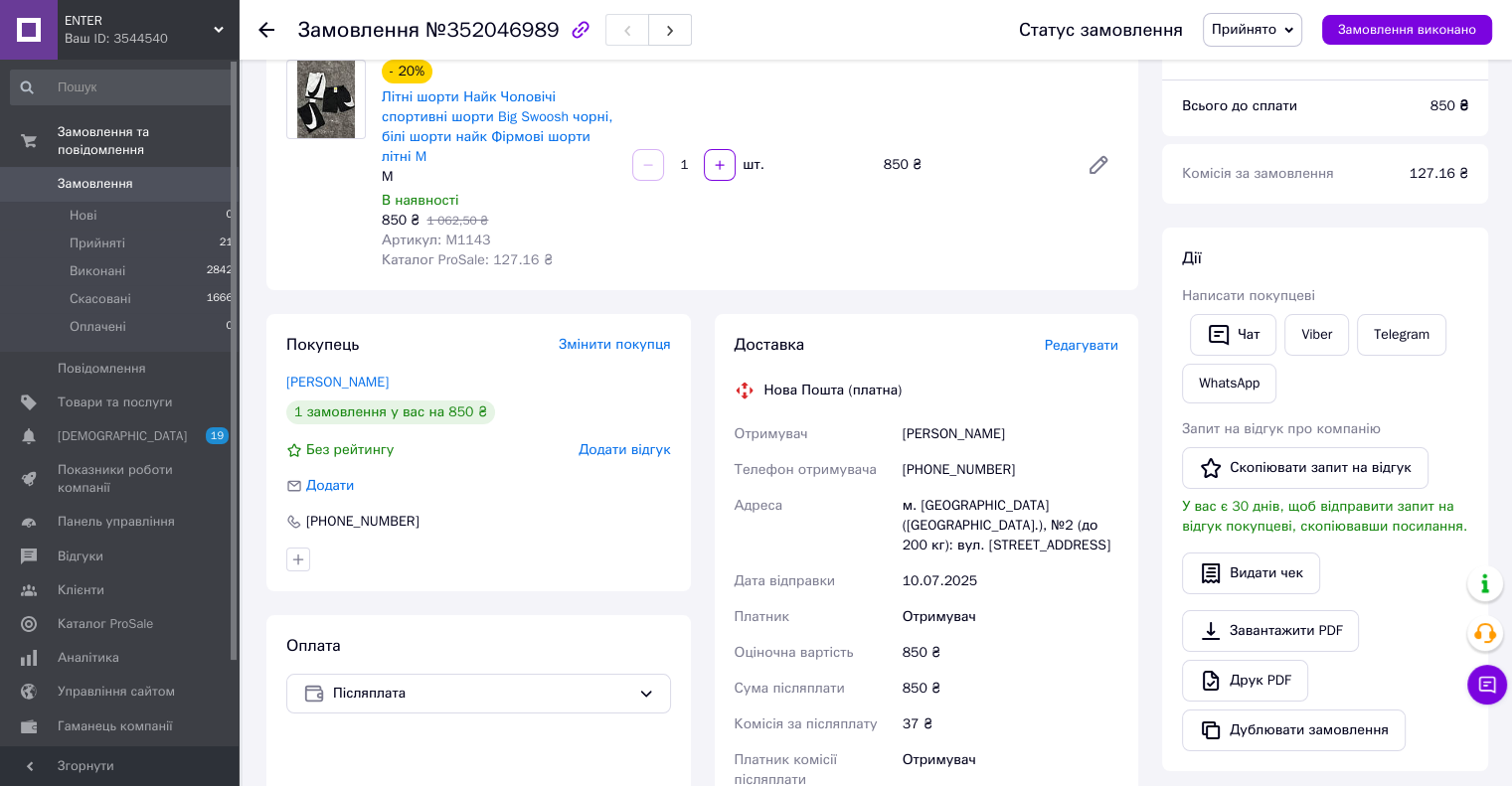 click on "Каталог ProSale: 127.16 ₴" at bounding box center (467, 259) 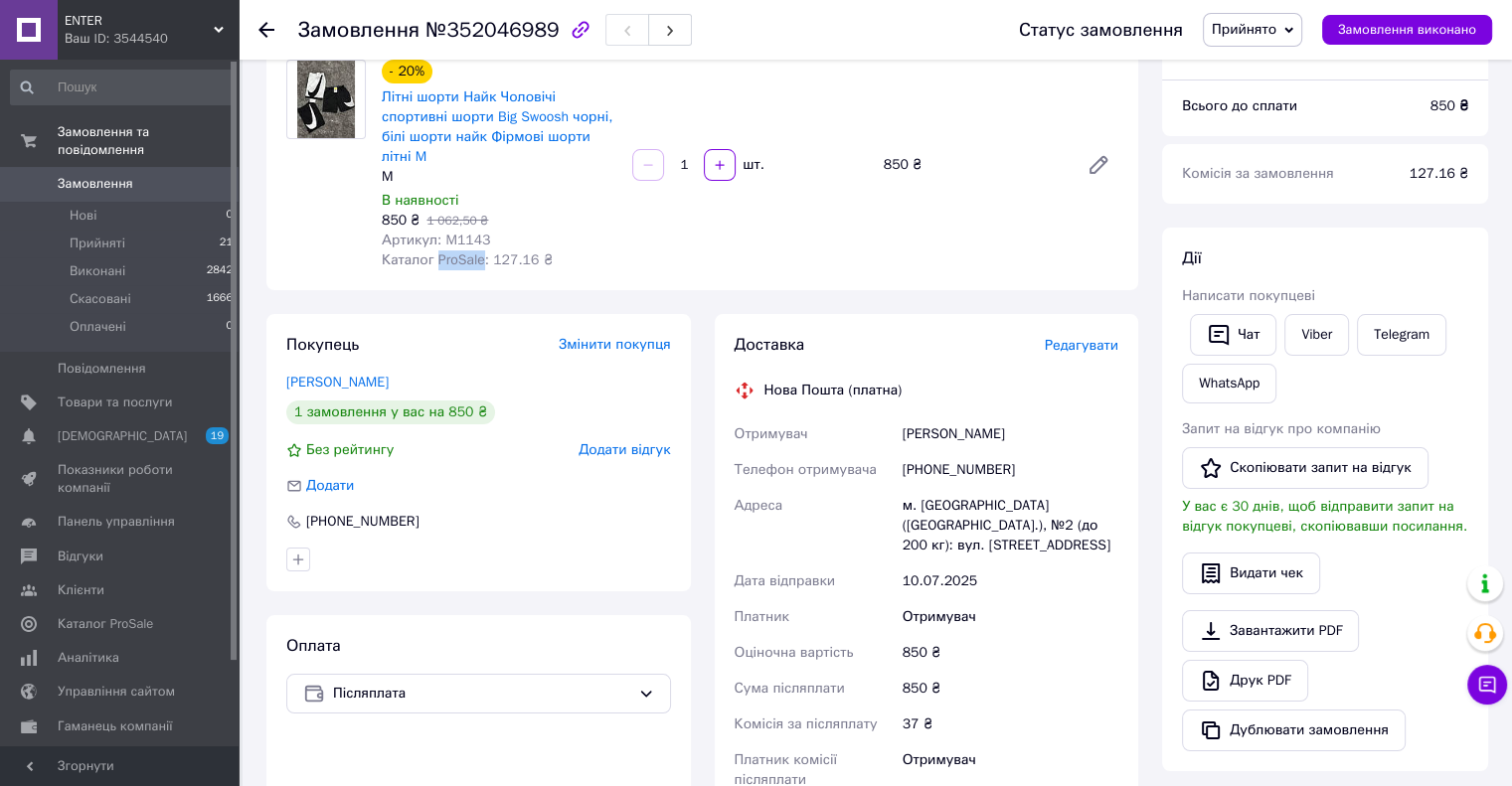 click on "Каталог ProSale: 127.16 ₴" at bounding box center (467, 259) 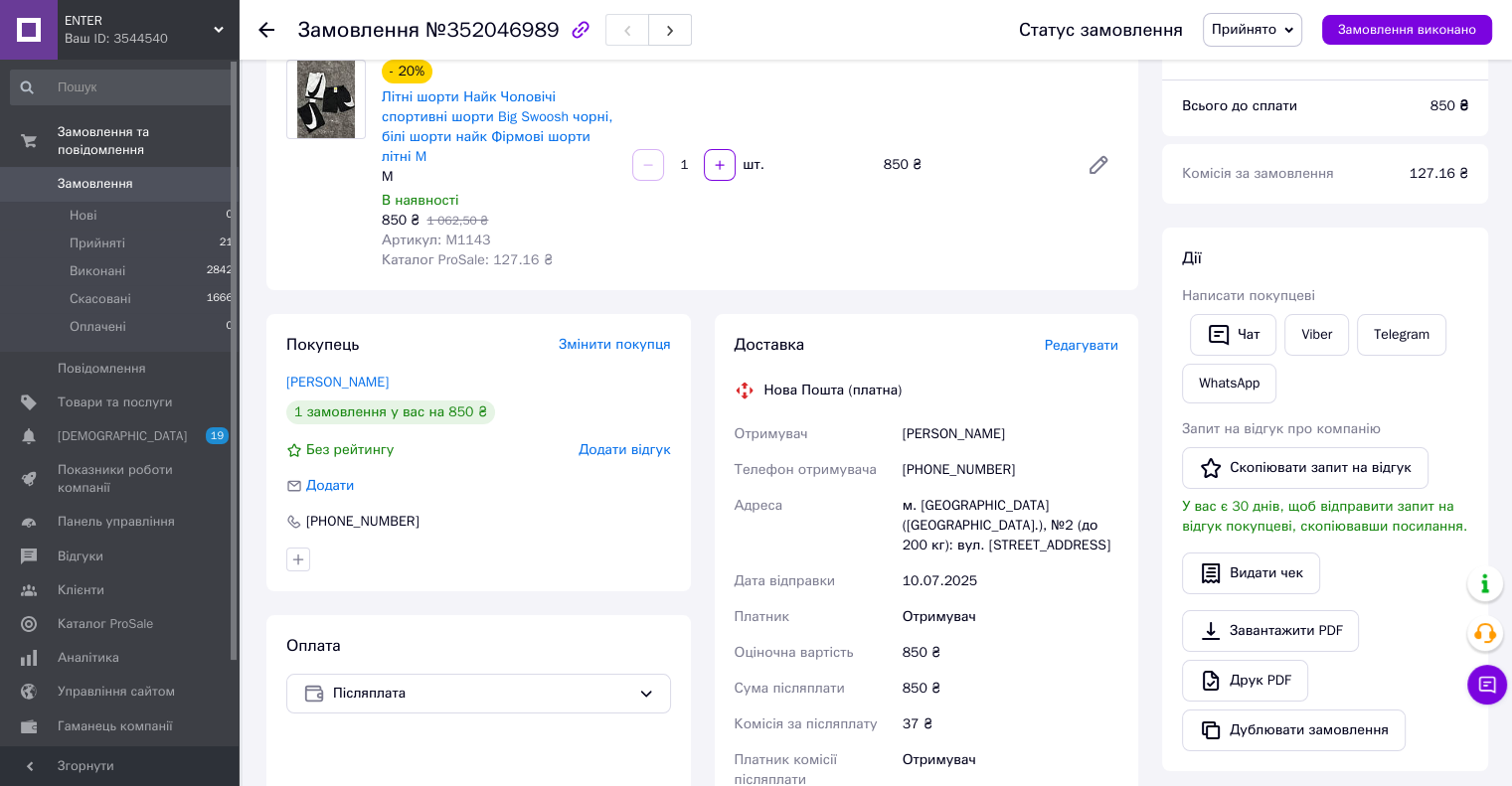 click on "Артикул: M1143" at bounding box center [435, 239] 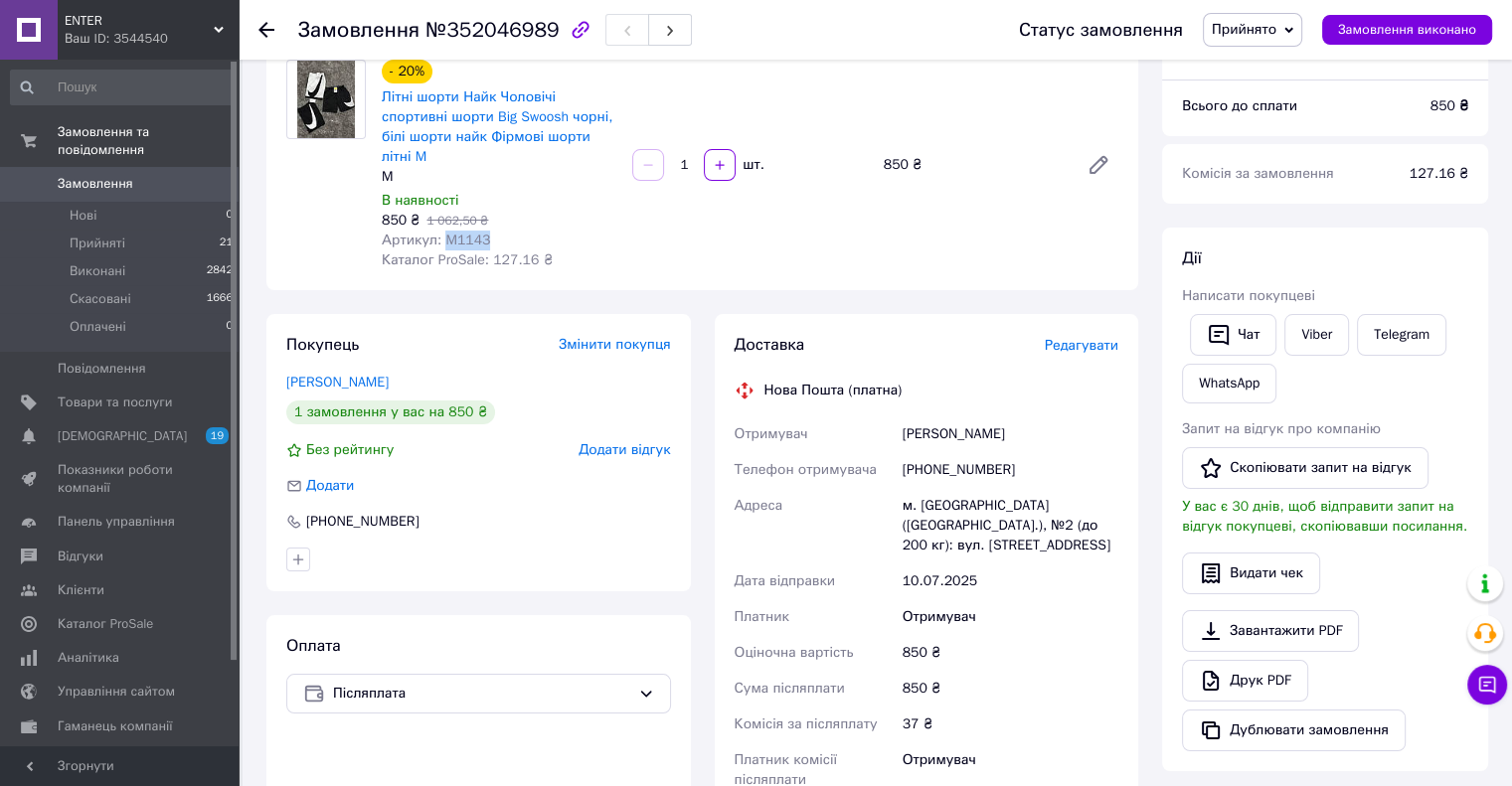 click on "Артикул: M1143" at bounding box center (435, 239) 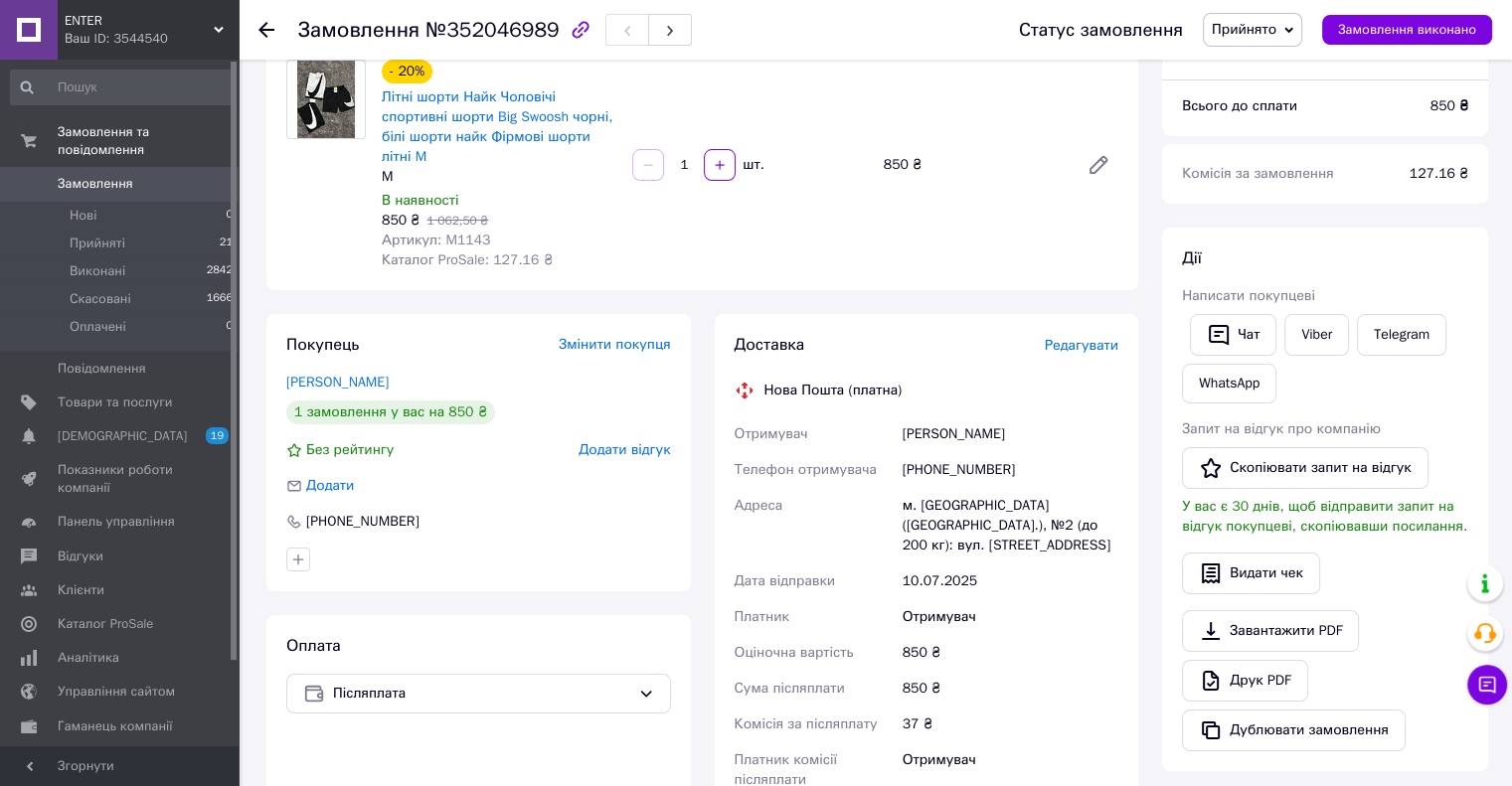 click on "ENTER" at bounding box center (139, 21) 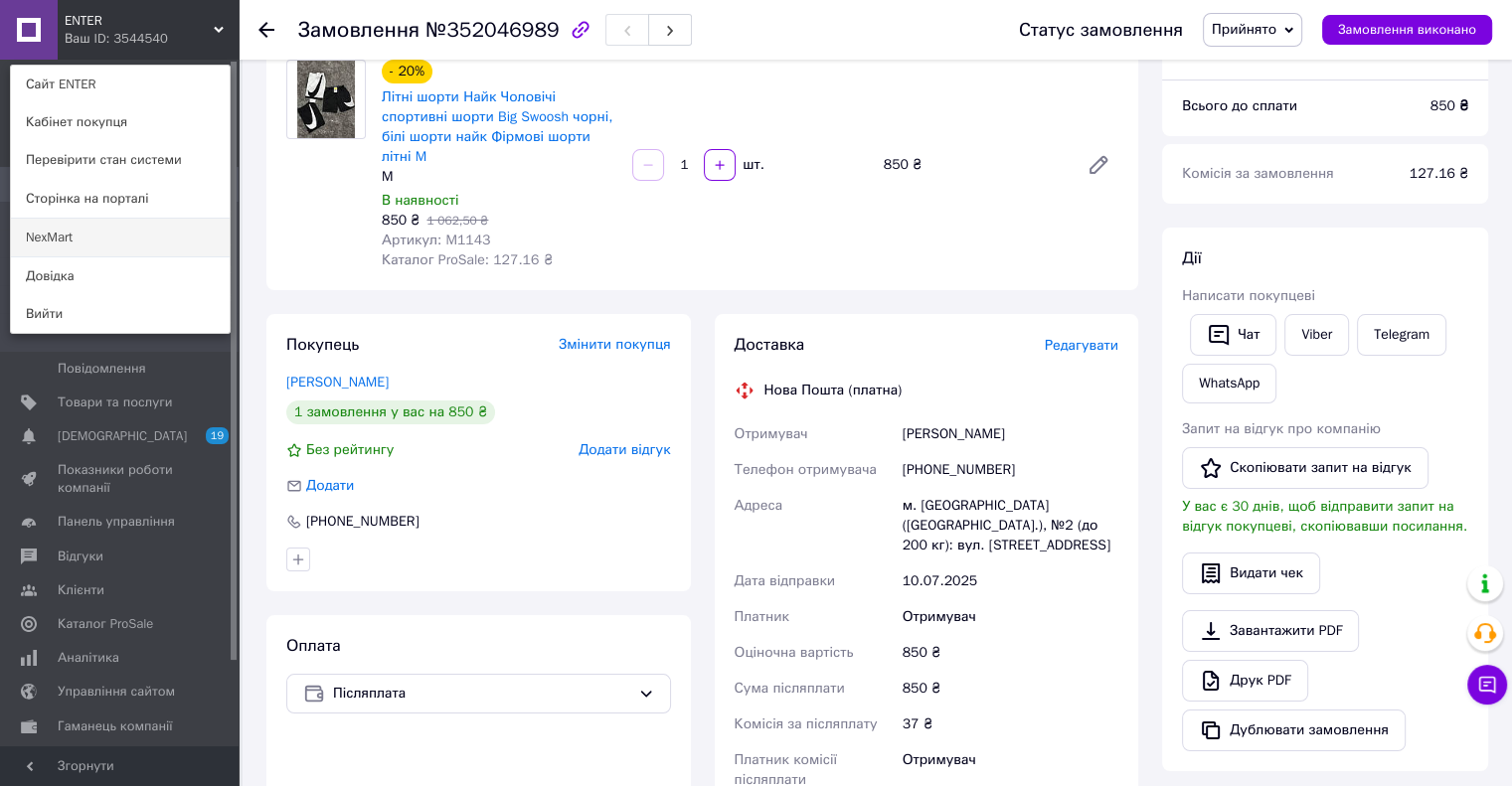click on "NexMart" at bounding box center (120, 237) 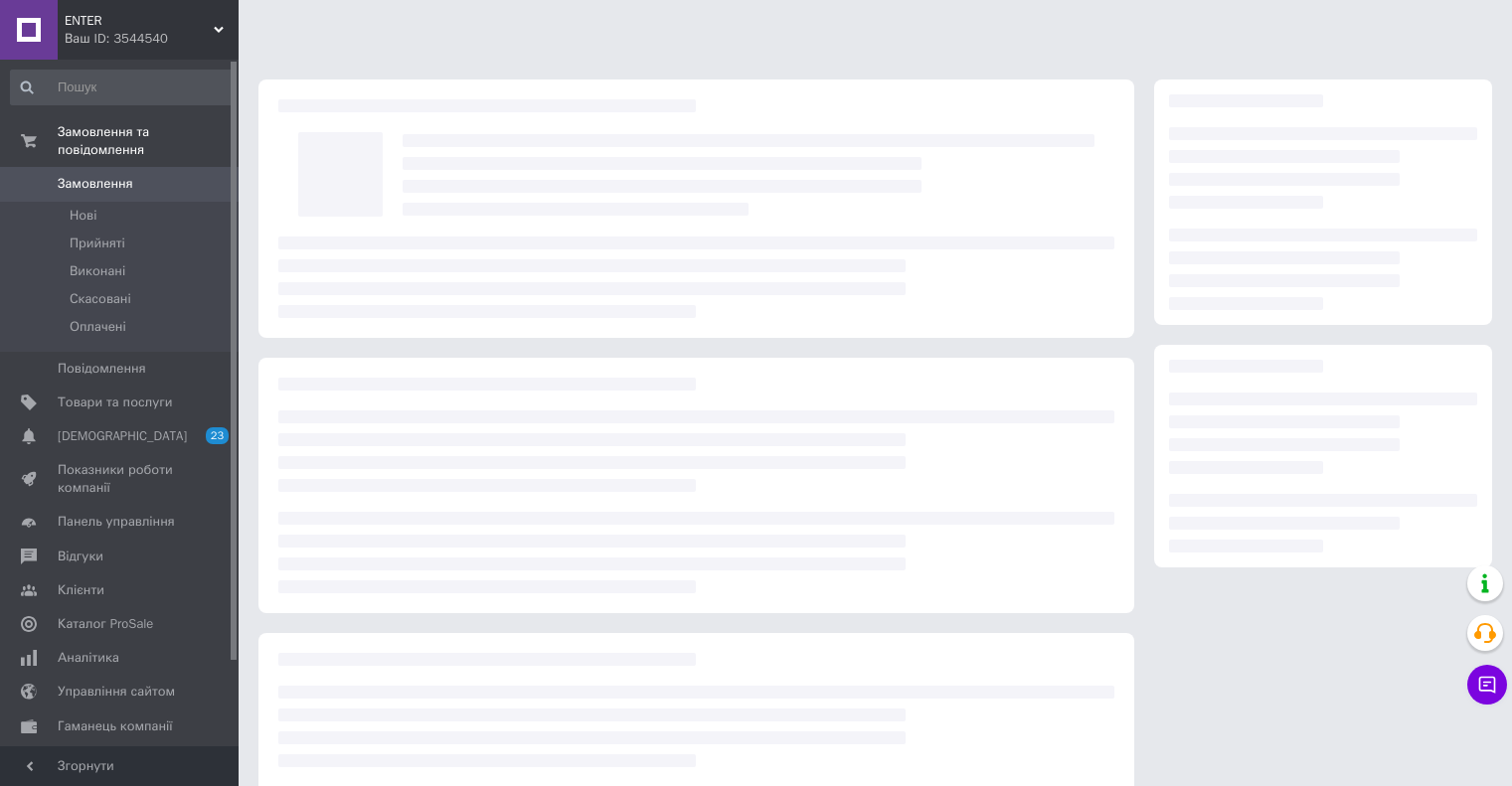 scroll, scrollTop: 0, scrollLeft: 0, axis: both 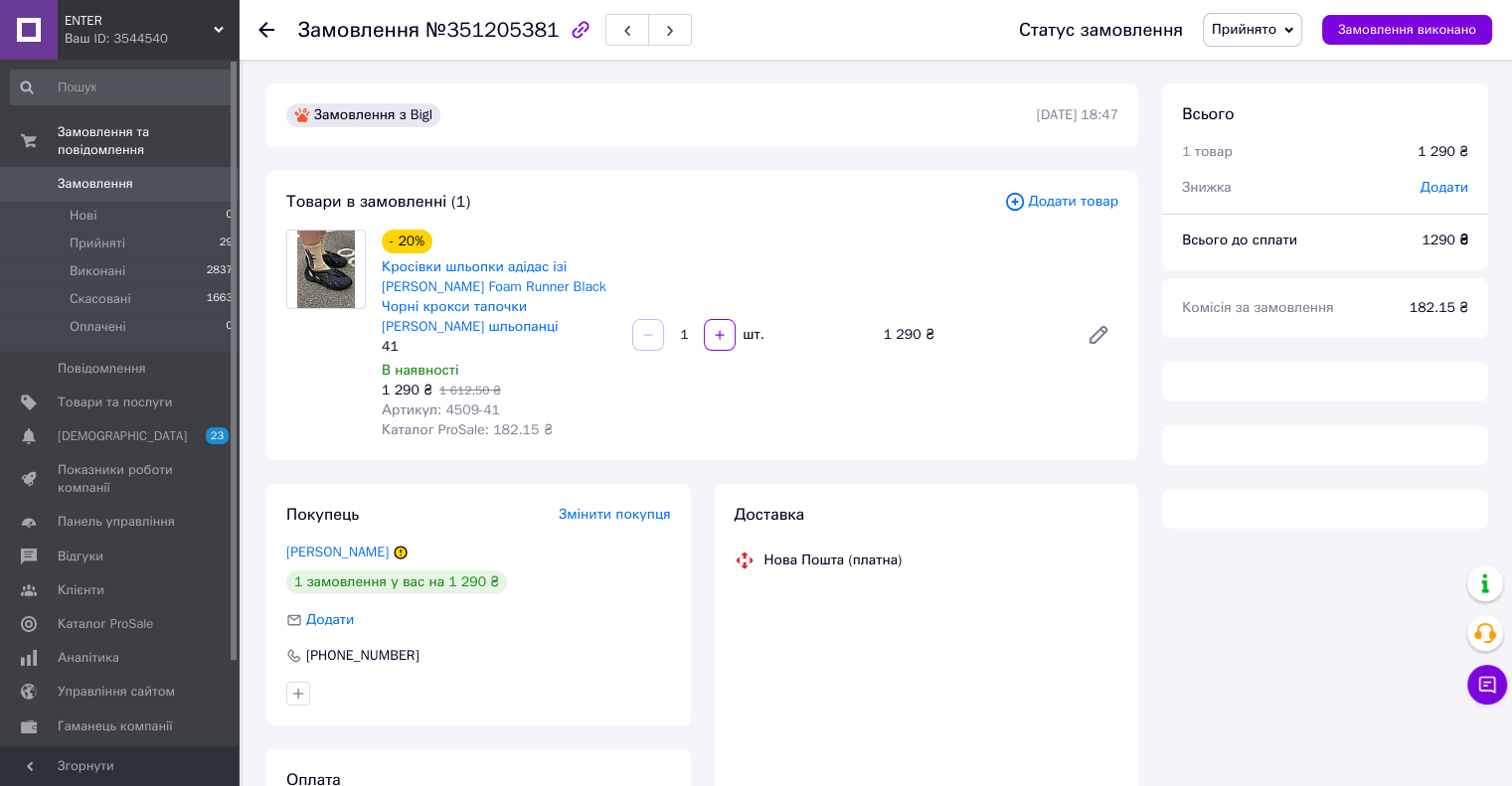 click on "Прийнято" at bounding box center [1244, 29] 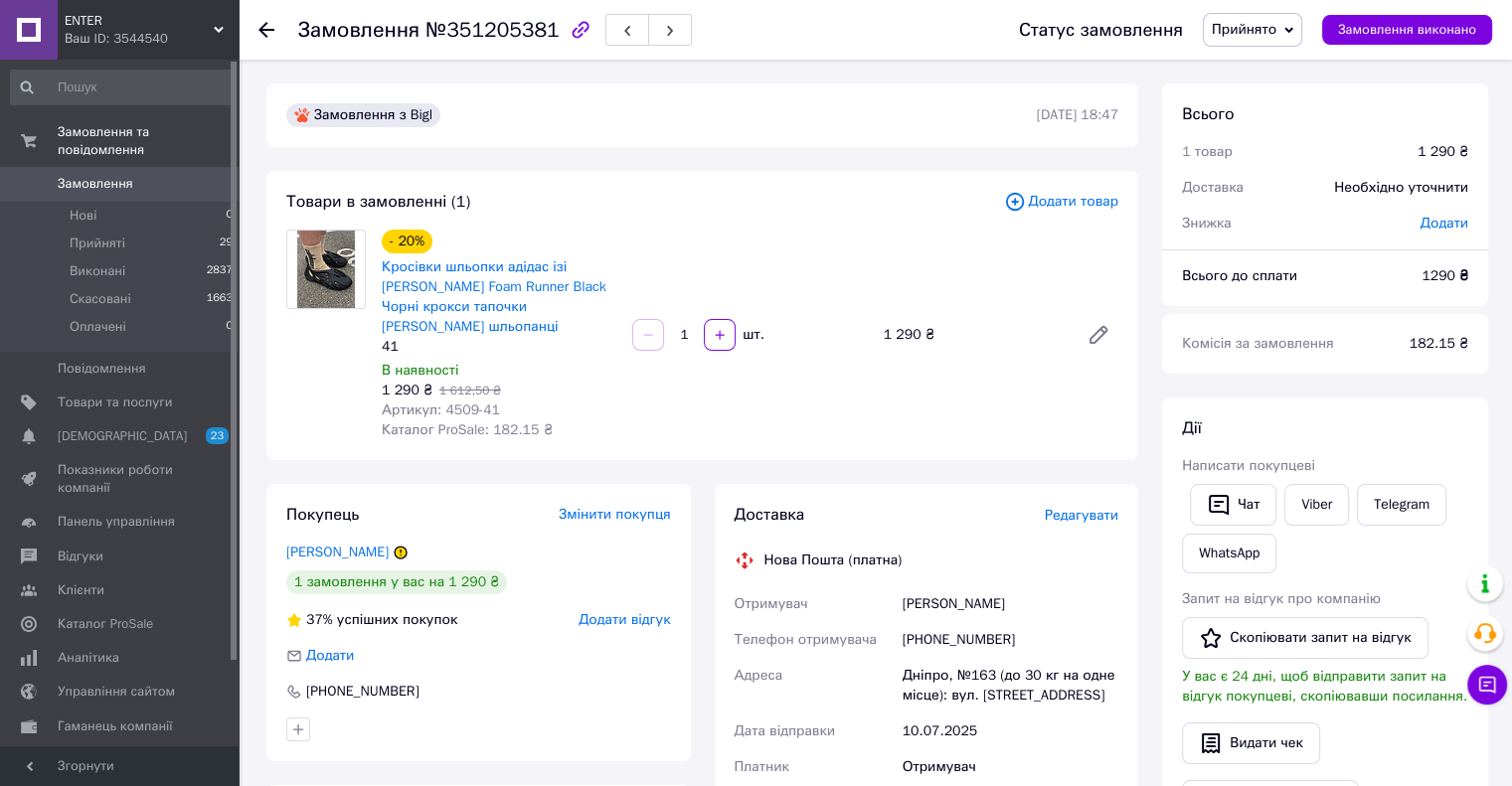click on "Замовлення №351205381" at bounding box center (638, 30) 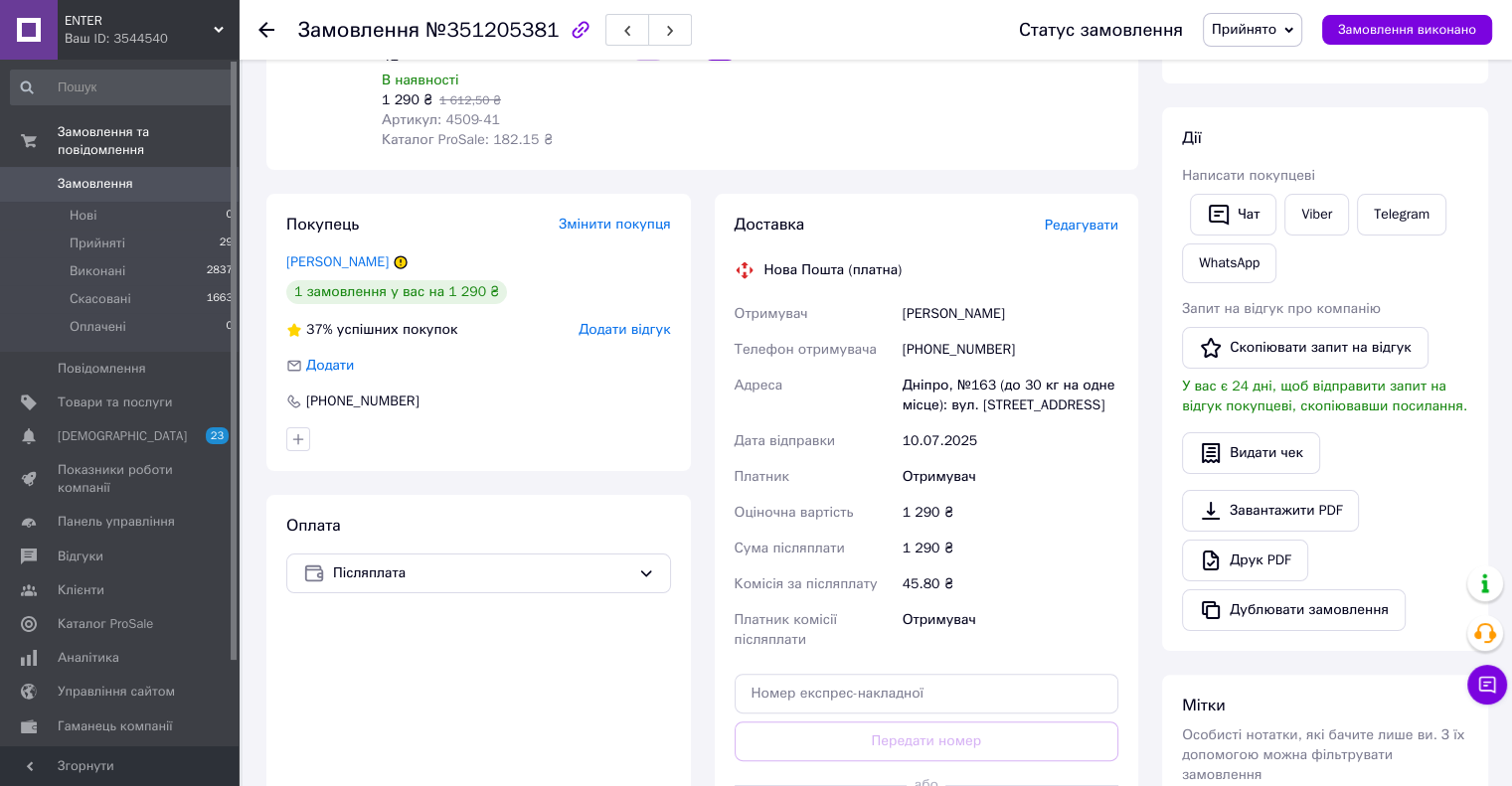 scroll, scrollTop: 298, scrollLeft: 0, axis: vertical 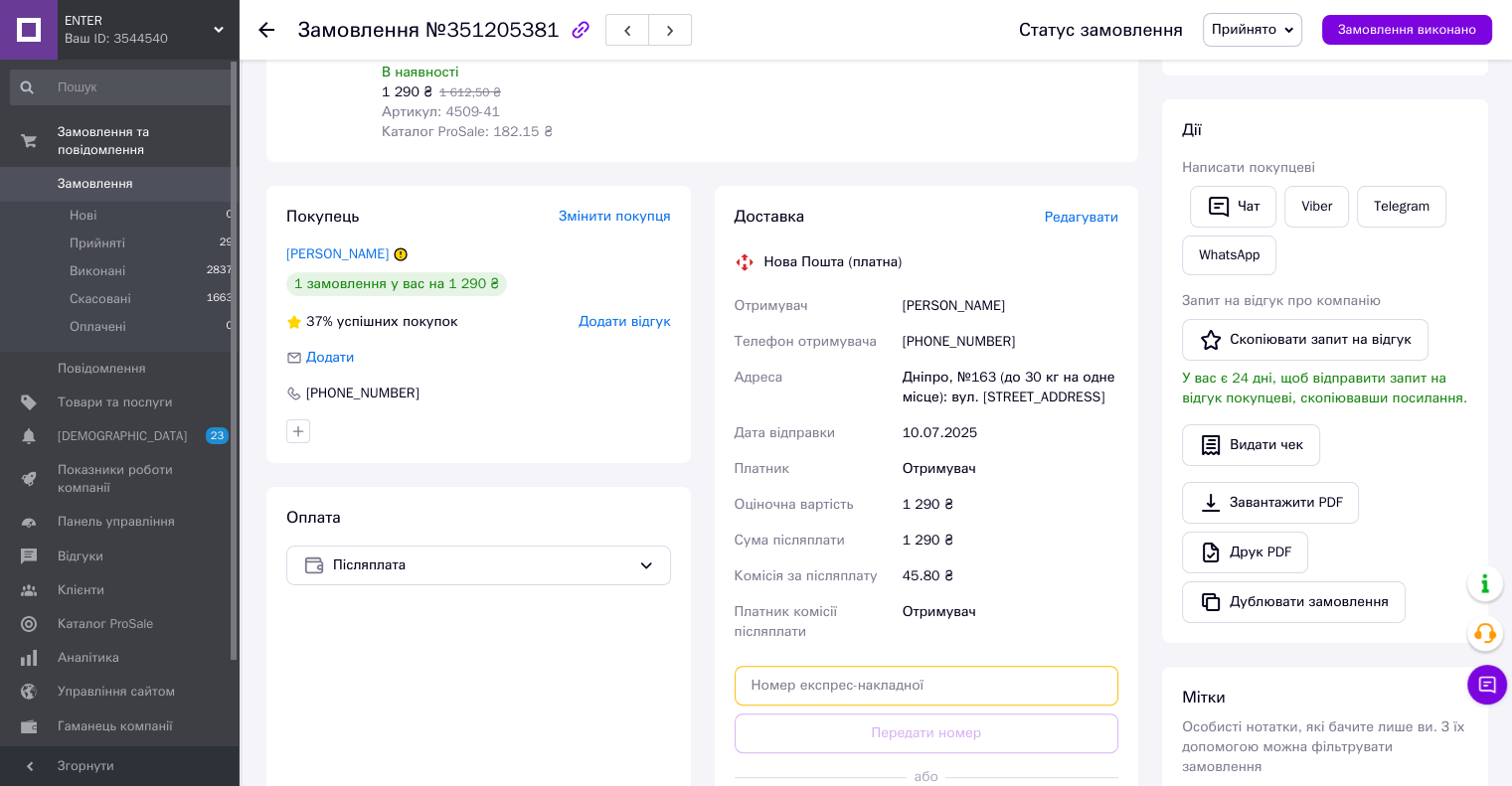 click at bounding box center [926, 686] 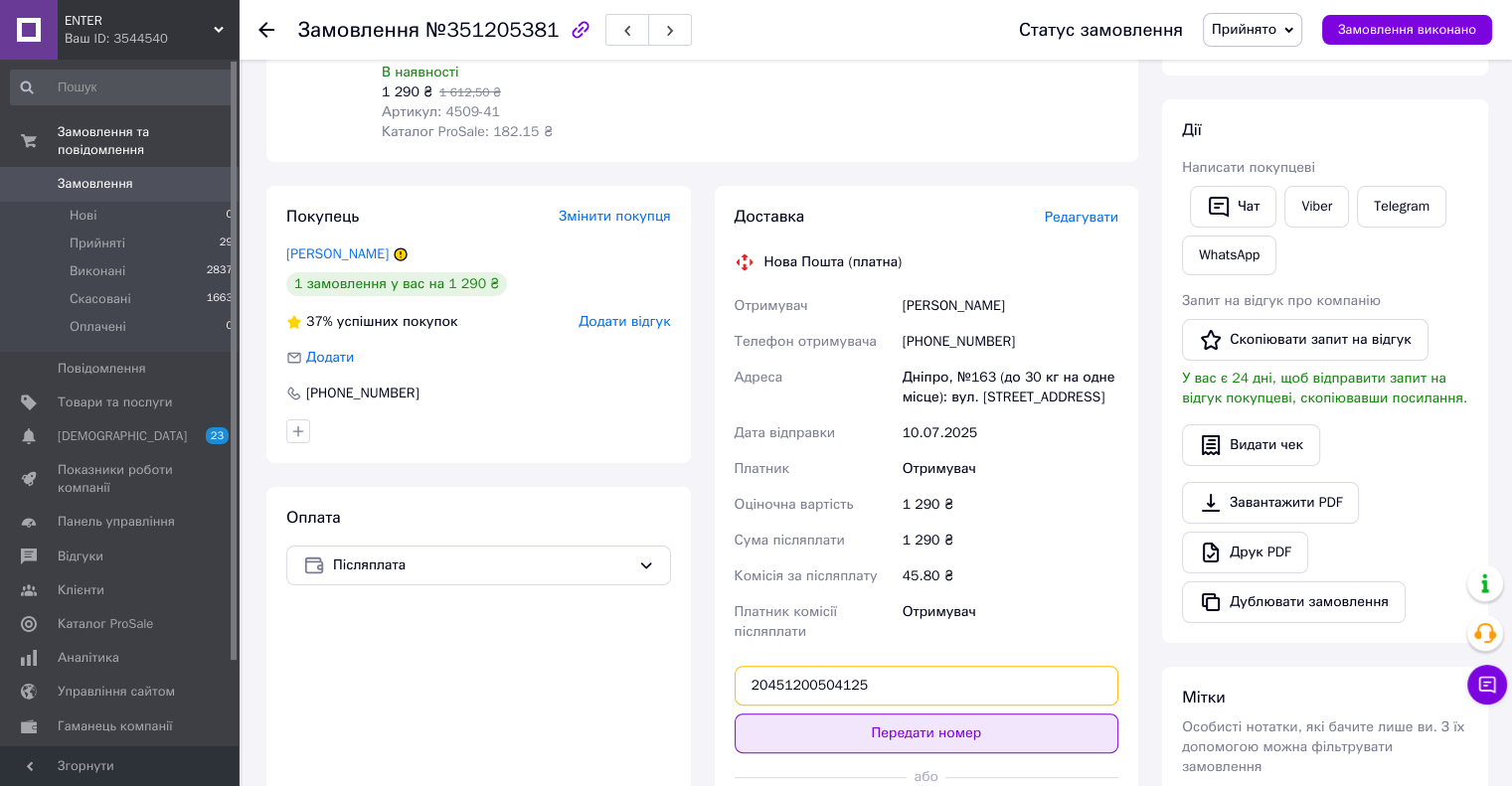 type on "20451200504125" 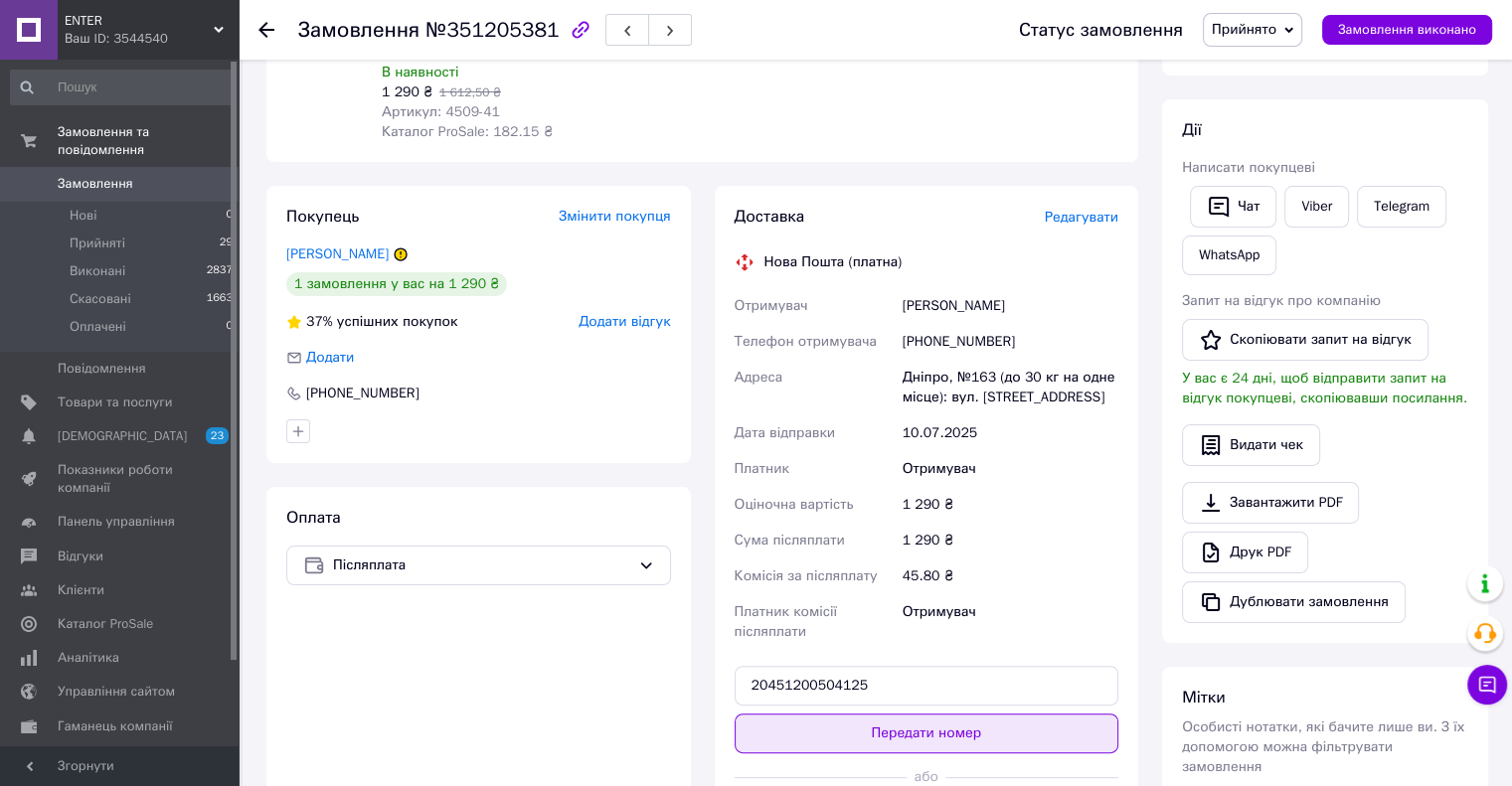 click on "Передати номер" at bounding box center [926, 733] 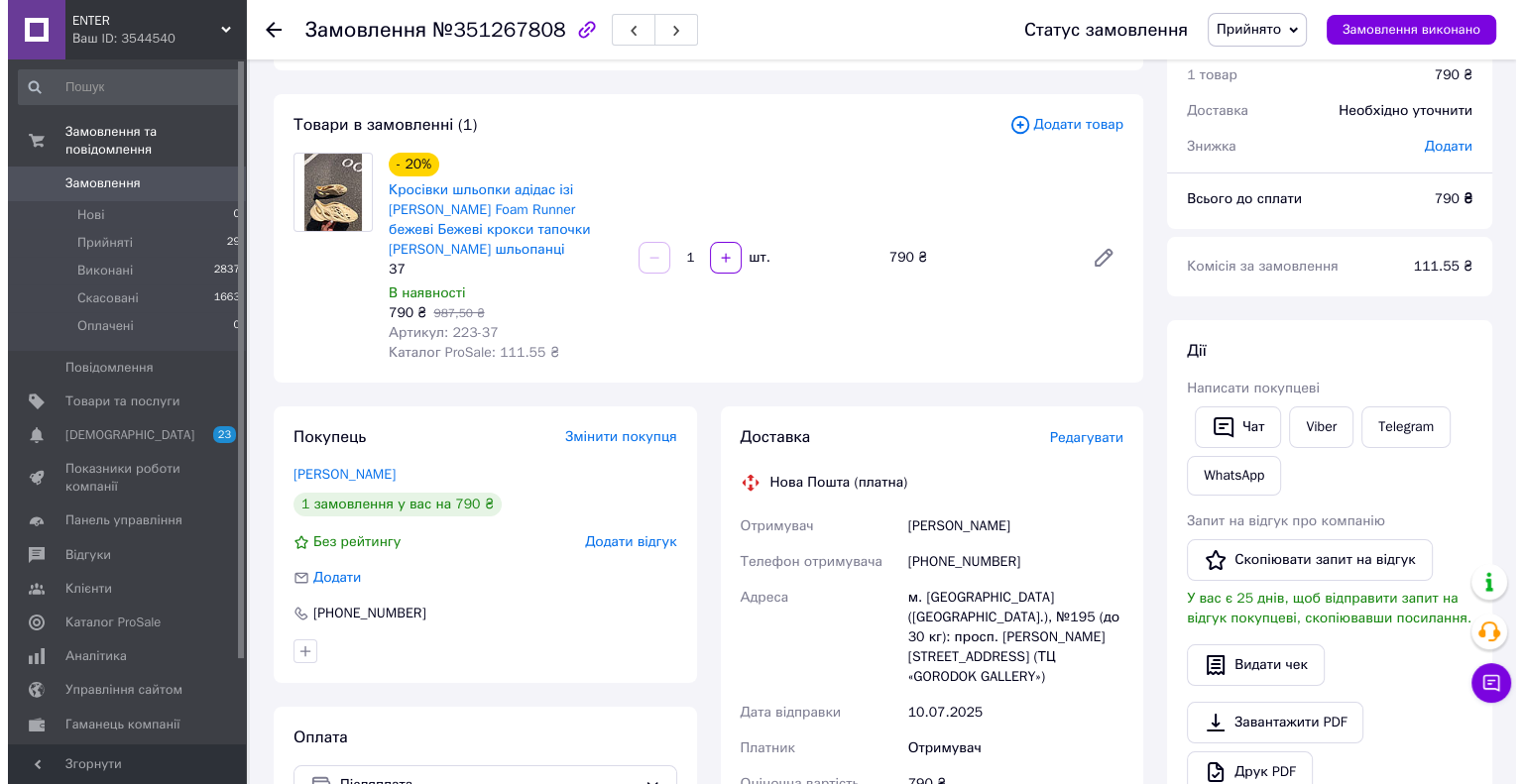 scroll, scrollTop: 99, scrollLeft: 0, axis: vertical 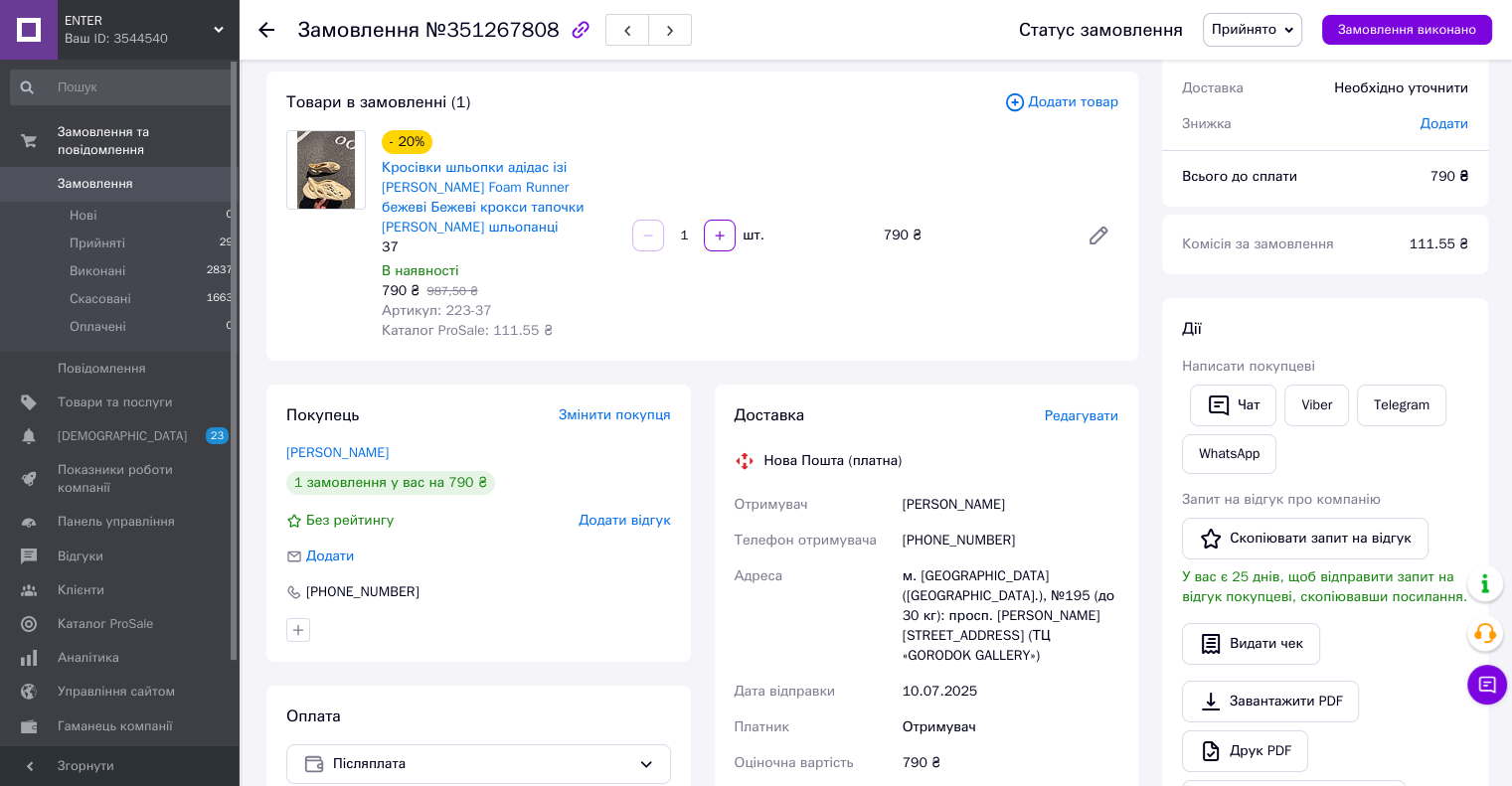 click on "Доставка Редагувати Нова Пошта (платна) Отримувач Федосов Володимир Телефон отримувача +380668053385 Адреса м. Київ (Київська обл.), №195 (до 30 кг): просп. Степана Бандери, 23 (ТЦ «GORODOK GALLERY») Дата відправки 10.07.2025 Платник Отримувач Оціночна вартість 790 ₴ Сума післяплати 790 ₴ Комісія за післяплату 35.80 ₴ Платник комісії післяплати Отримувач Передати номер або Згенерувати ЕН" at bounding box center [926, 752] 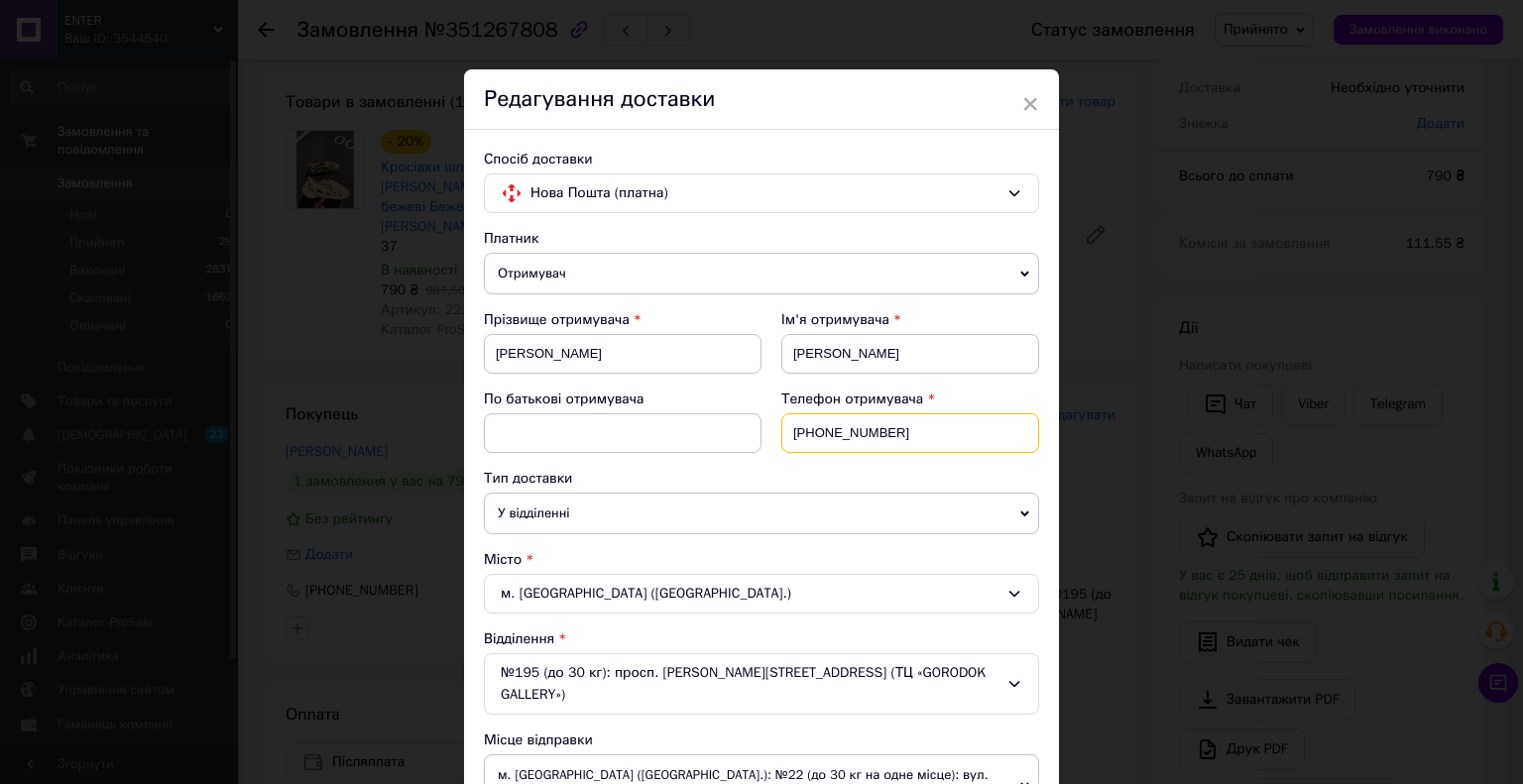 click on "+380668053385" at bounding box center [910, 433] 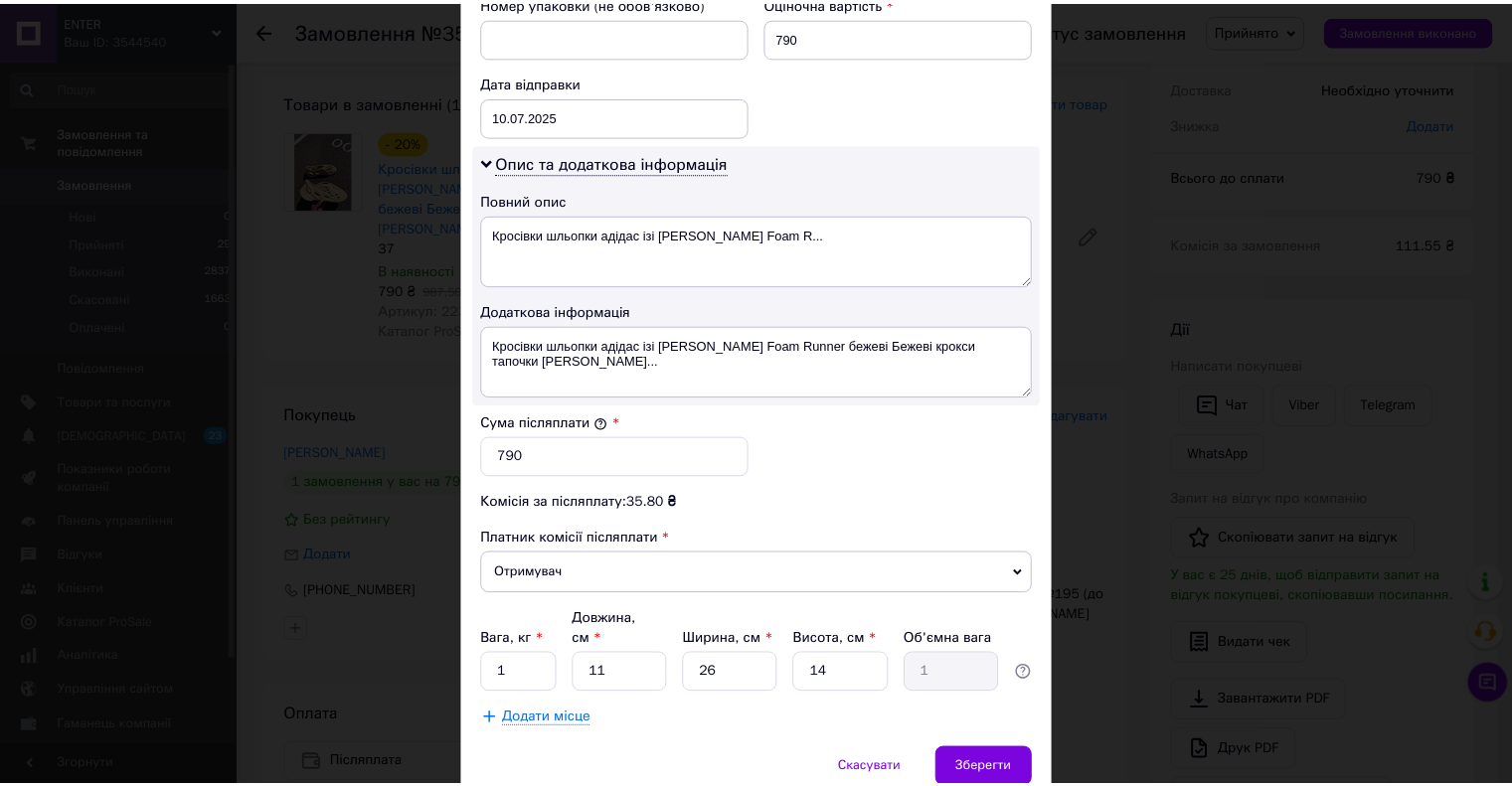 scroll, scrollTop: 966, scrollLeft: 0, axis: vertical 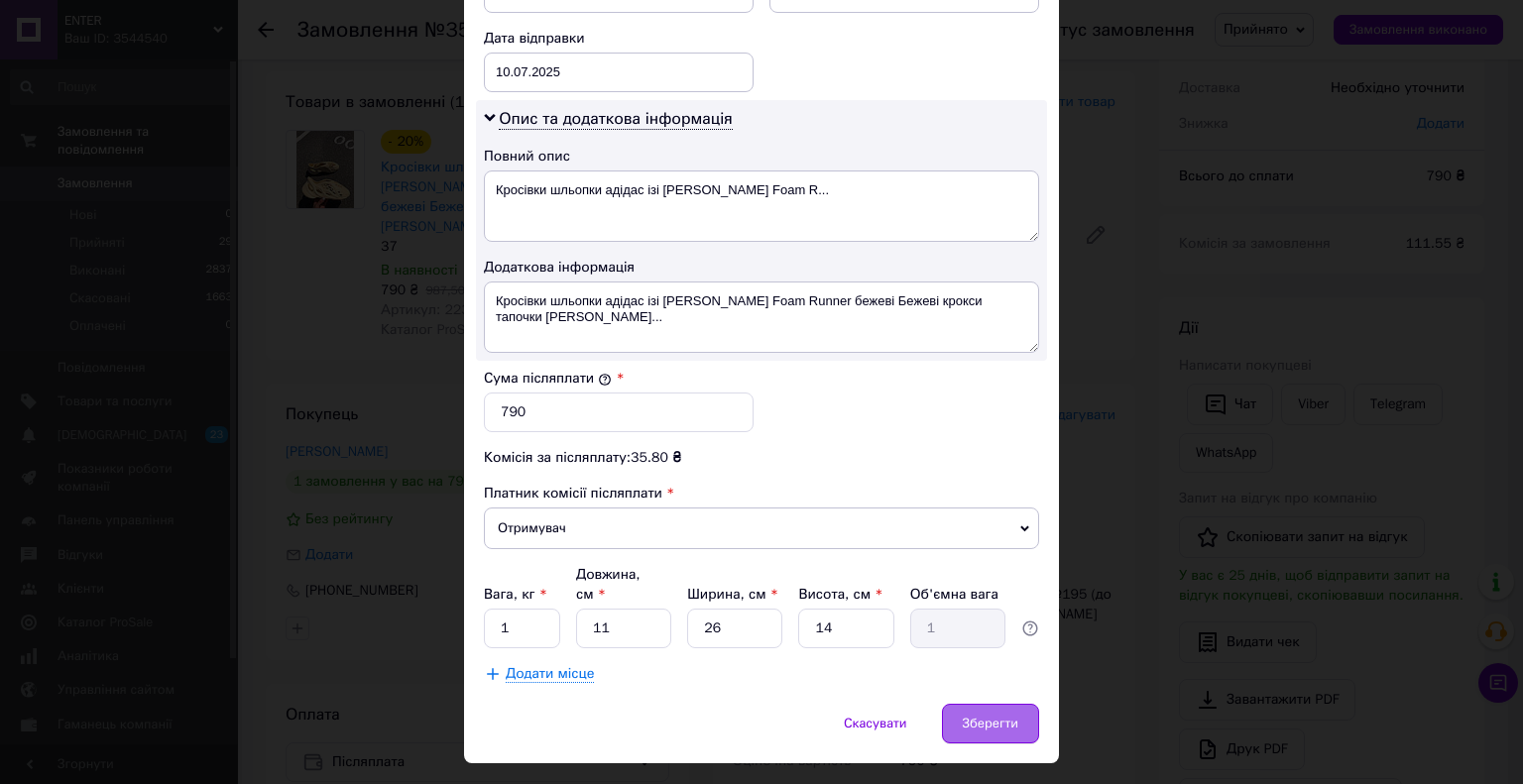 type on "+380508845400" 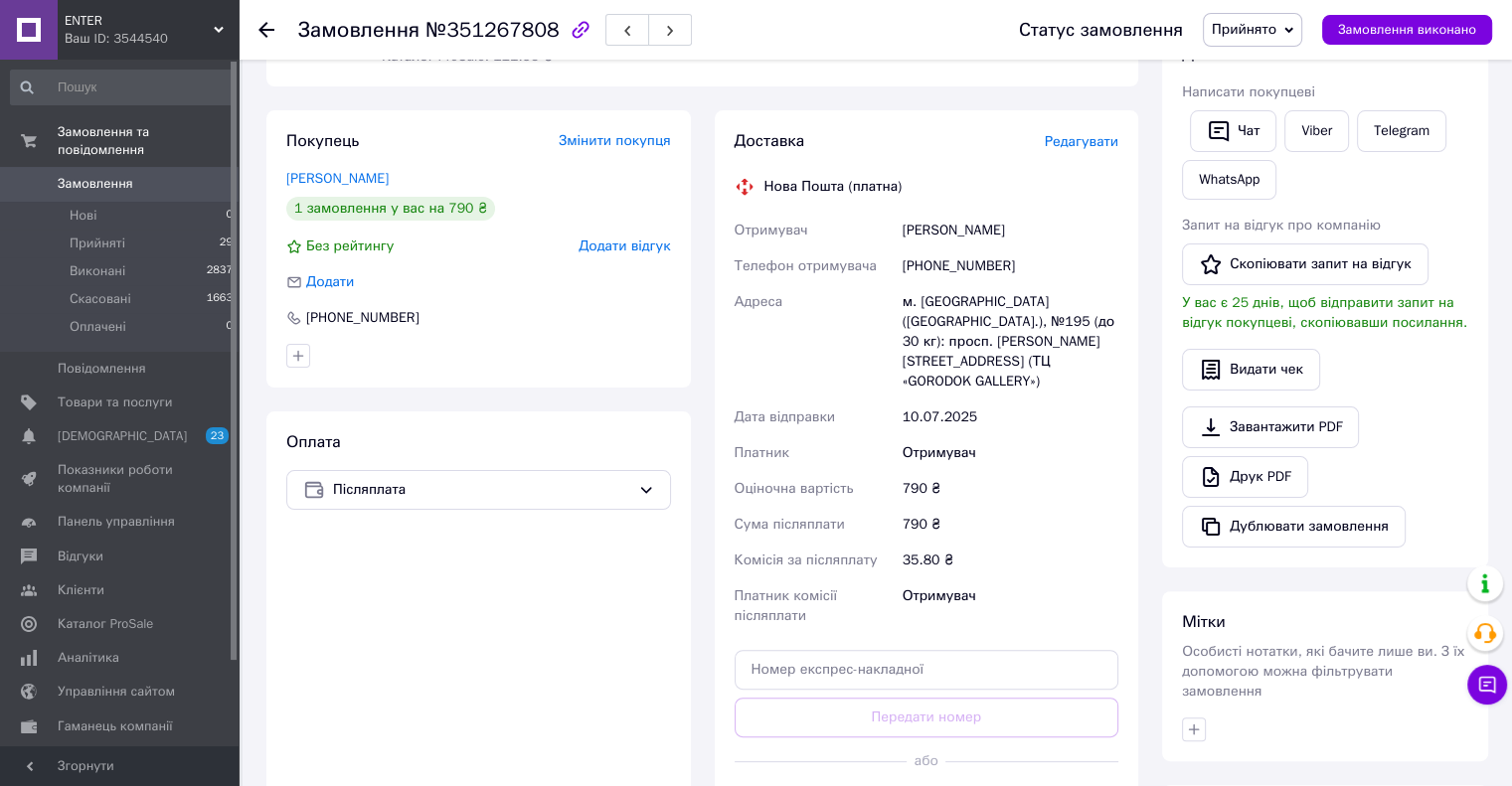 scroll, scrollTop: 397, scrollLeft: 0, axis: vertical 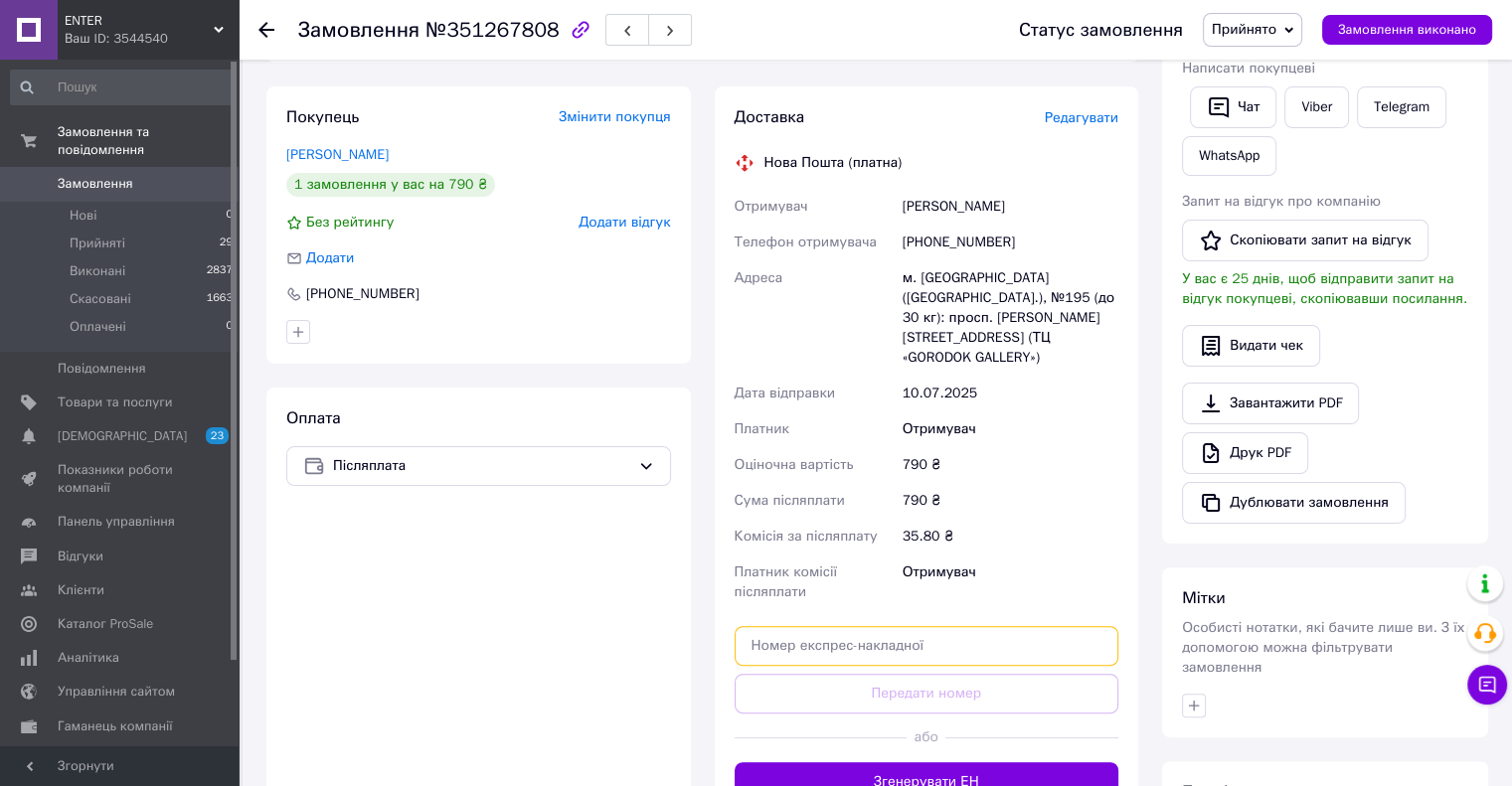 click at bounding box center (926, 646) 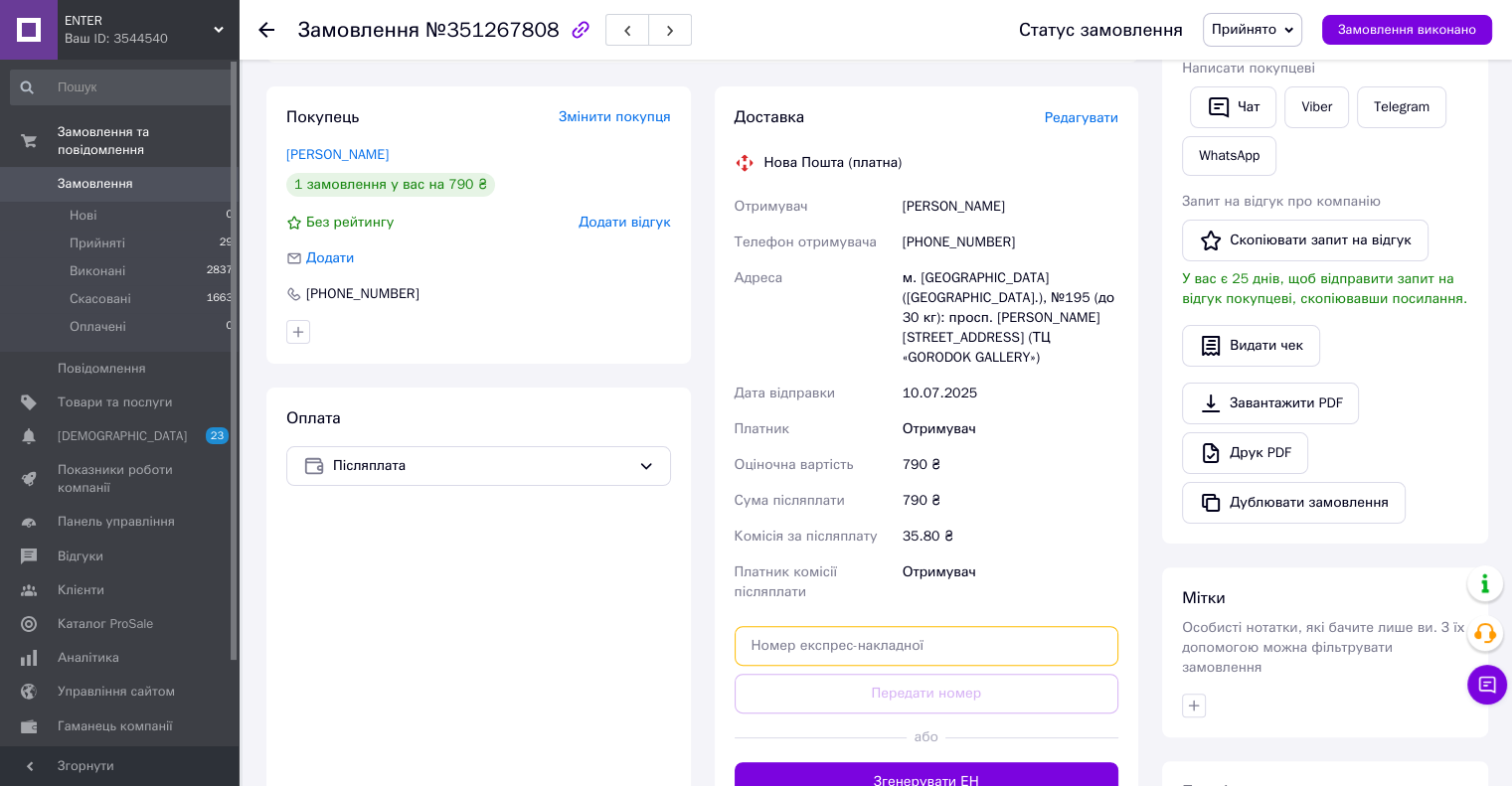 paste on "20451193700258" 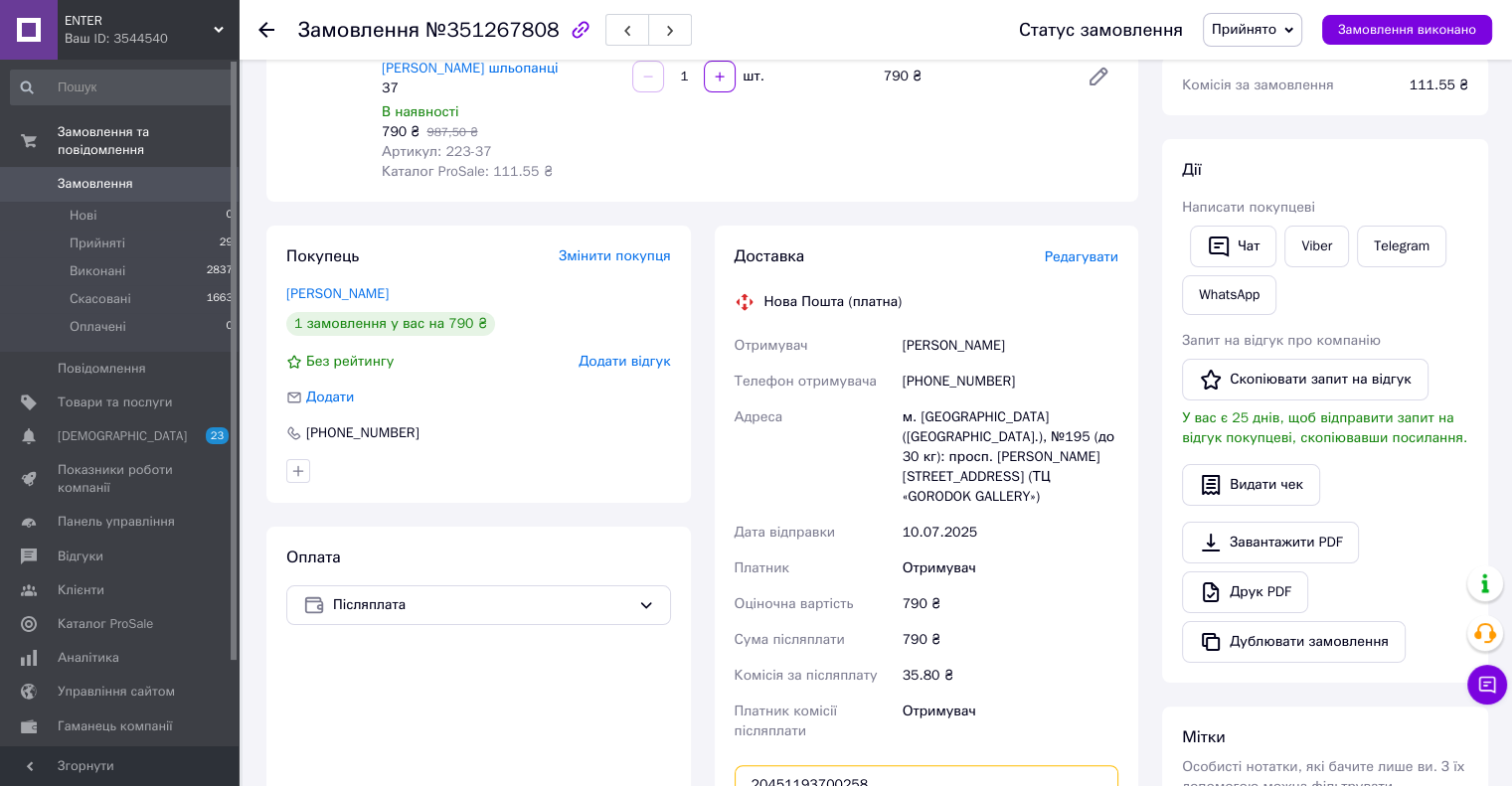 scroll, scrollTop: 298, scrollLeft: 0, axis: vertical 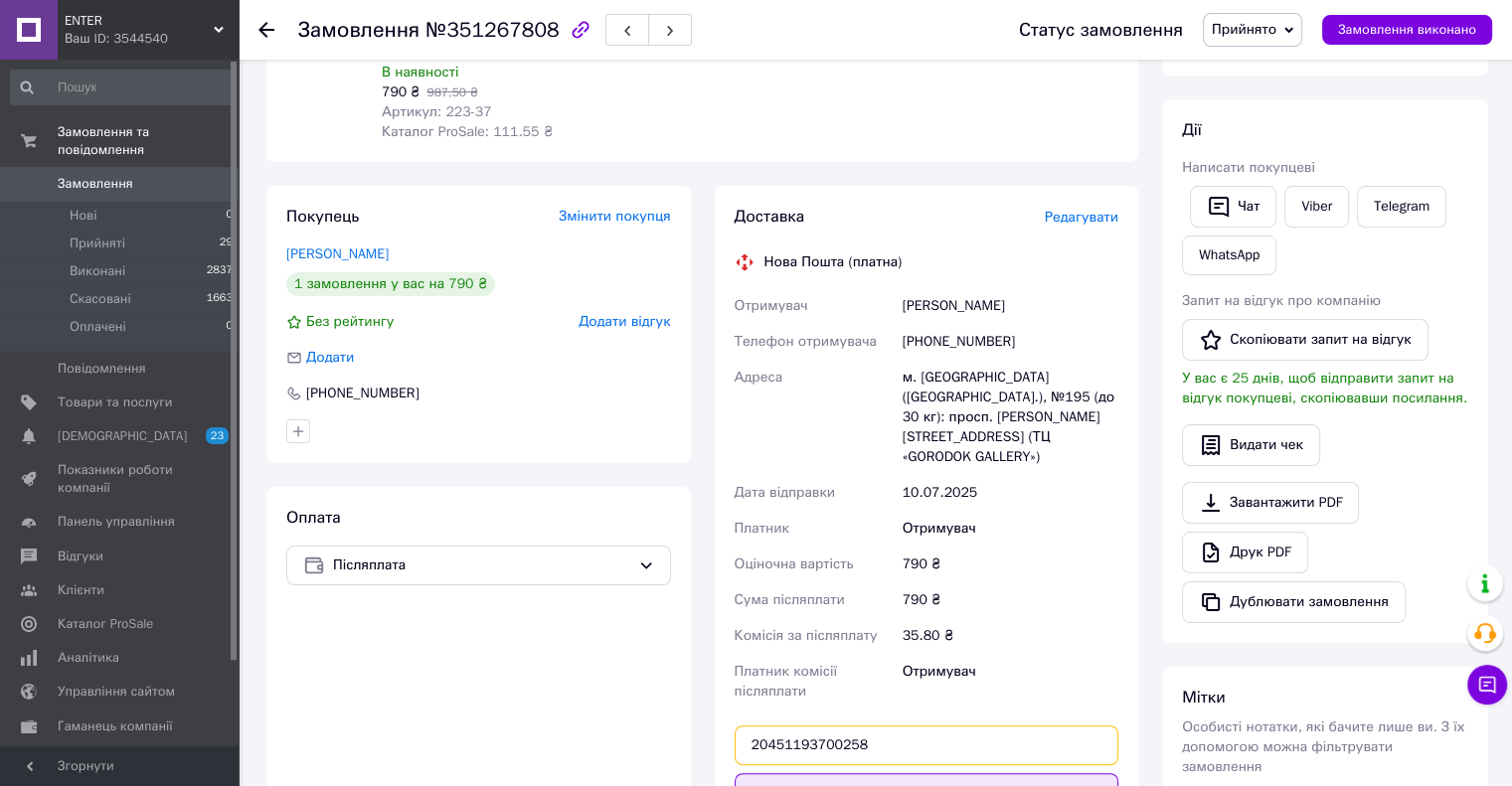 type on "20451193700258" 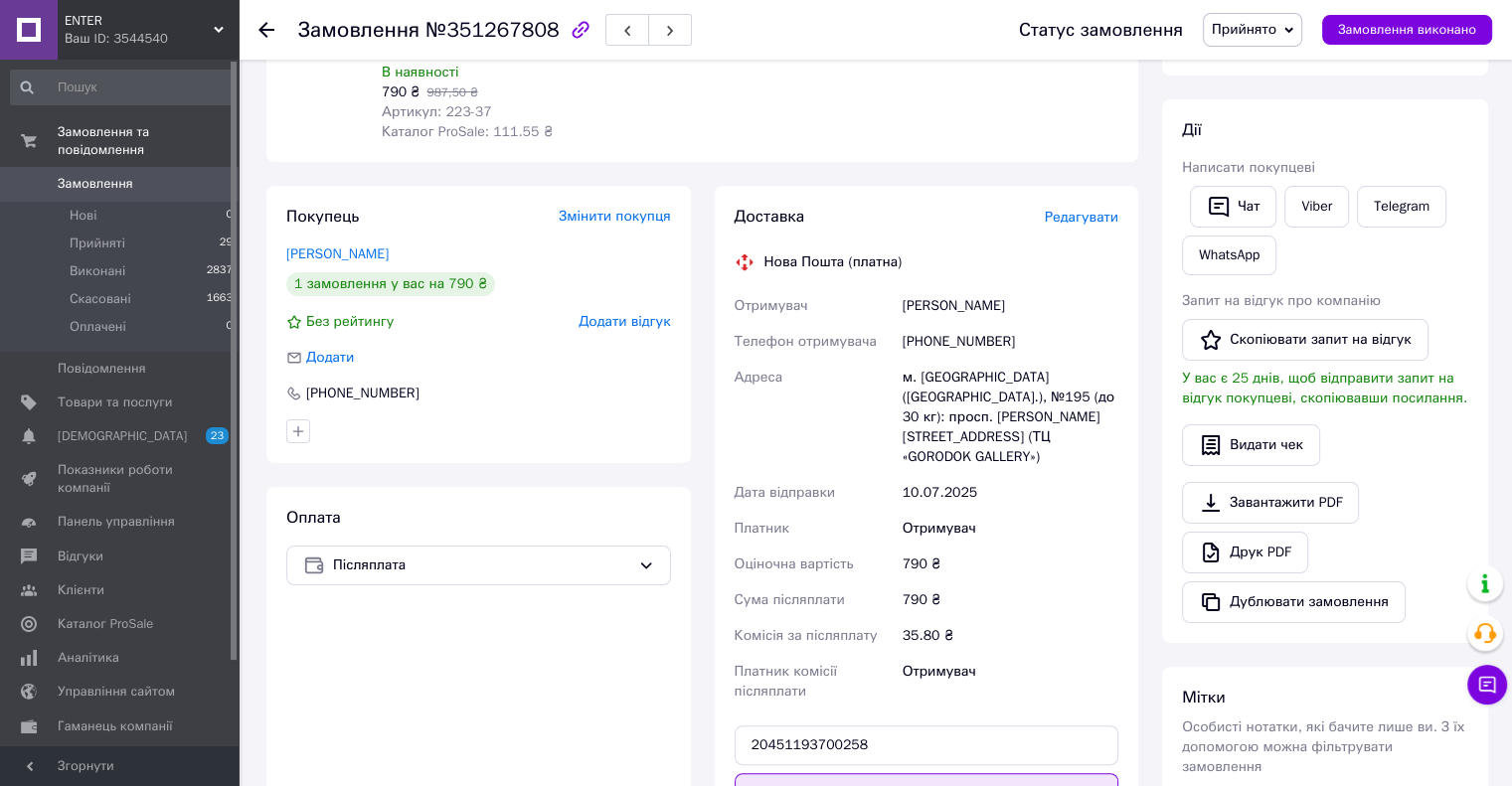 click on "Передати номер" at bounding box center (926, 793) 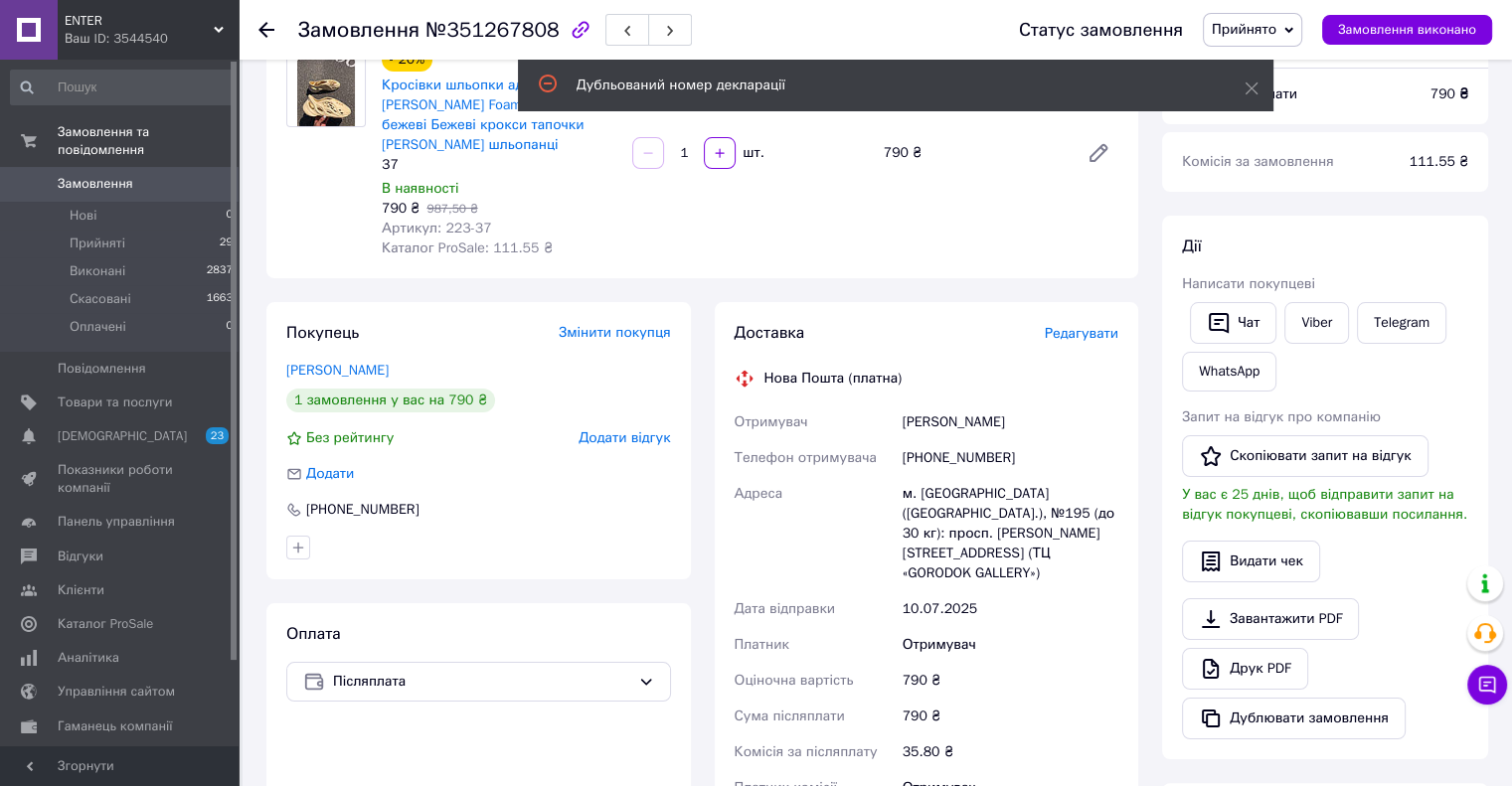 scroll, scrollTop: 0, scrollLeft: 0, axis: both 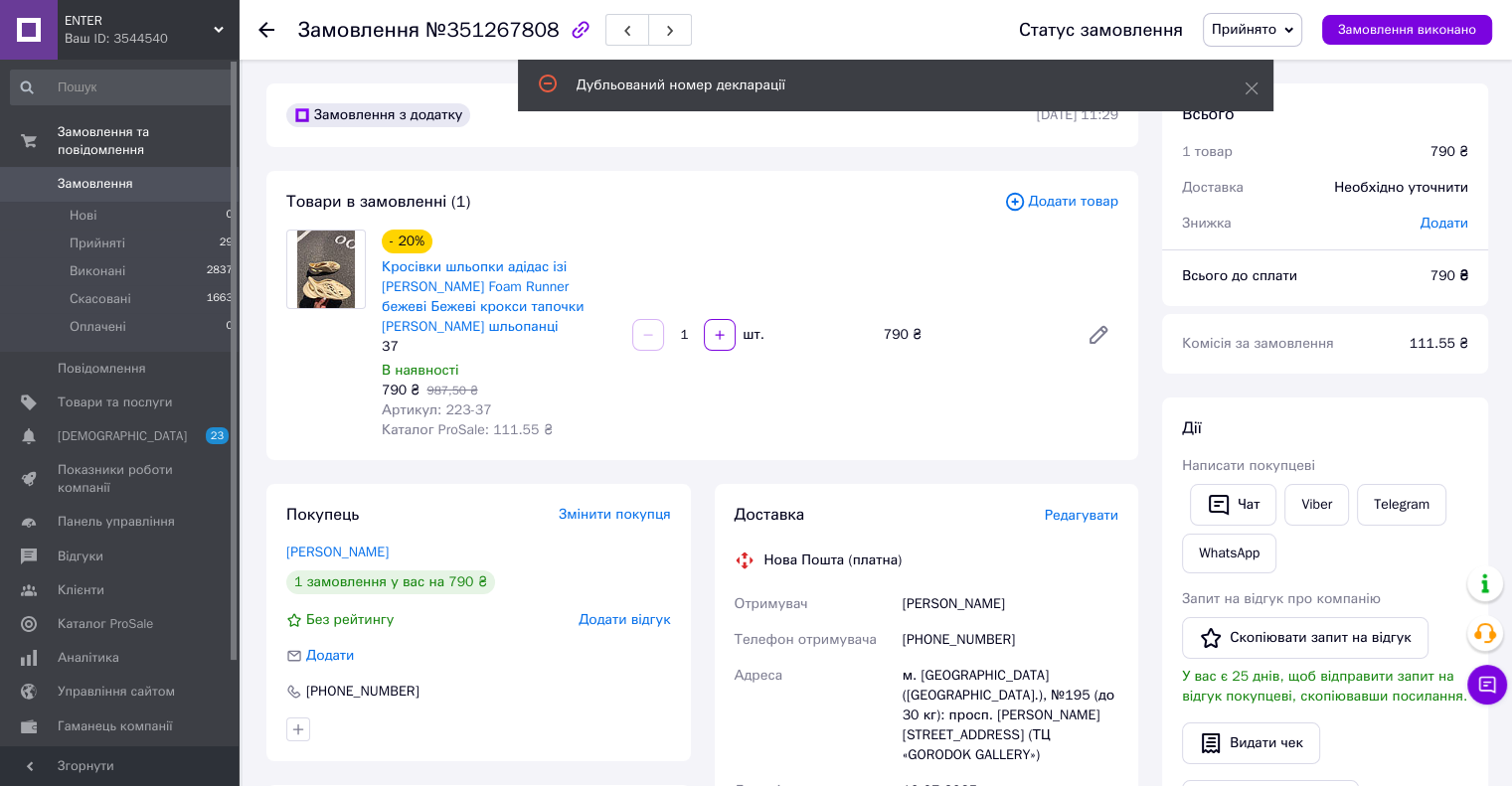 click on "Прийнято" at bounding box center (1244, 29) 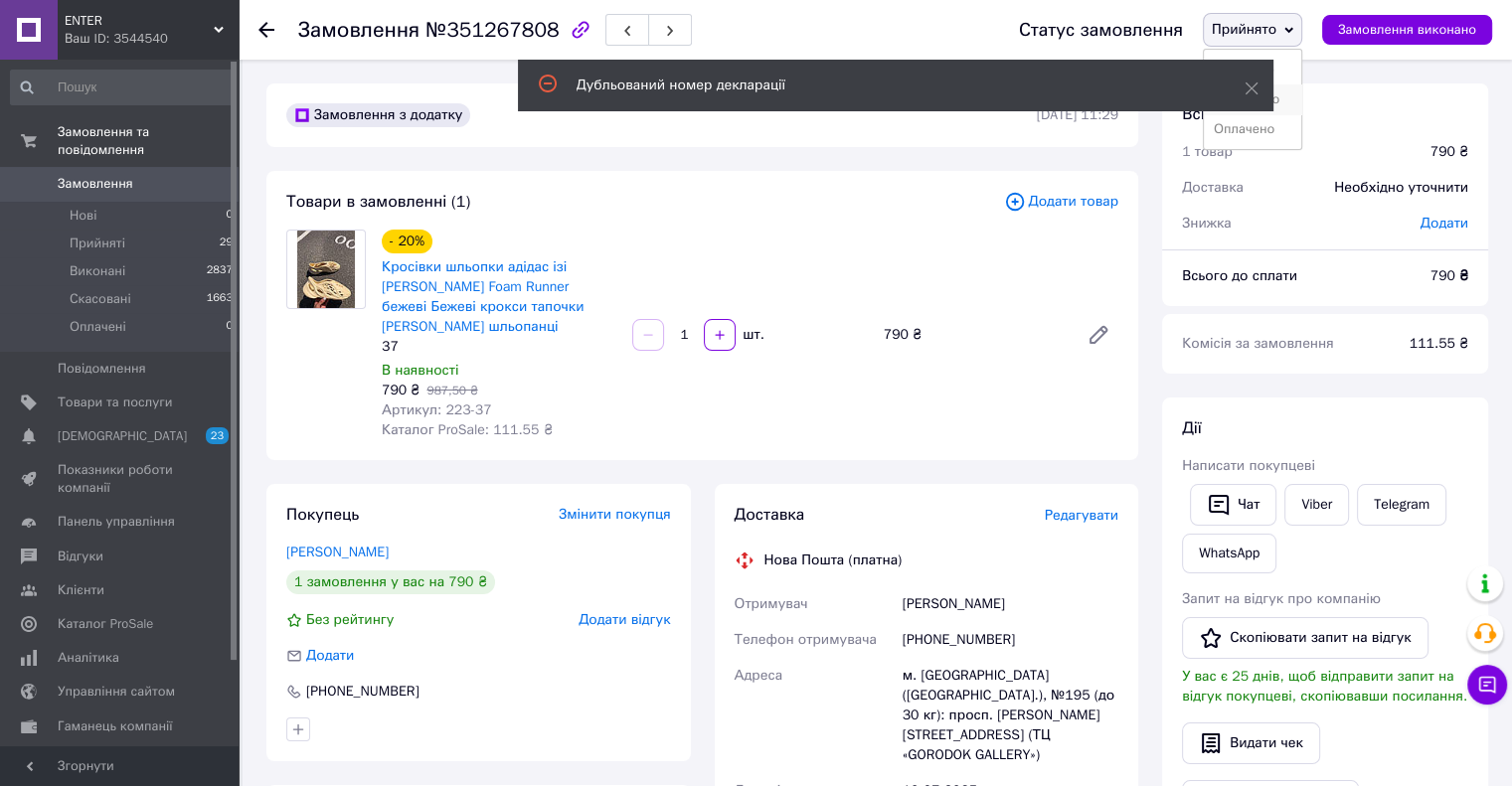 click on "Скасовано" at bounding box center (1253, 99) 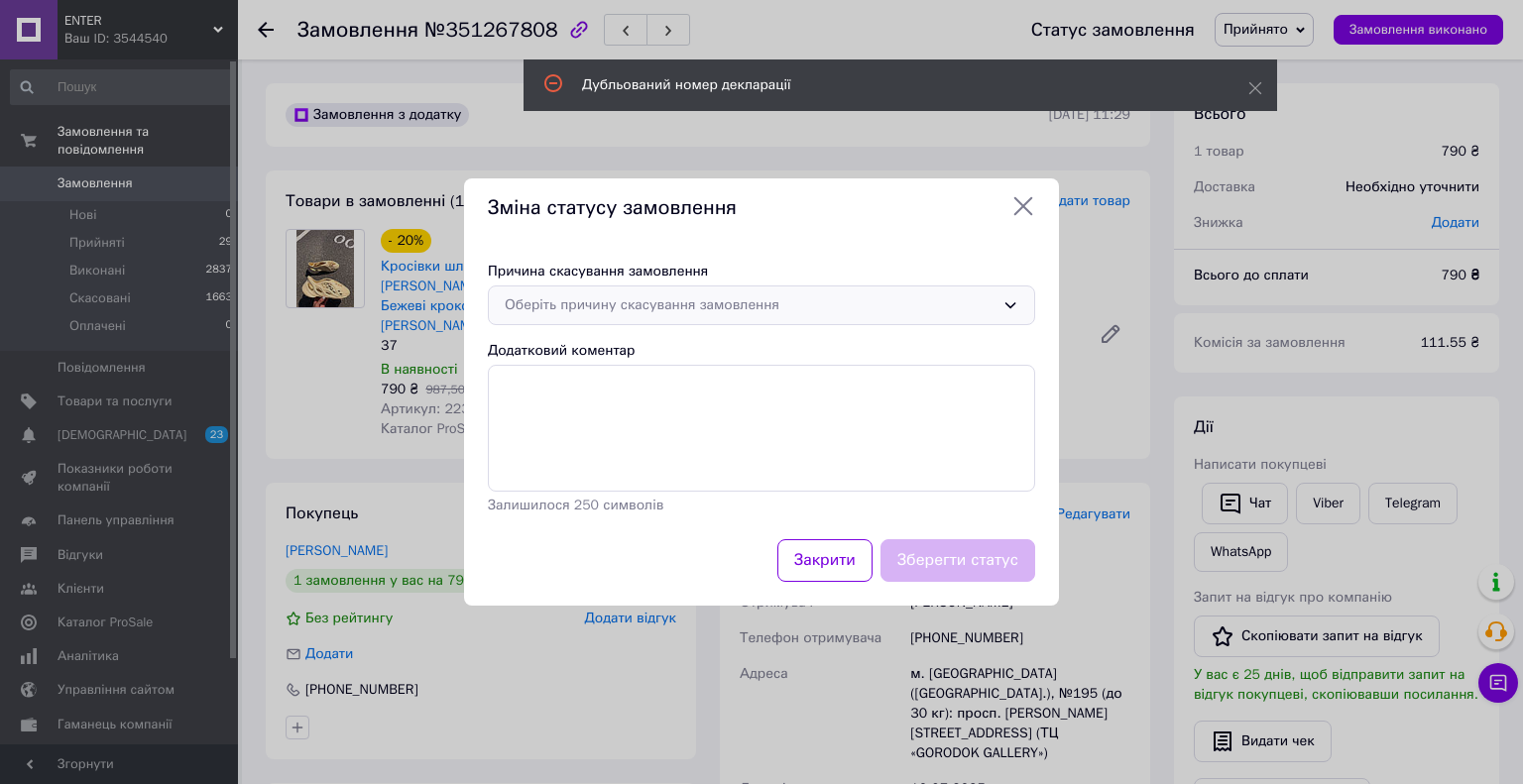 click on "Оберіть причину скасування замовлення" at bounding box center (750, 305) 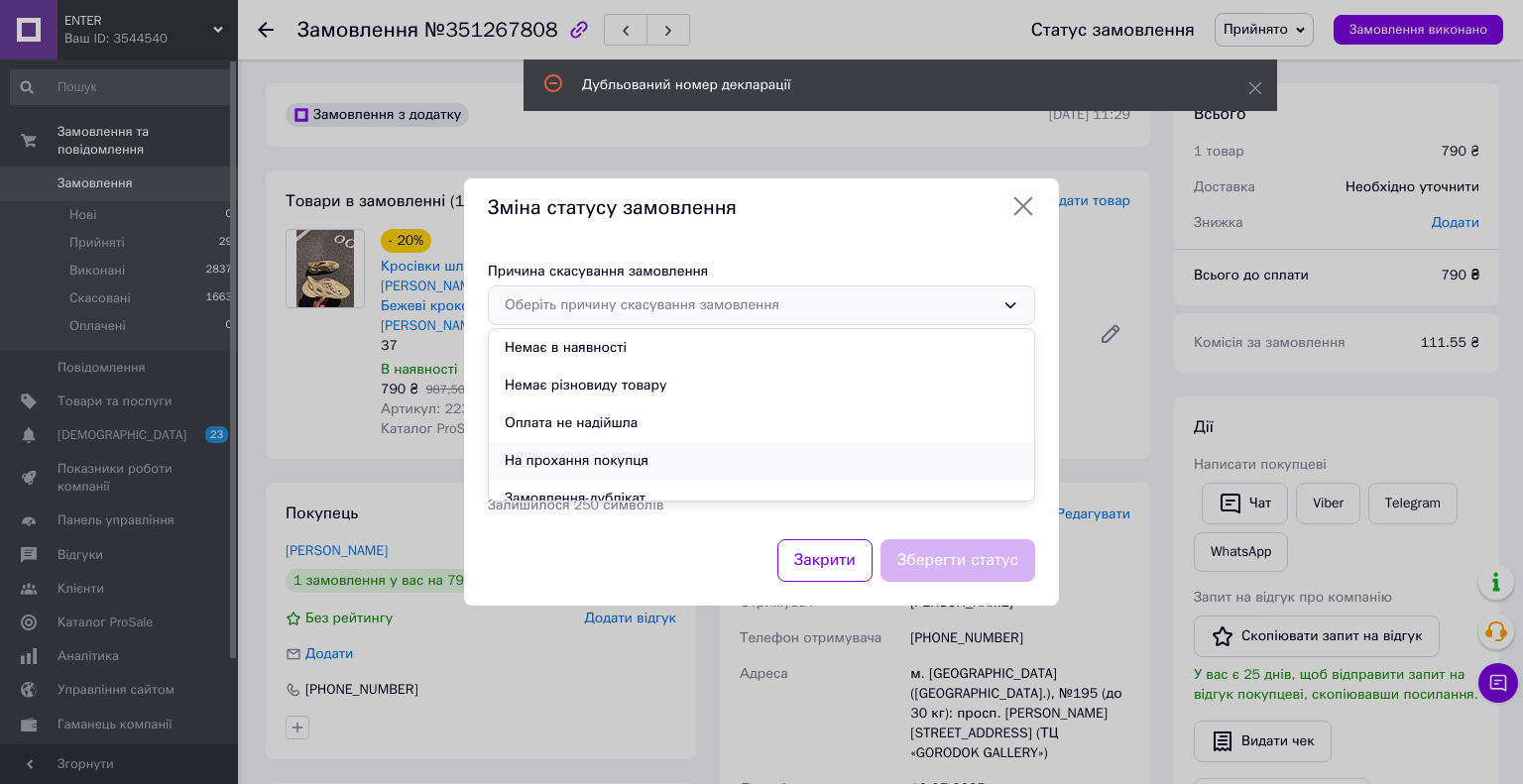 click on "На прохання покупця" at bounding box center [762, 461] 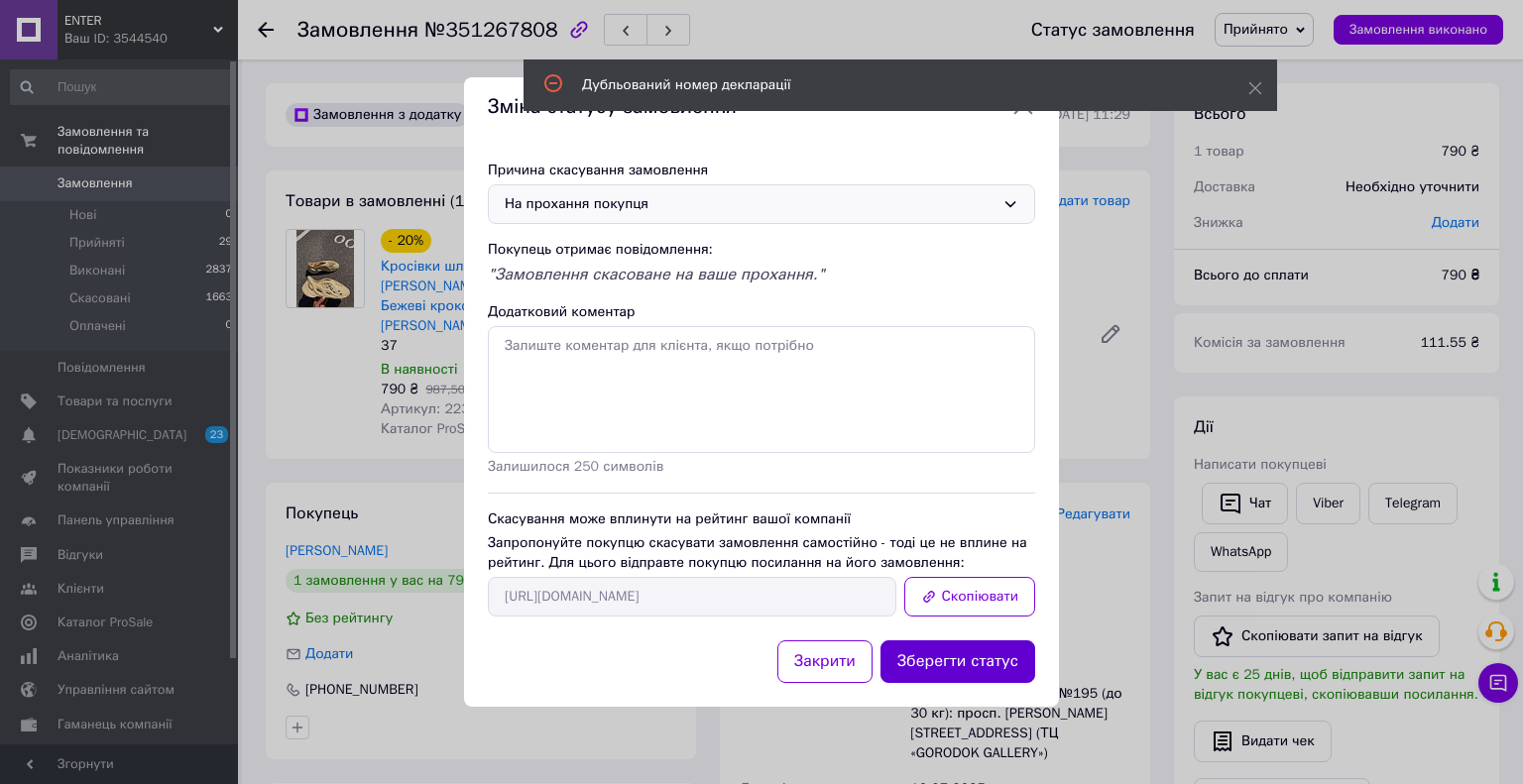click on "Зберегти статус" at bounding box center [958, 661] 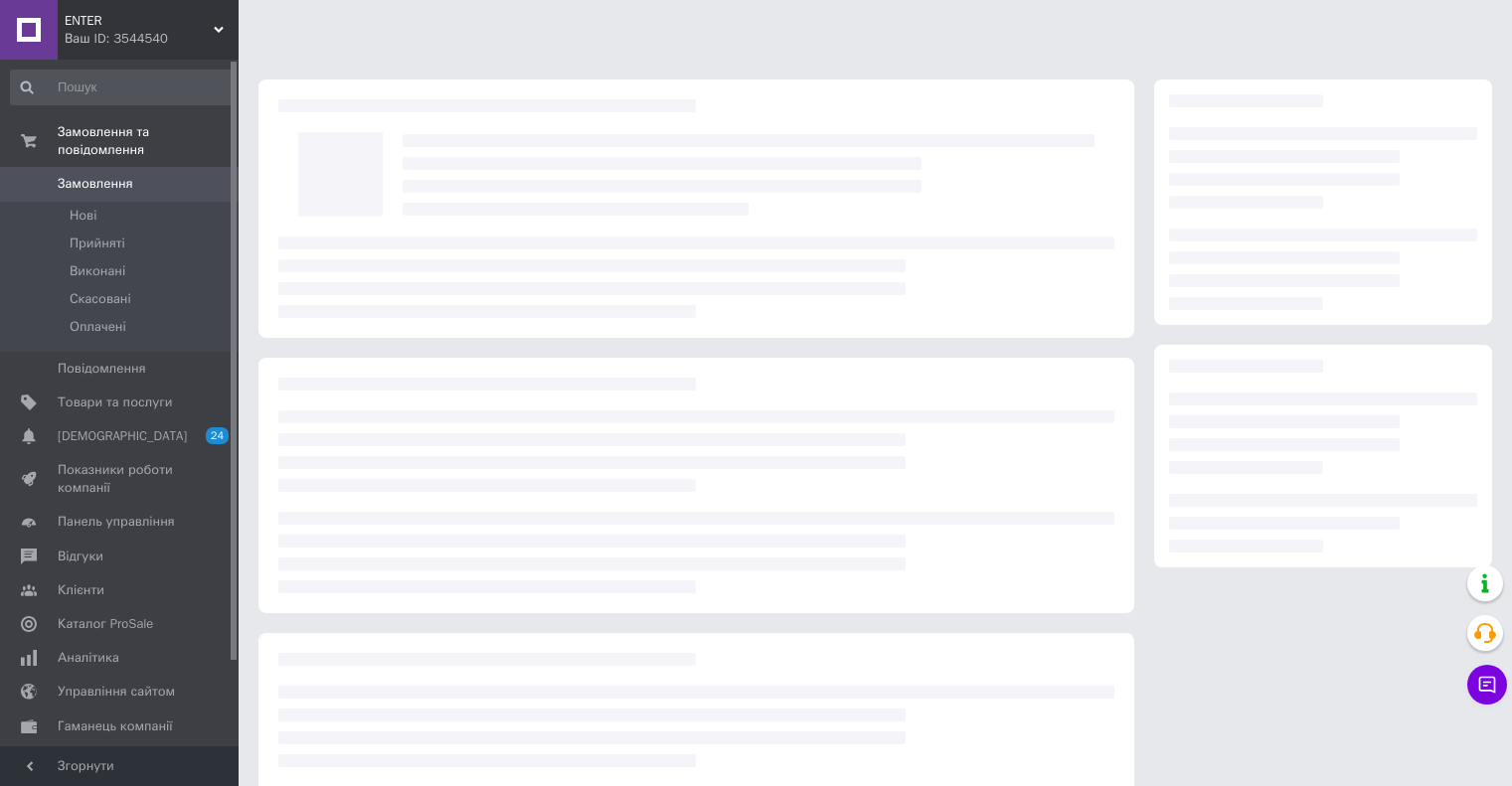 scroll, scrollTop: 0, scrollLeft: 0, axis: both 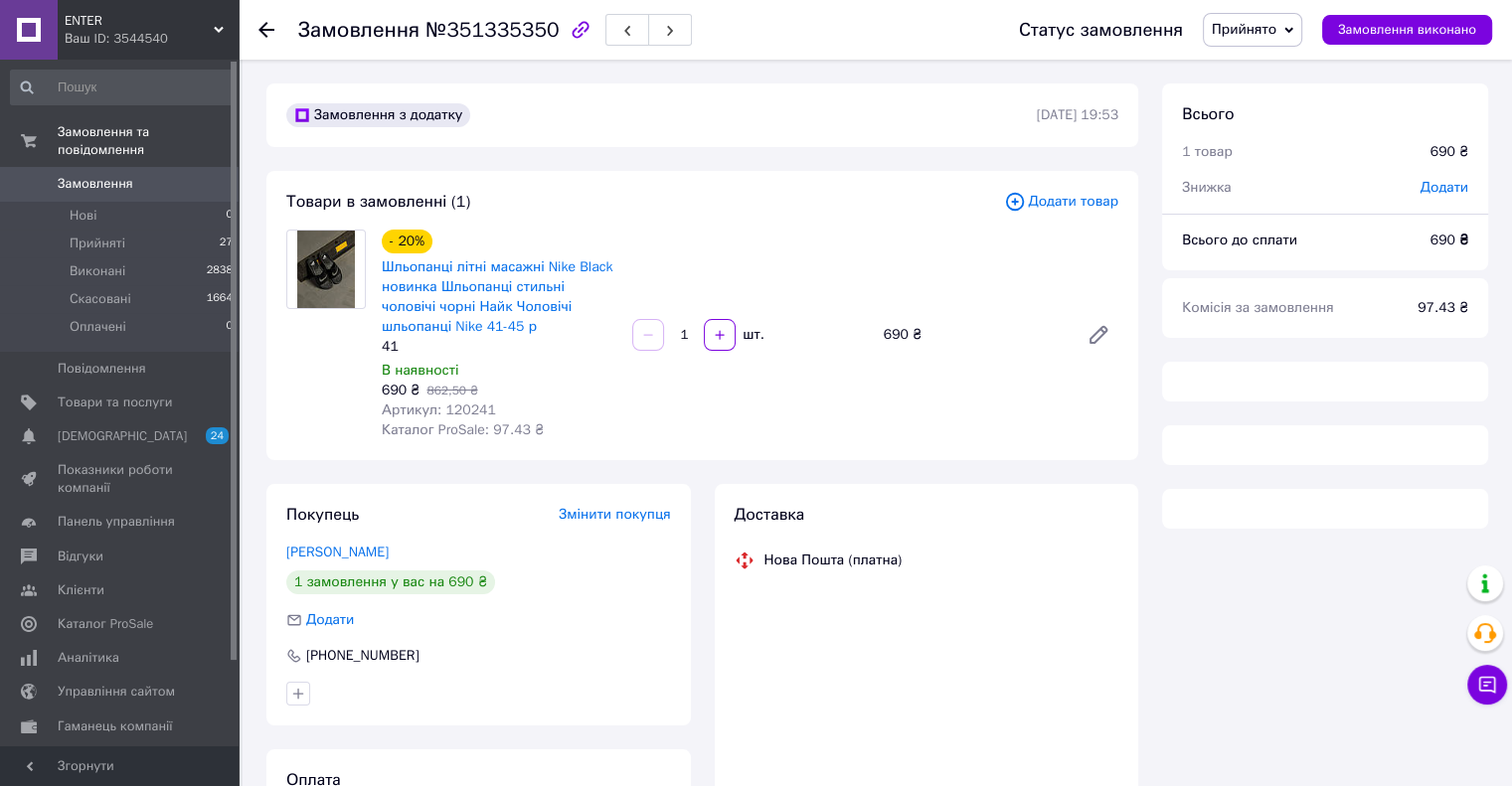 click on "Прийнято" at bounding box center [1244, 29] 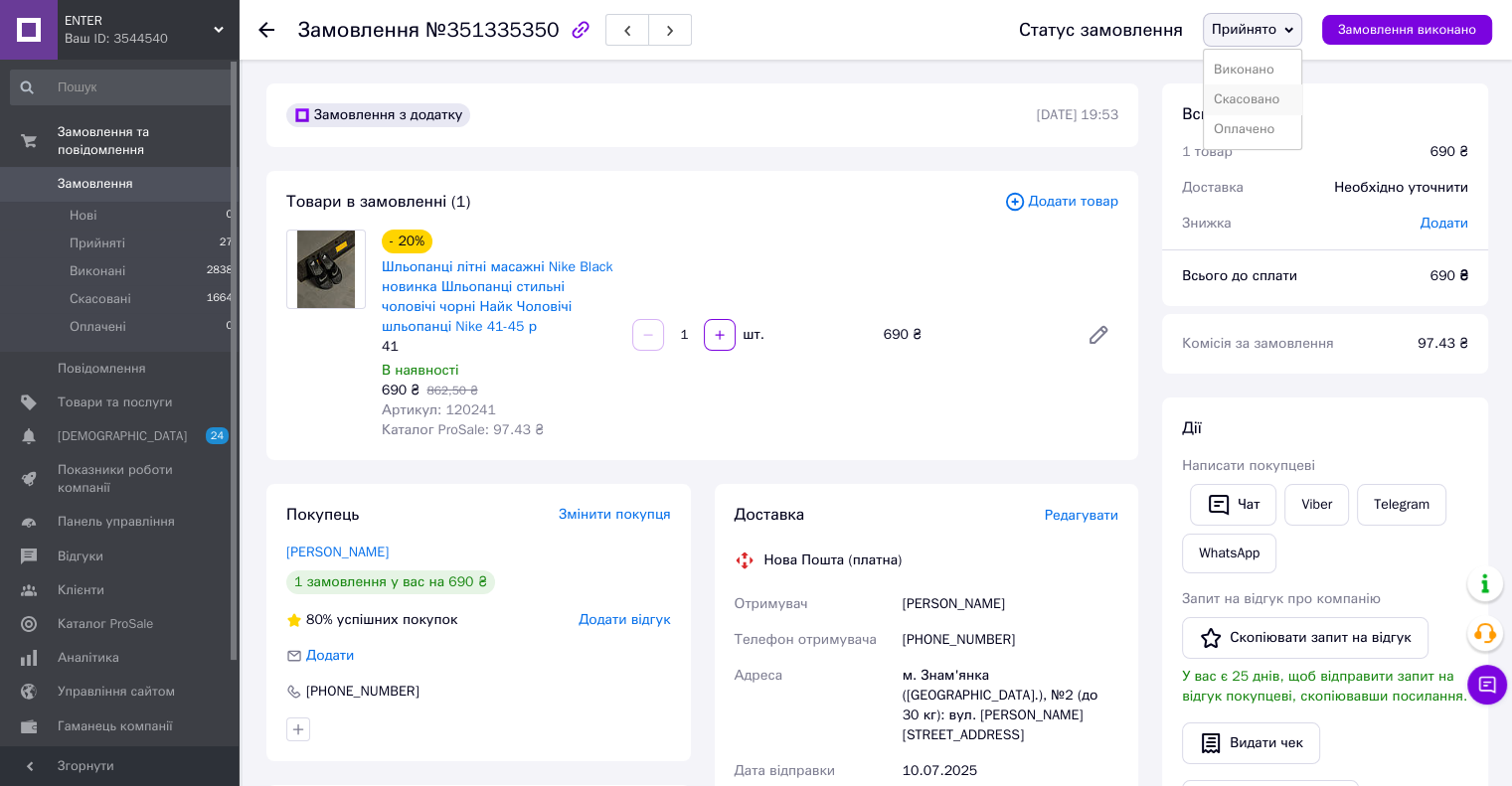 click on "Скасовано" at bounding box center (1253, 99) 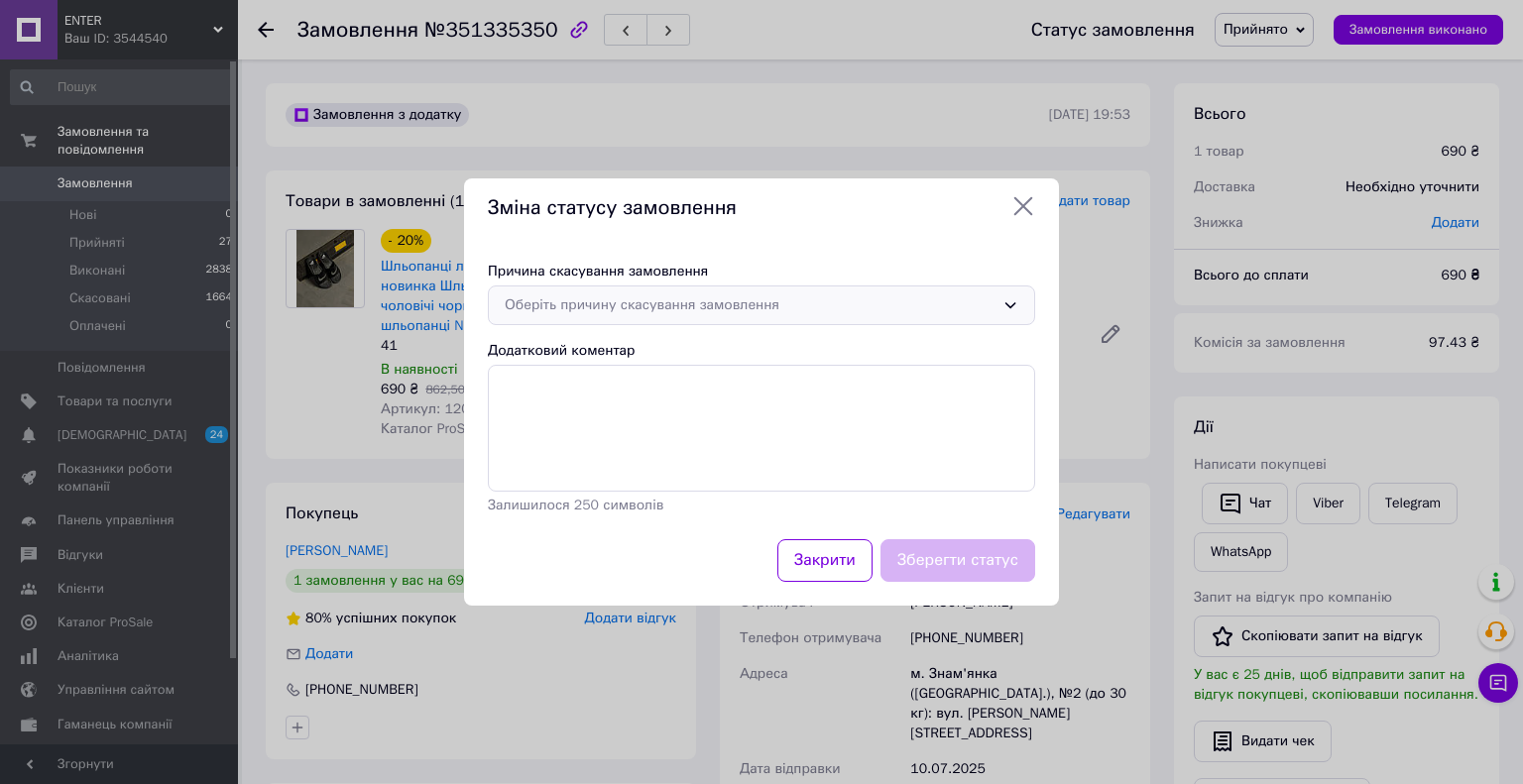 click on "Оберіть причину скасування замовлення" at bounding box center (750, 305) 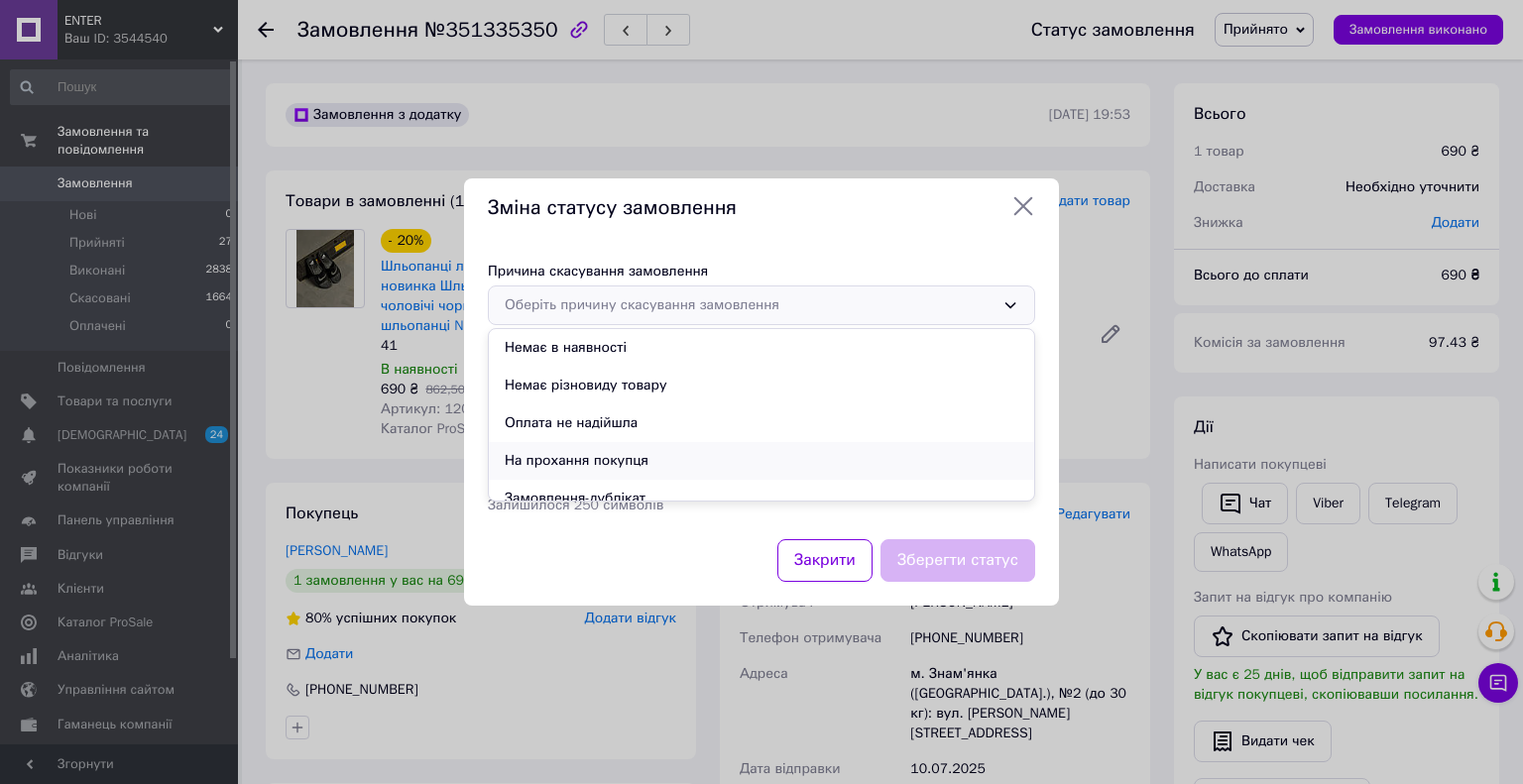 click on "На прохання покупця" at bounding box center [762, 461] 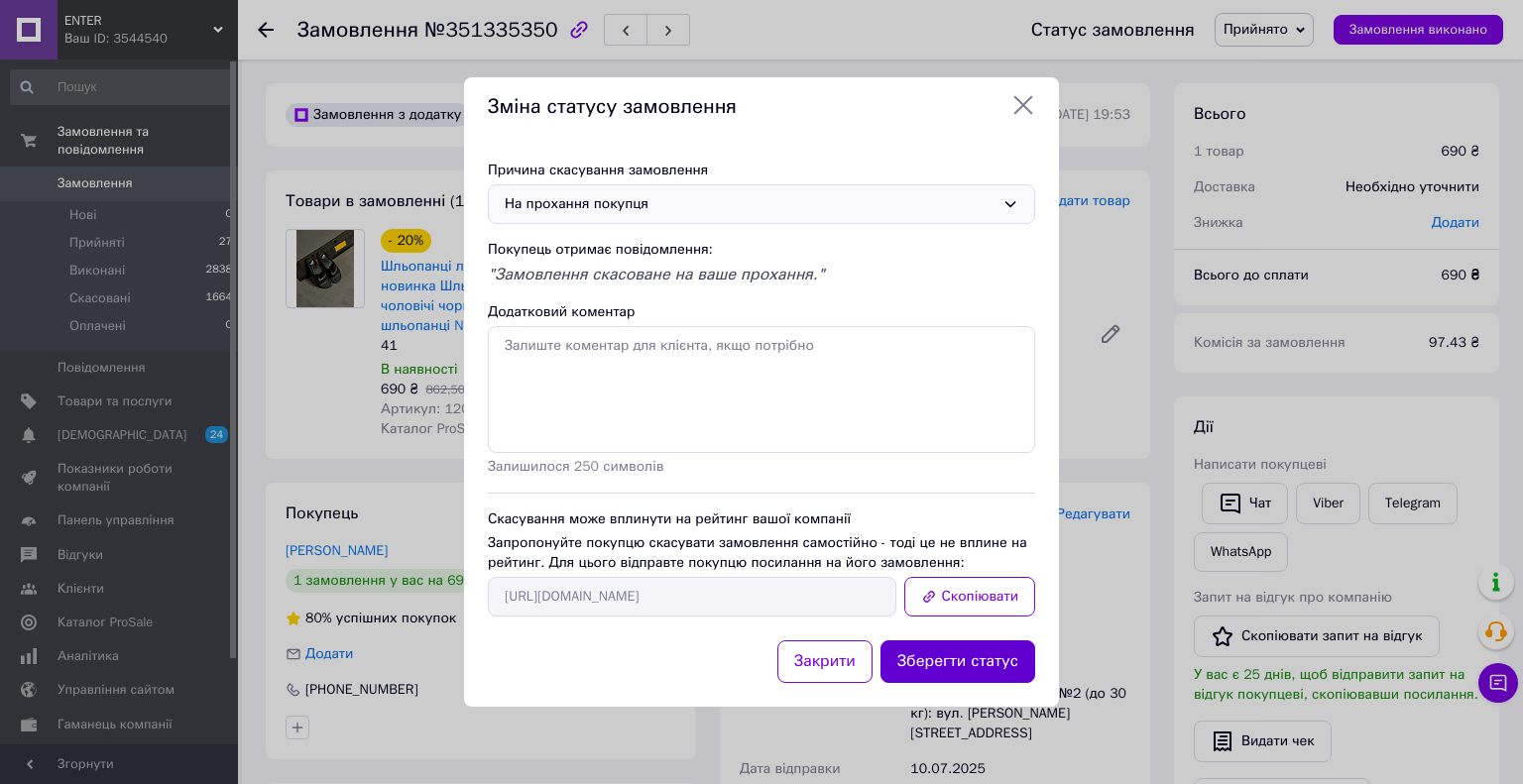 click on "Зберегти статус" at bounding box center (958, 661) 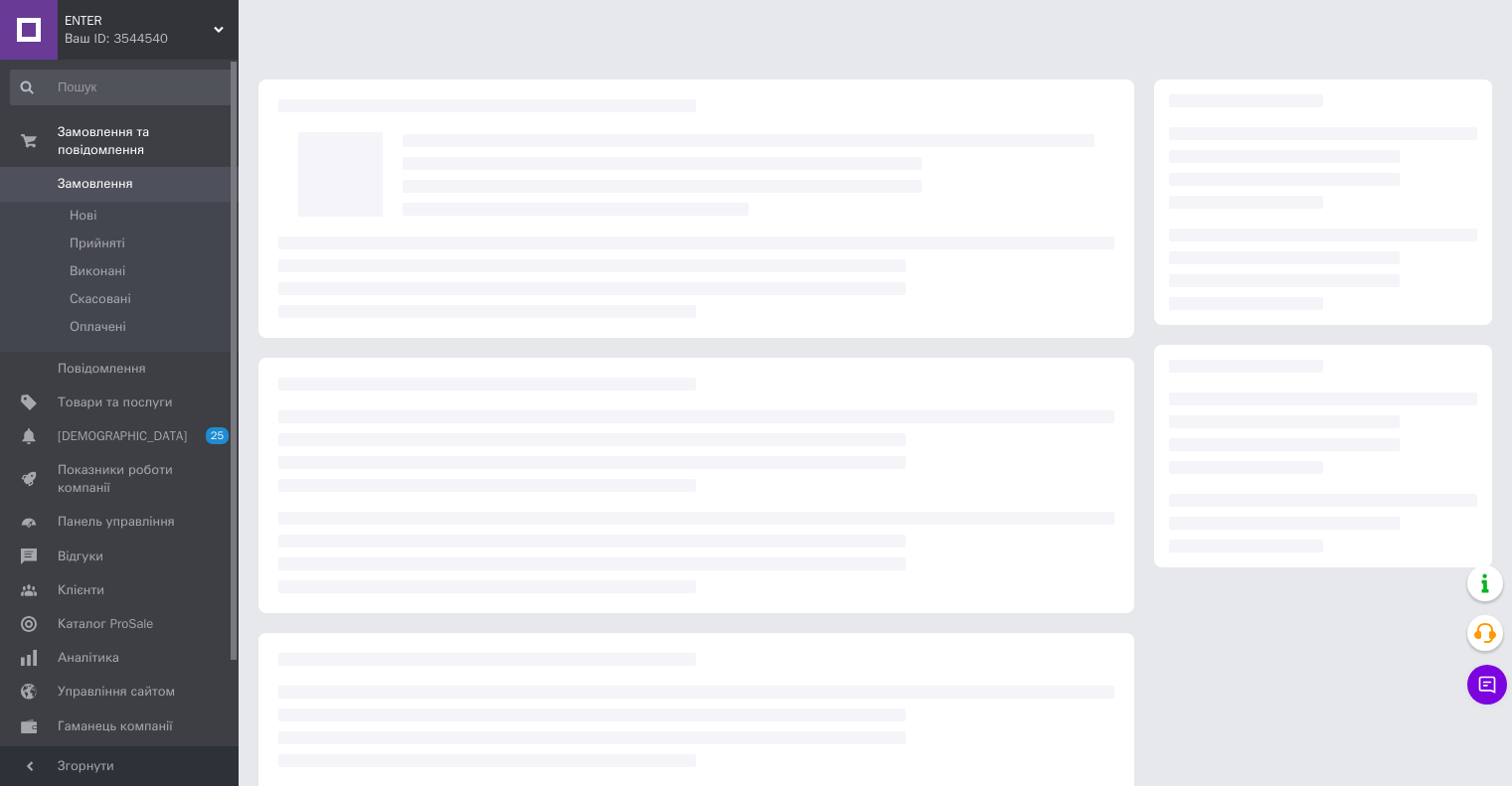 scroll, scrollTop: 0, scrollLeft: 0, axis: both 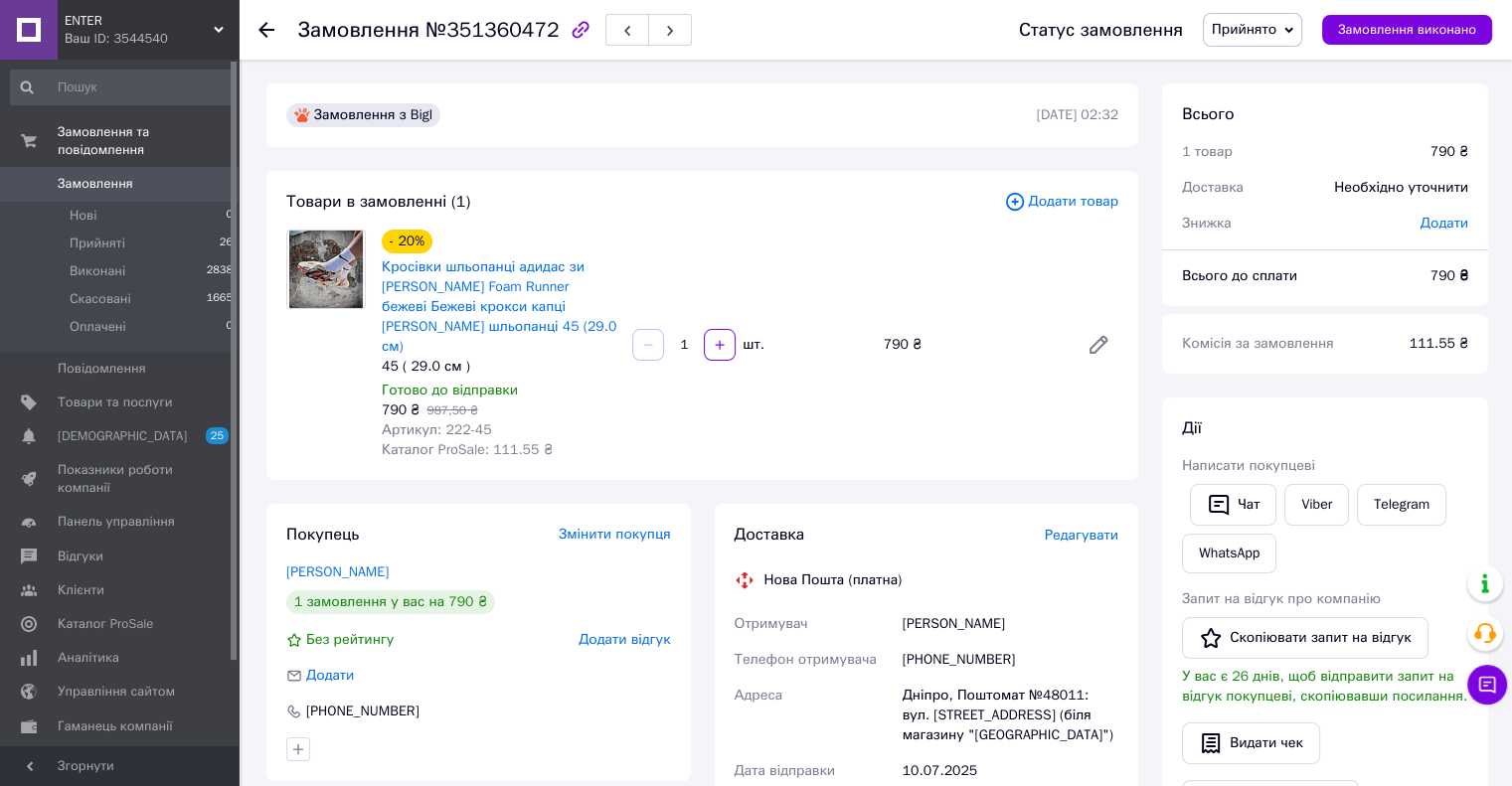 click on "№351360472" at bounding box center [492, 30] 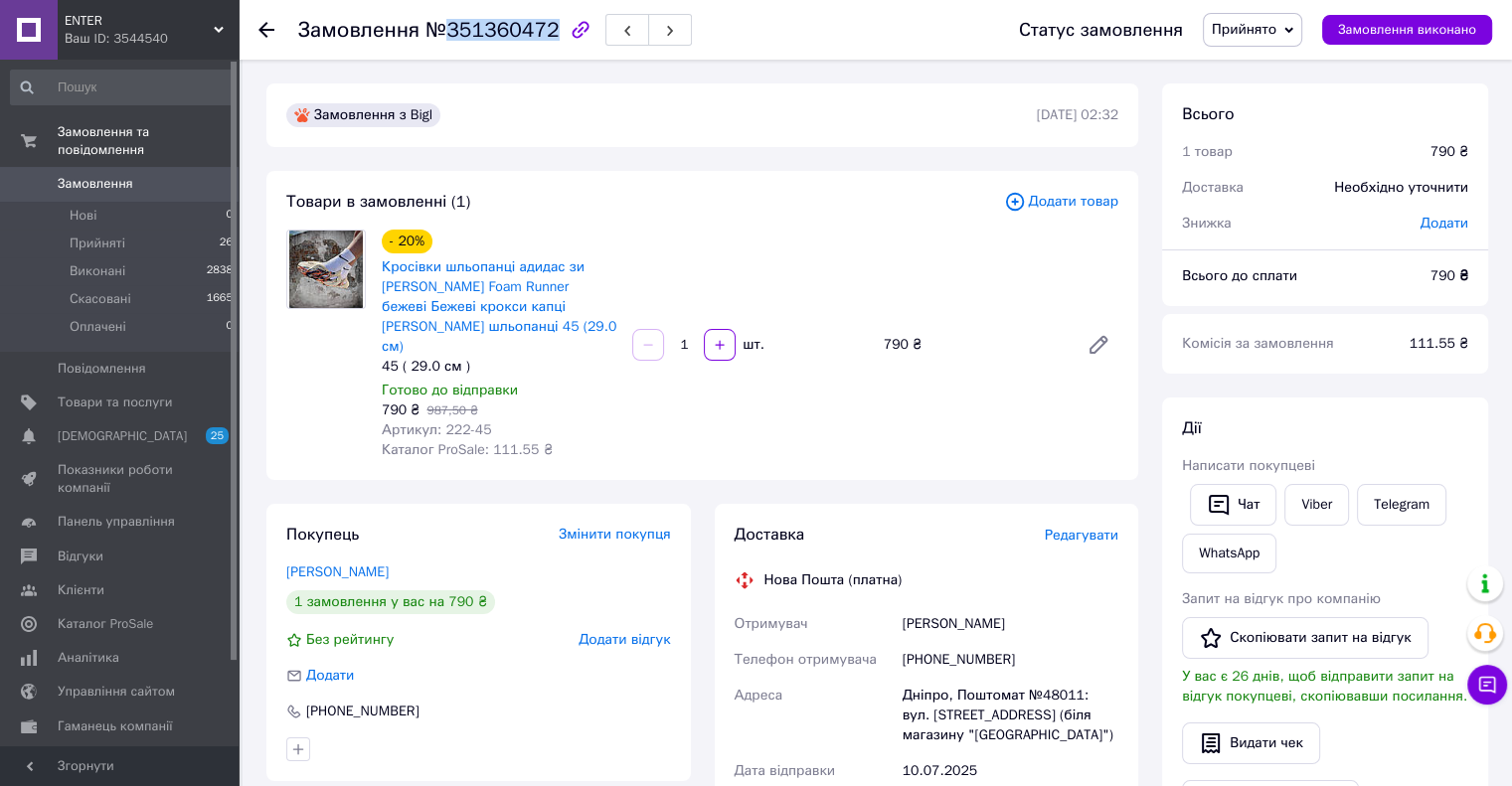 click on "№351360472" at bounding box center (492, 30) 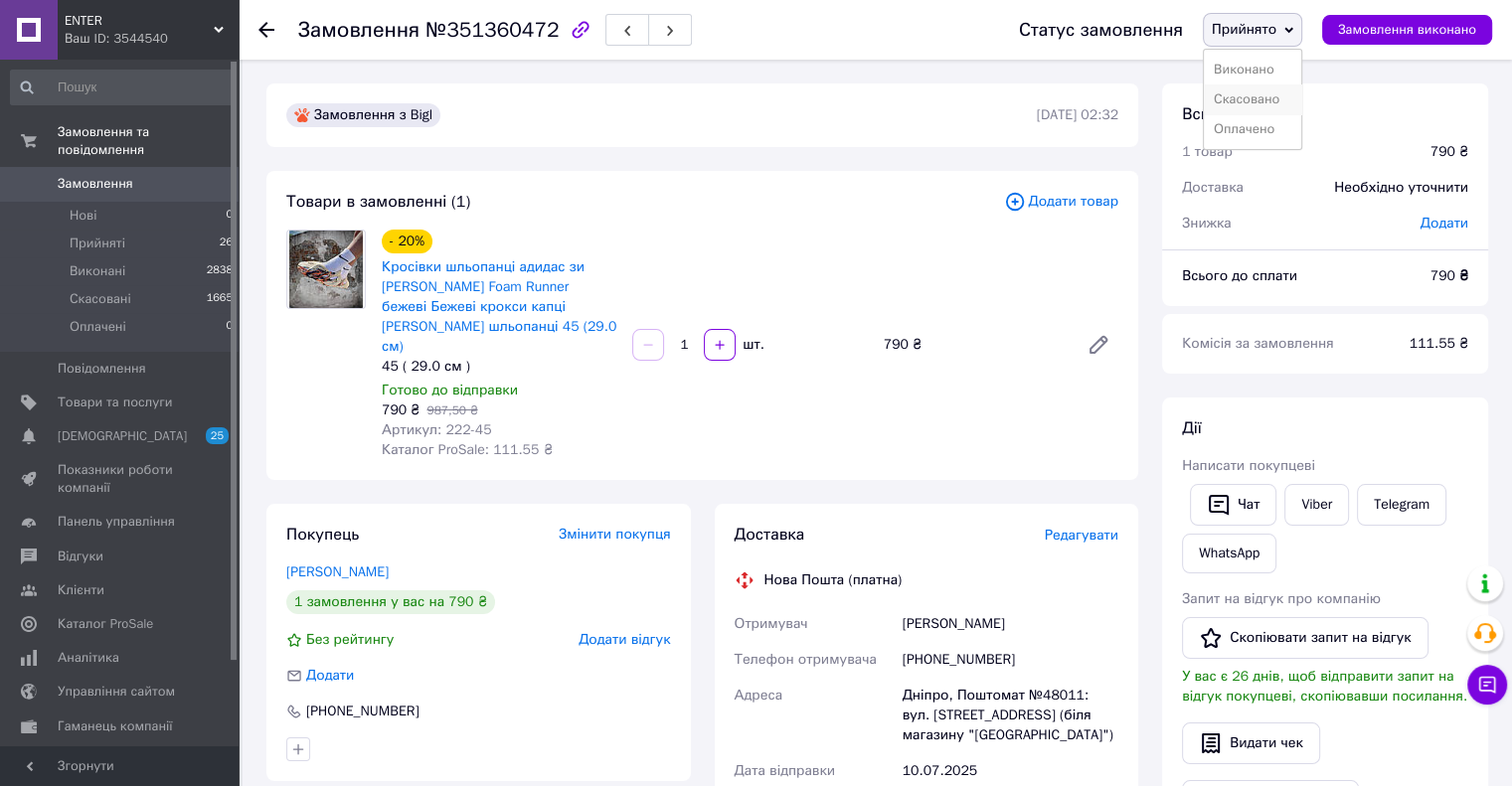 click on "Скасовано" at bounding box center (1253, 99) 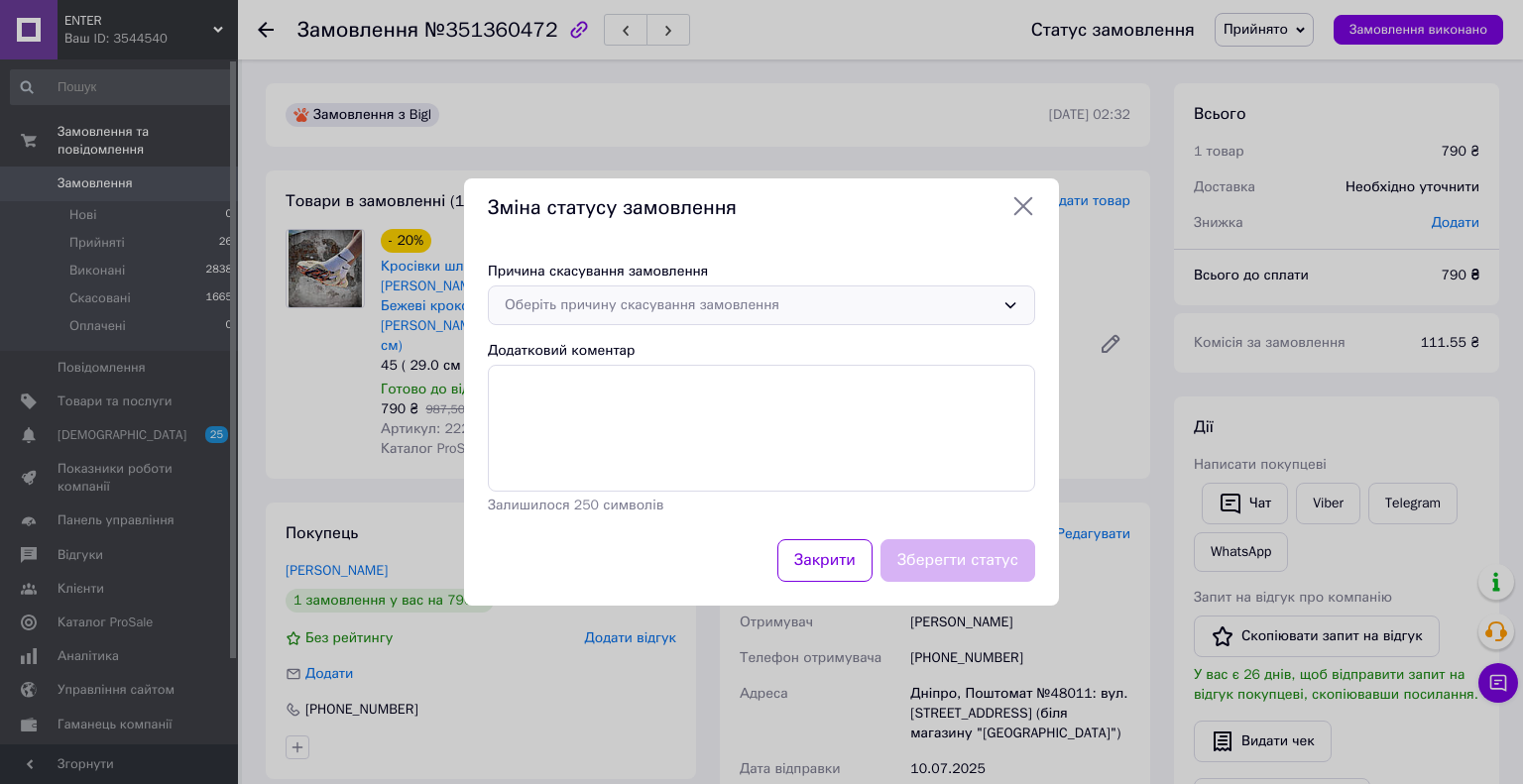 click on "Оберіть причину скасування замовлення" at bounding box center (750, 305) 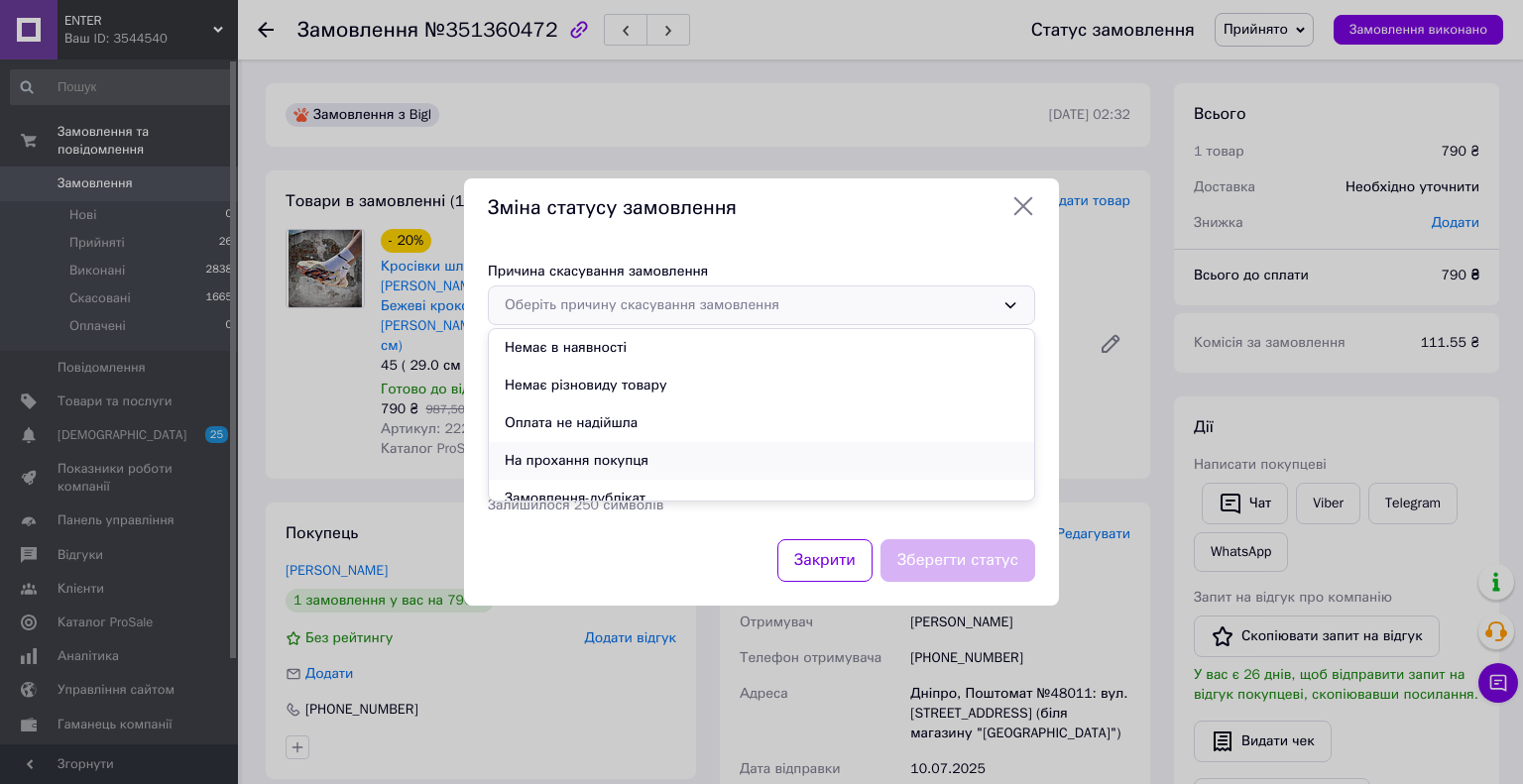 click on "На прохання покупця" at bounding box center (762, 461) 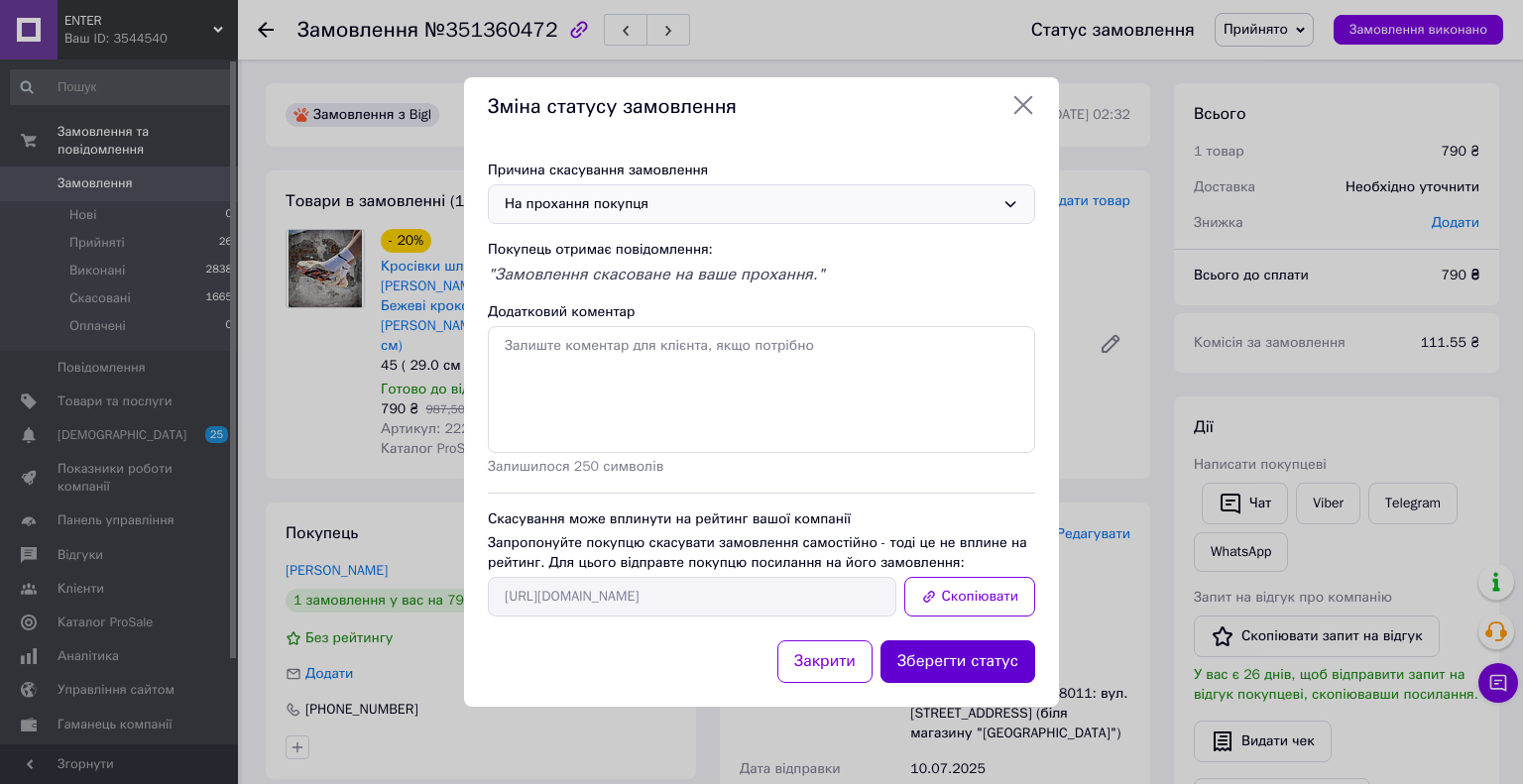 click on "Зберегти статус" at bounding box center [958, 661] 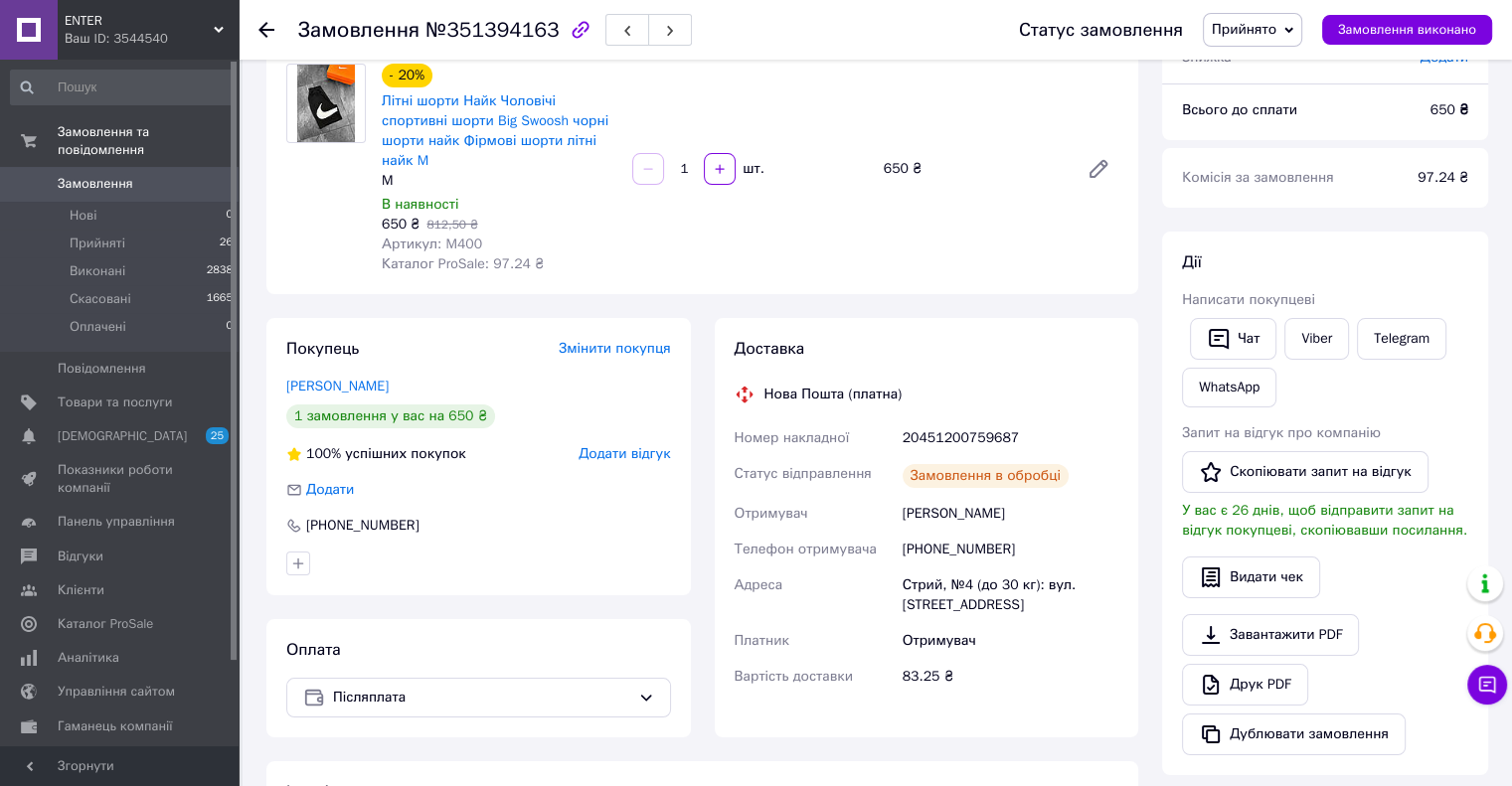 scroll, scrollTop: 170, scrollLeft: 0, axis: vertical 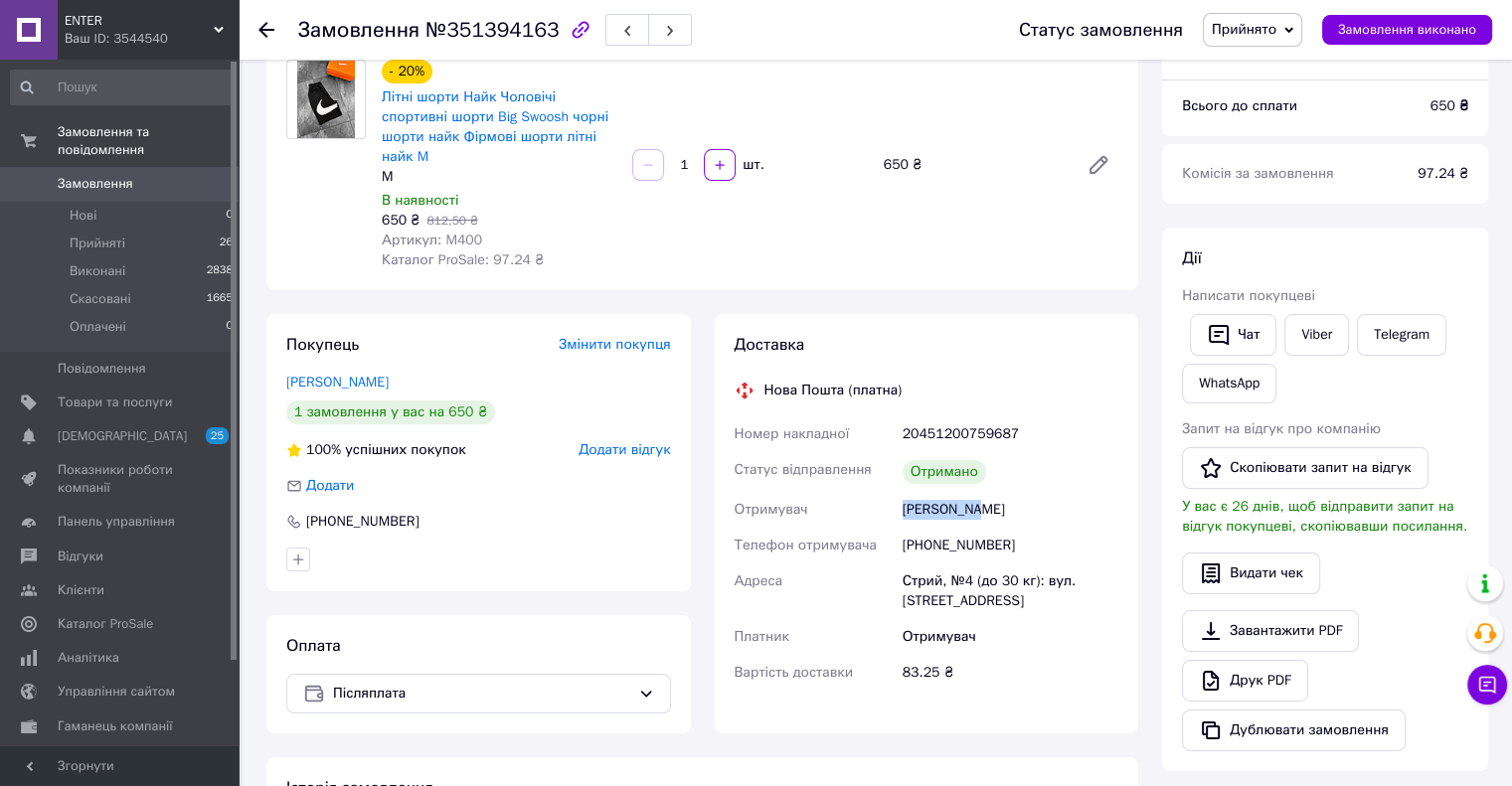 drag, startPoint x: 903, startPoint y: 507, endPoint x: 994, endPoint y: 507, distance: 91 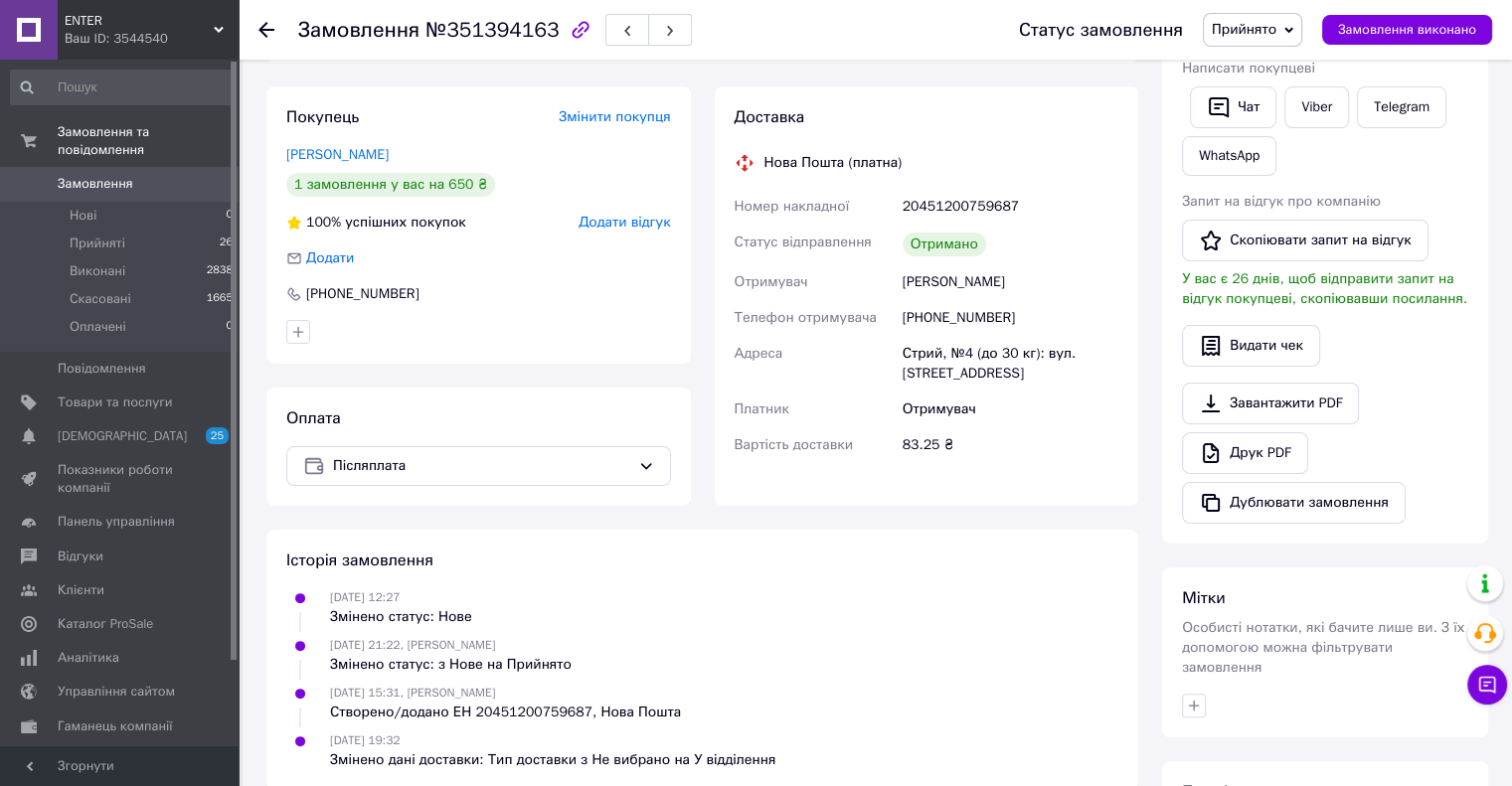 click on "[PHONE_NUMBER]" at bounding box center (1010, 318) 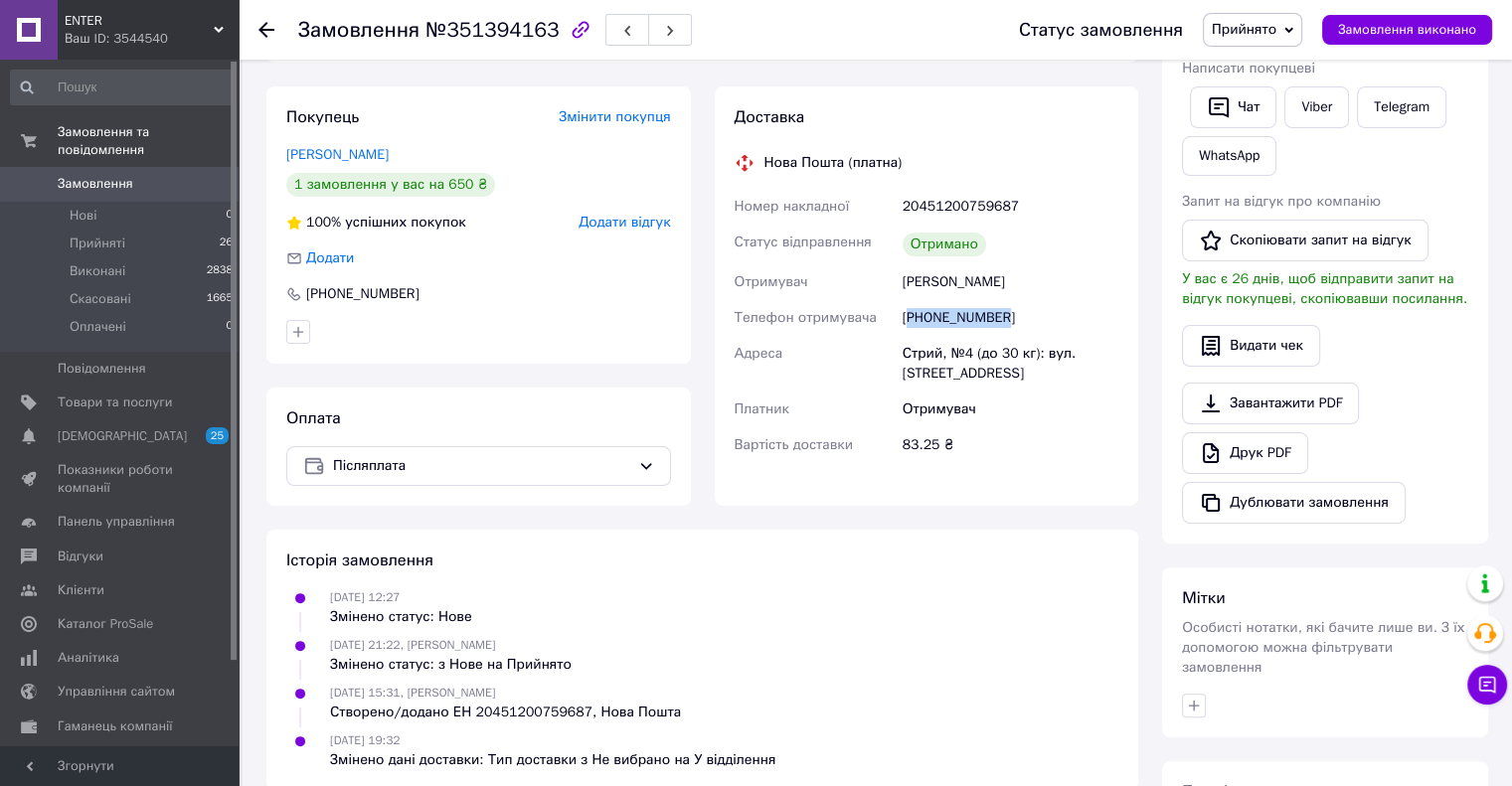 click on "[PHONE_NUMBER]" at bounding box center (1010, 318) 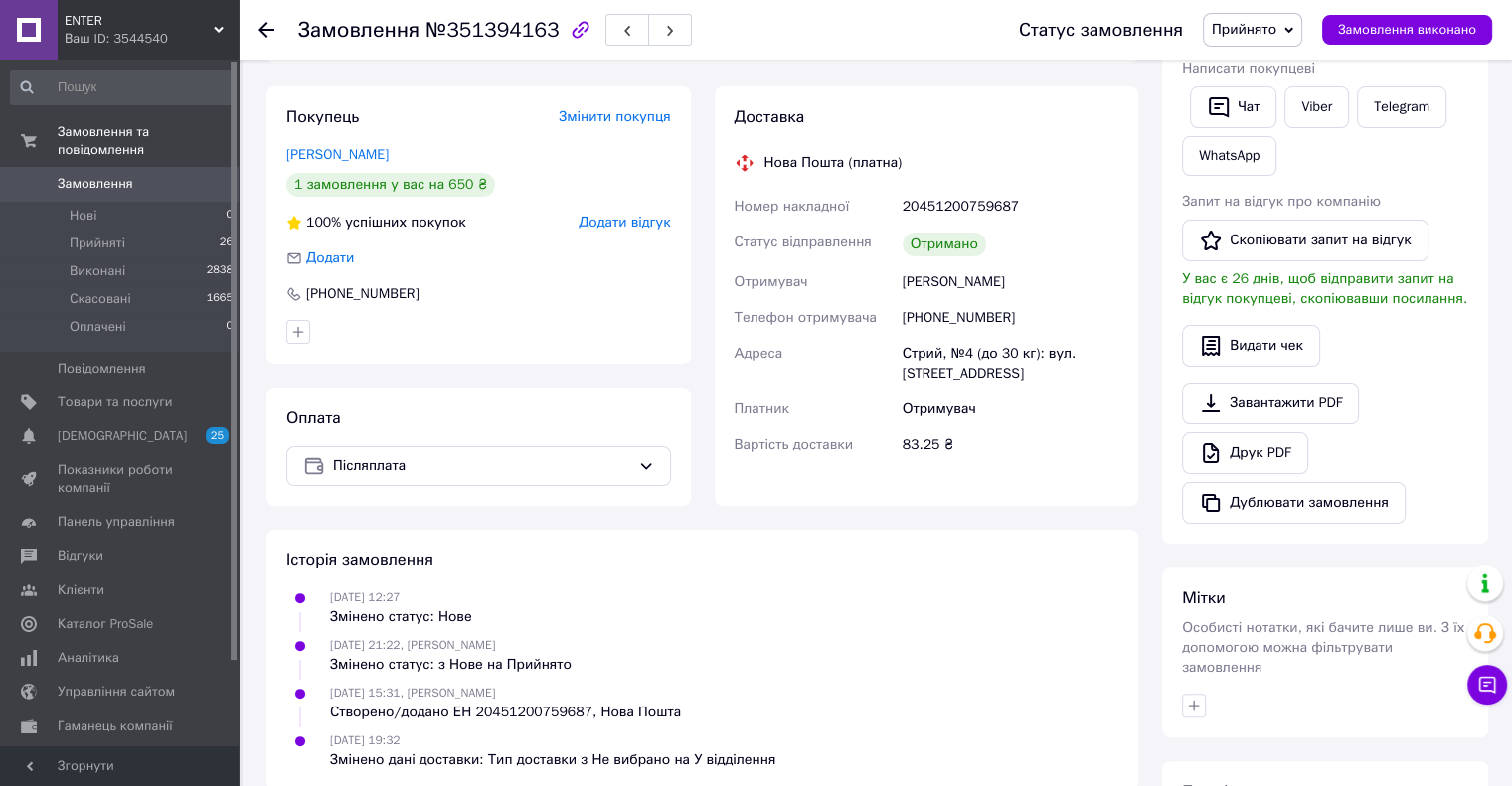 click on "Стрий, №4 (до 30 кг): вул. [STREET_ADDRESS]" at bounding box center [1010, 364] 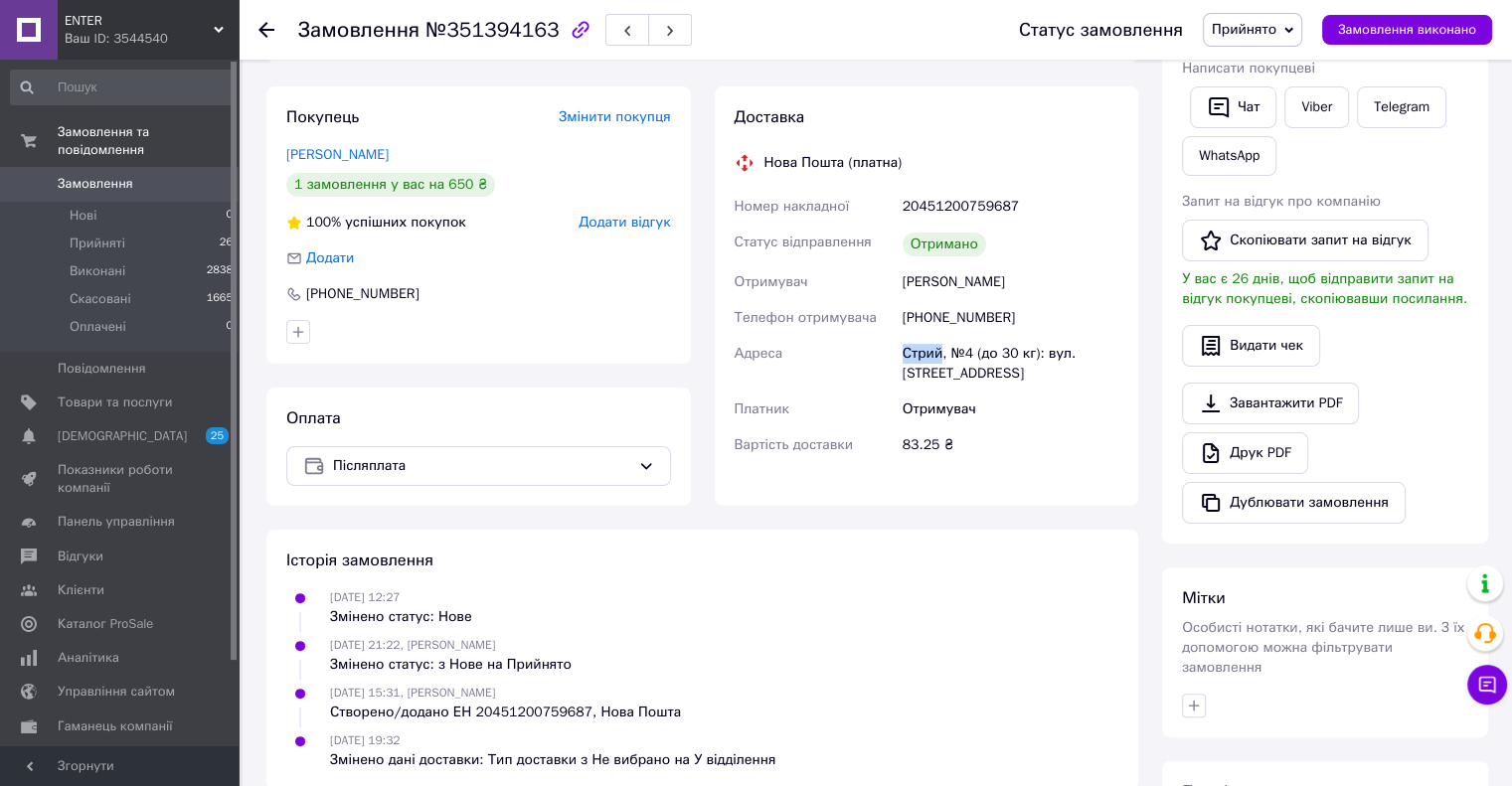 click on "Стрий, №4 (до 30 кг): вул. Успенська, 11" at bounding box center (1010, 364) 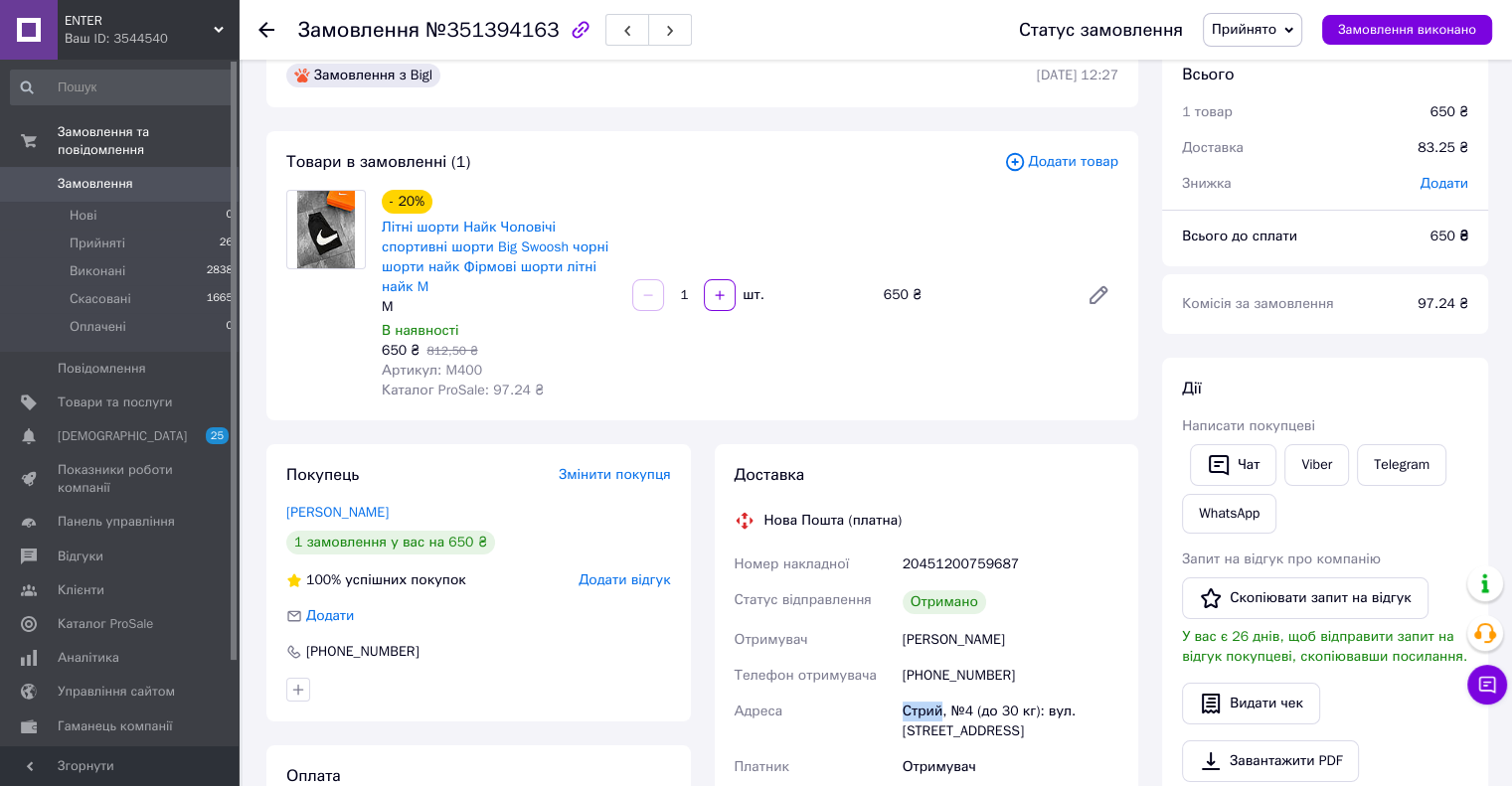 scroll, scrollTop: 0, scrollLeft: 0, axis: both 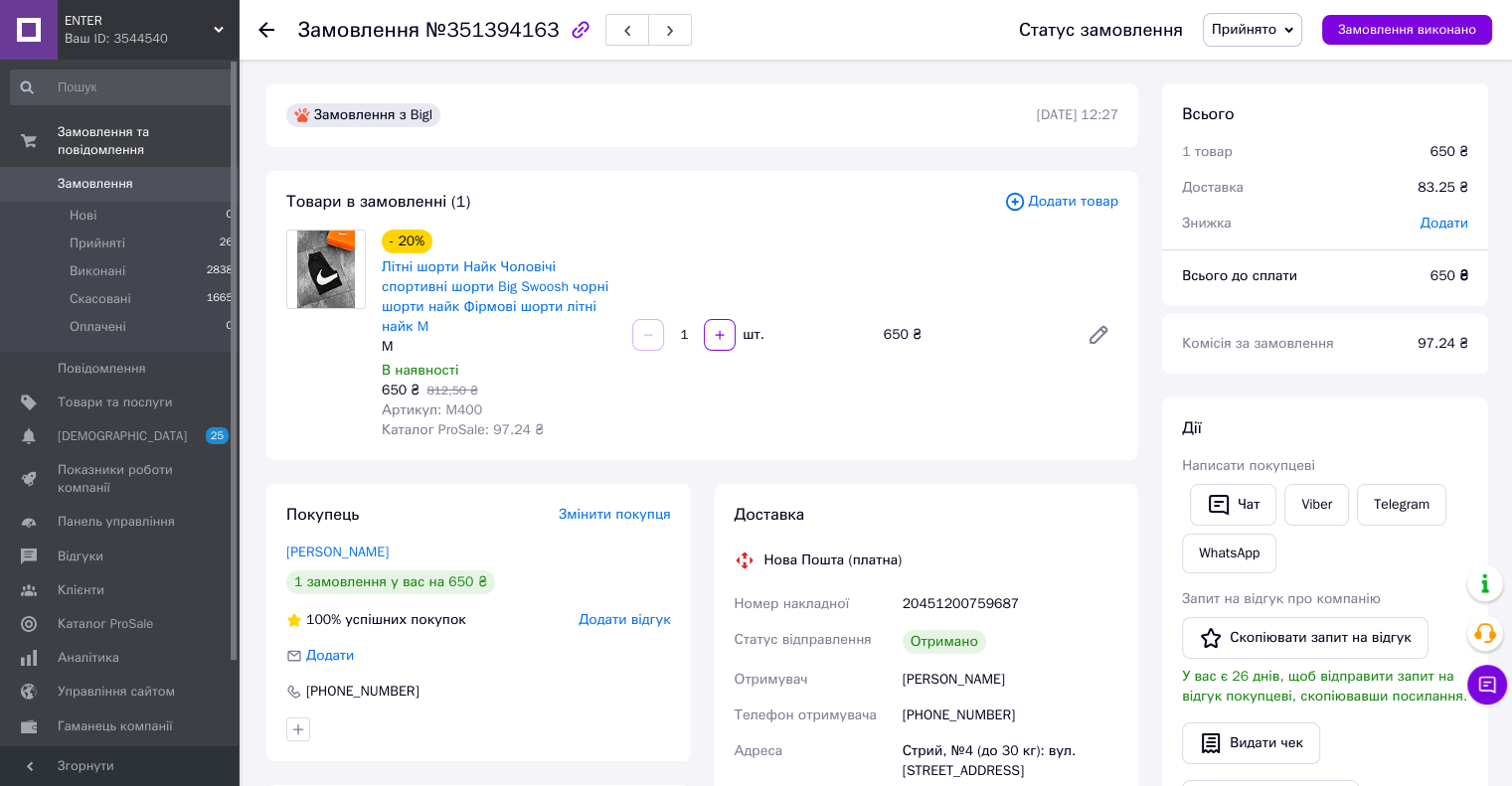 click on "Артикул: M400" at bounding box center [431, 409] 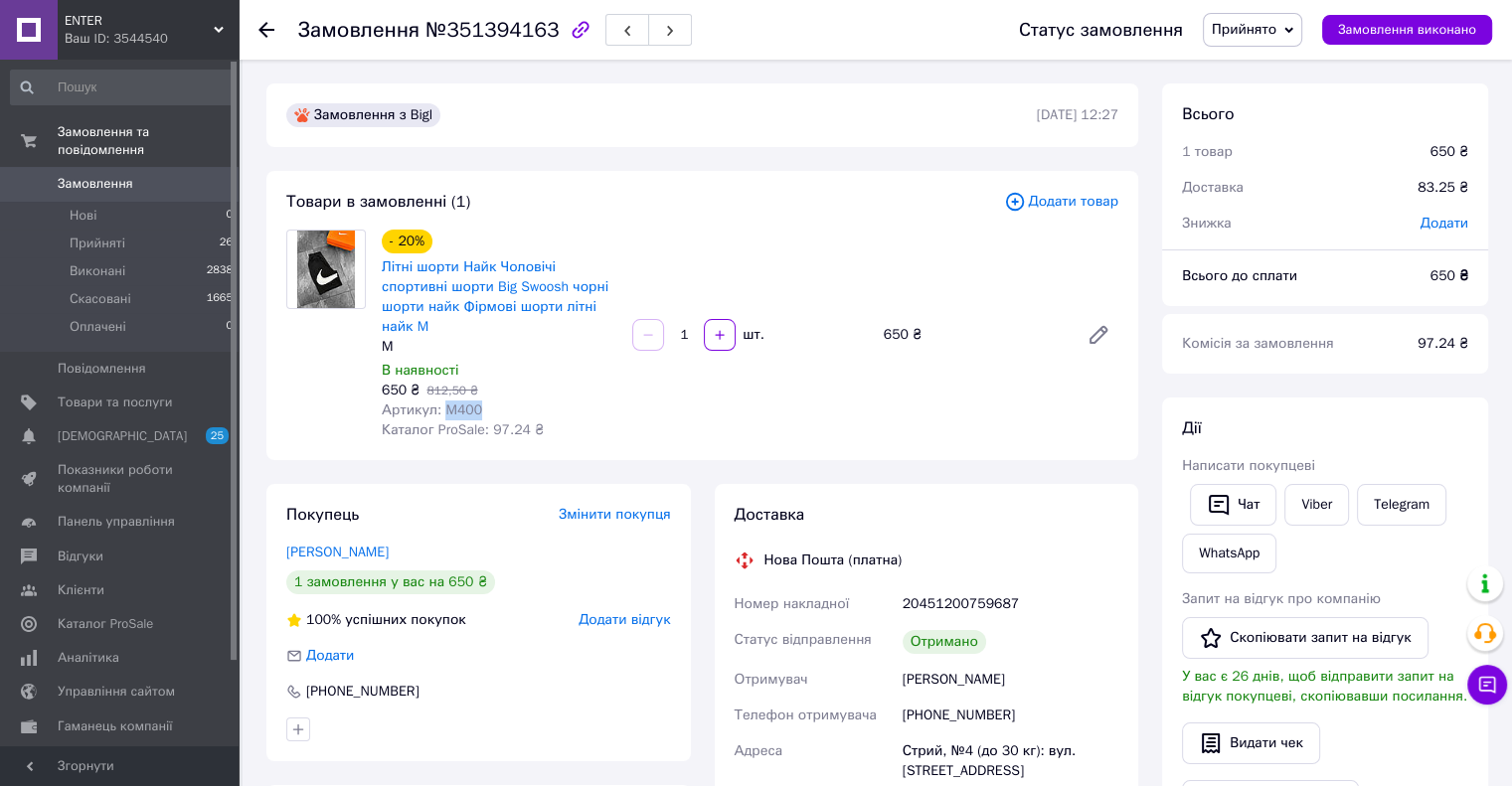 click on "Артикул: M400" at bounding box center [431, 409] 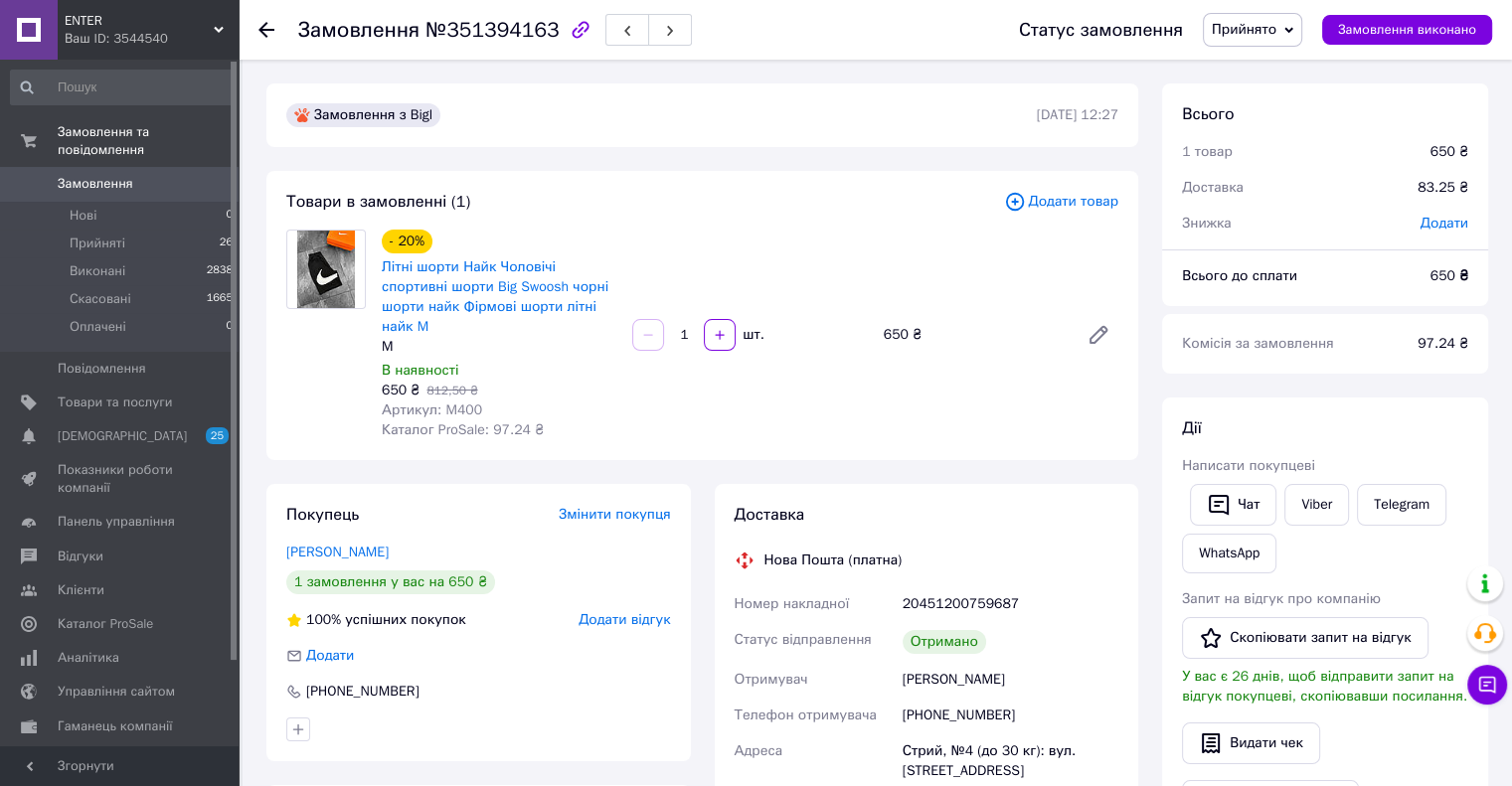 click on "20451200759687" at bounding box center [1010, 604] 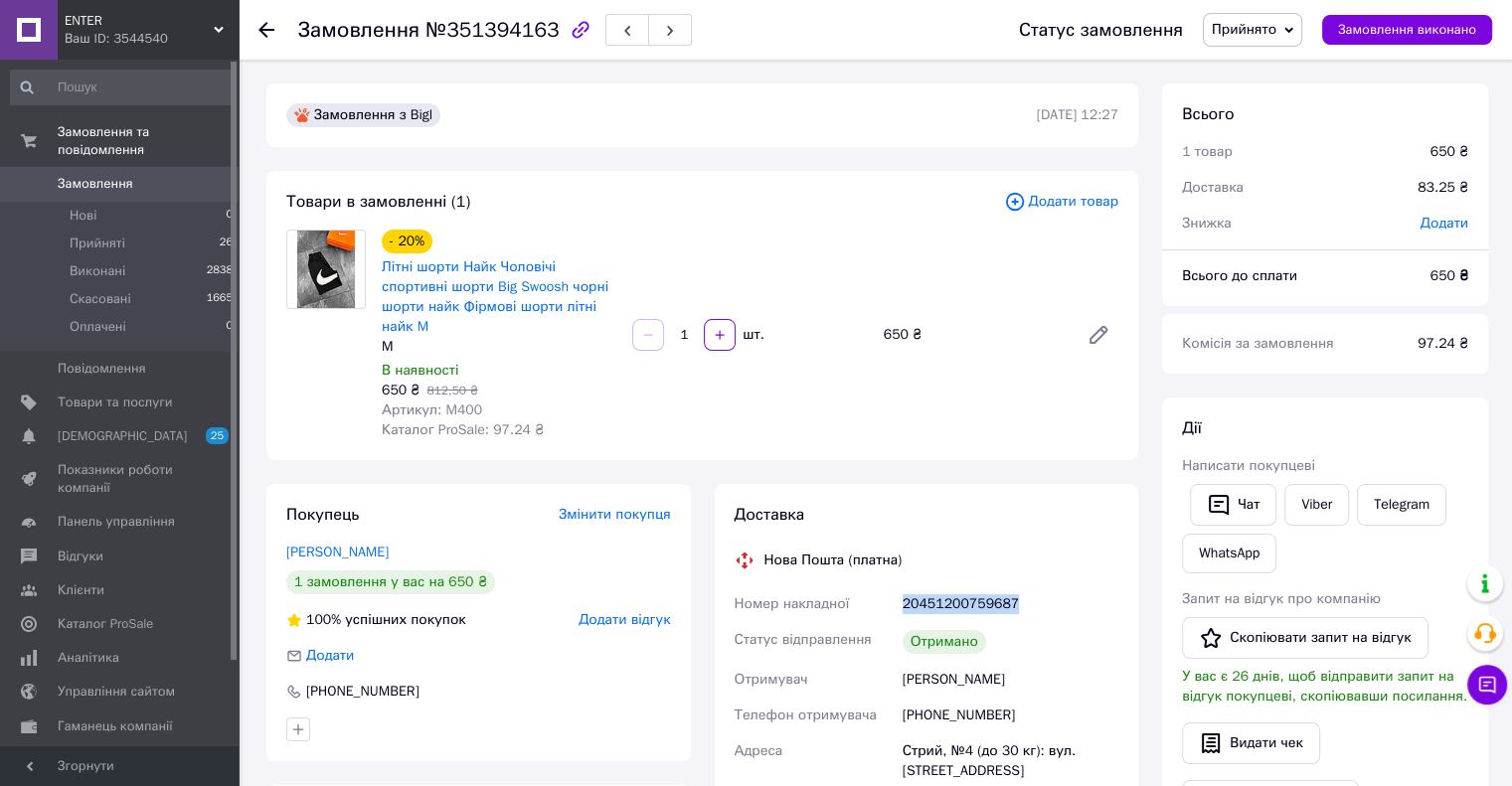 click on "20451200759687" at bounding box center (1010, 604) 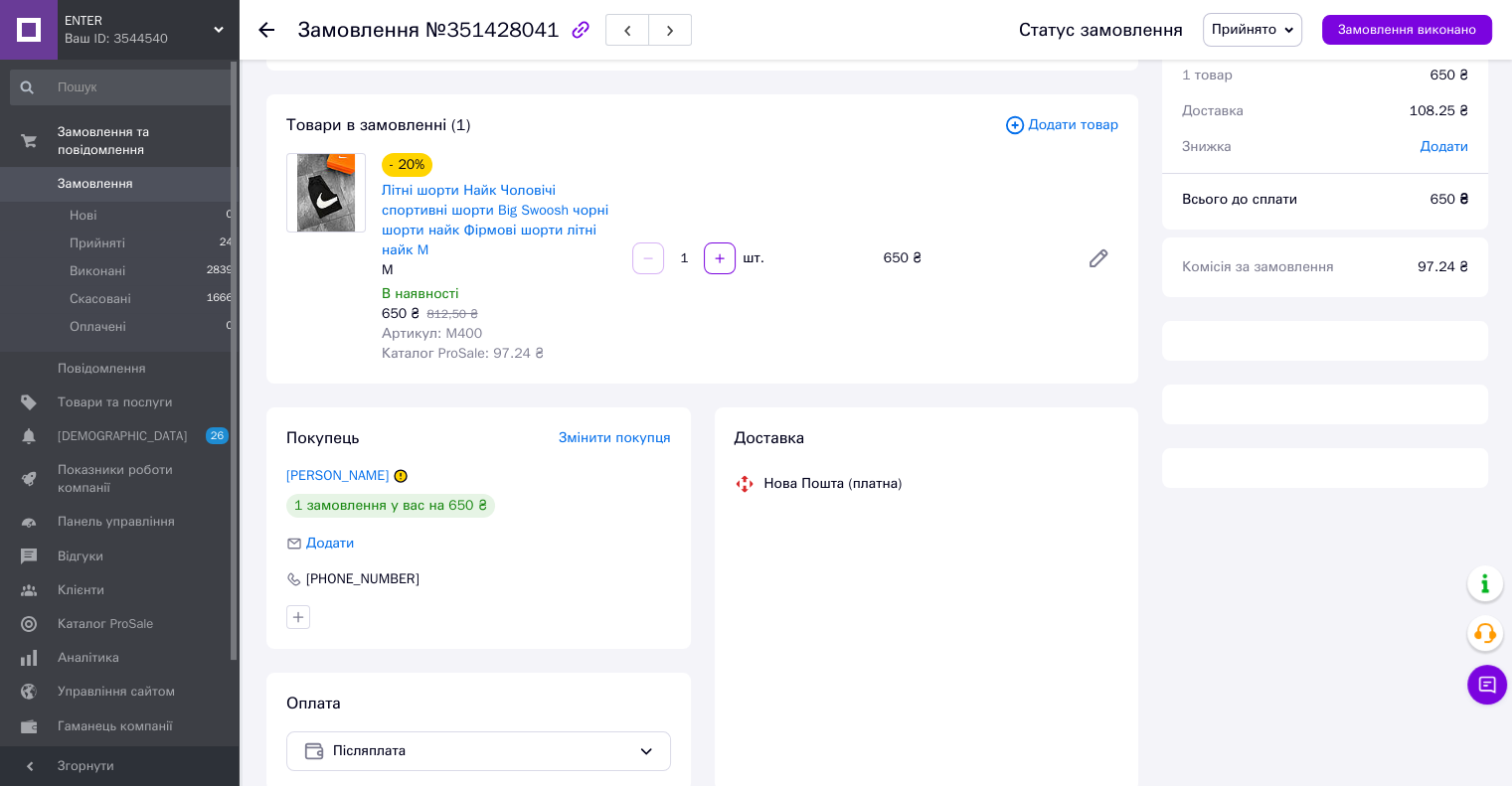 scroll, scrollTop: 170, scrollLeft: 0, axis: vertical 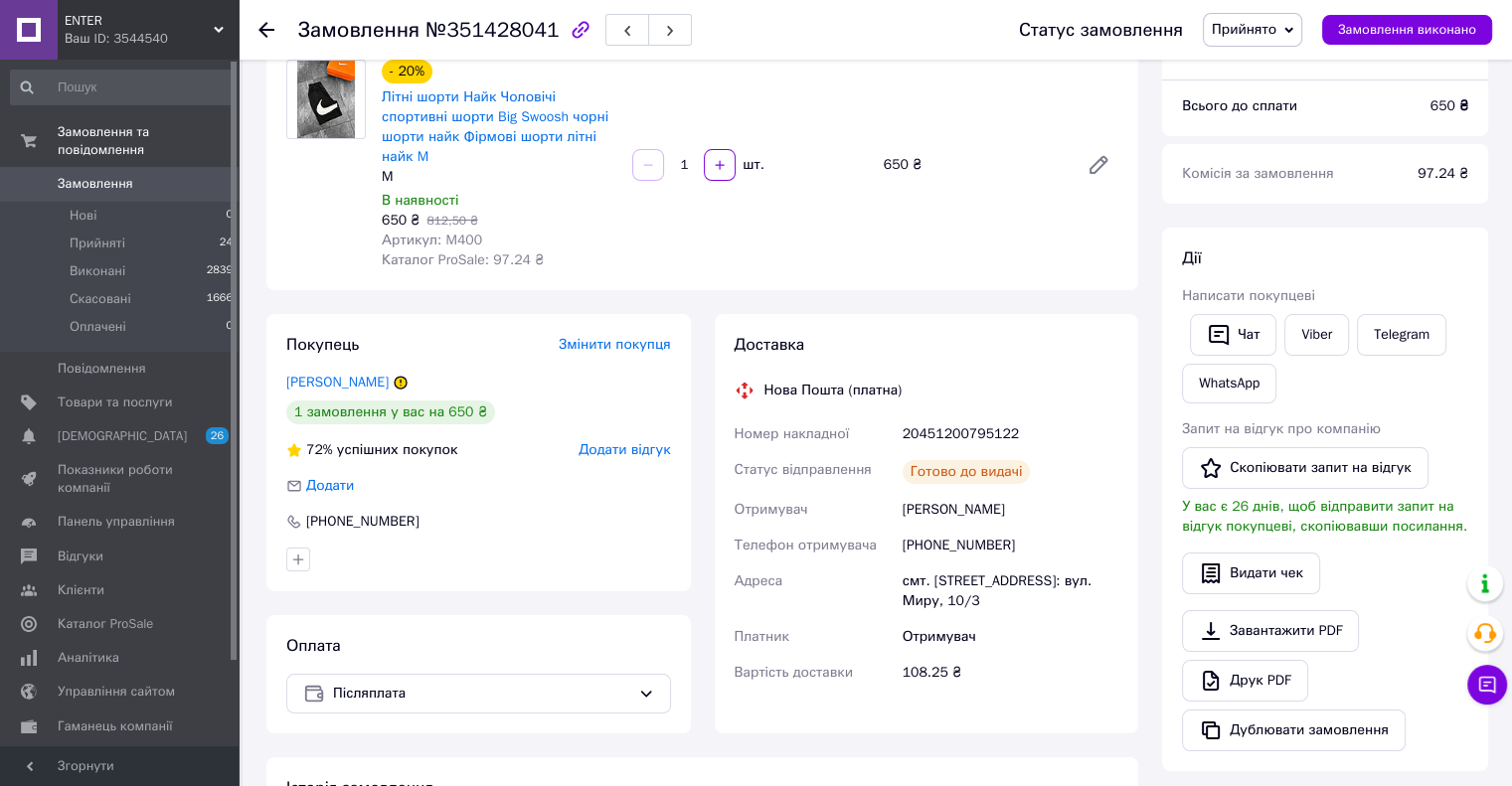 drag, startPoint x: 905, startPoint y: 512, endPoint x: 1049, endPoint y: 519, distance: 144.17004 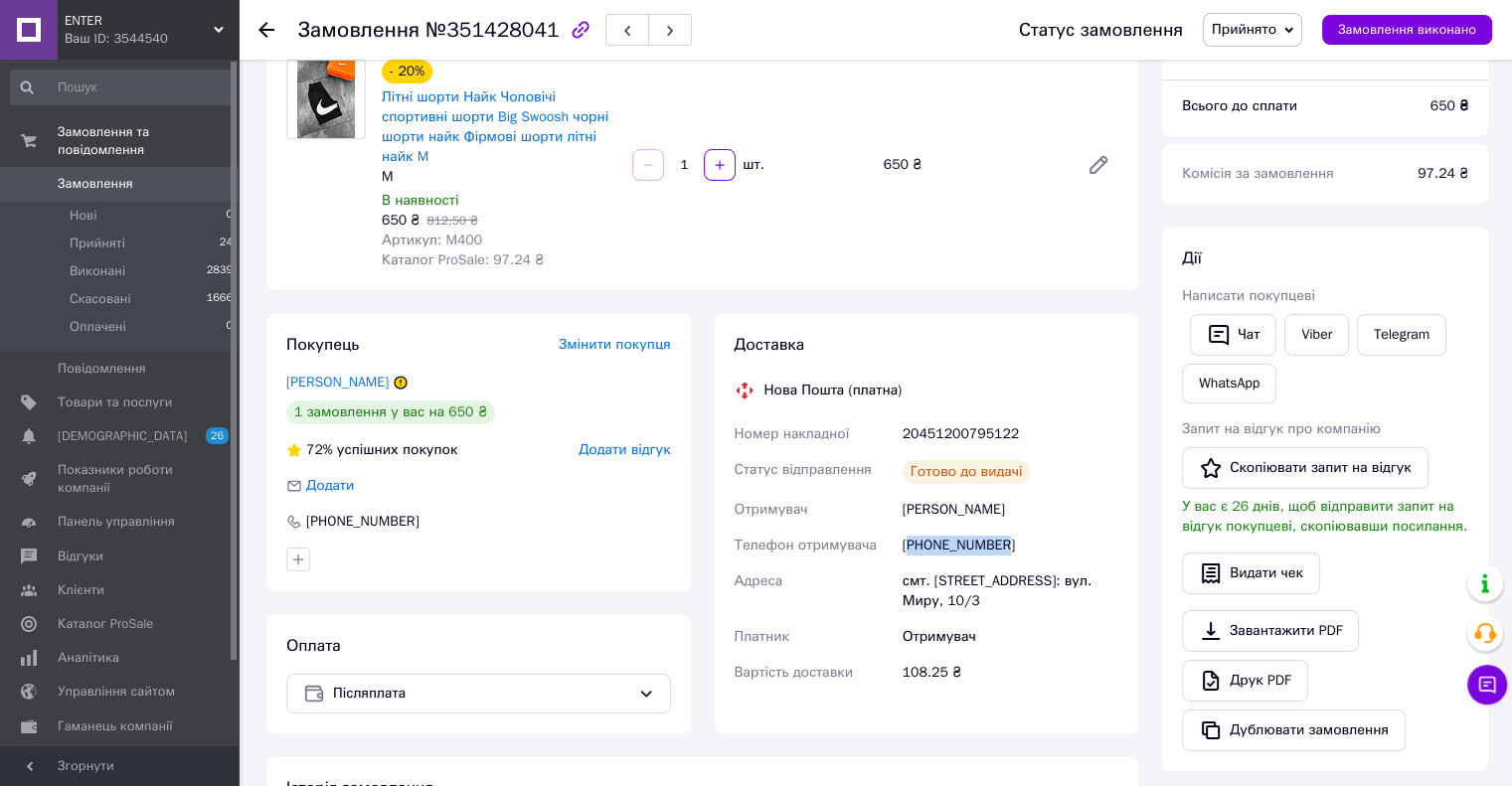click on "[PHONE_NUMBER]" at bounding box center [1010, 546] 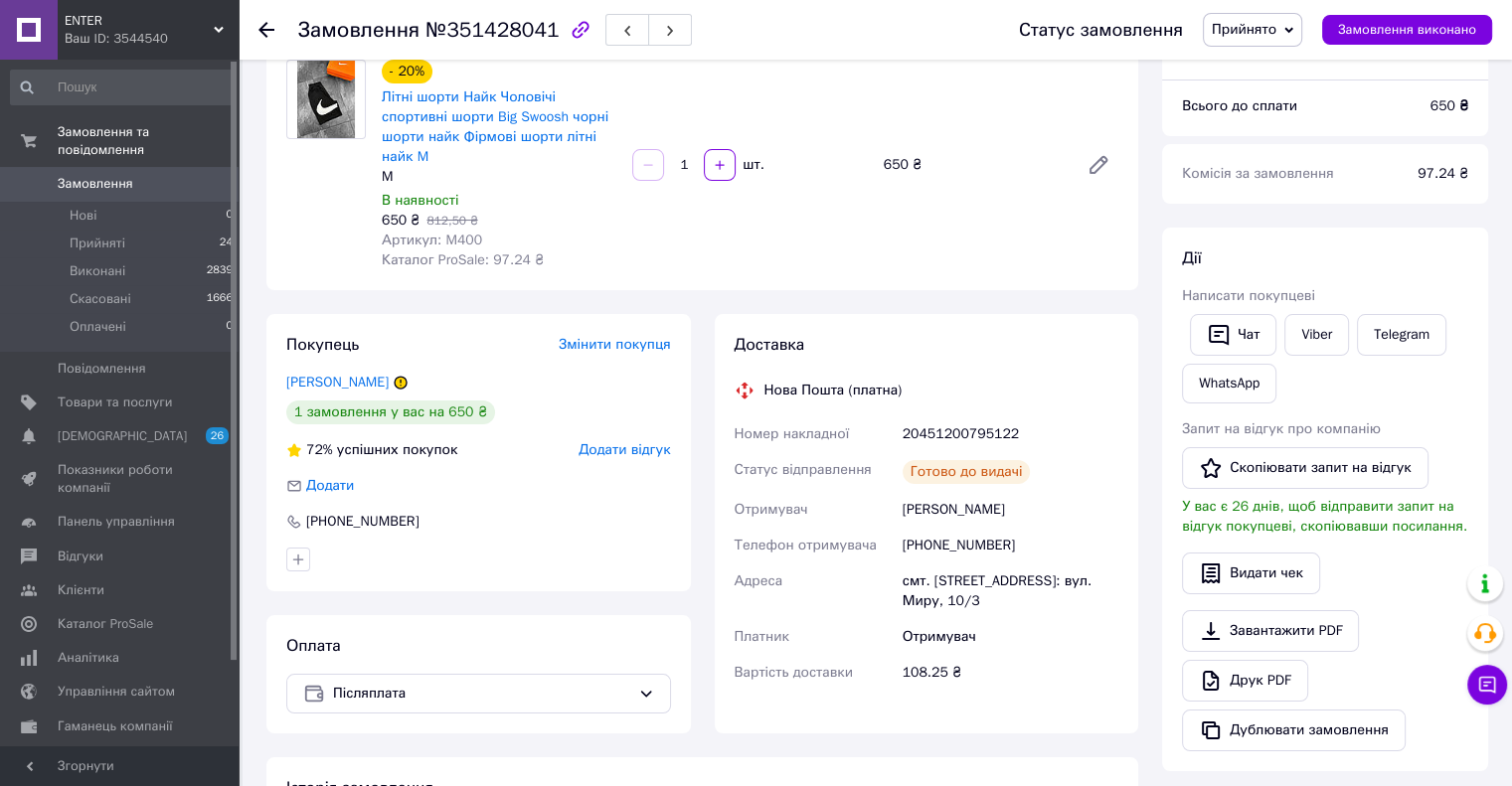 click on "смт. [STREET_ADDRESS]: вул. Миру, 10/3" at bounding box center (1010, 591) 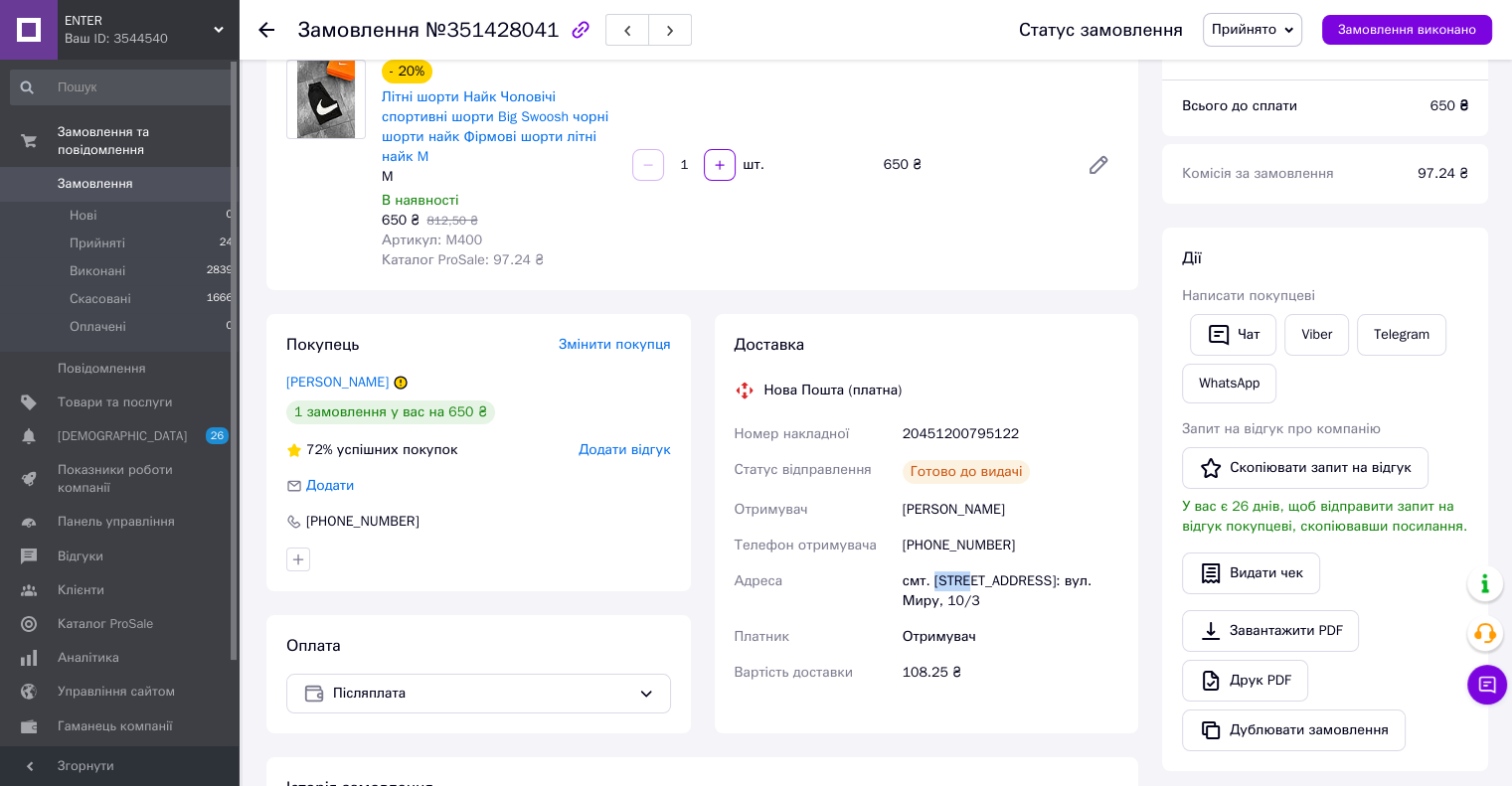 click on "смт. [STREET_ADDRESS]: вул. Миру, 10/3" at bounding box center (1010, 591) 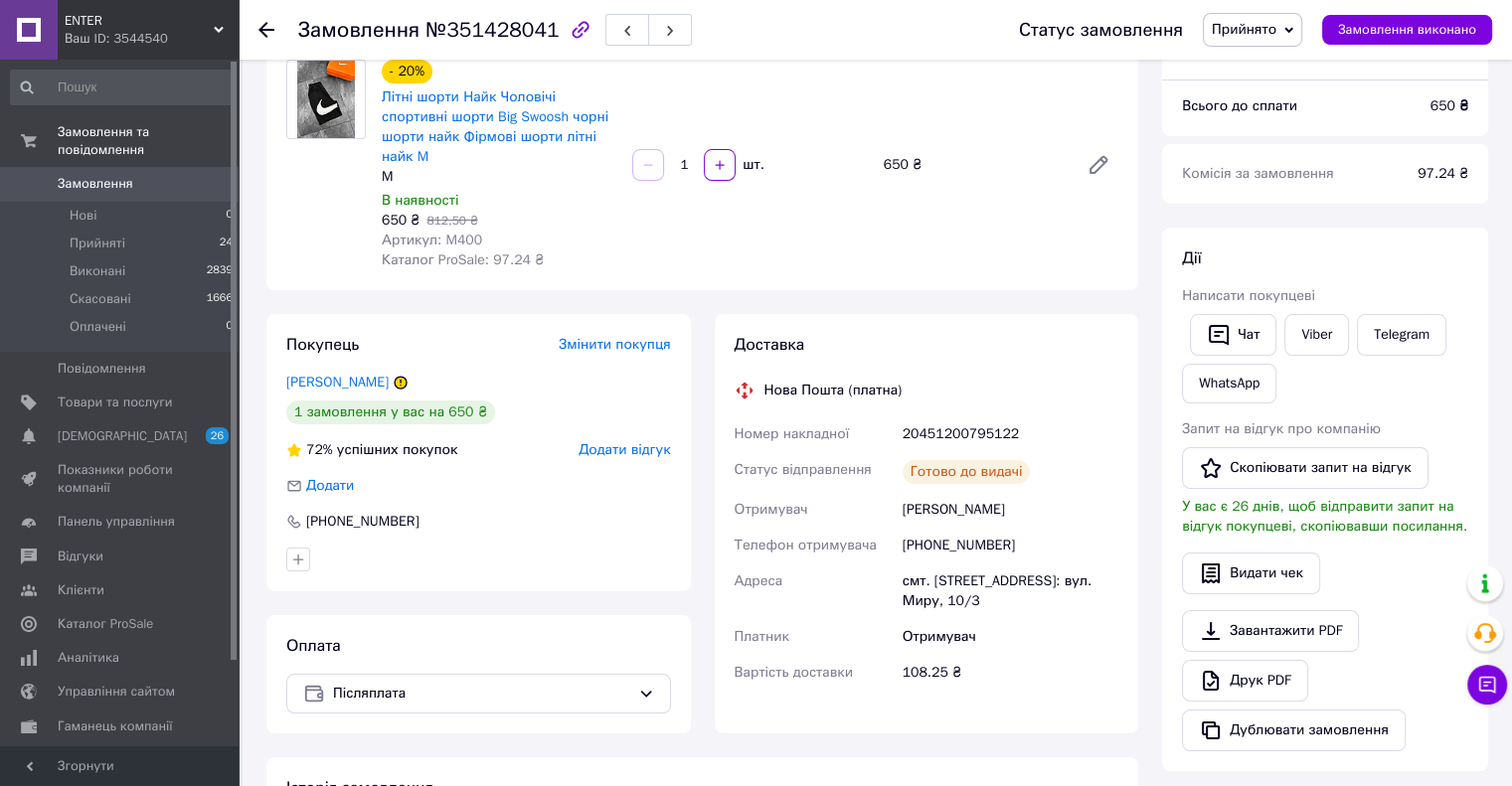 click on "20451200795122" at bounding box center (1010, 434) 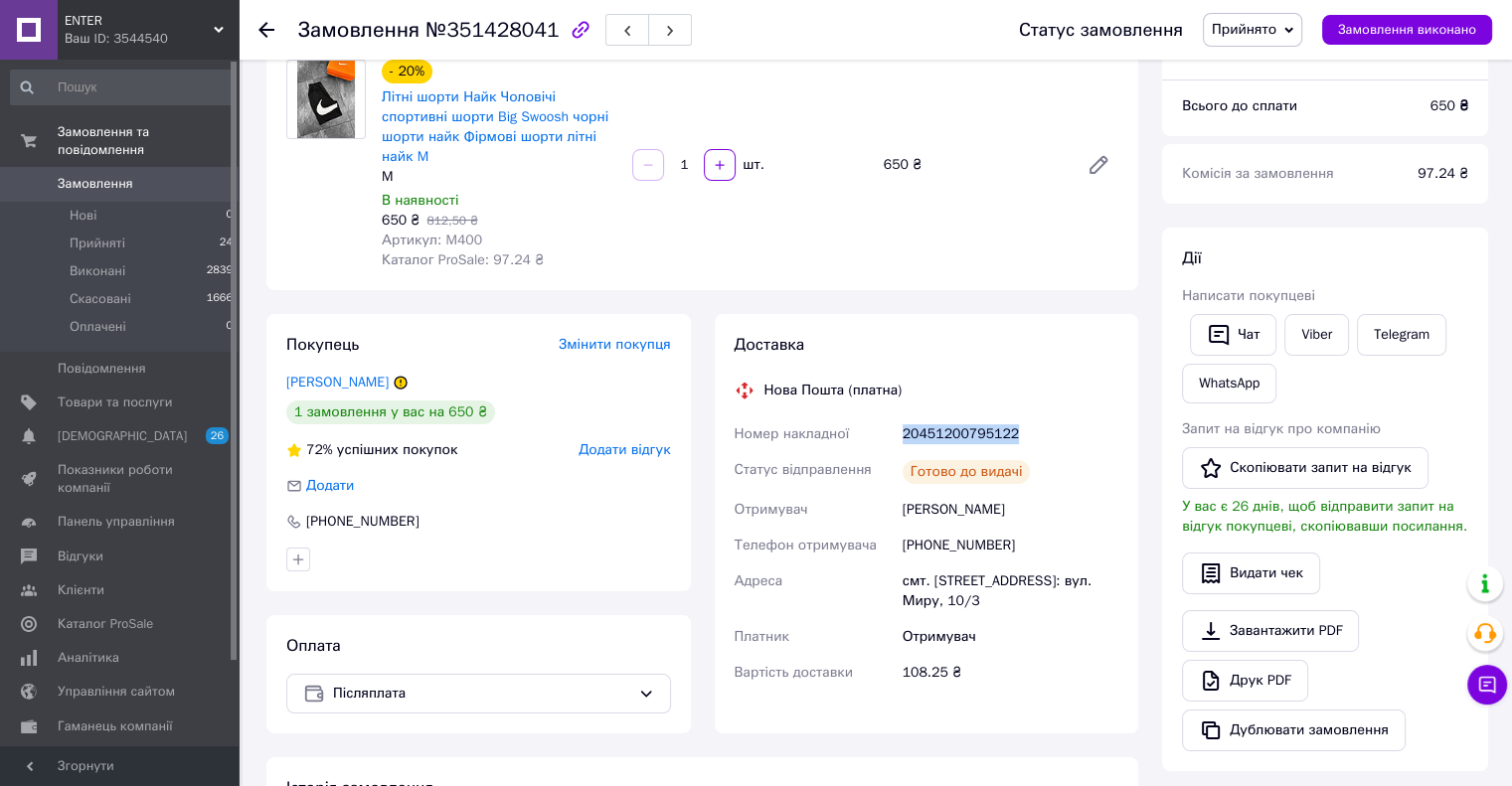 click on "20451200795122" at bounding box center [1010, 434] 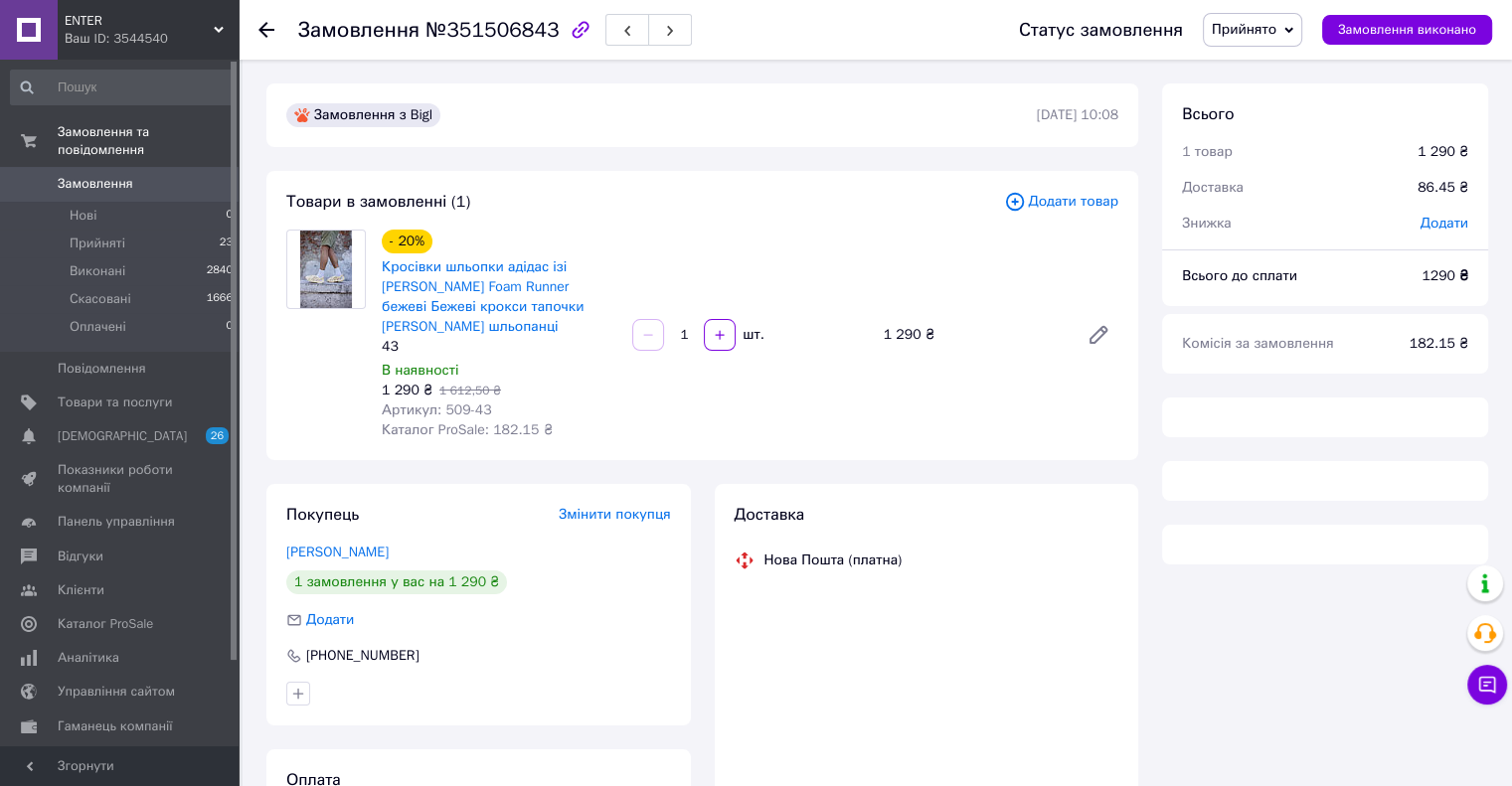 scroll, scrollTop: 170, scrollLeft: 0, axis: vertical 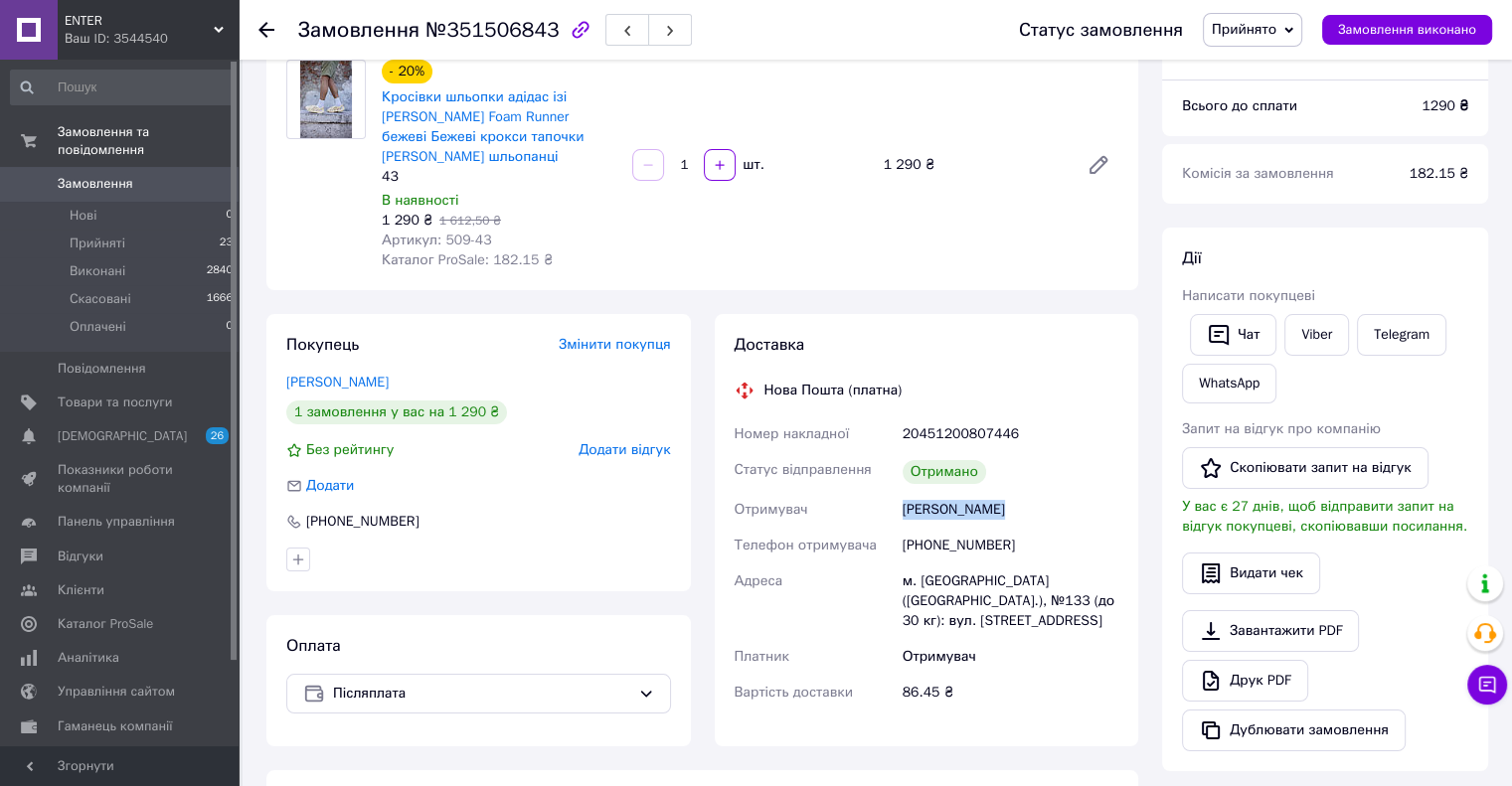 drag, startPoint x: 900, startPoint y: 509, endPoint x: 1045, endPoint y: 509, distance: 145 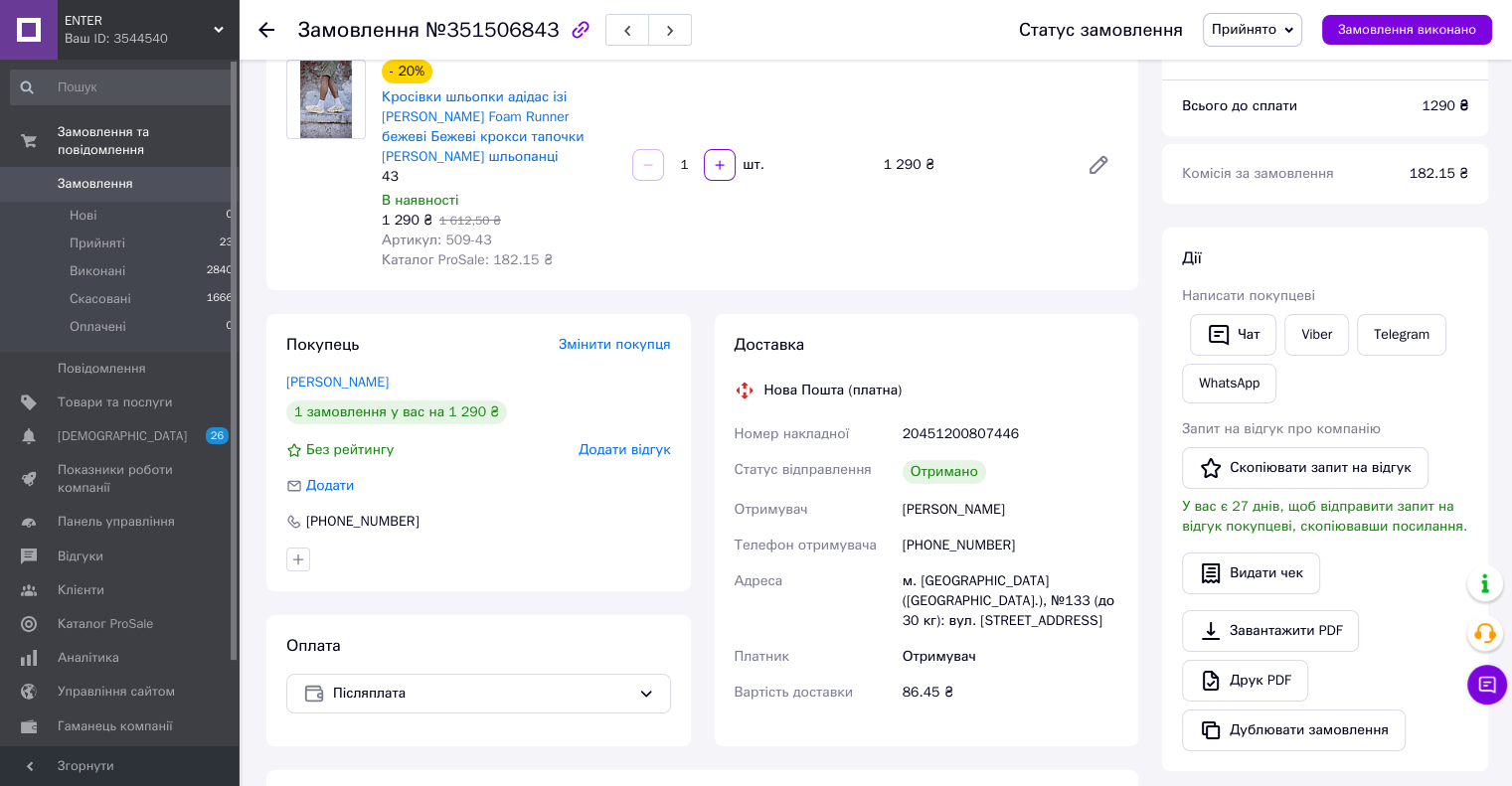 click on "+380984669525" at bounding box center [1010, 546] 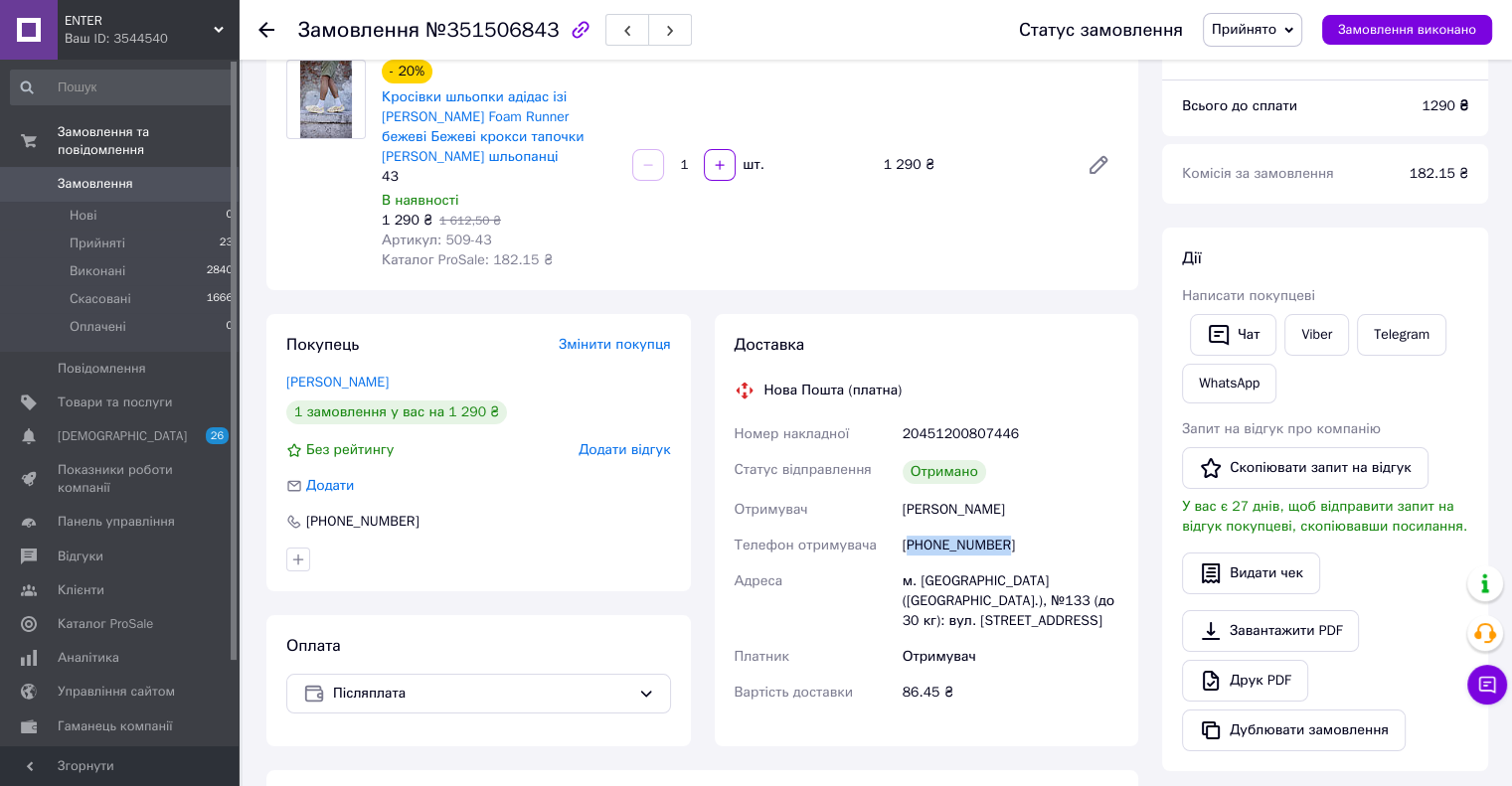 click on "+380984669525" at bounding box center (1010, 546) 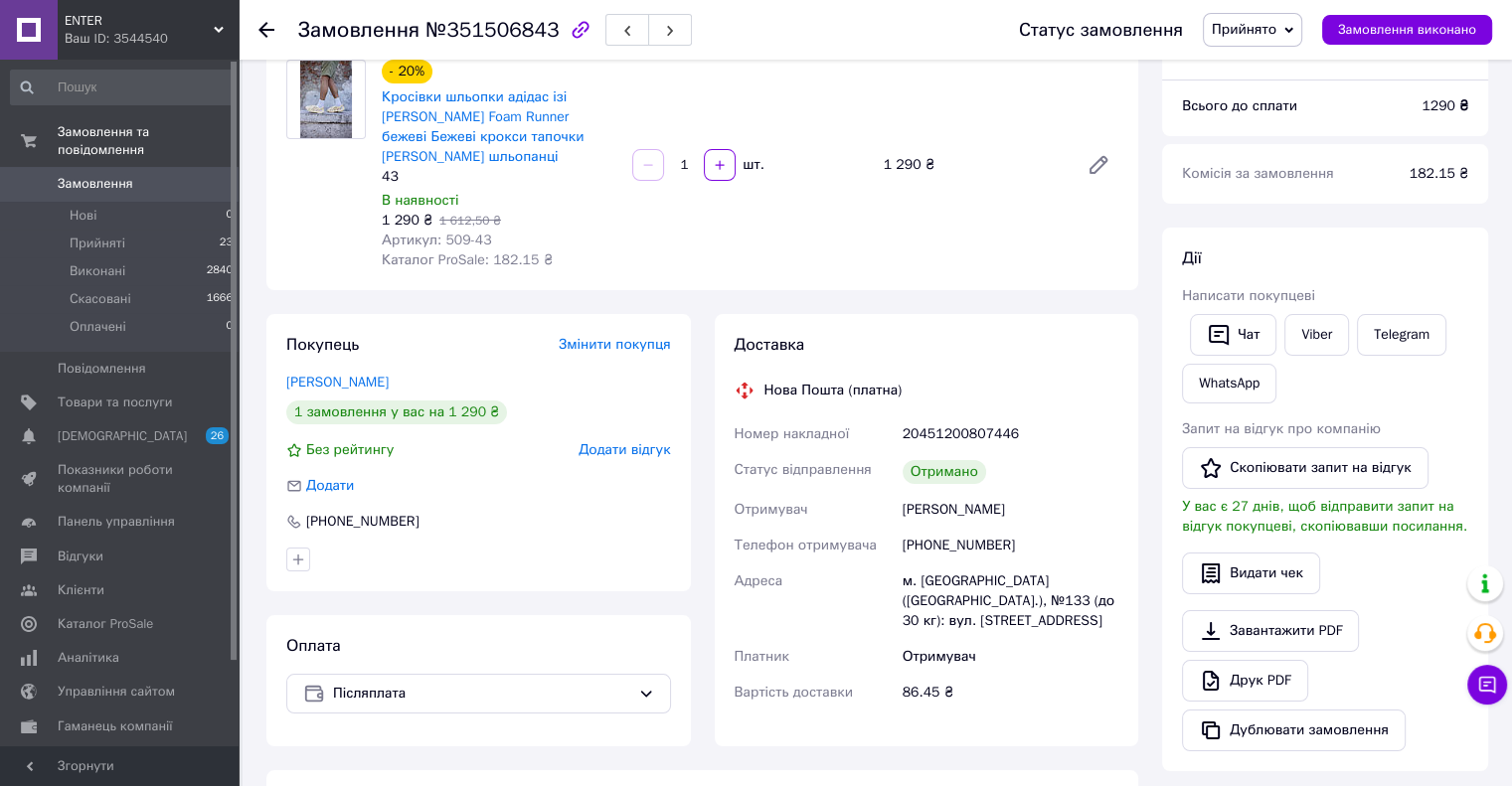 click on "м. Київ (Київська обл.), №133 (до 30 кг): вул. Зодчих, 62" at bounding box center [1010, 601] 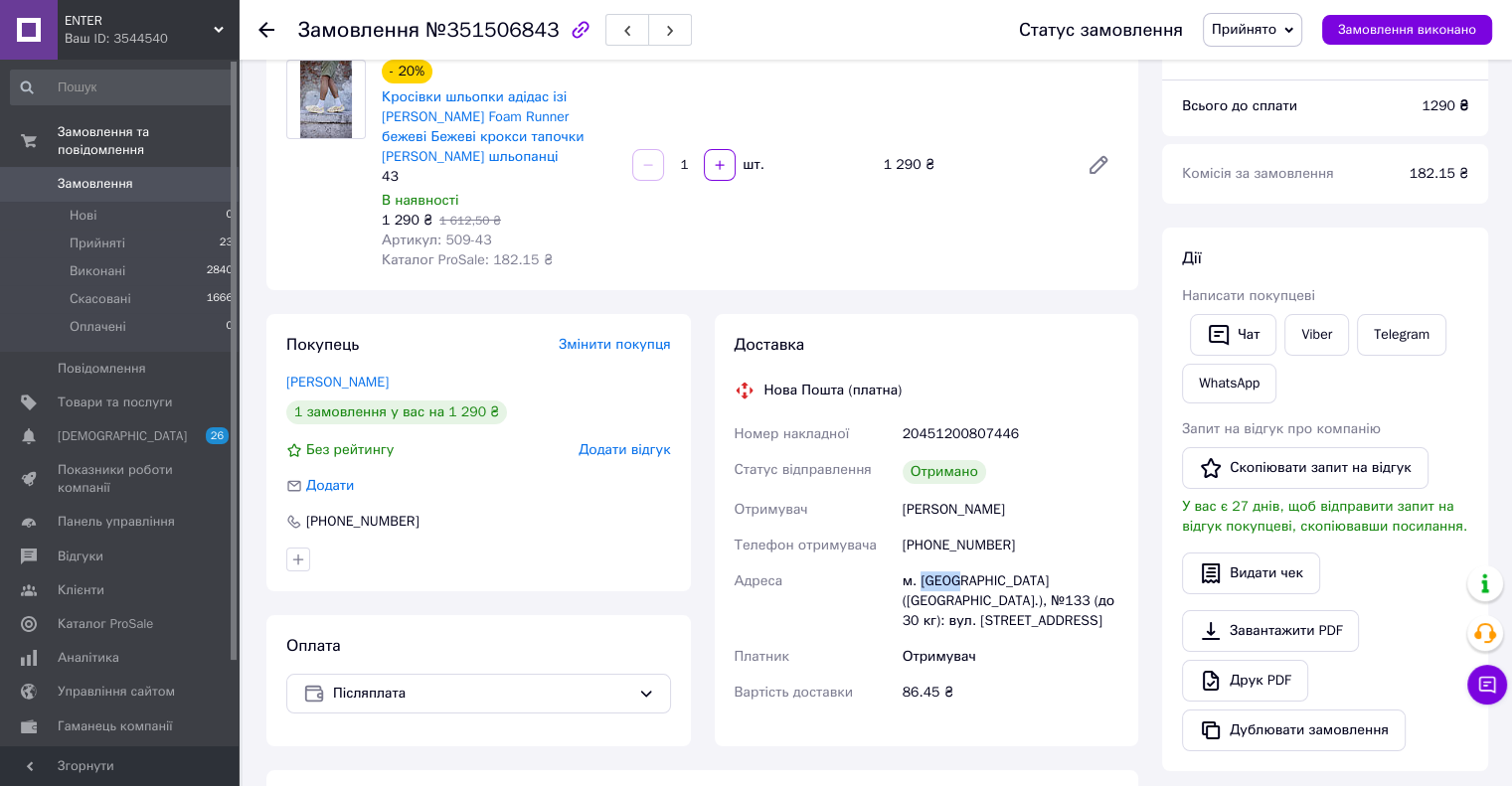 click on "м. Київ (Київська обл.), №133 (до 30 кг): вул. Зодчих, 62" at bounding box center [1010, 601] 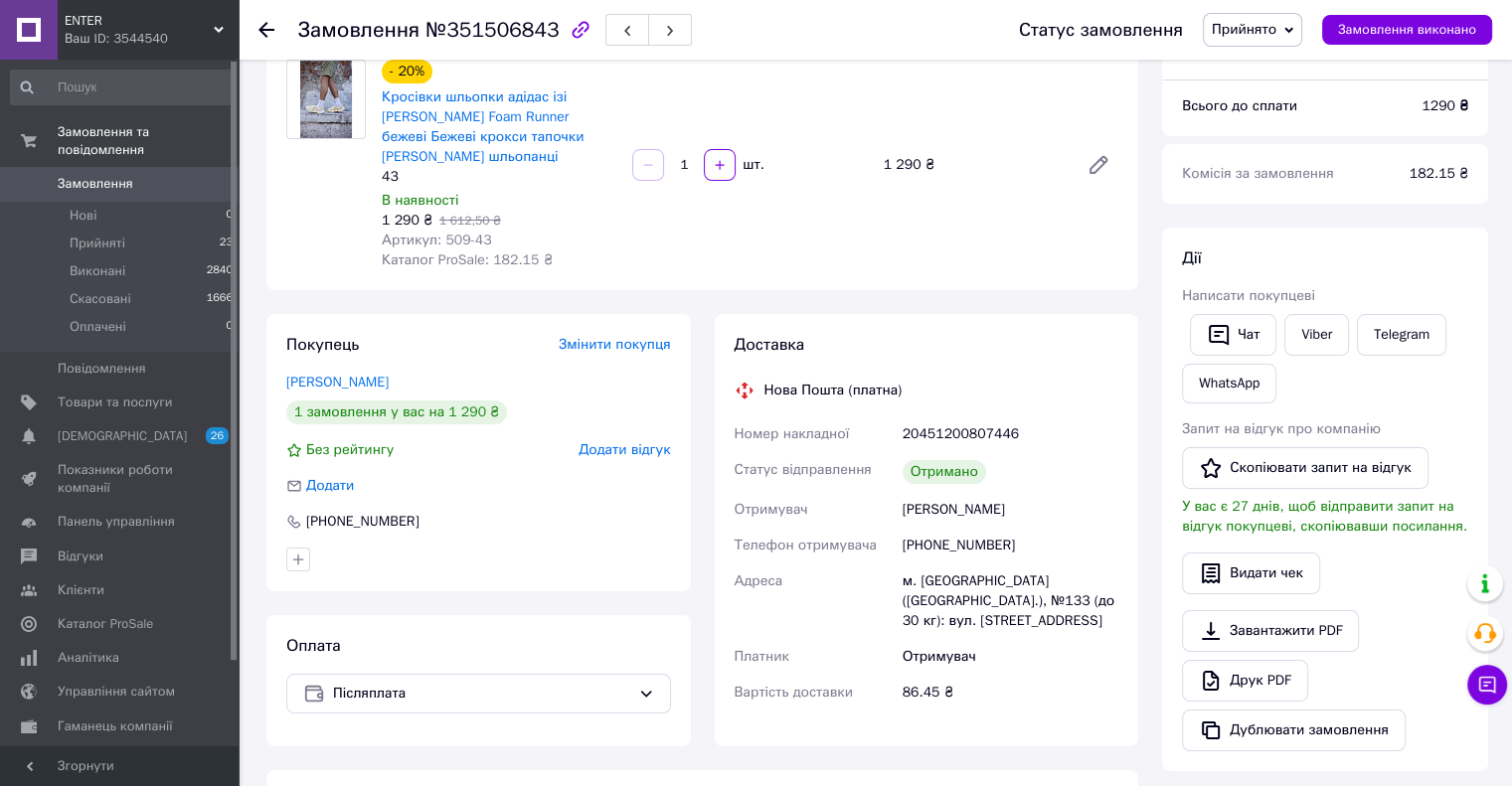 click on "Артикул: 509-43" at bounding box center [436, 239] 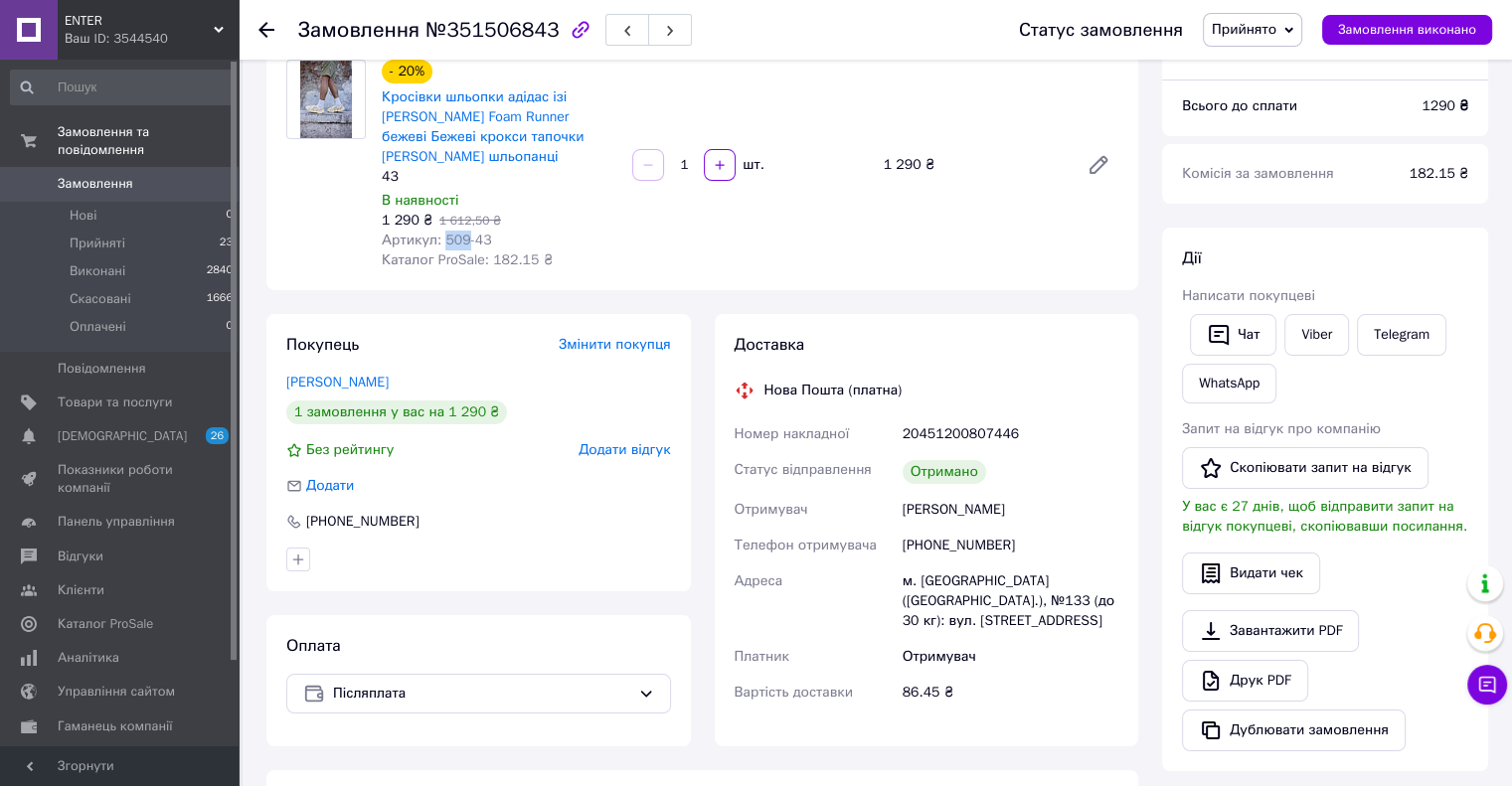 click on "Артикул: 509-43" at bounding box center [436, 239] 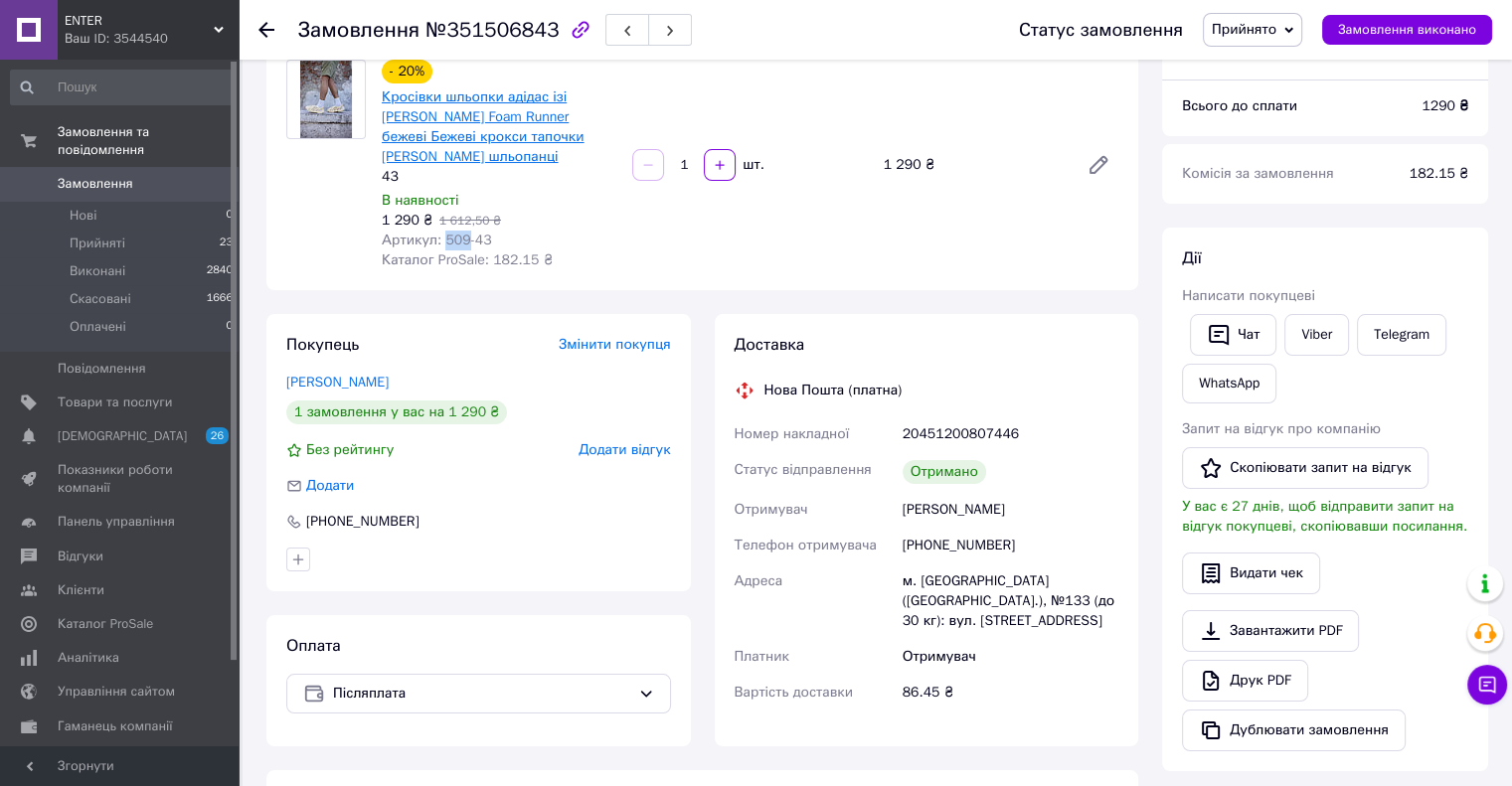 copy on "509" 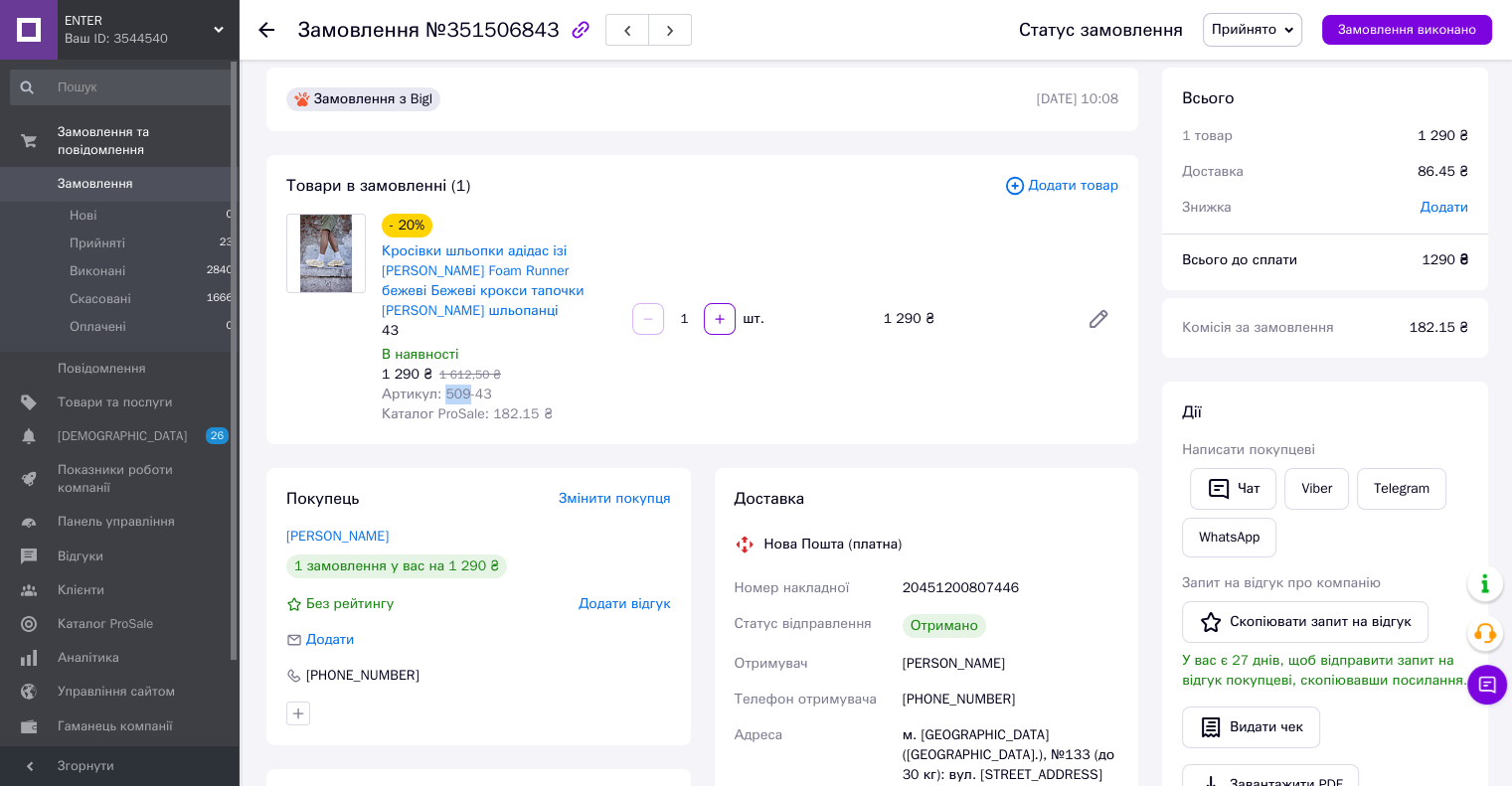 scroll, scrollTop: 0, scrollLeft: 0, axis: both 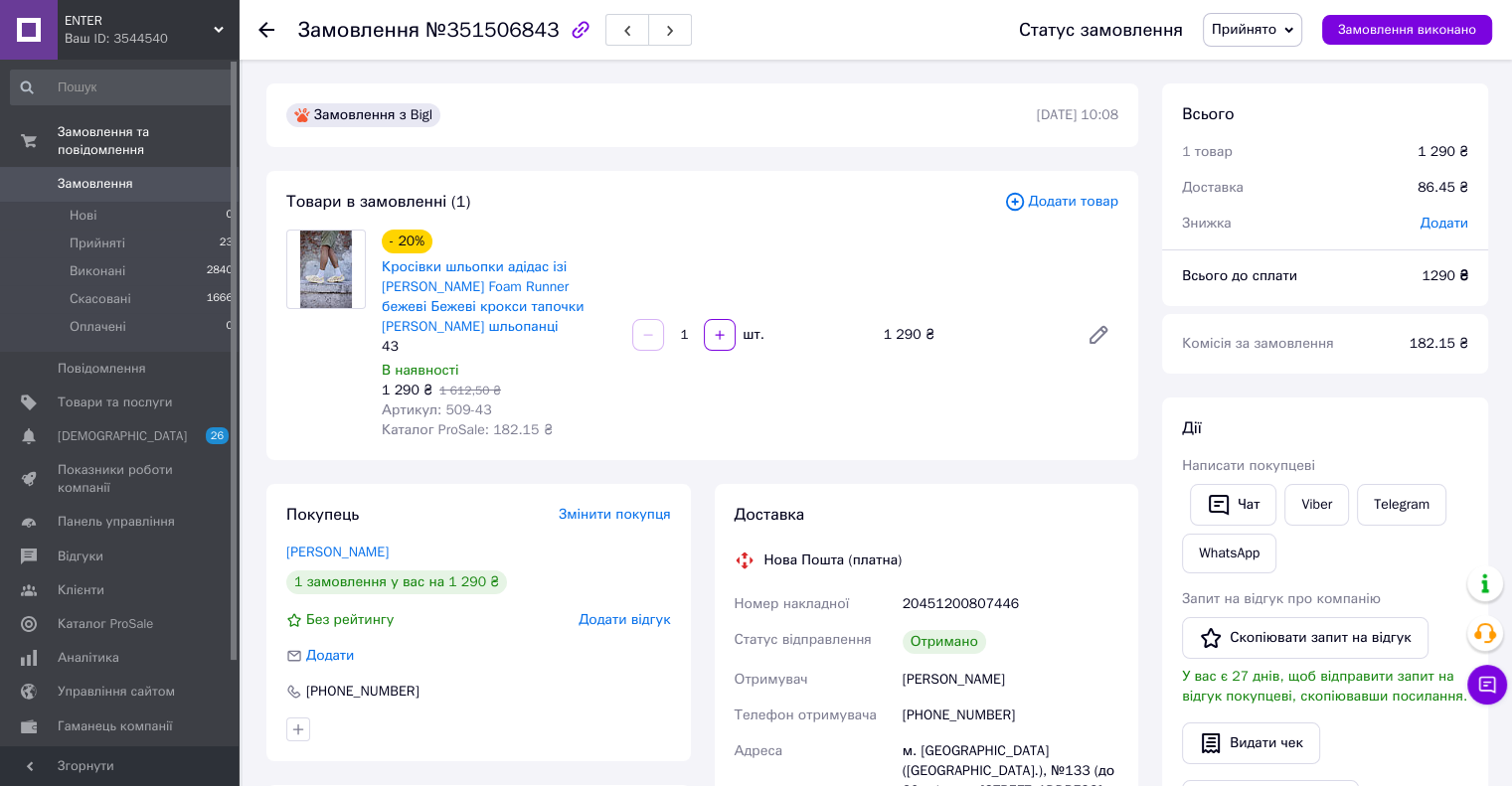 click on "20451200807446" at bounding box center (1010, 604) 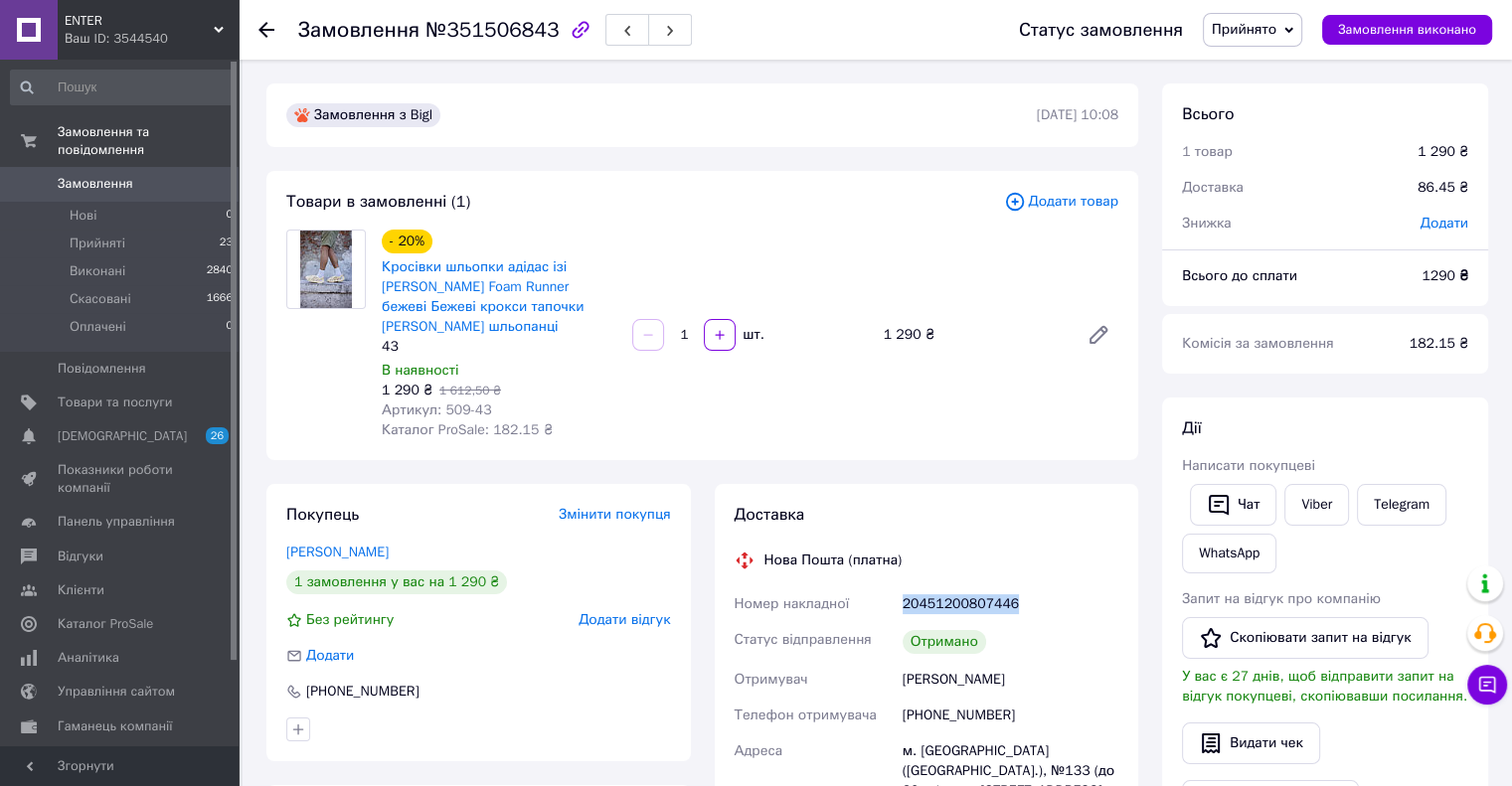 click on "20451200807446" at bounding box center [1010, 604] 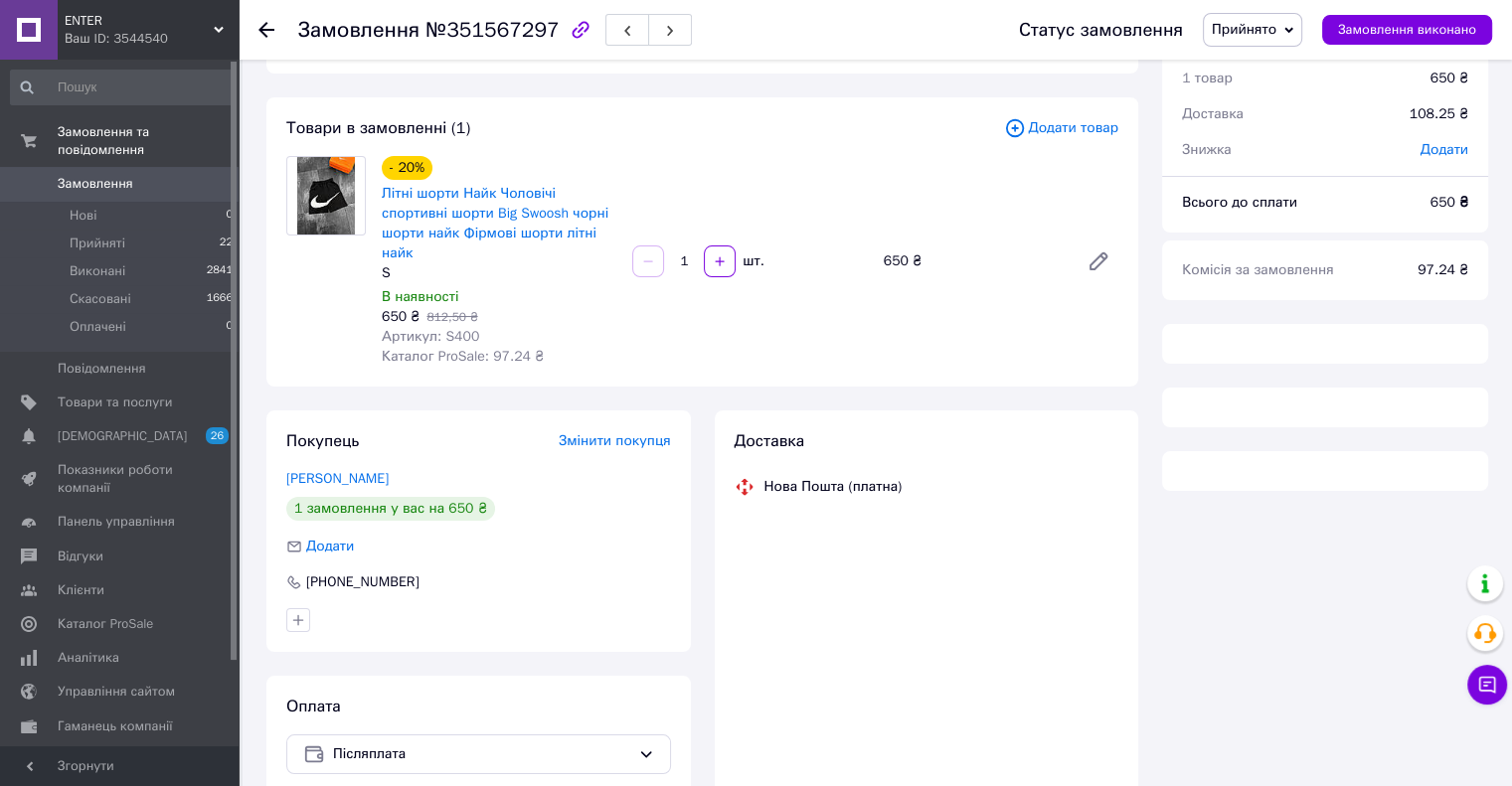 scroll, scrollTop: 170, scrollLeft: 0, axis: vertical 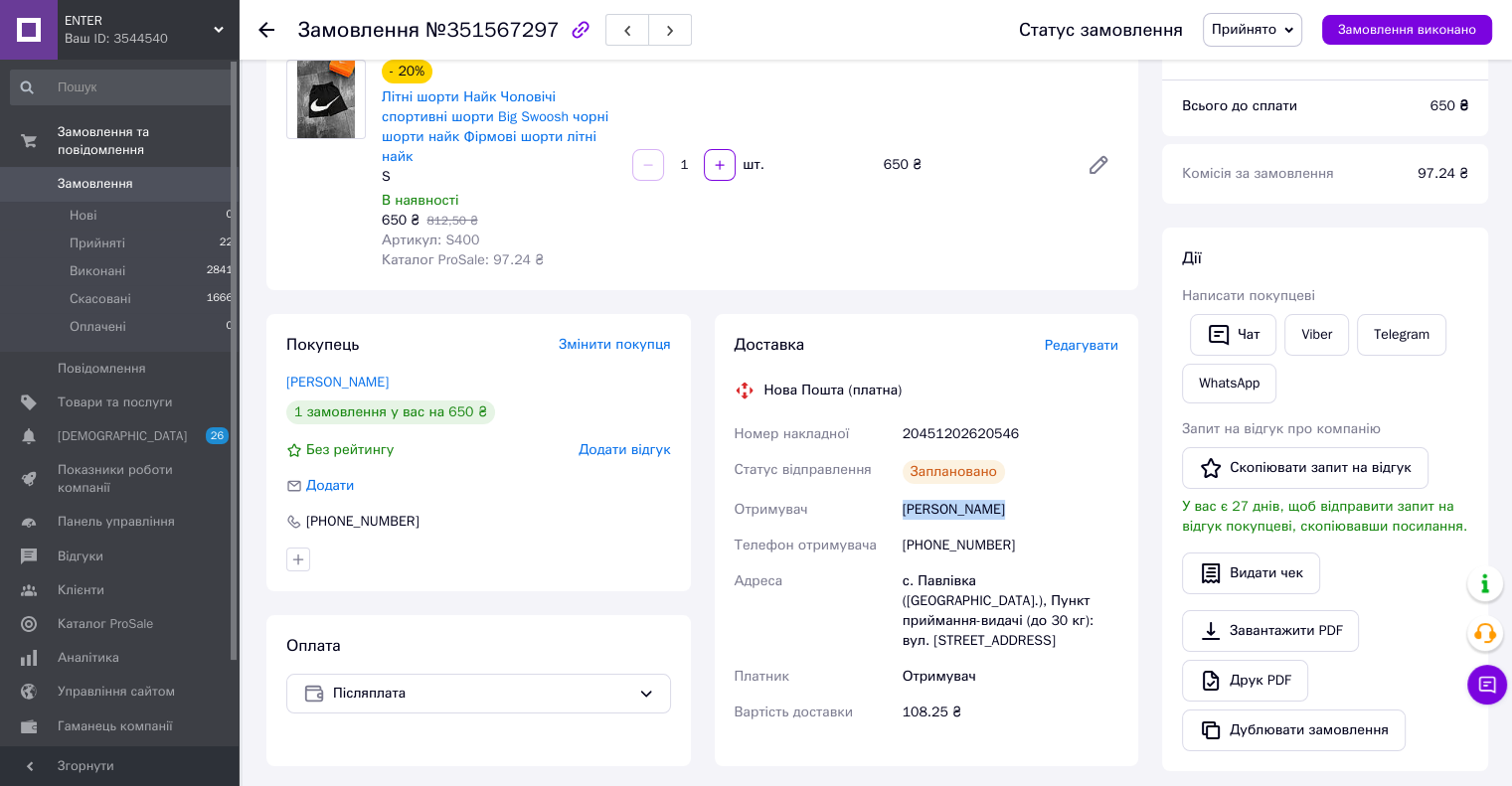 drag, startPoint x: 906, startPoint y: 509, endPoint x: 1030, endPoint y: 511, distance: 124.016 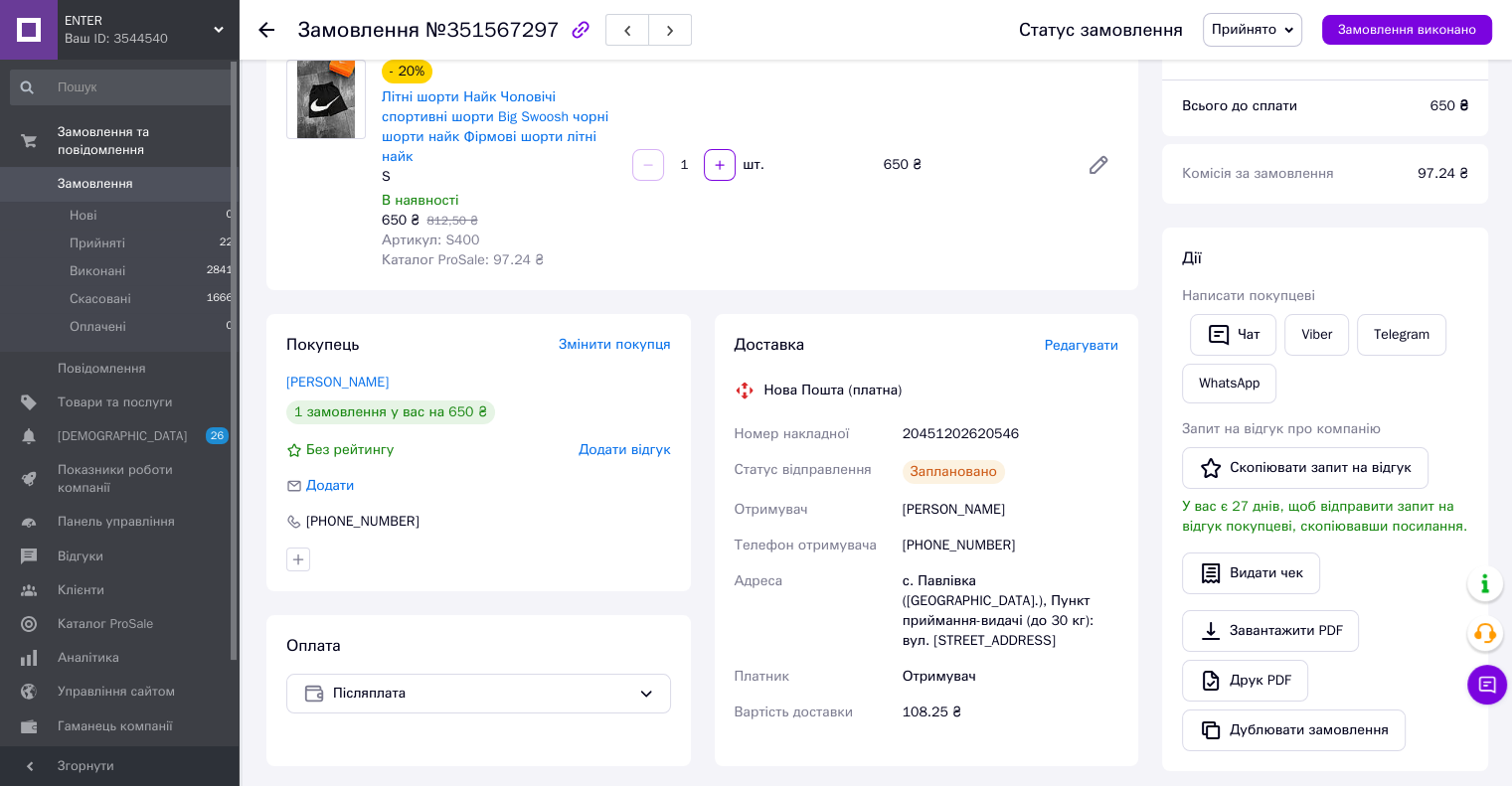 click on "[PHONE_NUMBER]" at bounding box center (1010, 546) 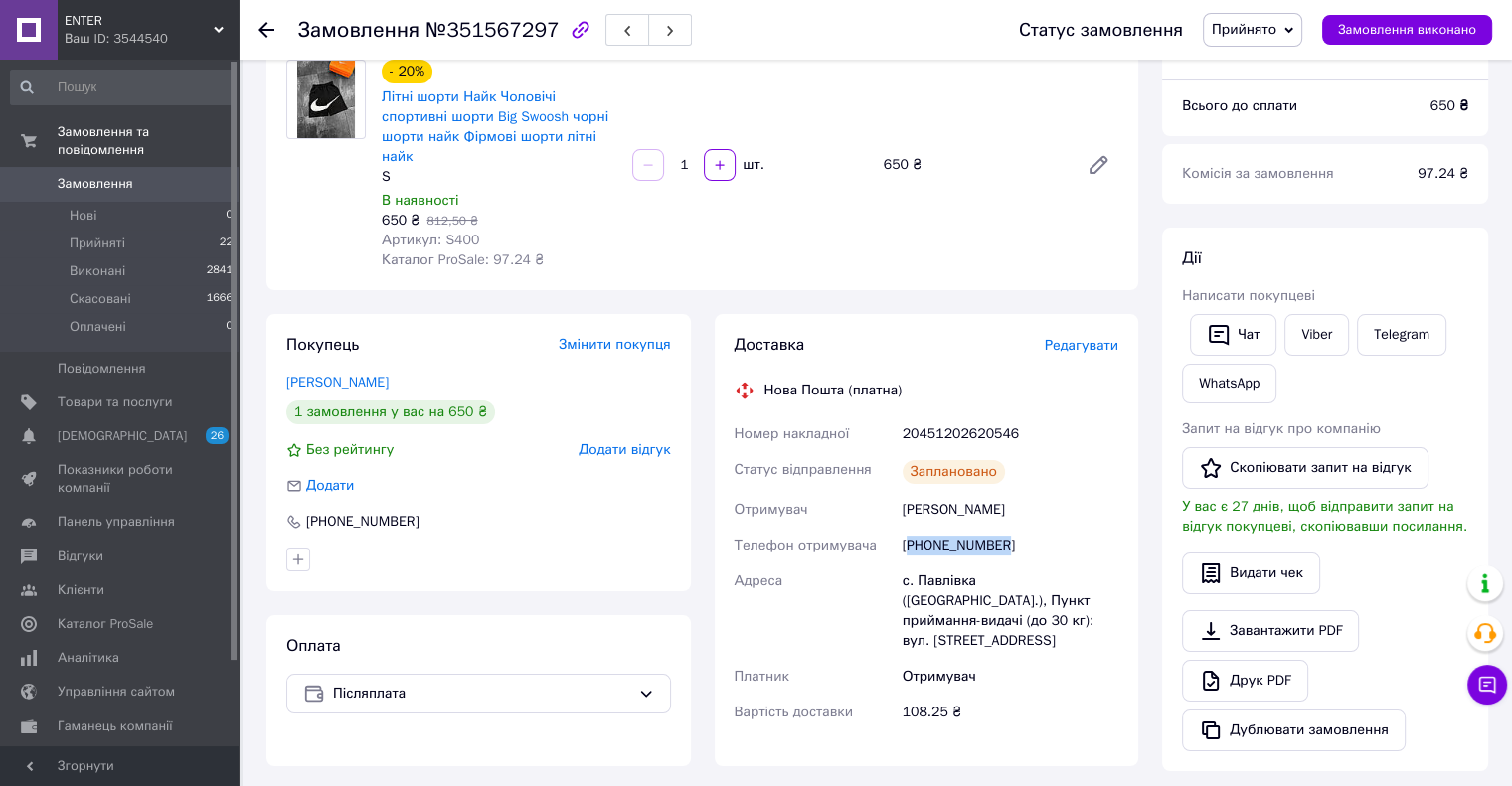 click on "[PHONE_NUMBER]" at bounding box center [1010, 546] 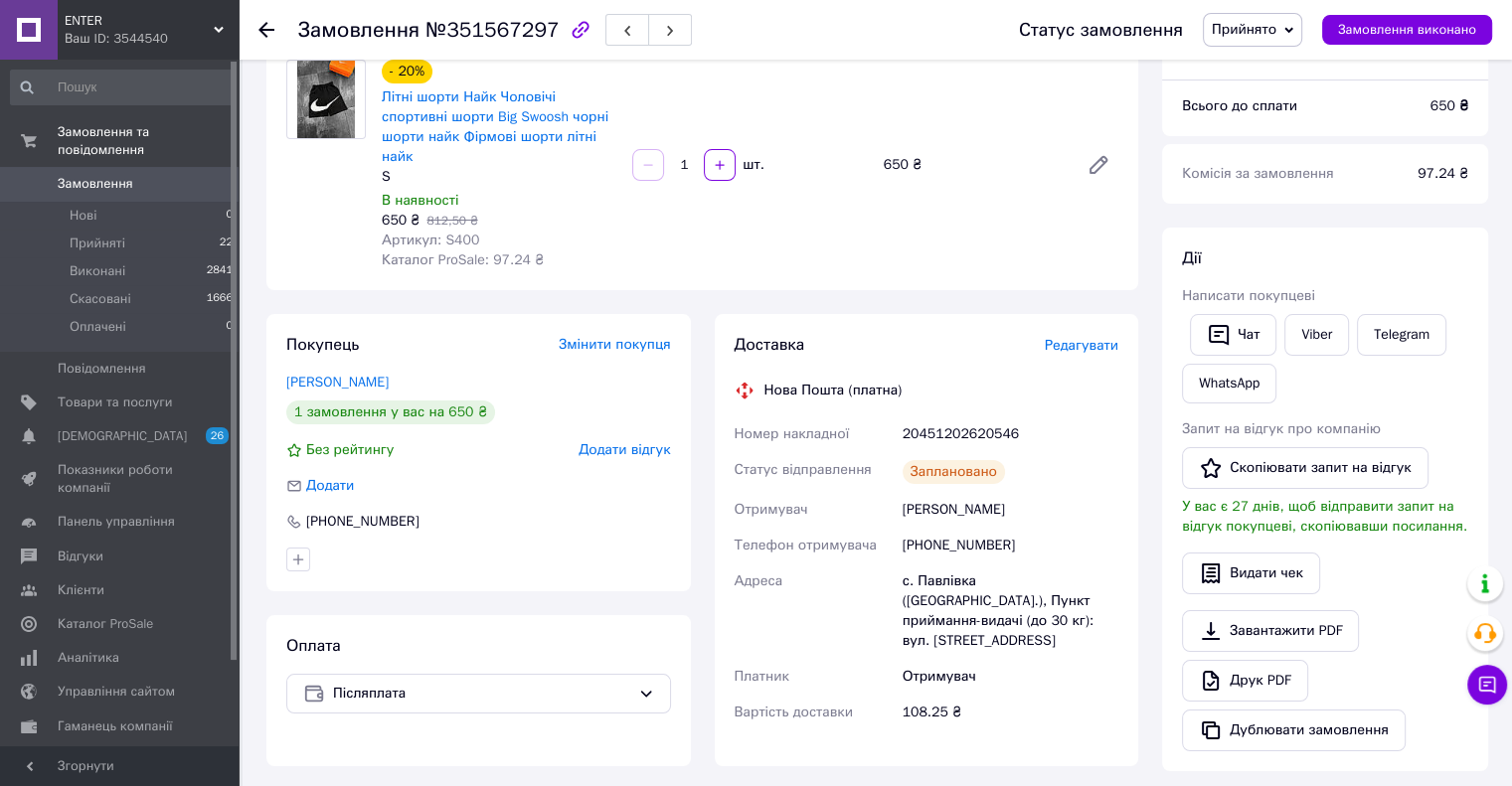 click on "с. Павлівка ([GEOGRAPHIC_DATA].), Пункт приймання-видачі (до 30 кг): вул. [STREET_ADDRESS]" at bounding box center [1010, 611] 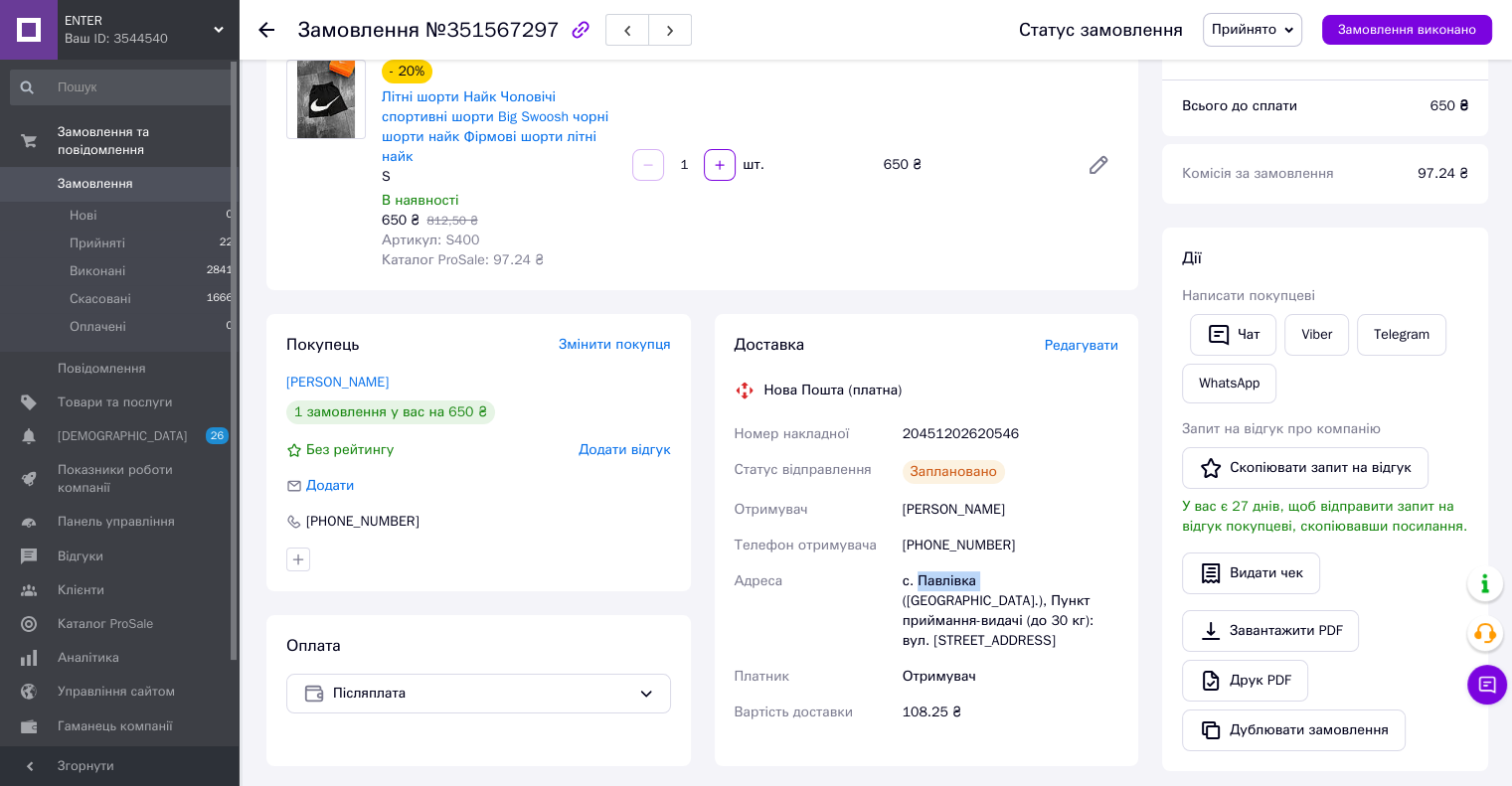 click on "с. Павлівка ([GEOGRAPHIC_DATA].), Пункт приймання-видачі (до 30 кг): вул. [STREET_ADDRESS]" at bounding box center [1010, 611] 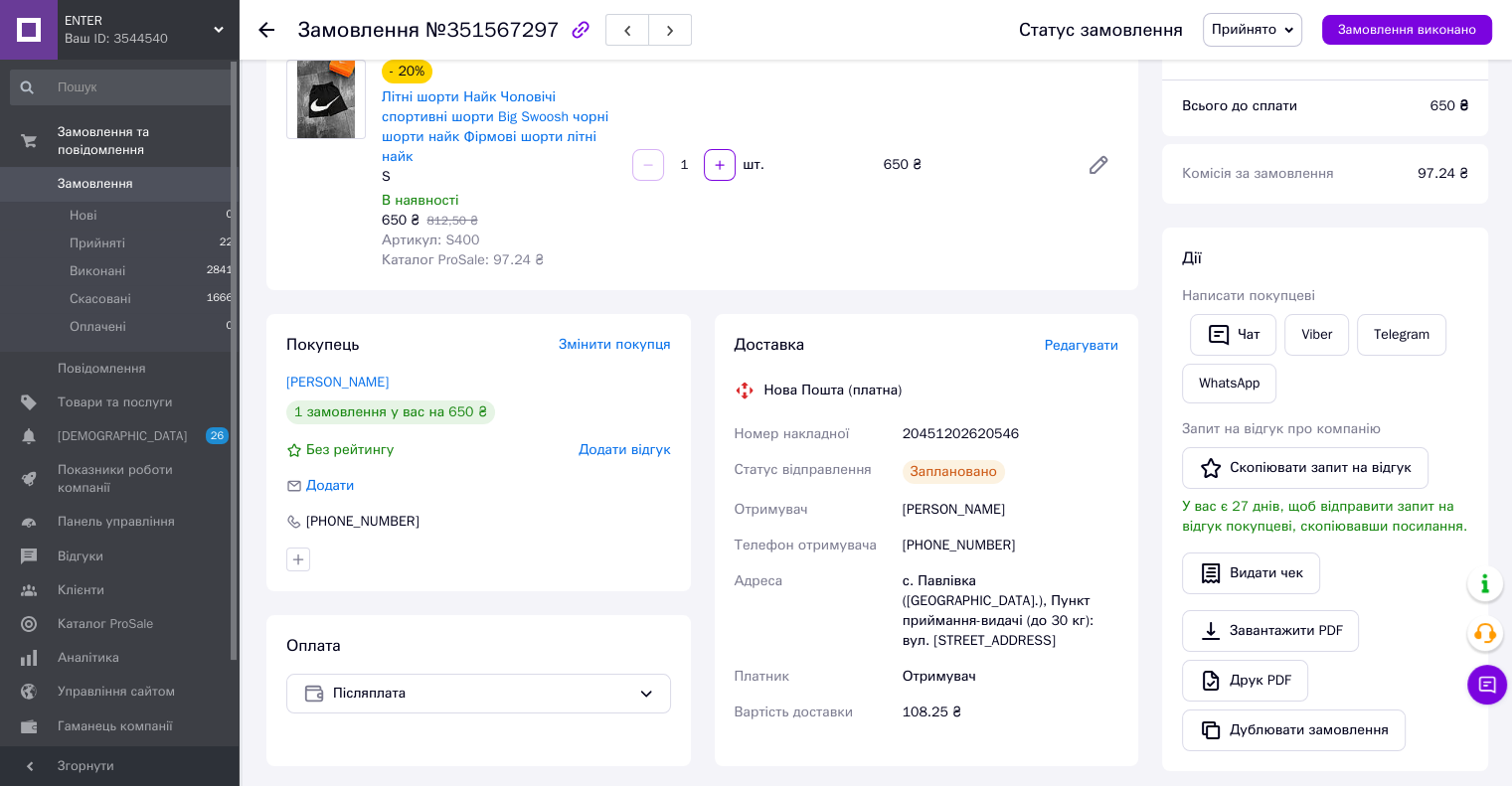 click on "Артикул: S400" at bounding box center (430, 239) 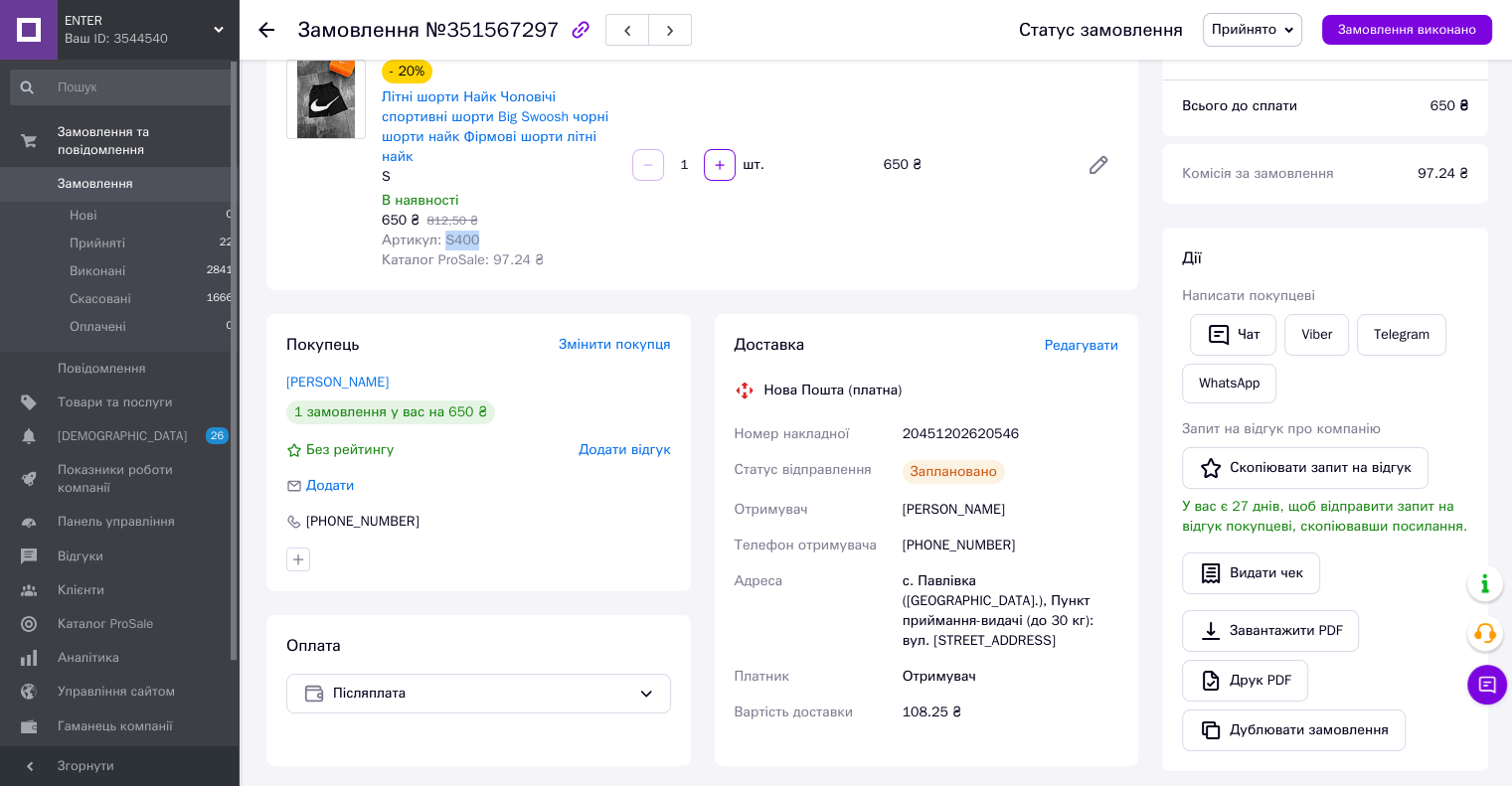 click on "Артикул: S400" at bounding box center (430, 239) 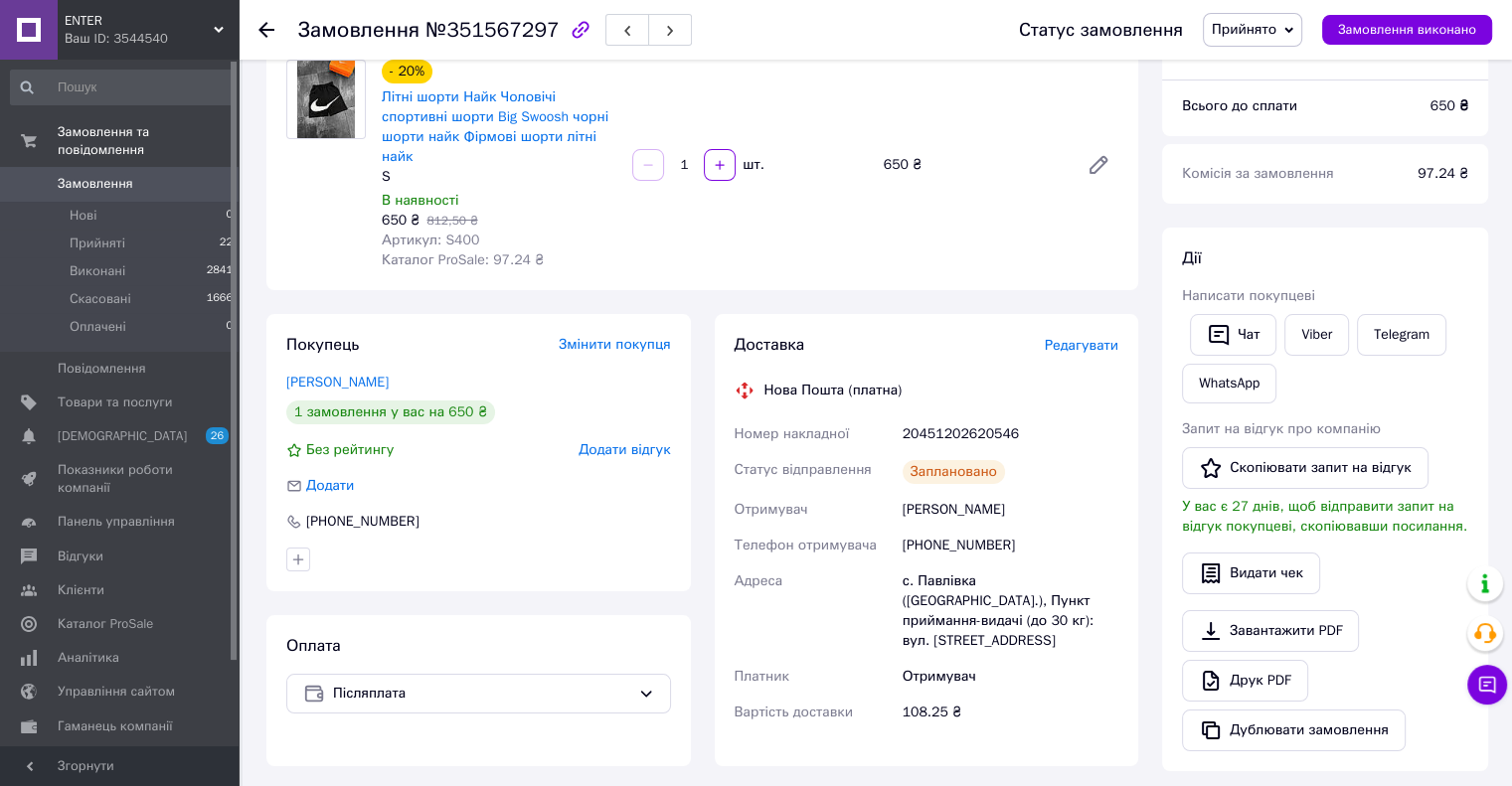 click on "20451202620546" at bounding box center (1010, 434) 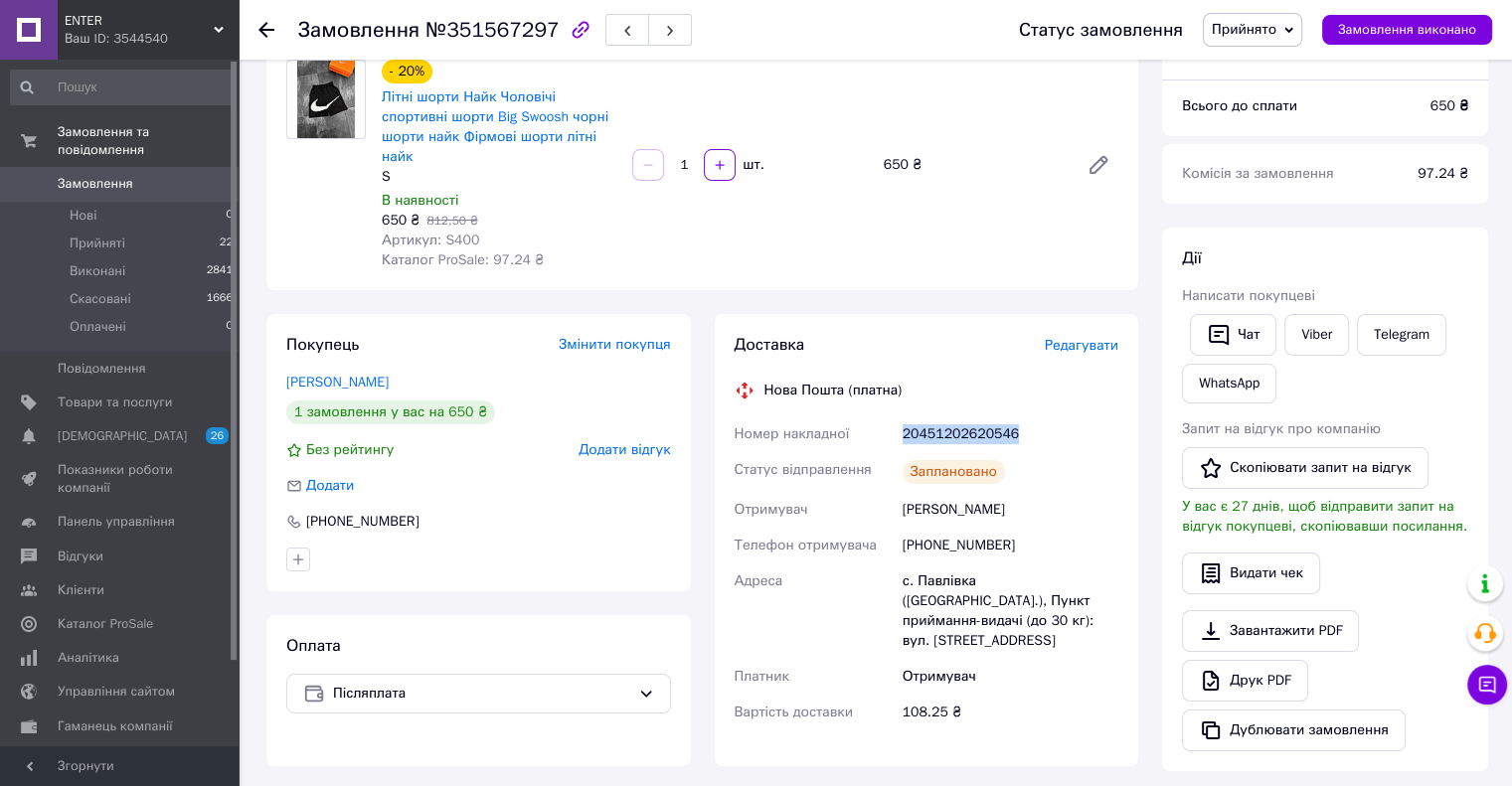 click on "20451202620546" at bounding box center [1010, 434] 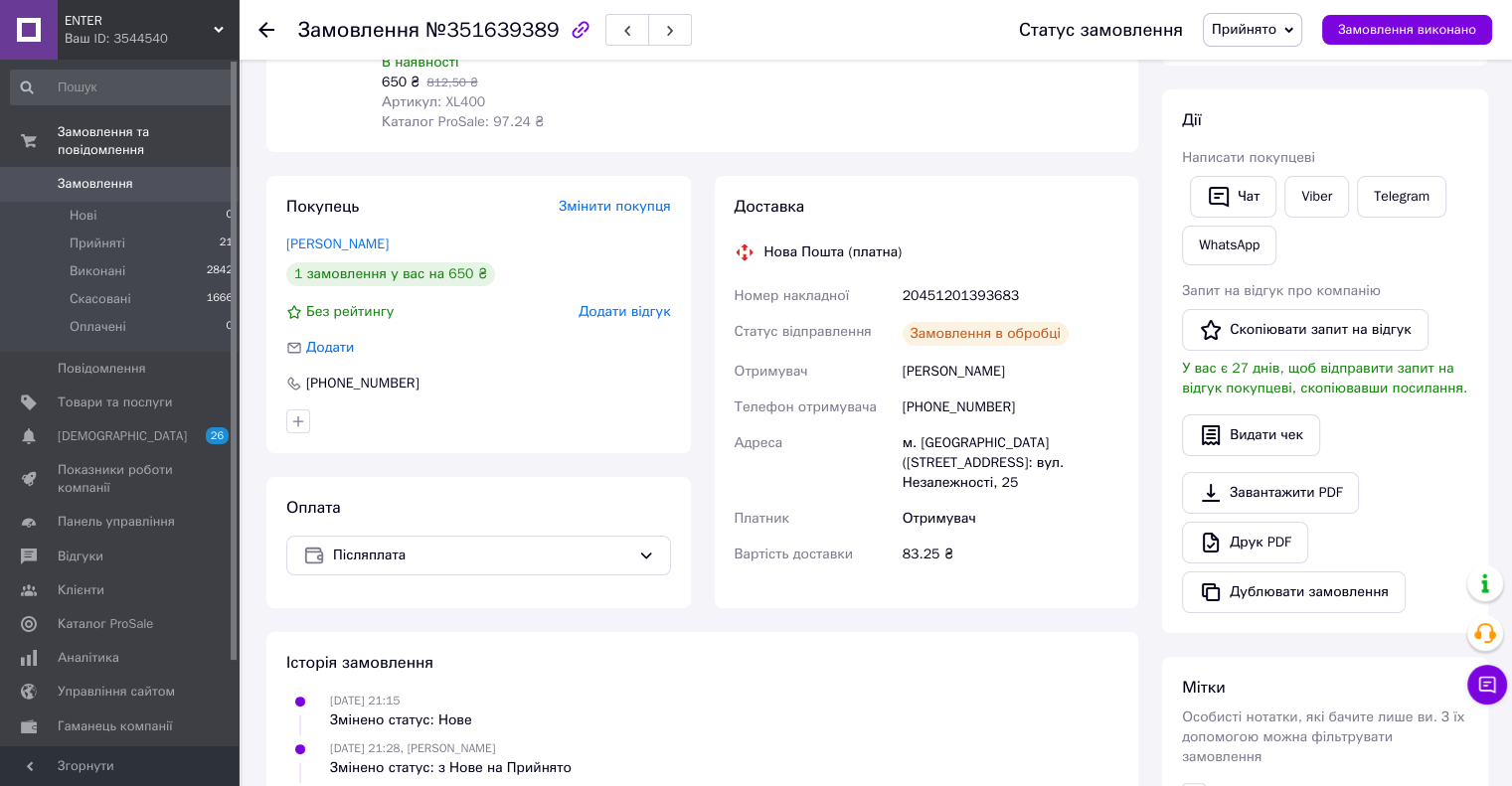 scroll, scrollTop: 369, scrollLeft: 0, axis: vertical 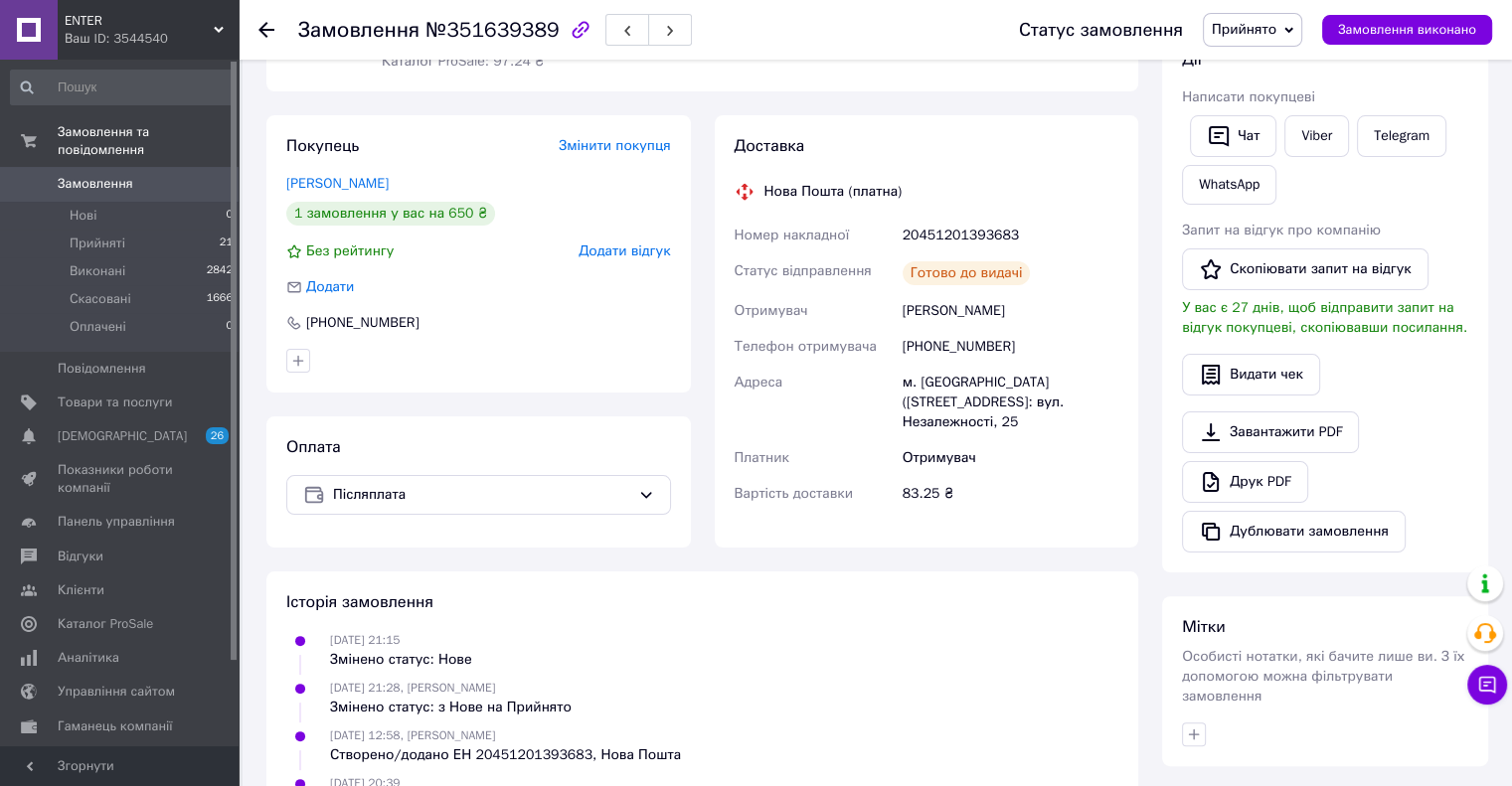 drag, startPoint x: 900, startPoint y: 310, endPoint x: 1037, endPoint y: 310, distance: 137 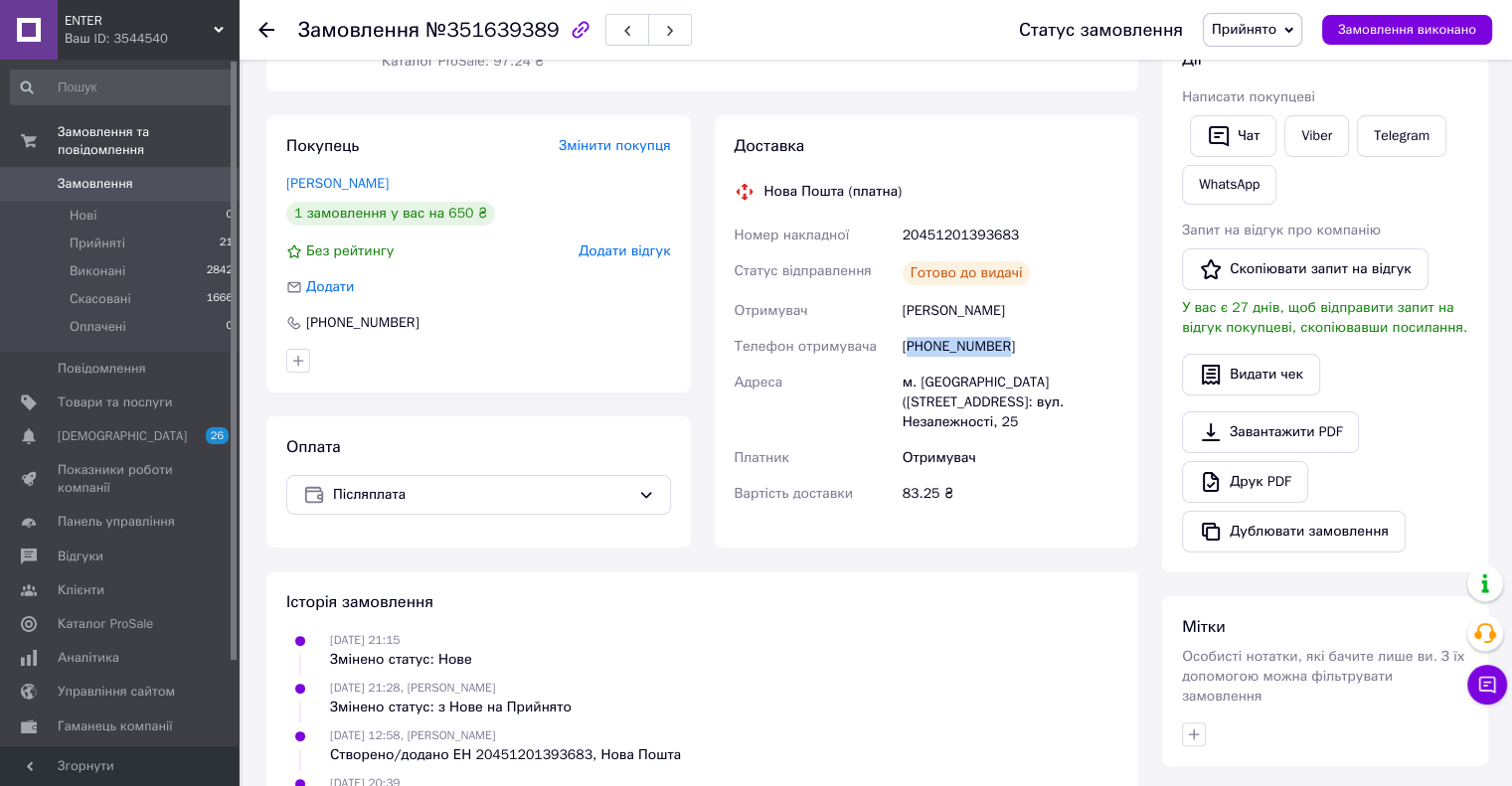 click on "[PHONE_NUMBER]" at bounding box center [1010, 347] 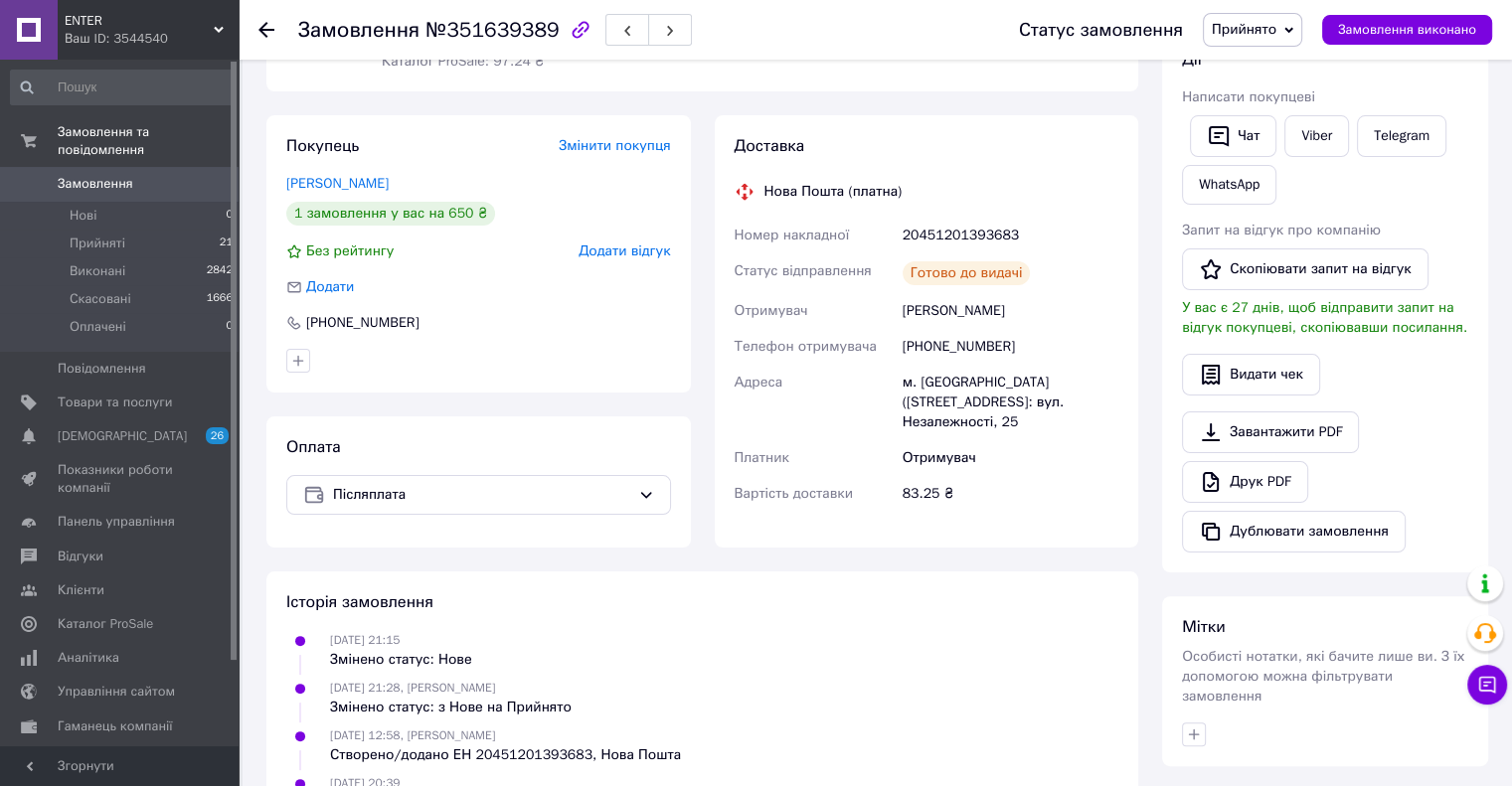 click on "м. Остер (Чернігівська обл., Чернігівський р-н.), №1: вул. Незалежності, 25" at bounding box center [1010, 402] 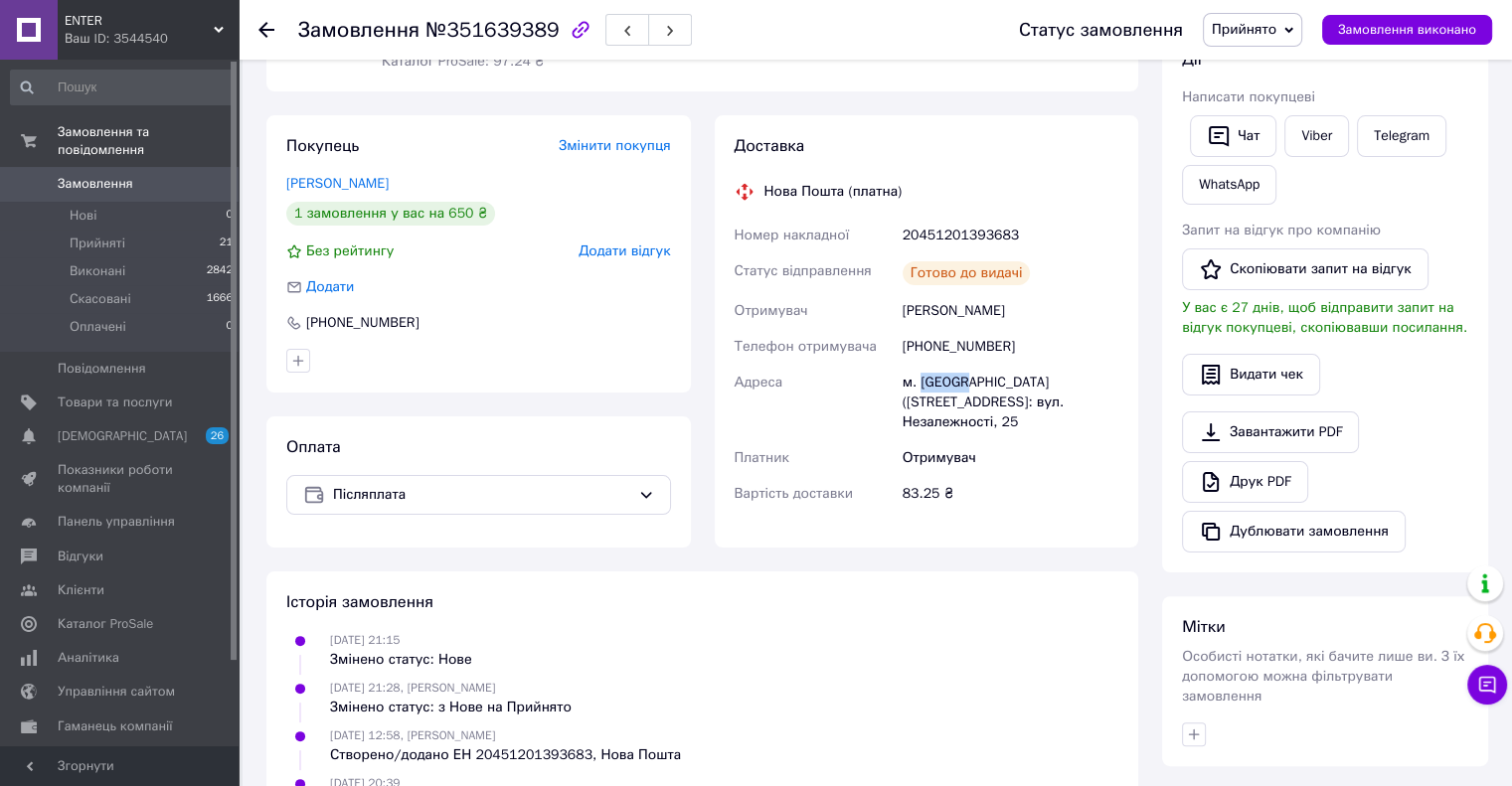 click on "м. Остер (Чернігівська обл., Чернігівський р-н.), №1: вул. Незалежності, 25" at bounding box center (1010, 402) 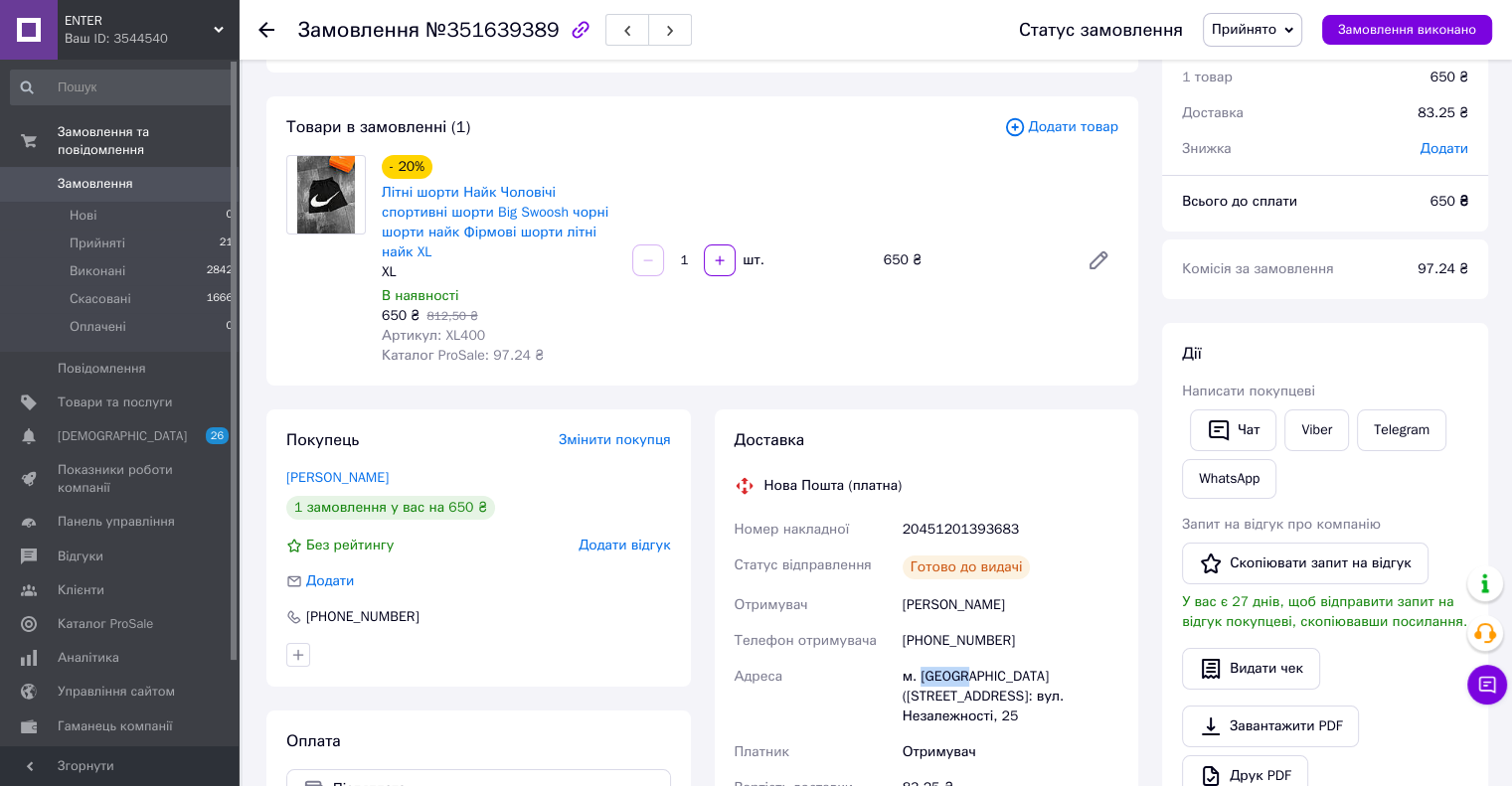 scroll, scrollTop: 71, scrollLeft: 0, axis: vertical 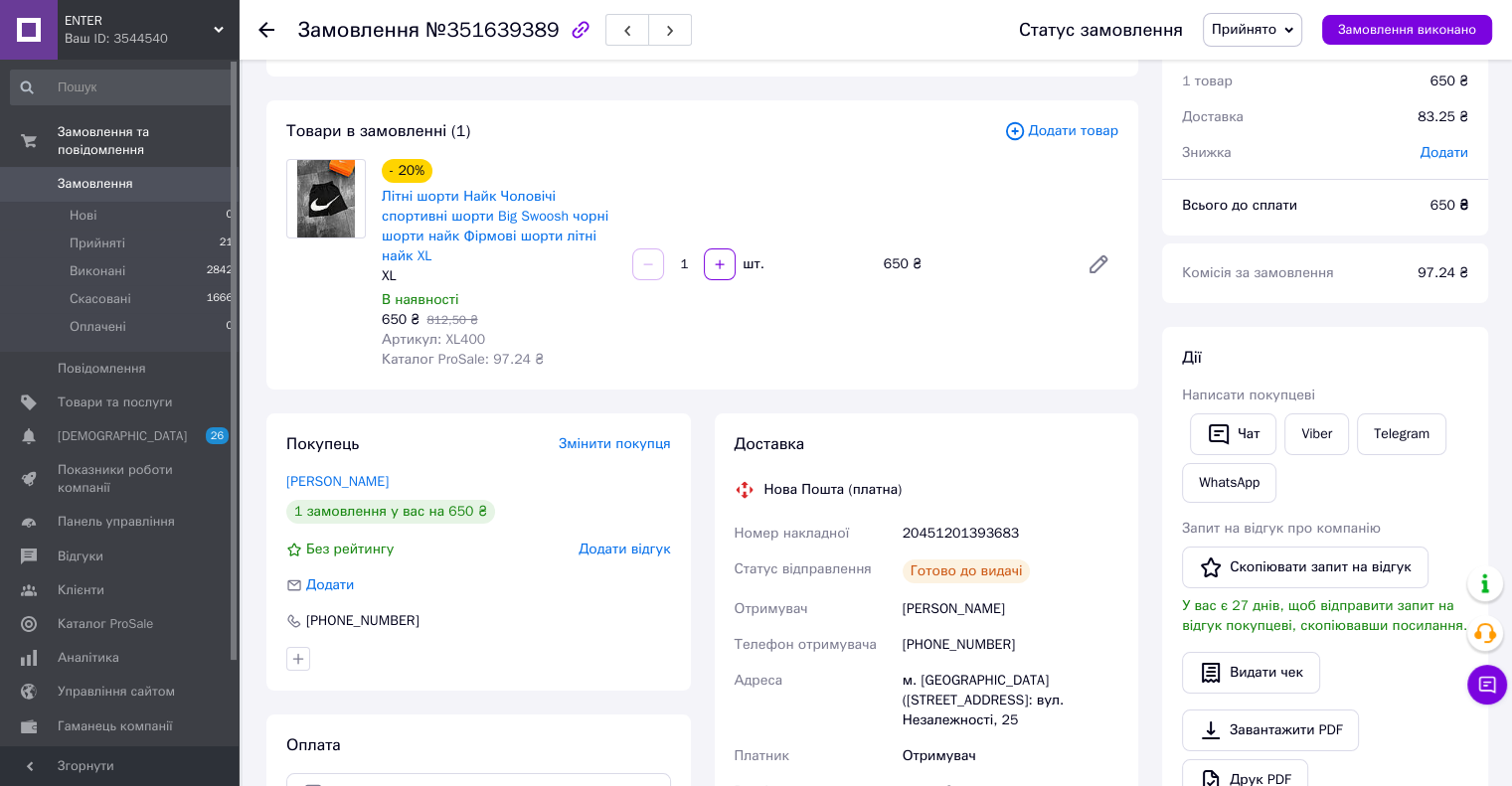 click on "Артикул: XL400" at bounding box center [433, 339] 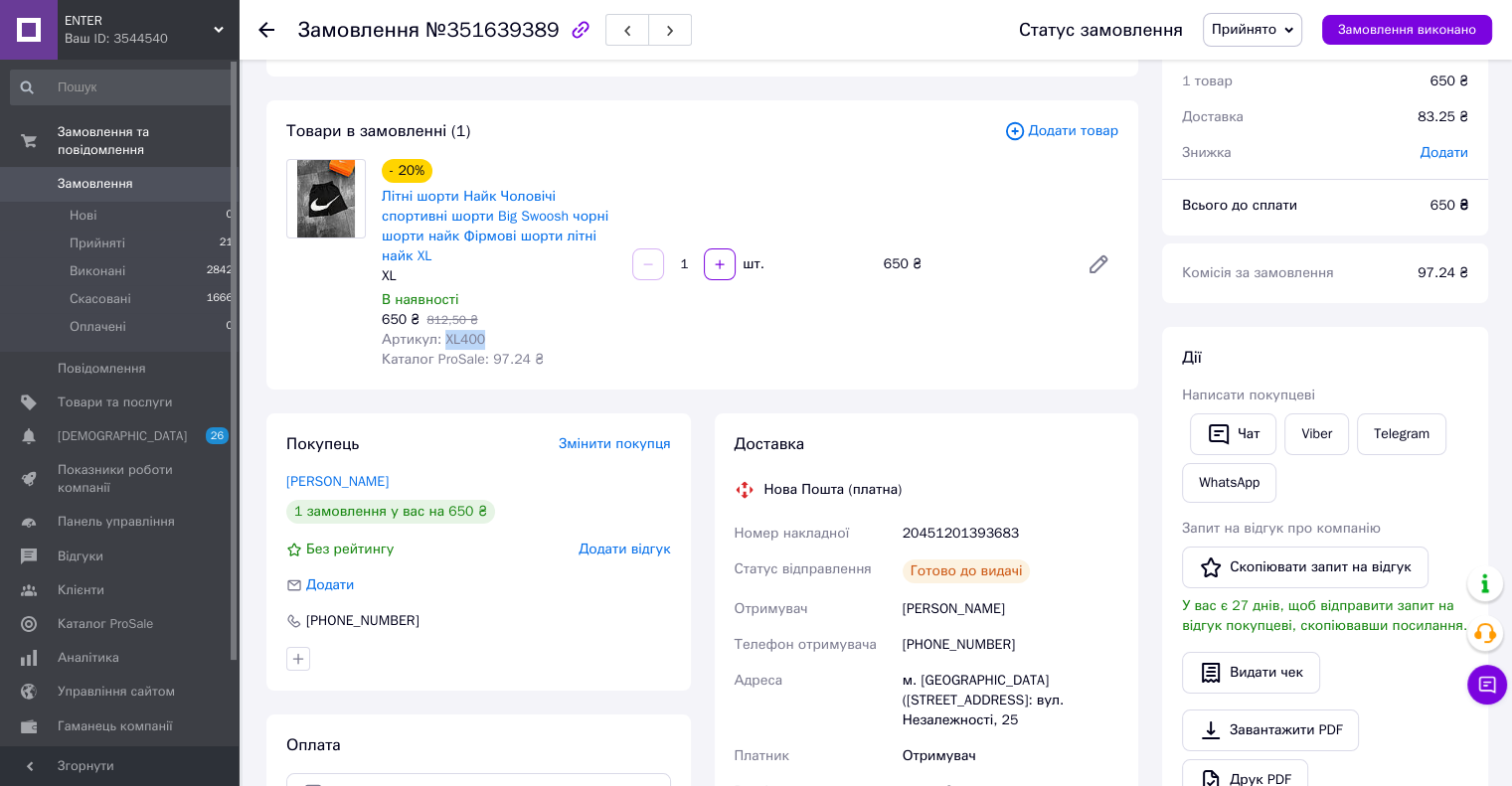 click on "Артикул: XL400" at bounding box center (433, 339) 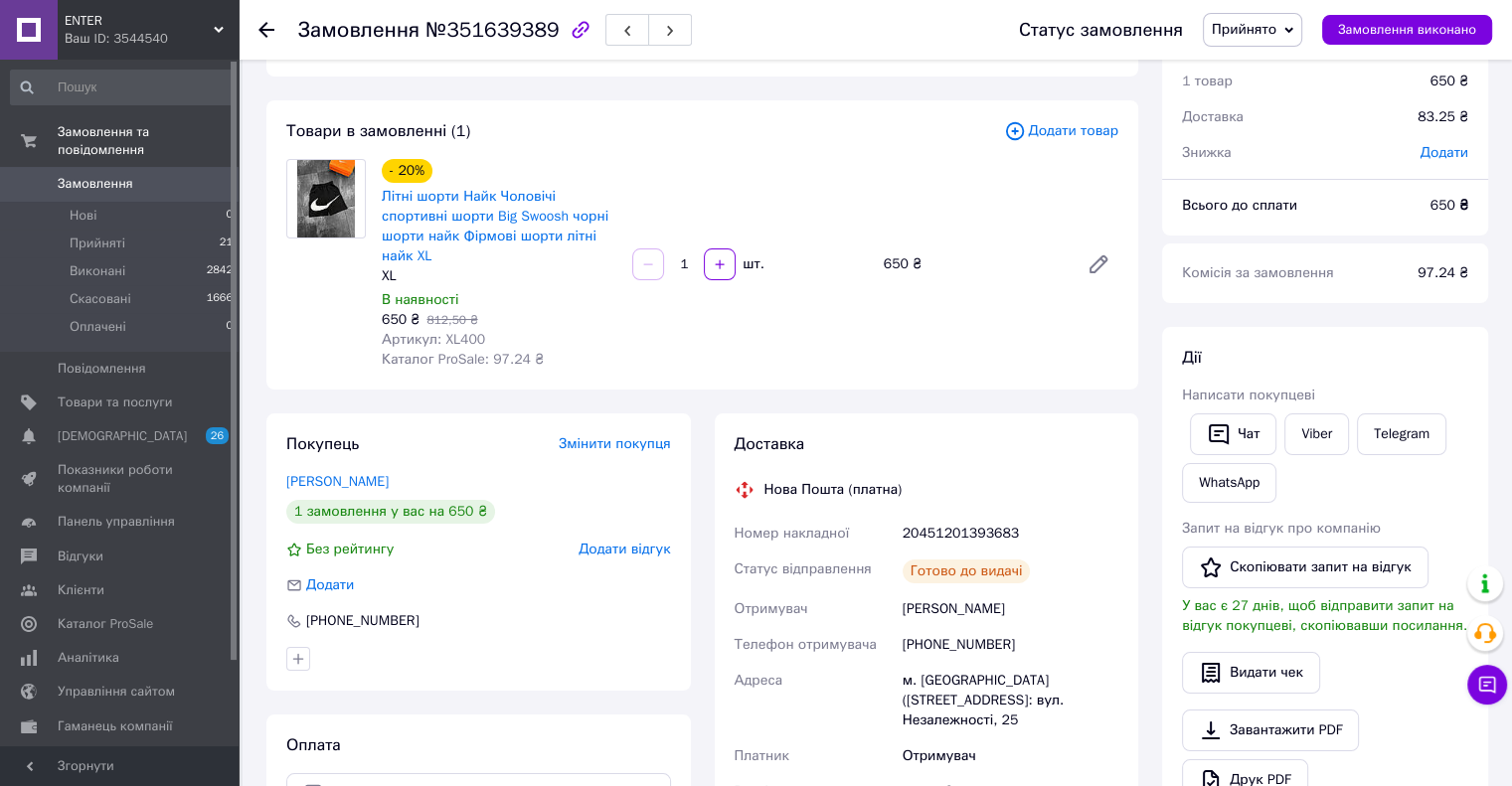 click on "20451201393683" at bounding box center [1010, 534] 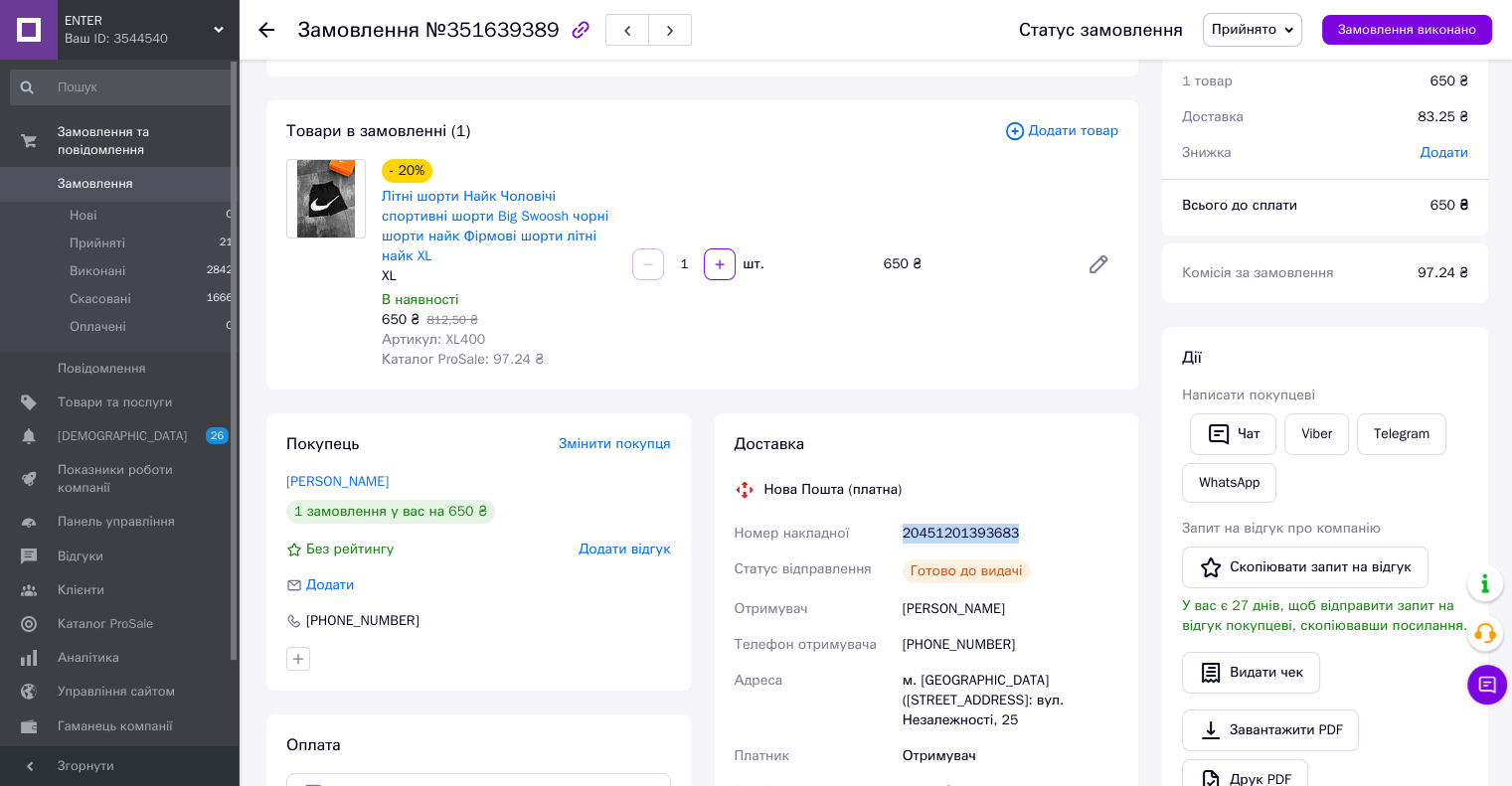 click on "20451201393683" at bounding box center [1010, 534] 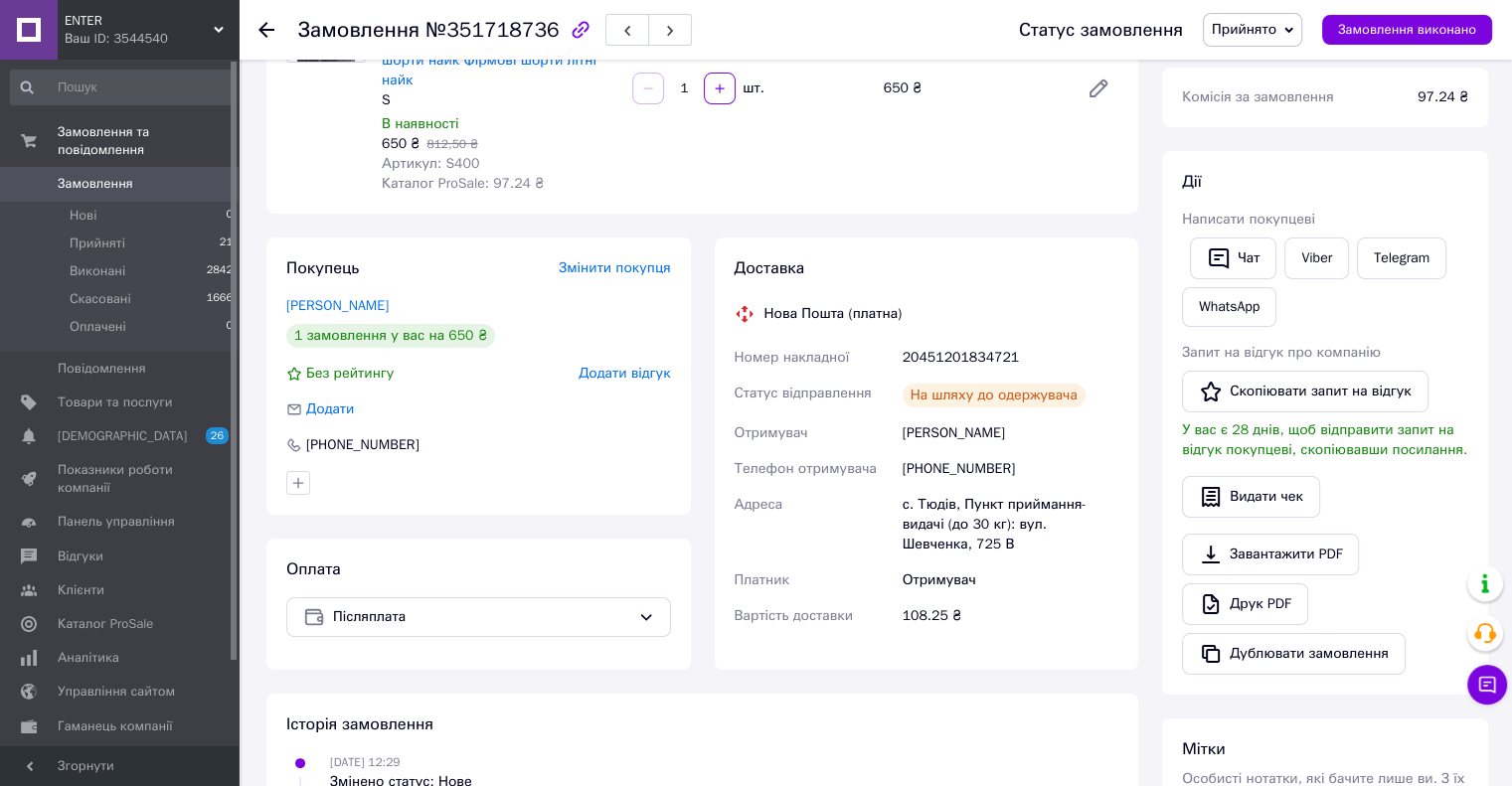 scroll, scrollTop: 369, scrollLeft: 0, axis: vertical 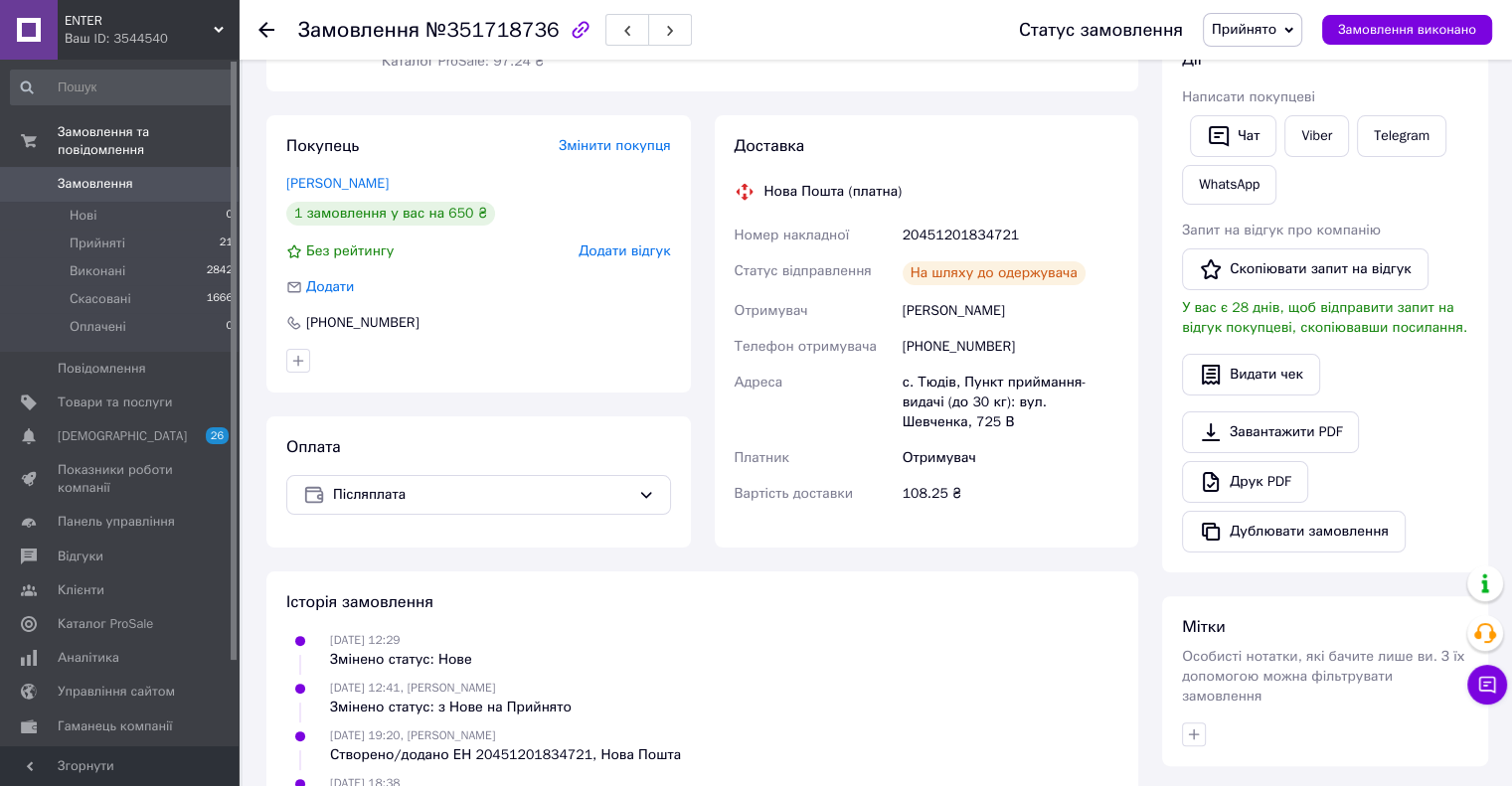 drag, startPoint x: 901, startPoint y: 313, endPoint x: 1008, endPoint y: 318, distance: 107.11676 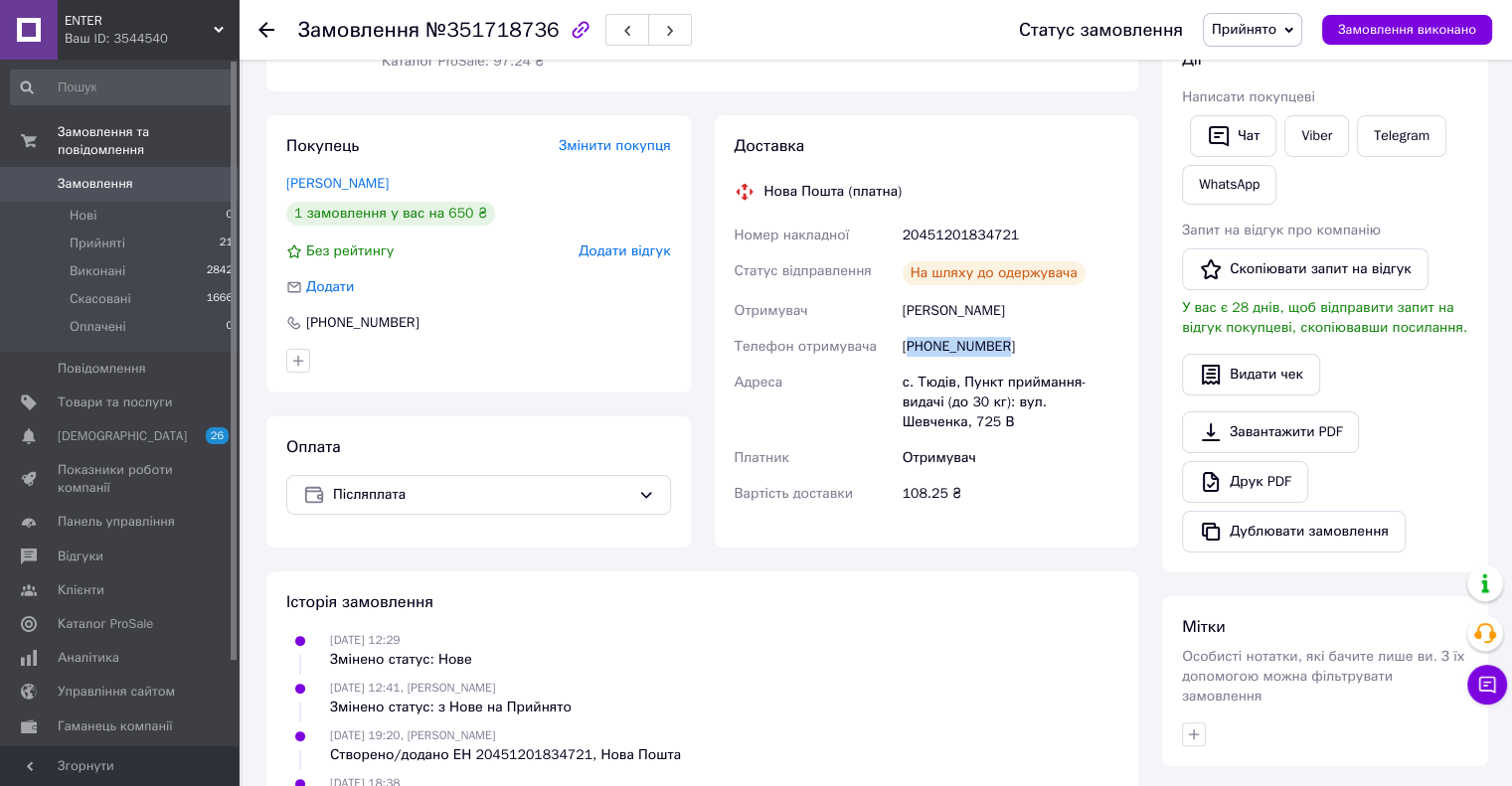click on "+380684682072" at bounding box center [1010, 347] 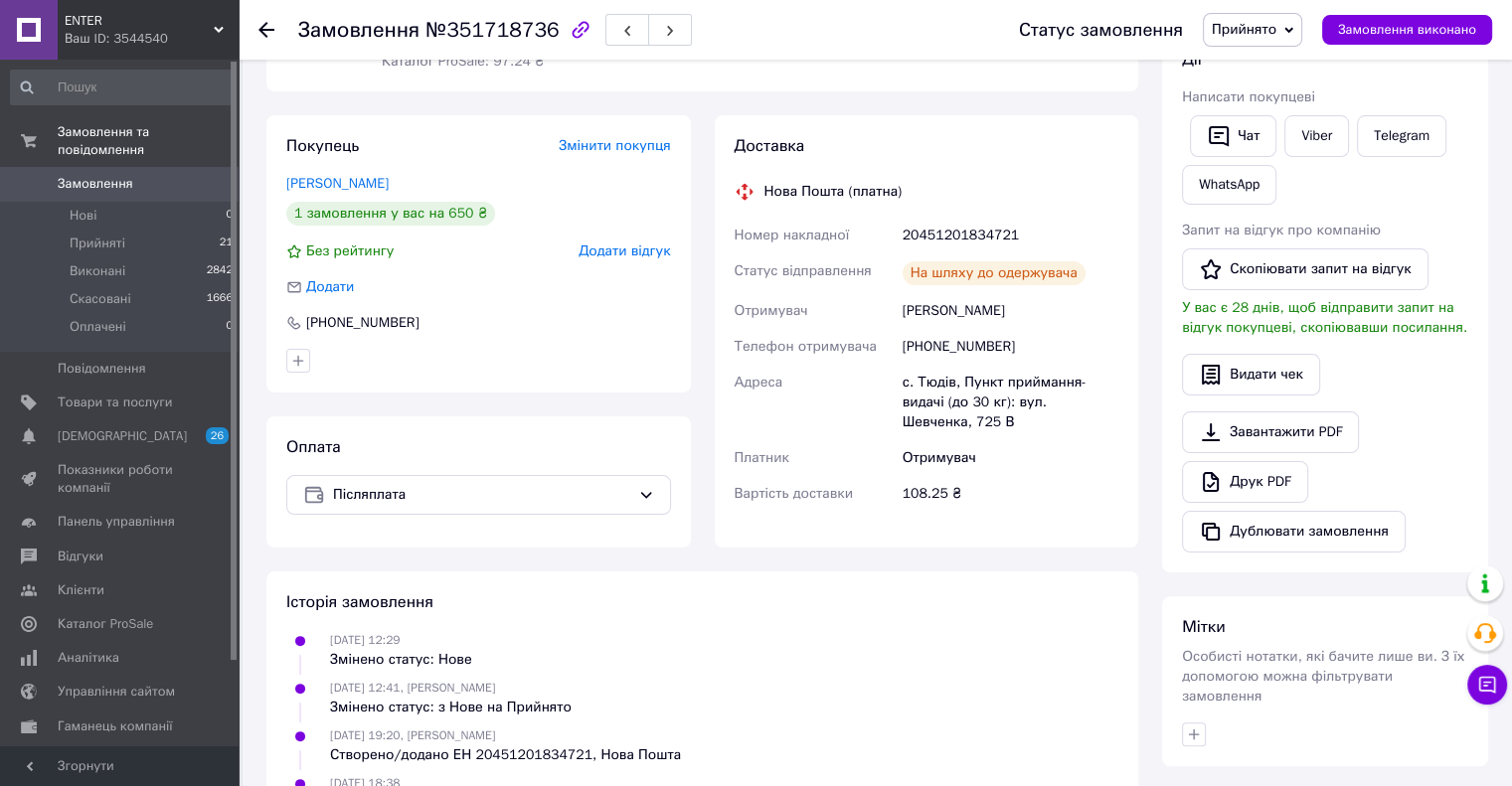 click on "с. Тюдів, Пункт приймання-видачі (до 30 кг): вул. Шевченка, 725 В" at bounding box center (1010, 402) 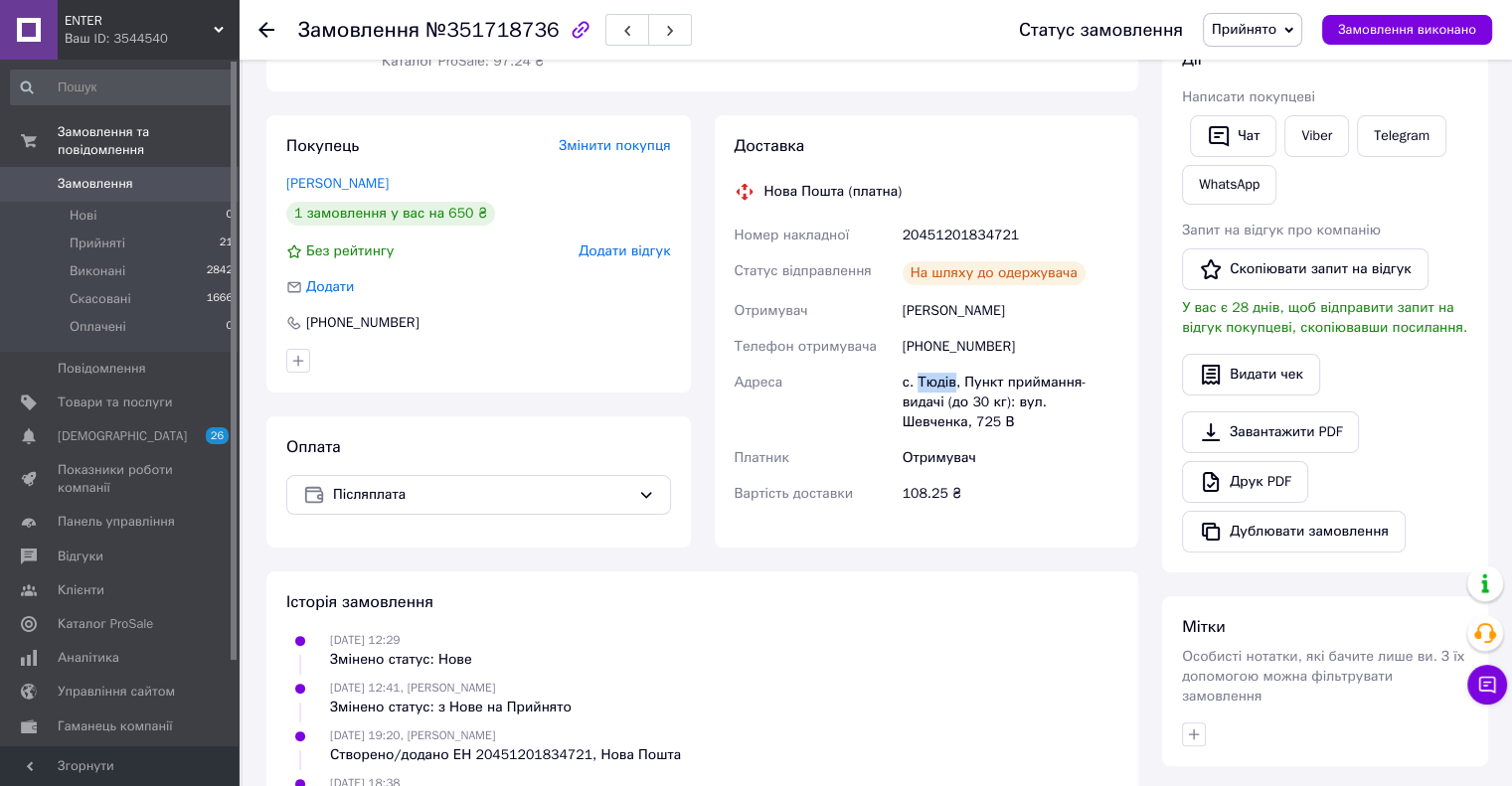click on "с. Тюдів, Пункт приймання-видачі (до 30 кг): вул. Шевченка, 725 В" at bounding box center [1010, 402] 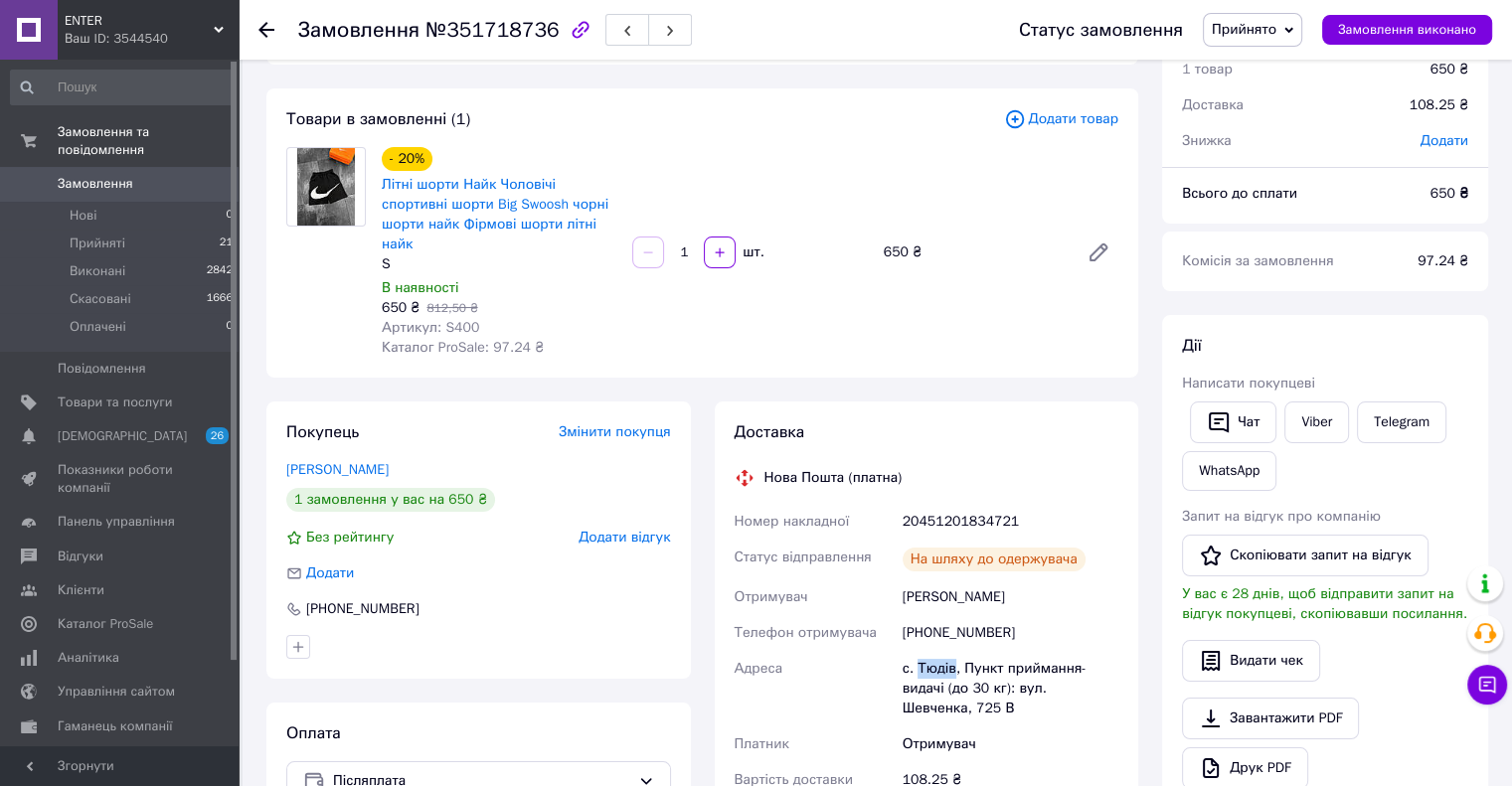 scroll, scrollTop: 71, scrollLeft: 0, axis: vertical 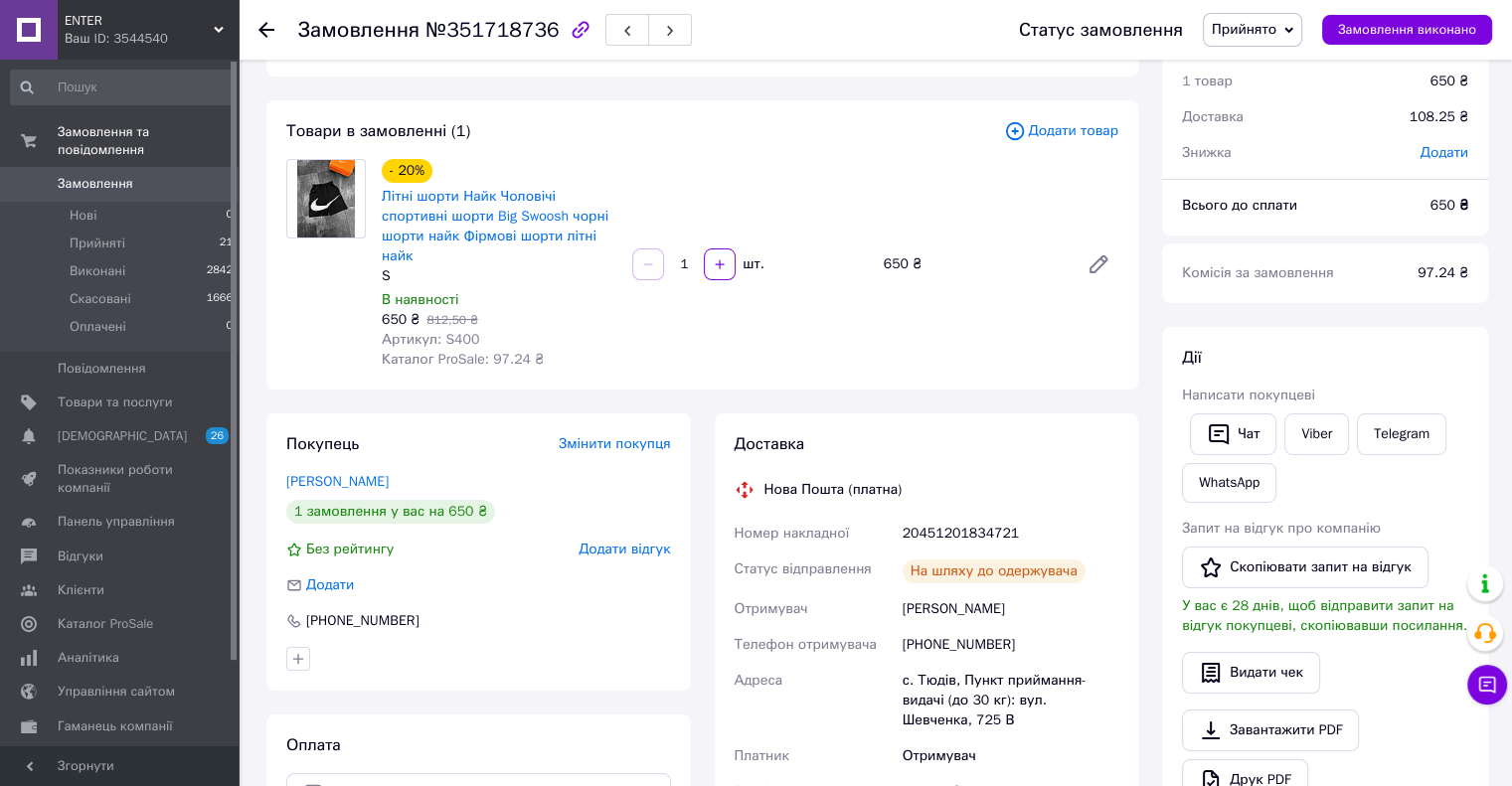 click on "Артикул: S400" at bounding box center (430, 339) 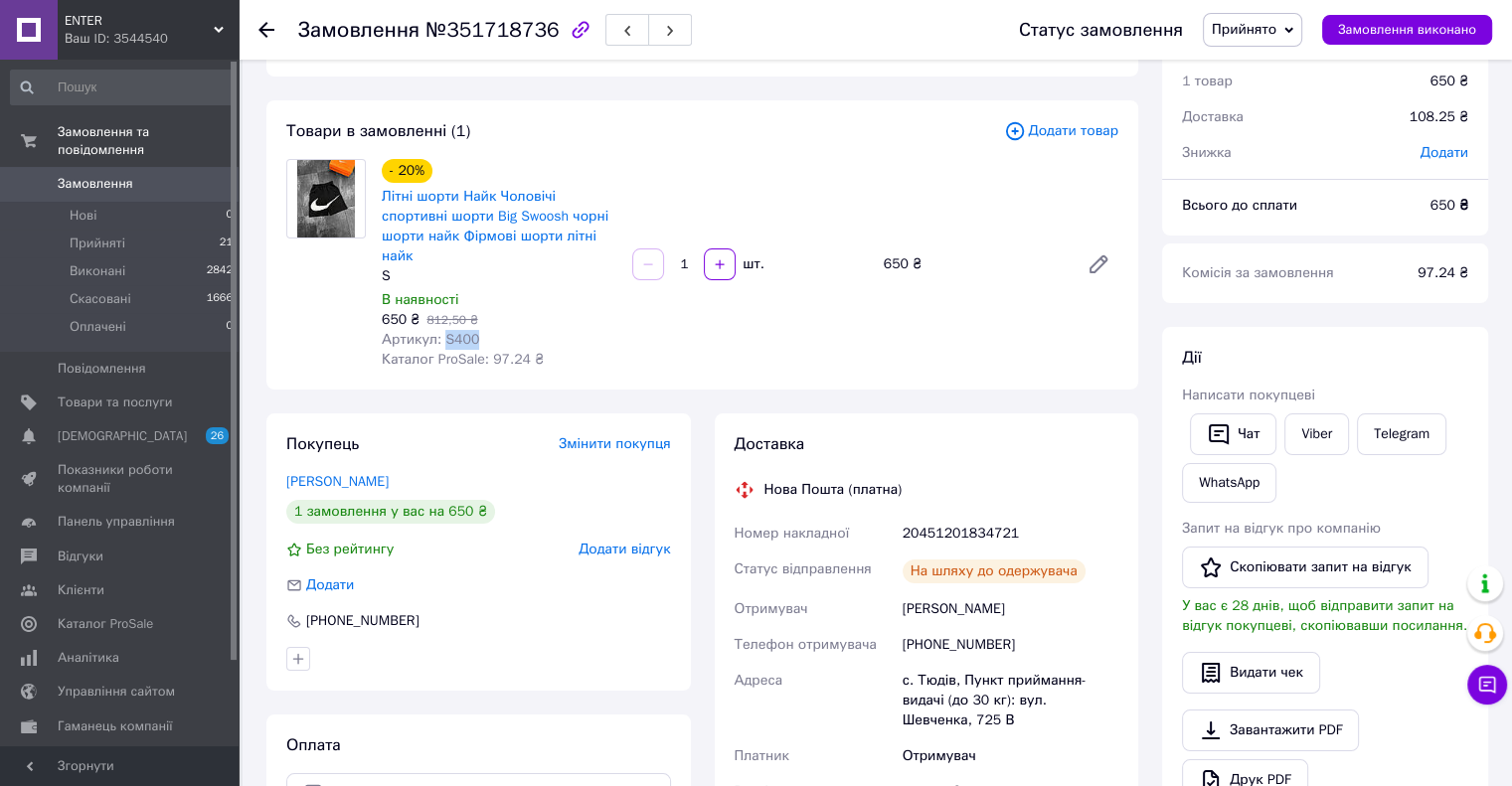 click on "Артикул: S400" at bounding box center (430, 339) 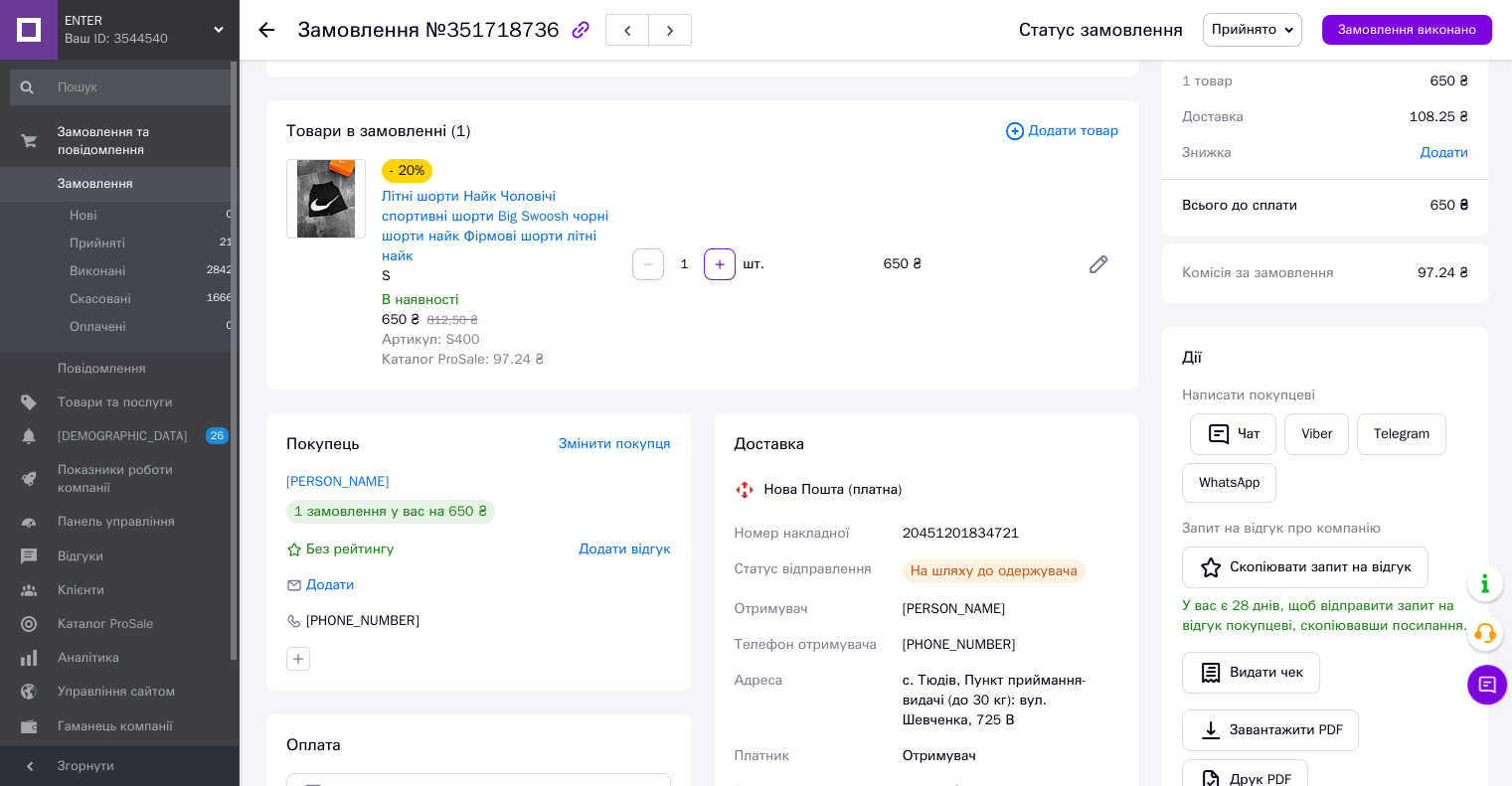 click on "20451201834721" at bounding box center [1010, 534] 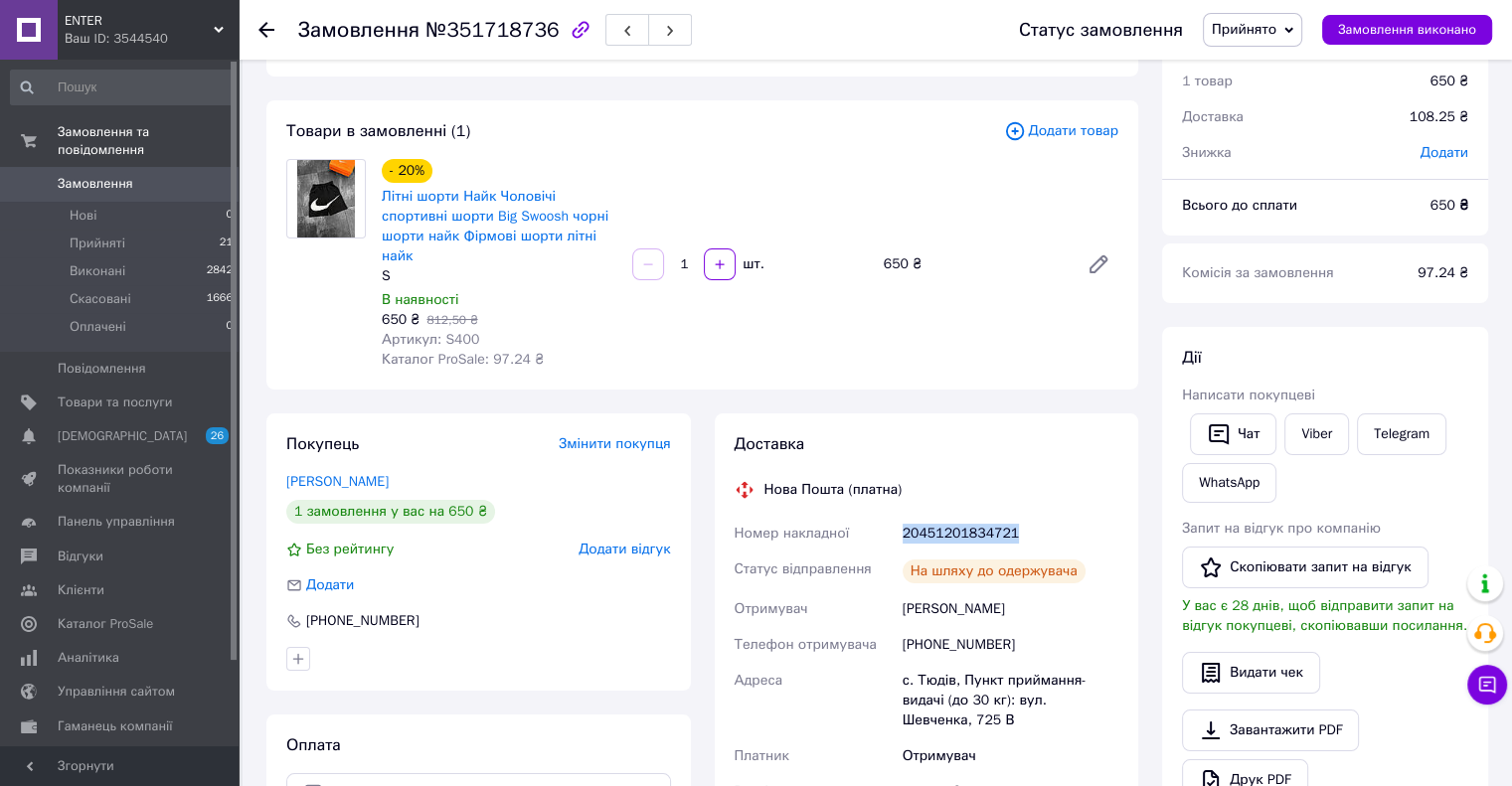click on "20451201834721" at bounding box center [1010, 534] 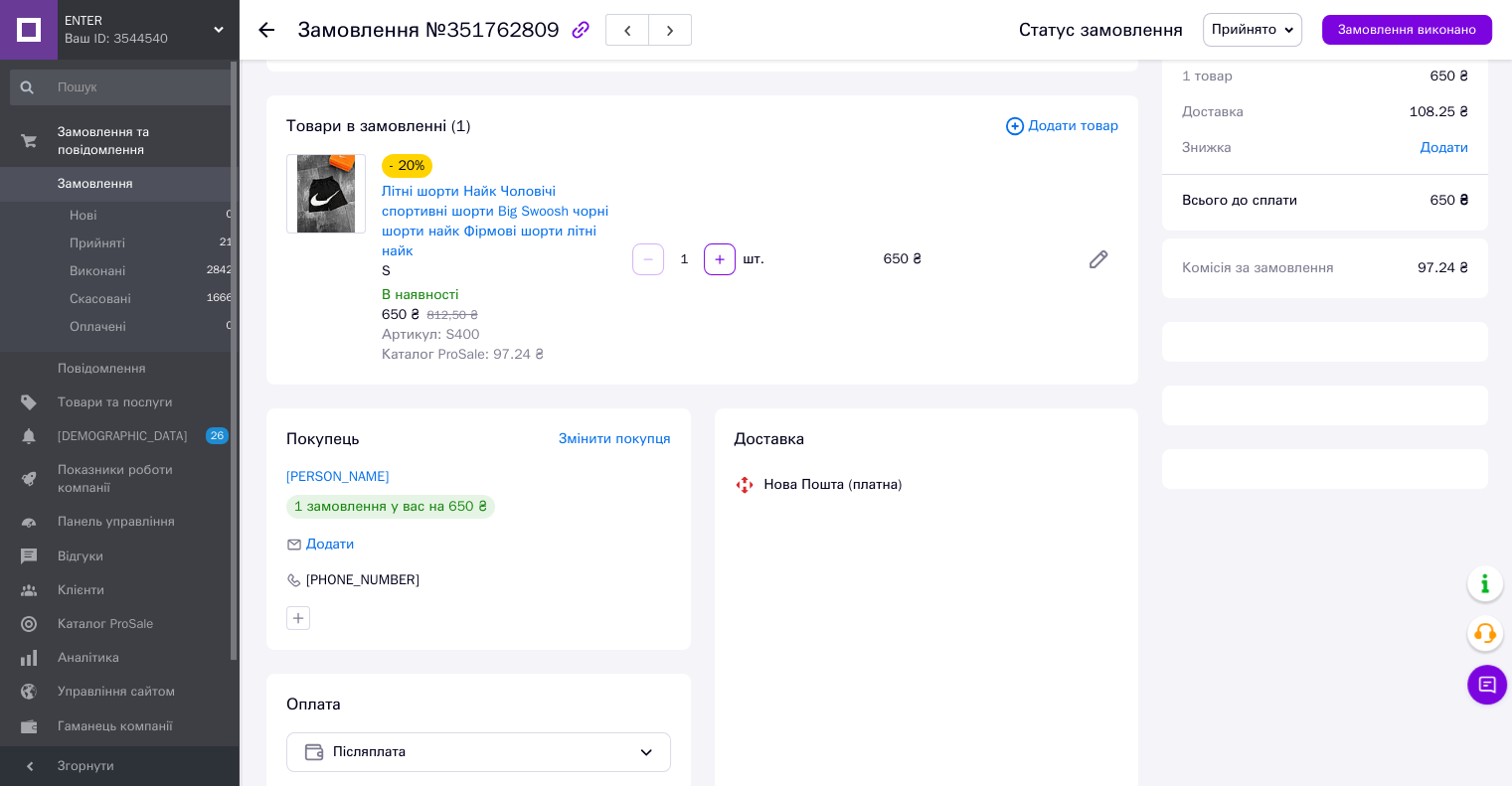 scroll, scrollTop: 170, scrollLeft: 0, axis: vertical 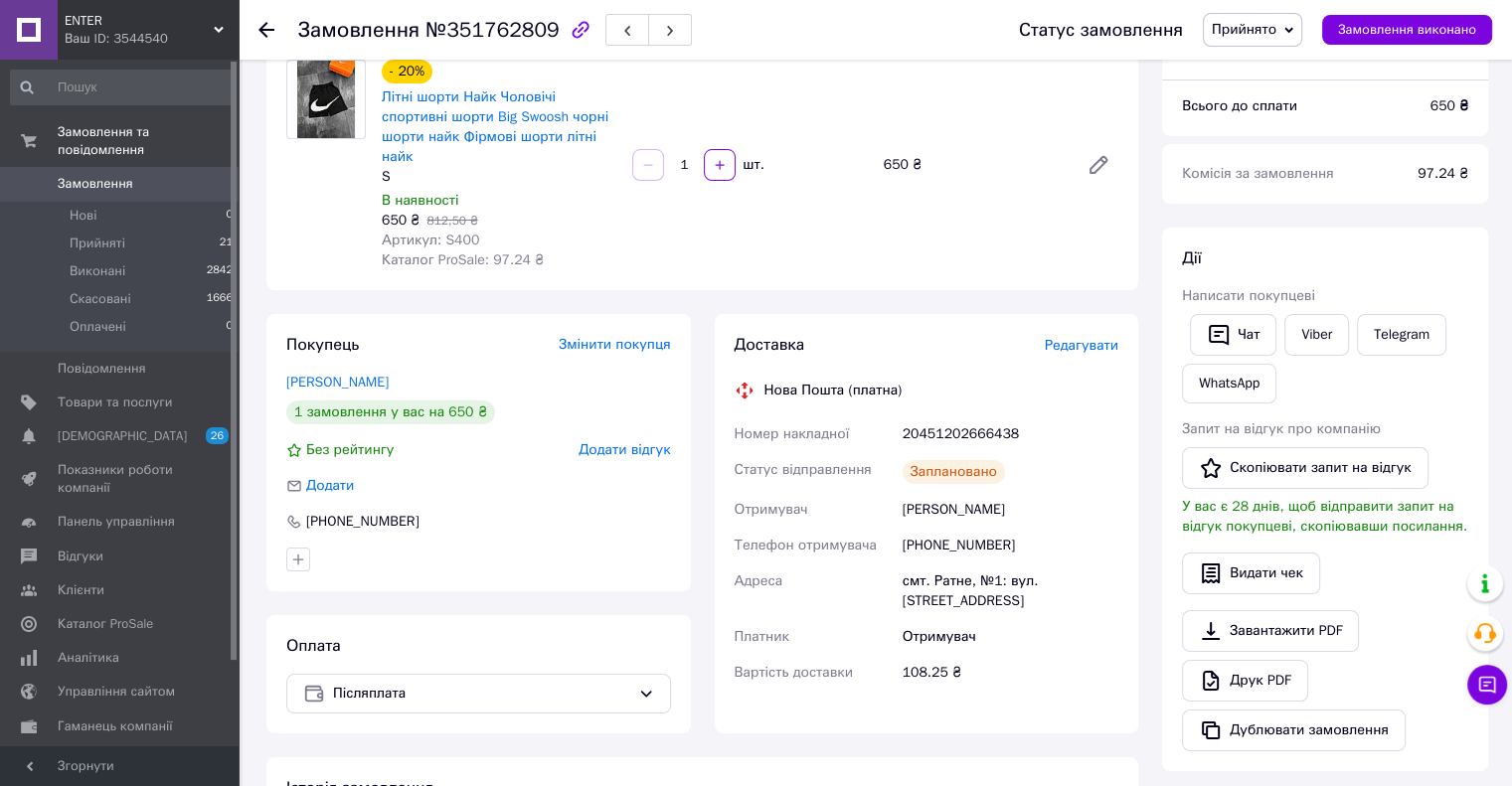 drag, startPoint x: 900, startPoint y: 508, endPoint x: 1046, endPoint y: 515, distance: 146.16771 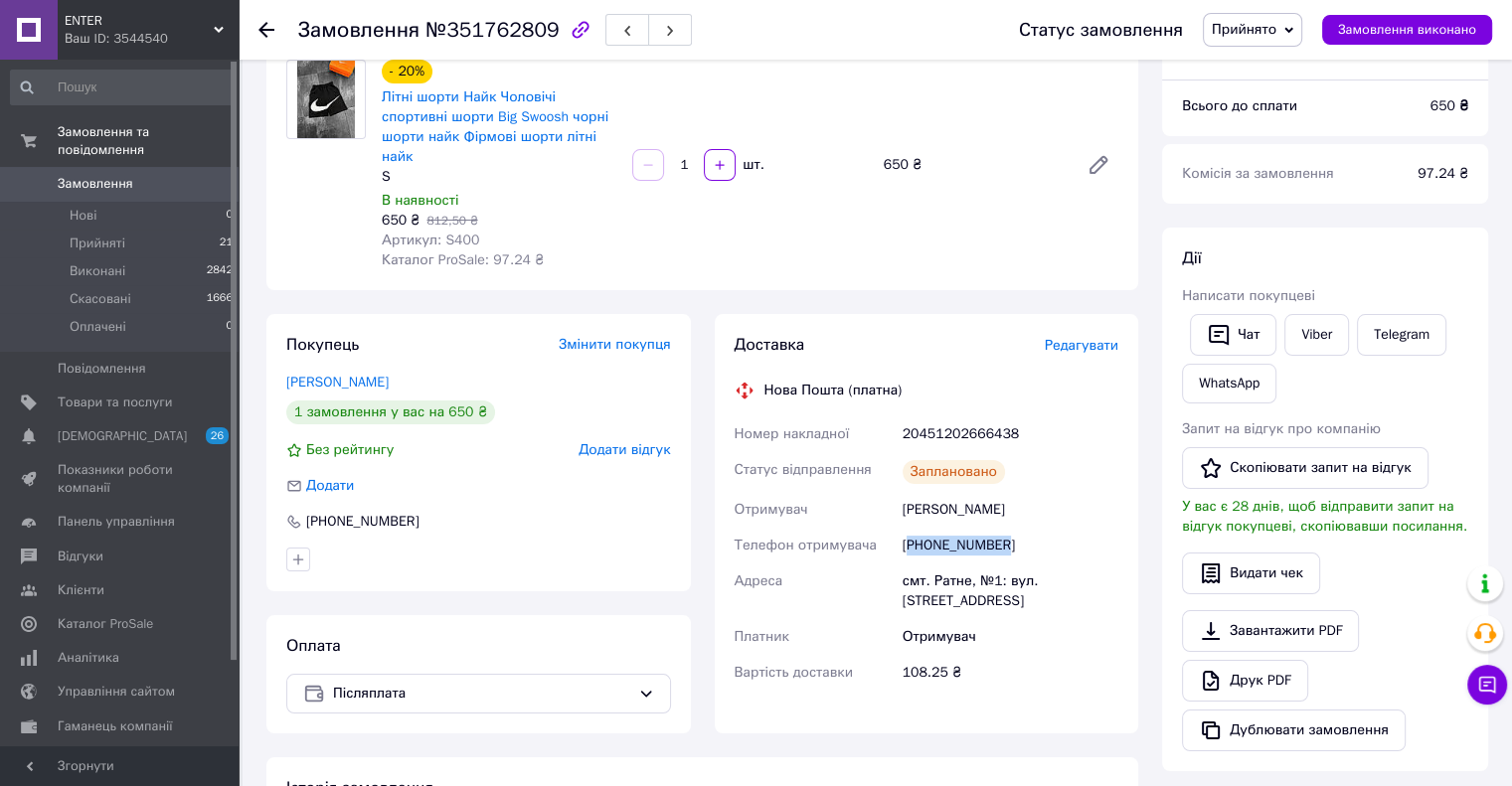 click on "+380937112400" at bounding box center [1010, 546] 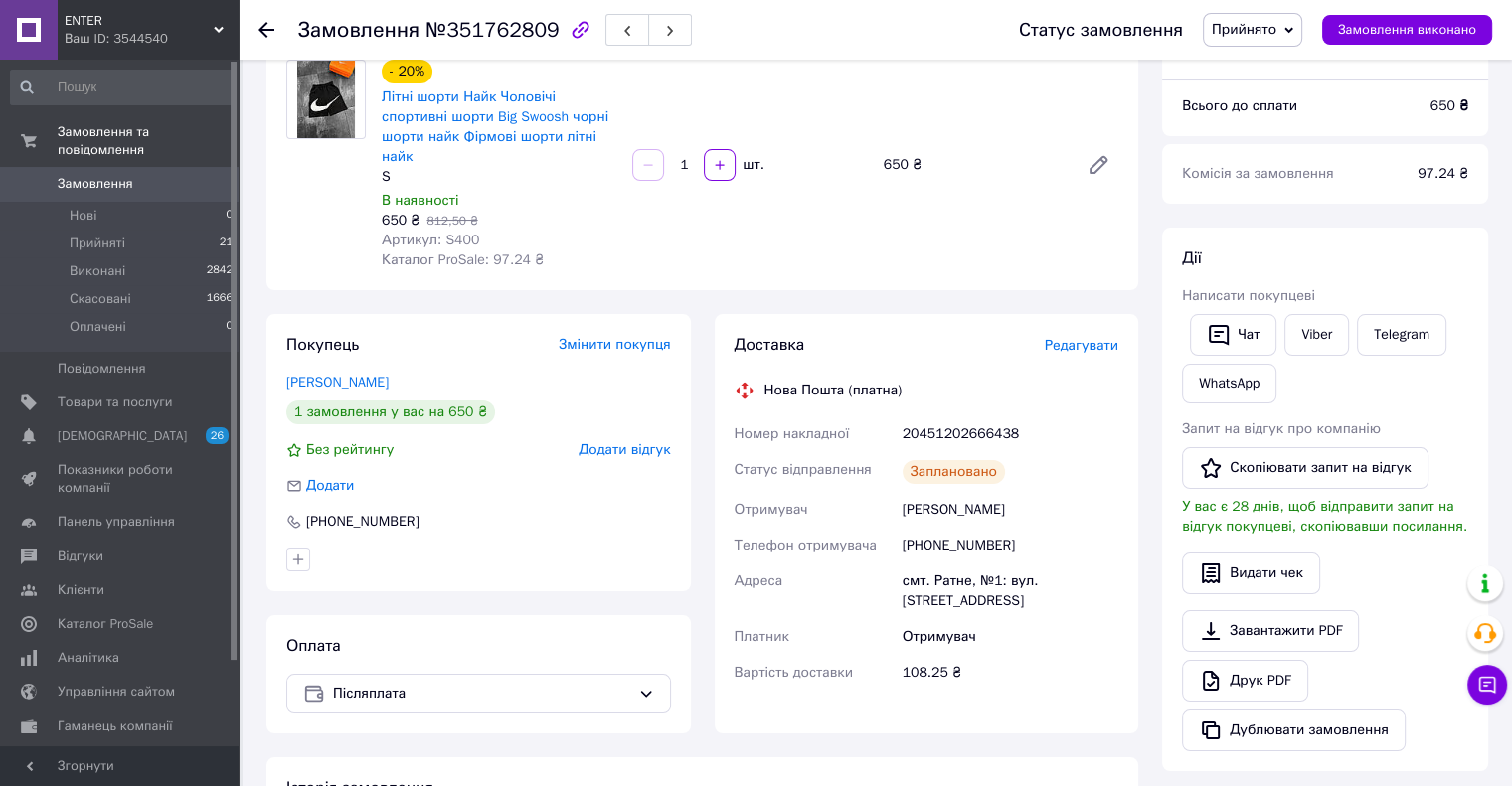 click on "смт. Ратне, №1: вул. Центральна, 75" at bounding box center (1010, 591) 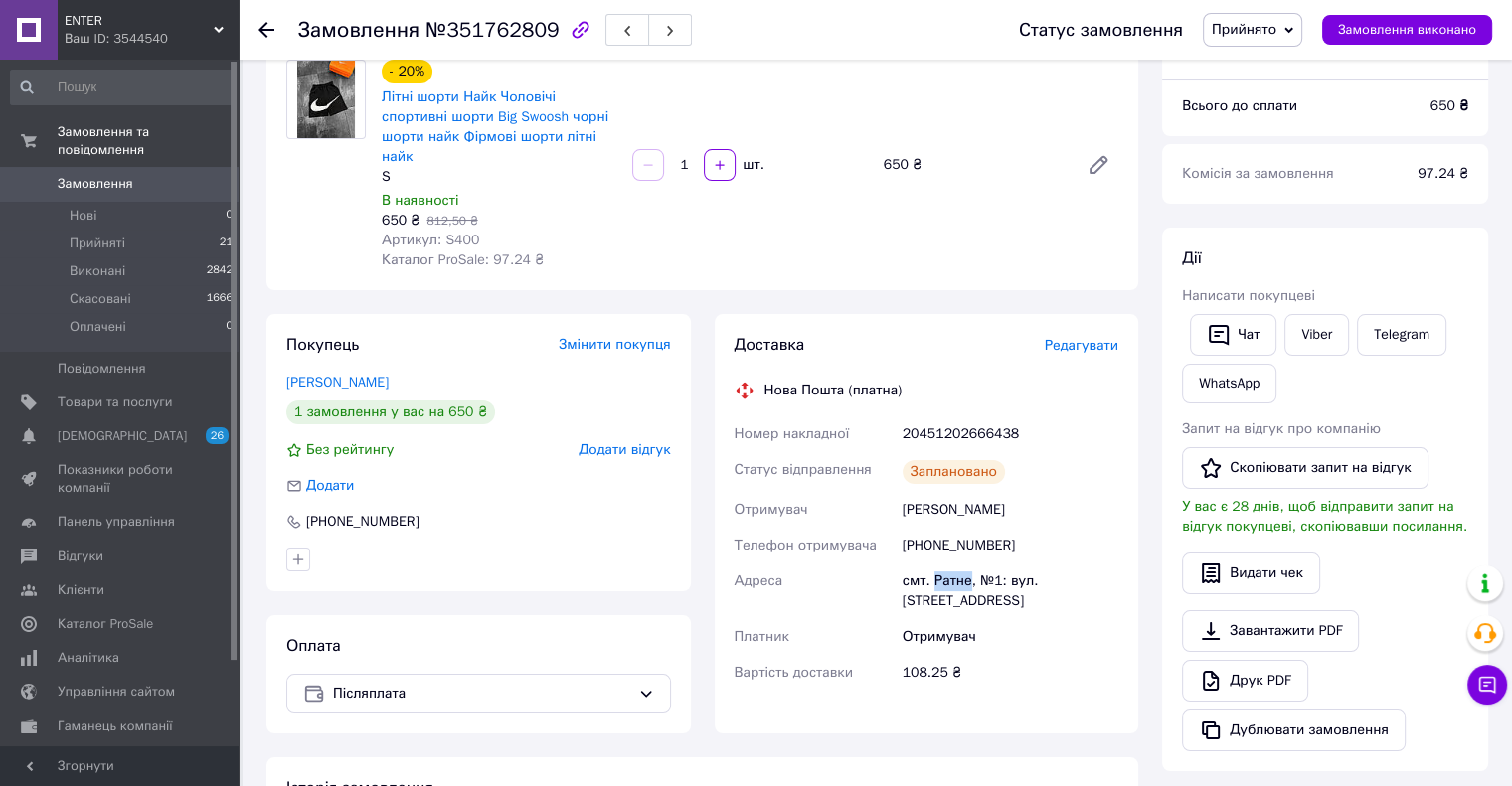 click on "смт. Ратне, №1: вул. Центральна, 75" at bounding box center [1010, 591] 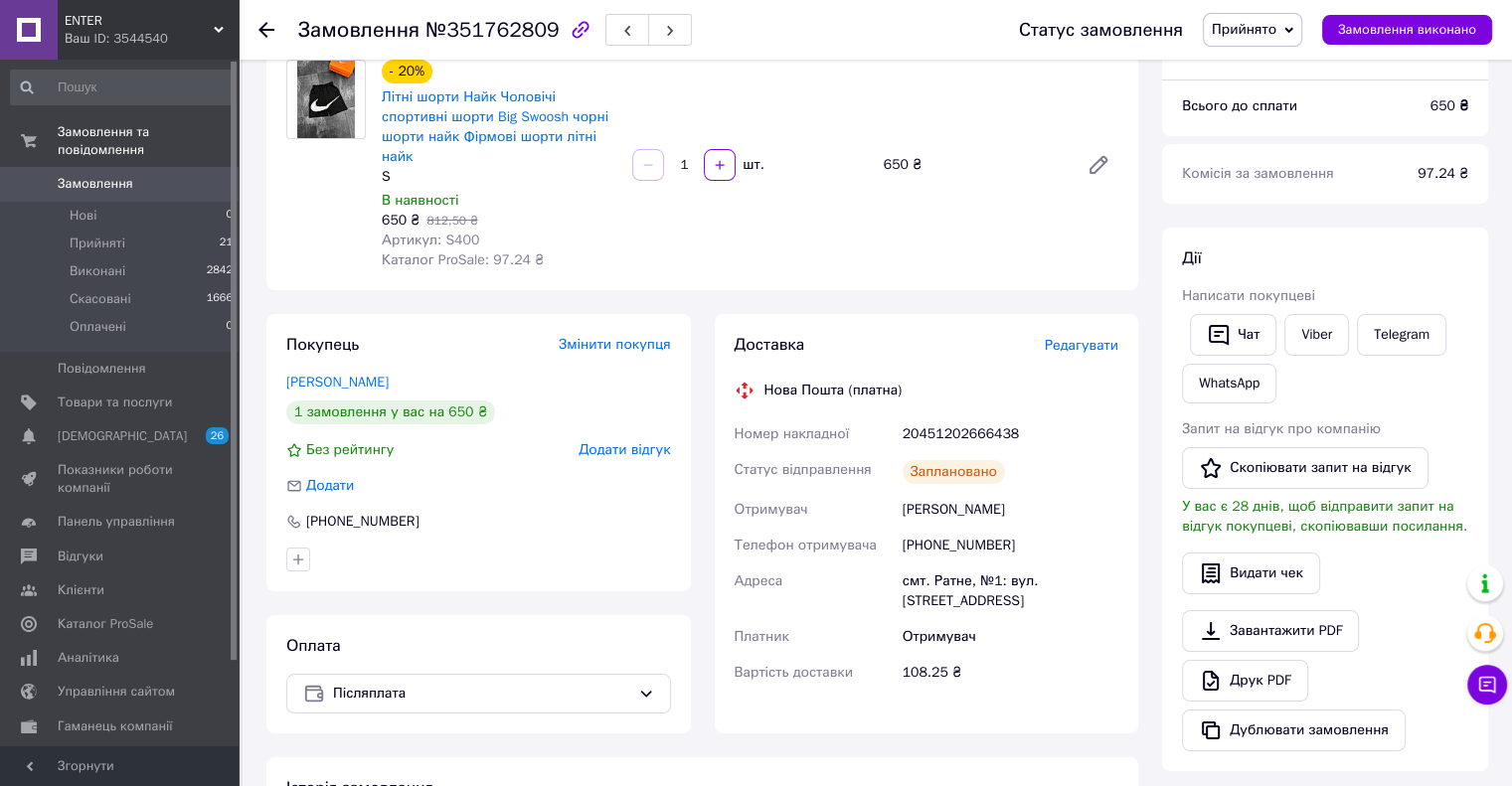 click on "812,50 ₴" at bounding box center (451, 221) 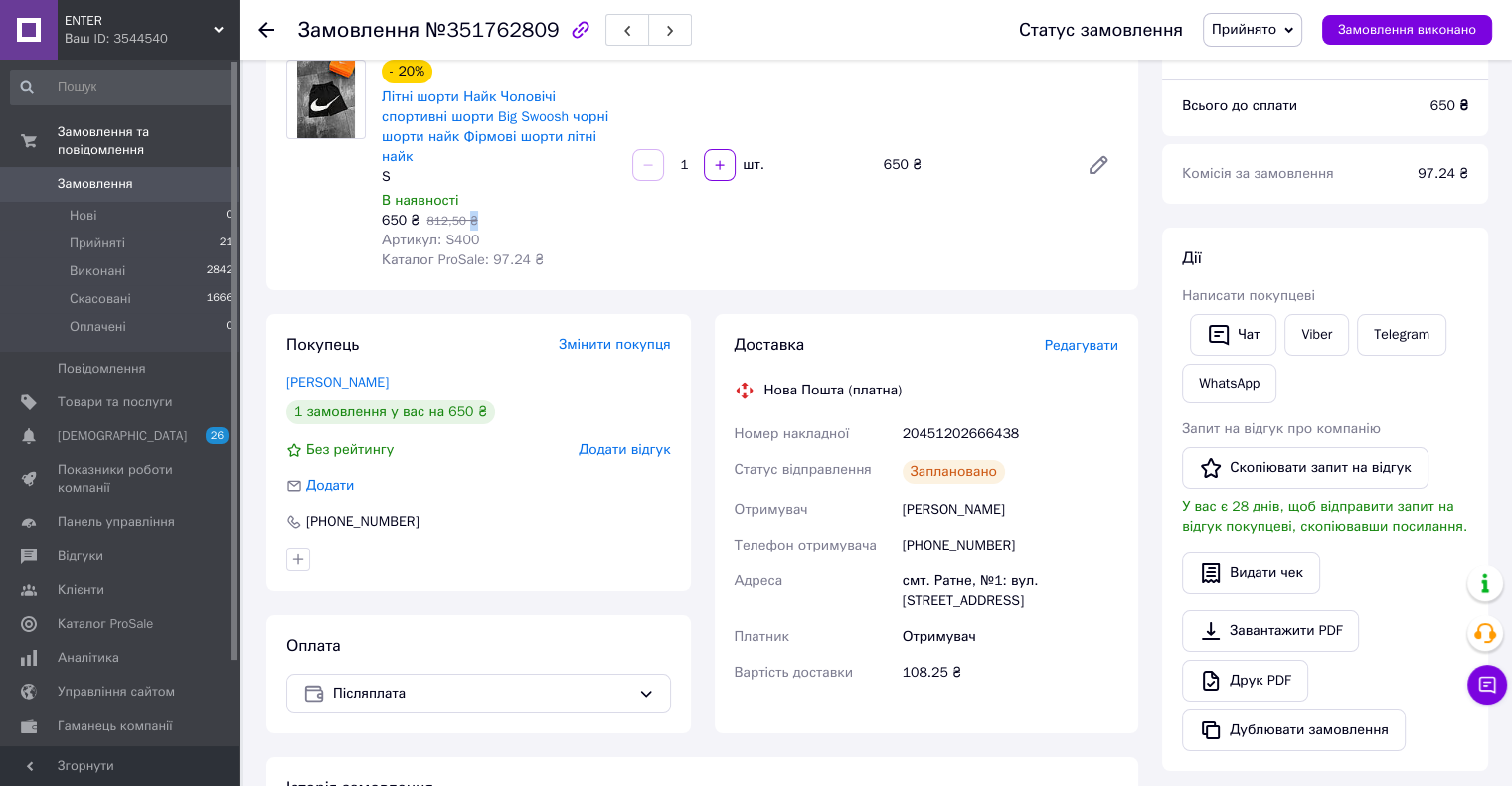 click on "812,50 ₴" at bounding box center (451, 221) 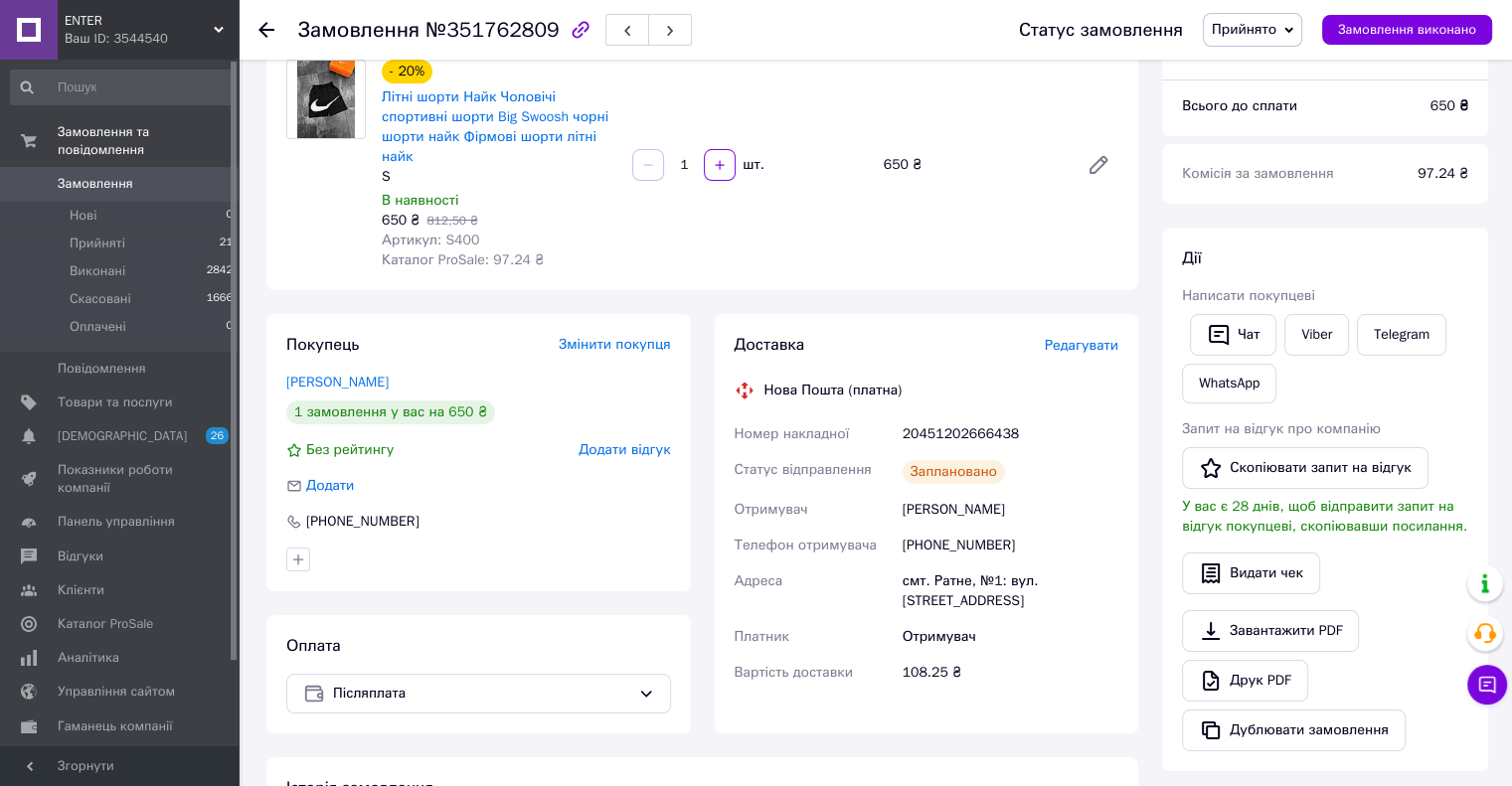 click on "Артикул: S400" at bounding box center (430, 239) 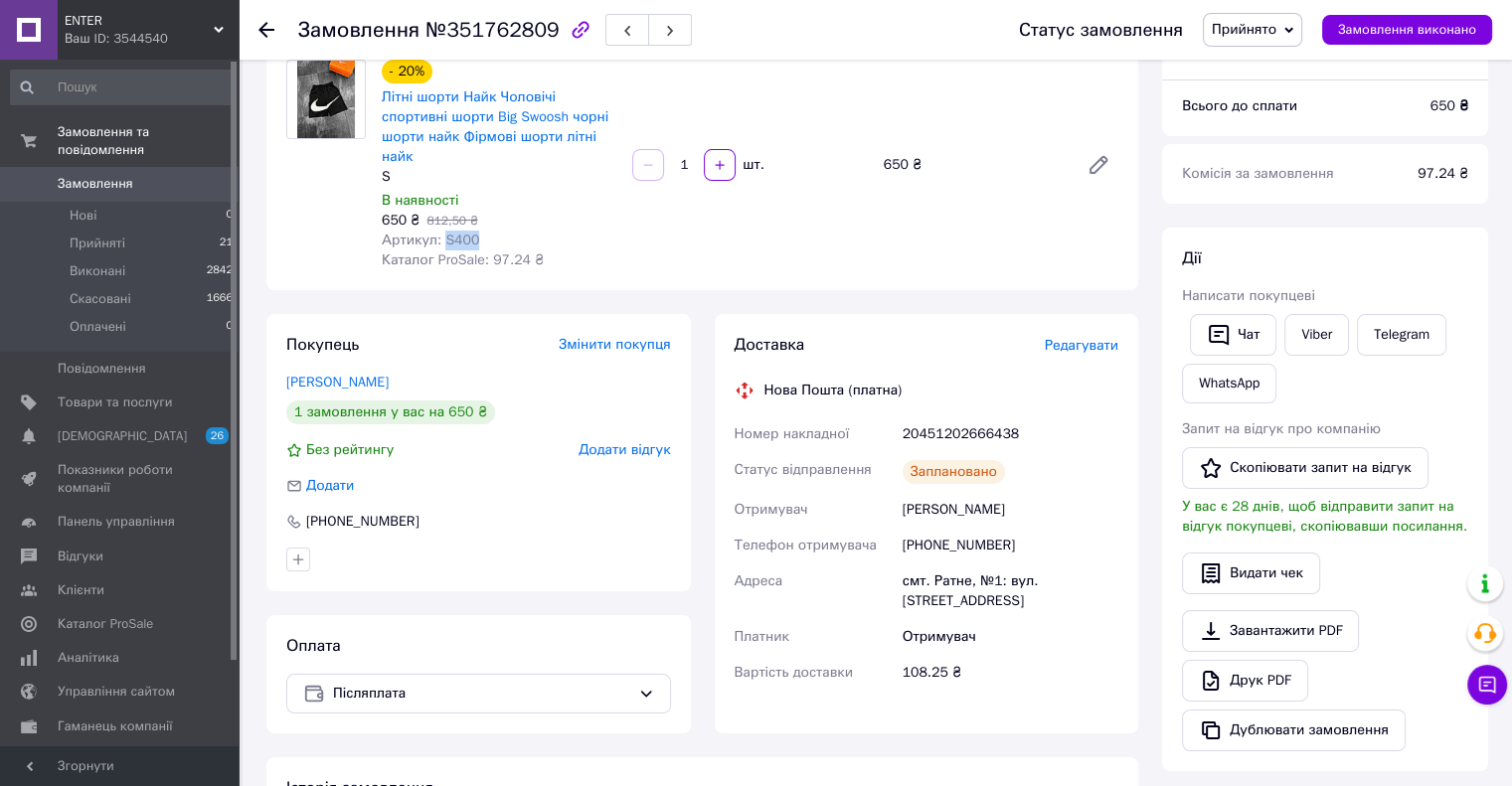 click on "Артикул: S400" at bounding box center [430, 239] 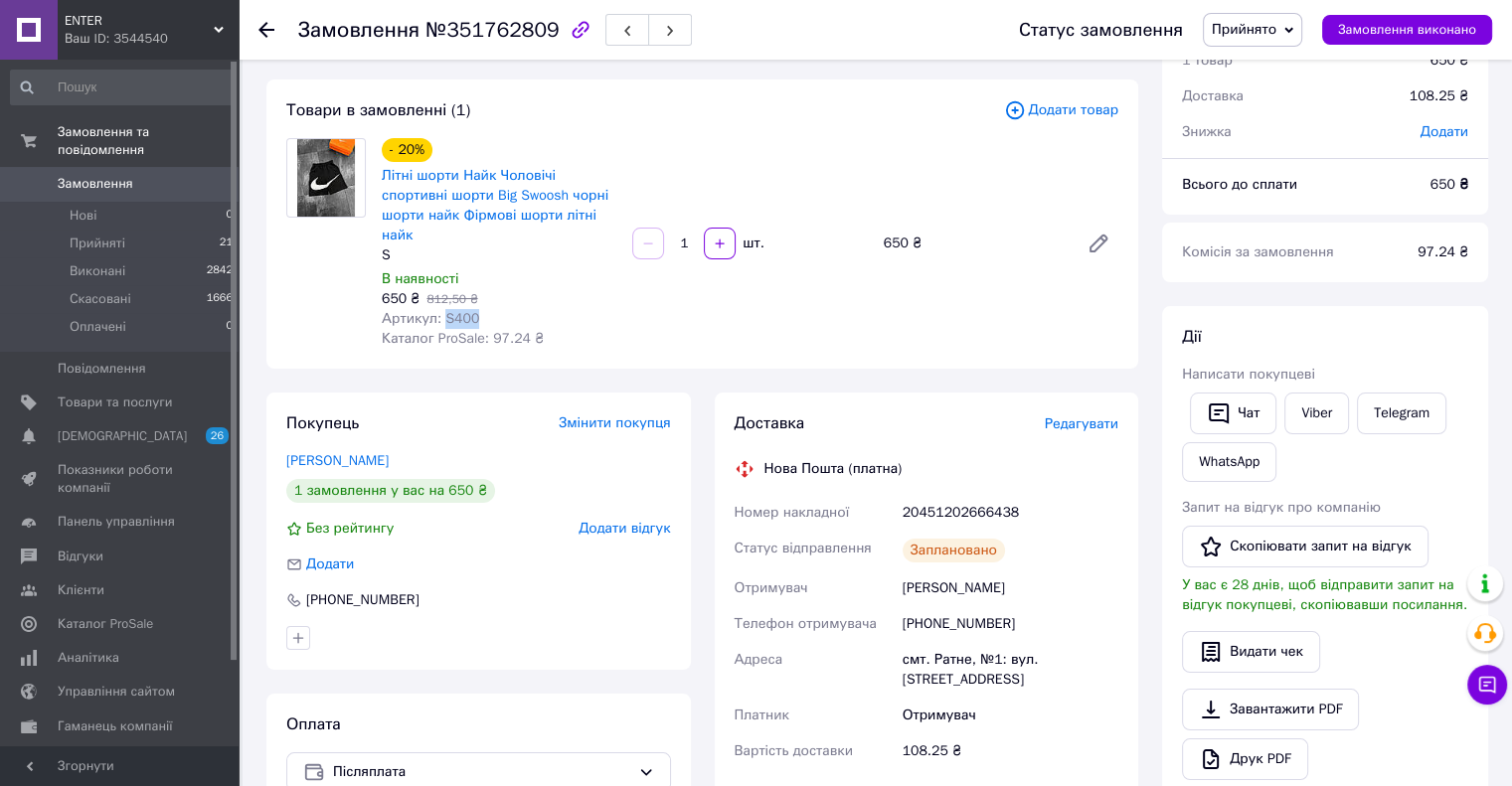 scroll, scrollTop: 0, scrollLeft: 0, axis: both 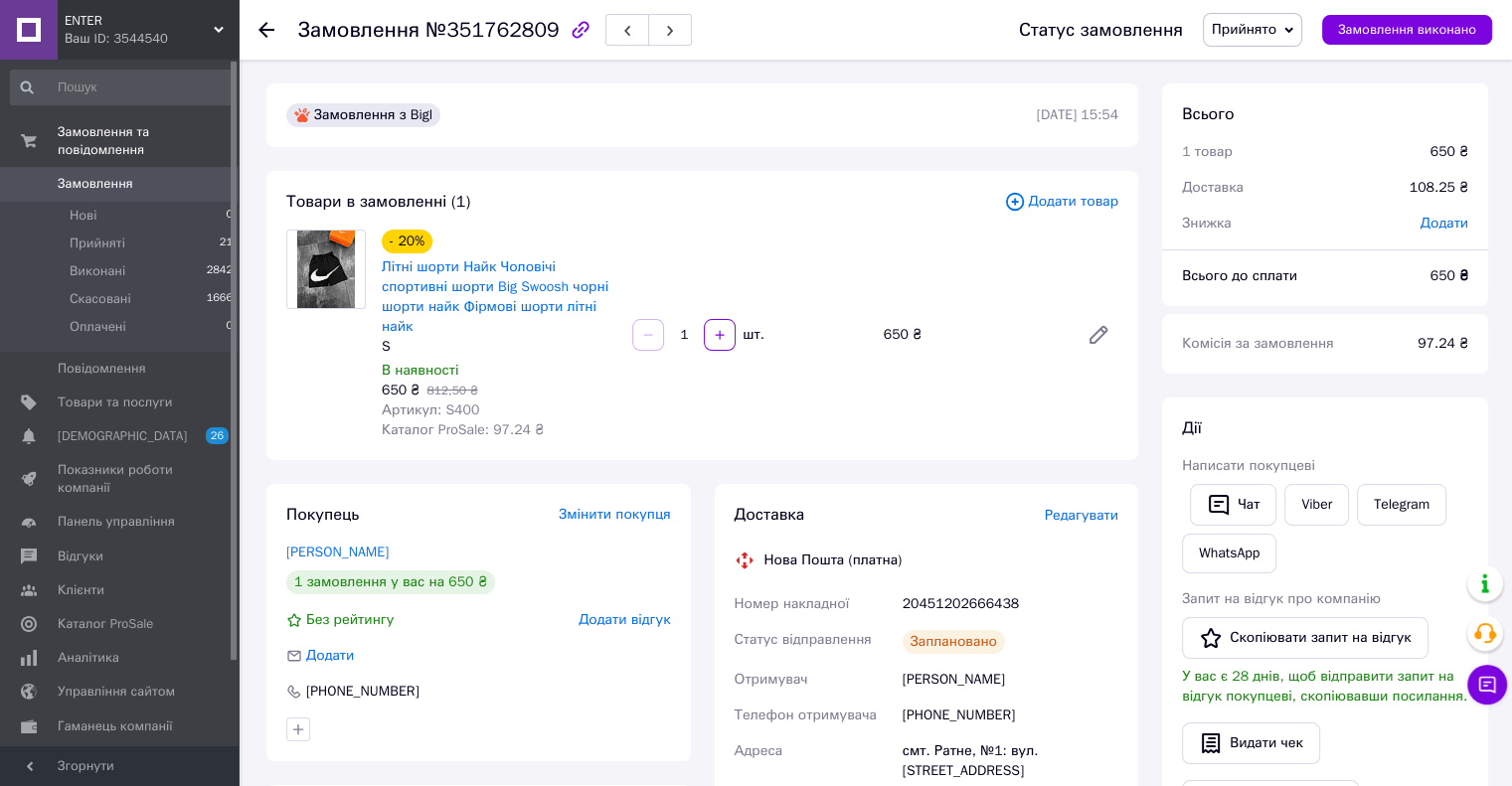 click on "20451202666438" at bounding box center [1010, 604] 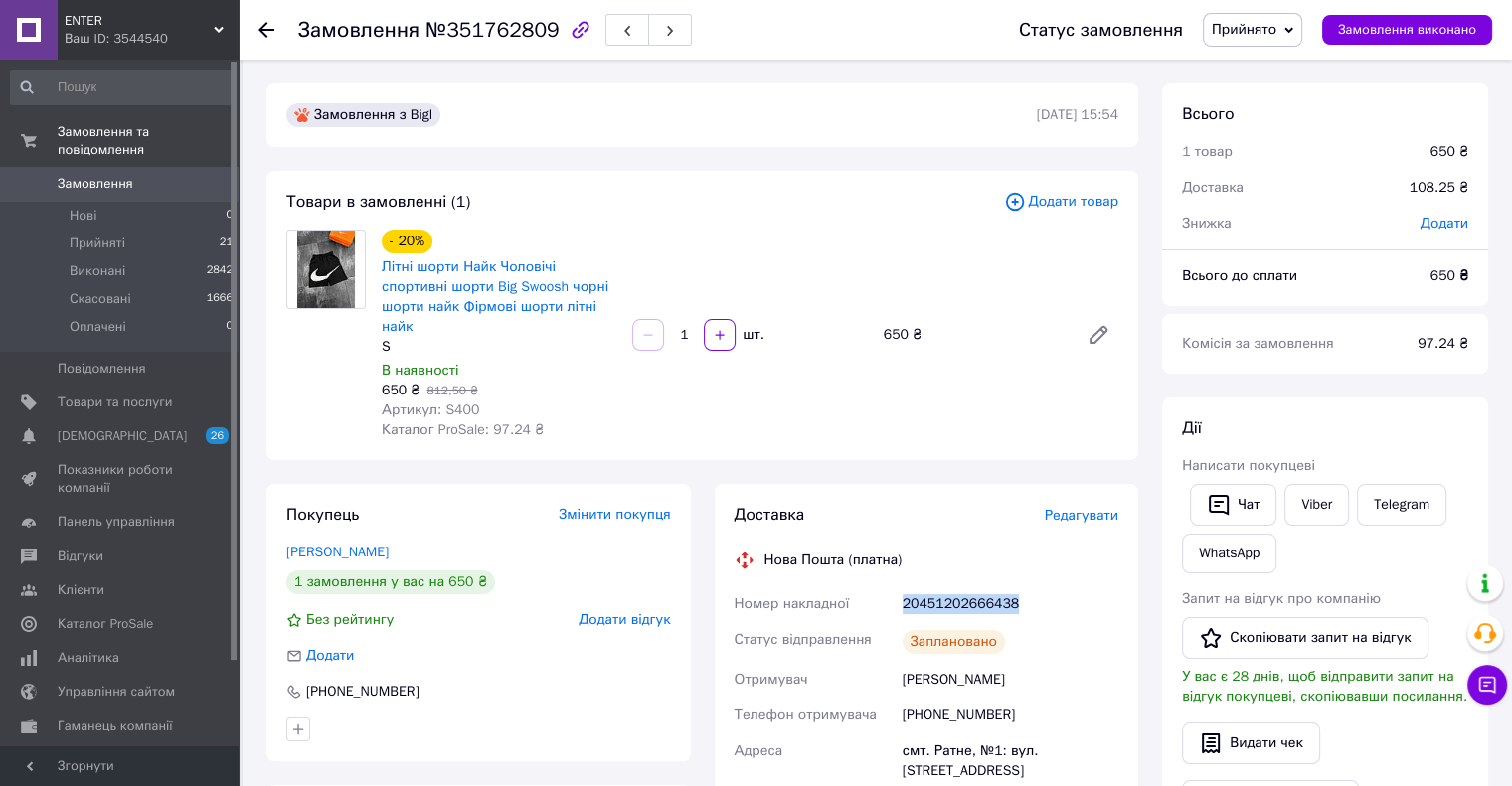 click on "20451202666438" at bounding box center (1010, 604) 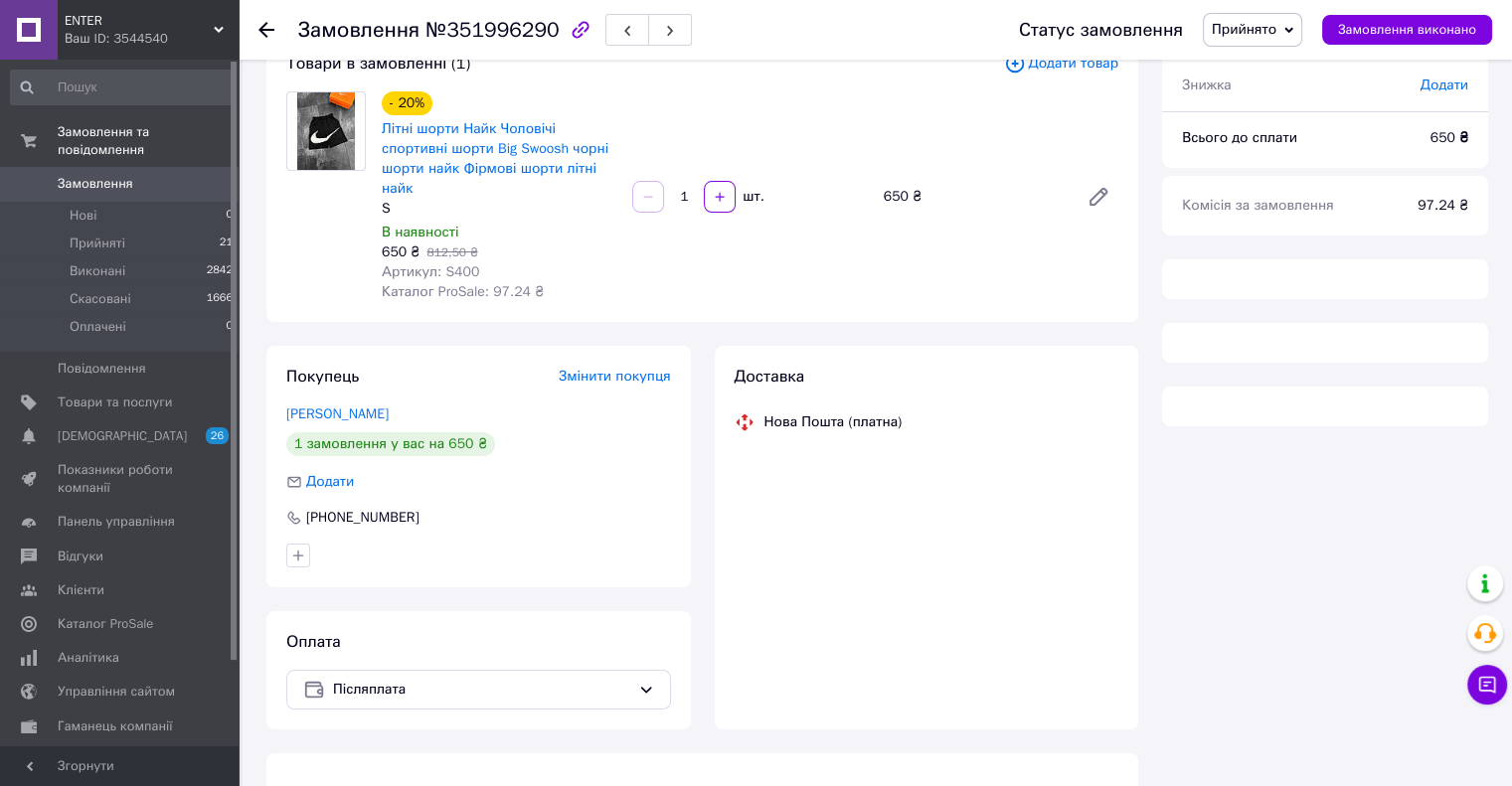 scroll, scrollTop: 170, scrollLeft: 0, axis: vertical 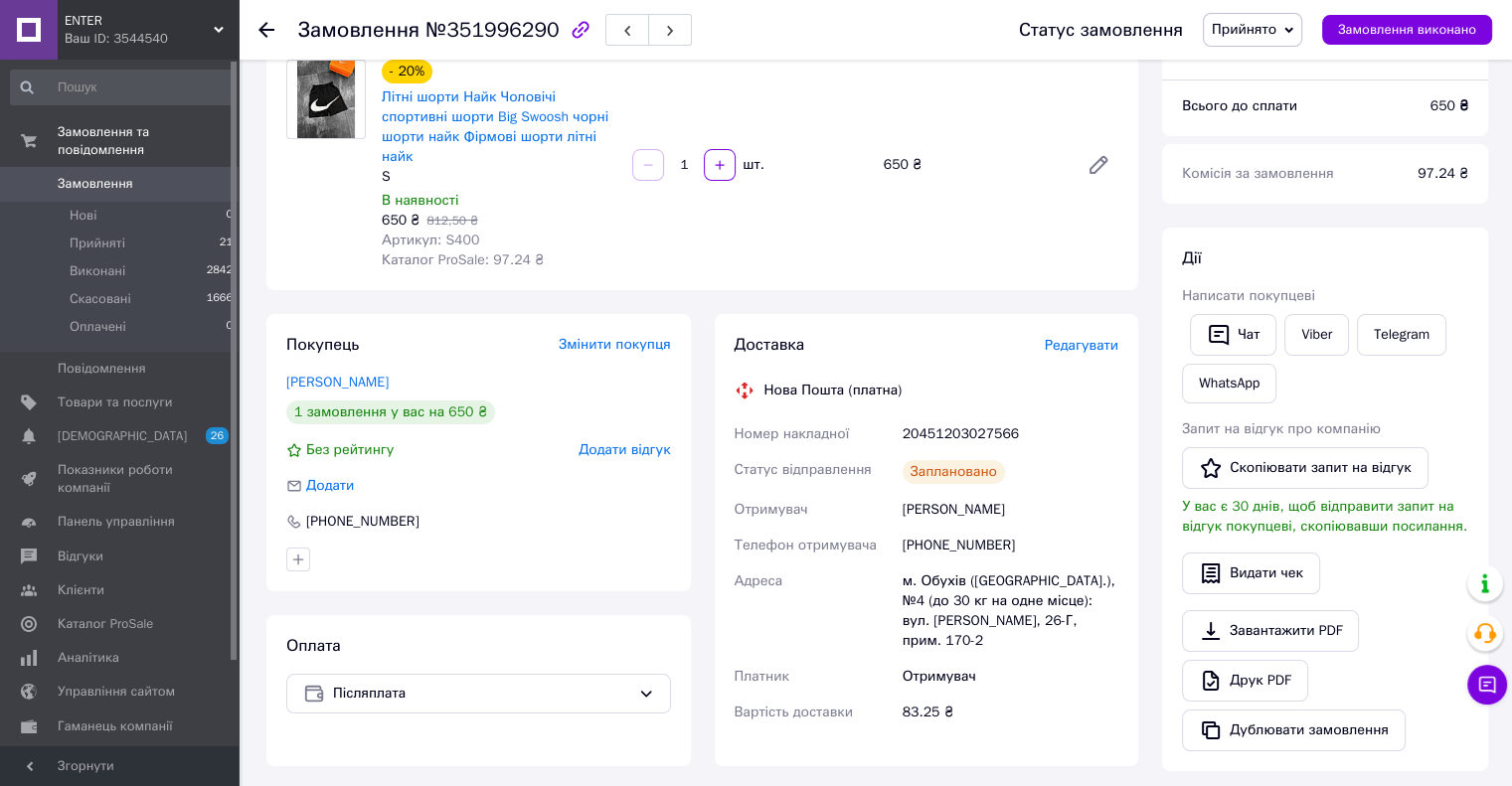 drag, startPoint x: 895, startPoint y: 504, endPoint x: 1033, endPoint y: 513, distance: 138.29317 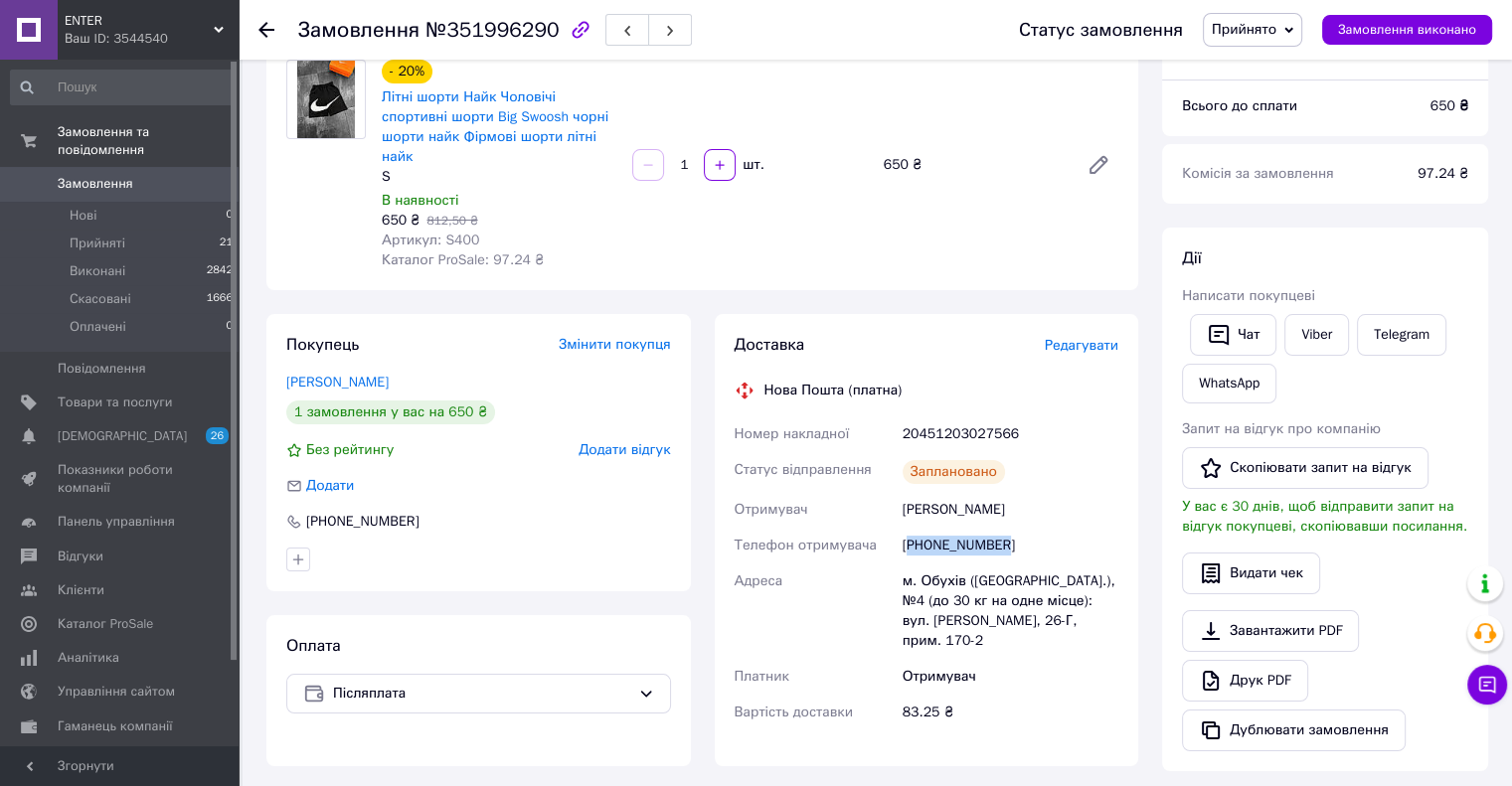 click on "[PHONE_NUMBER]" at bounding box center (1010, 546) 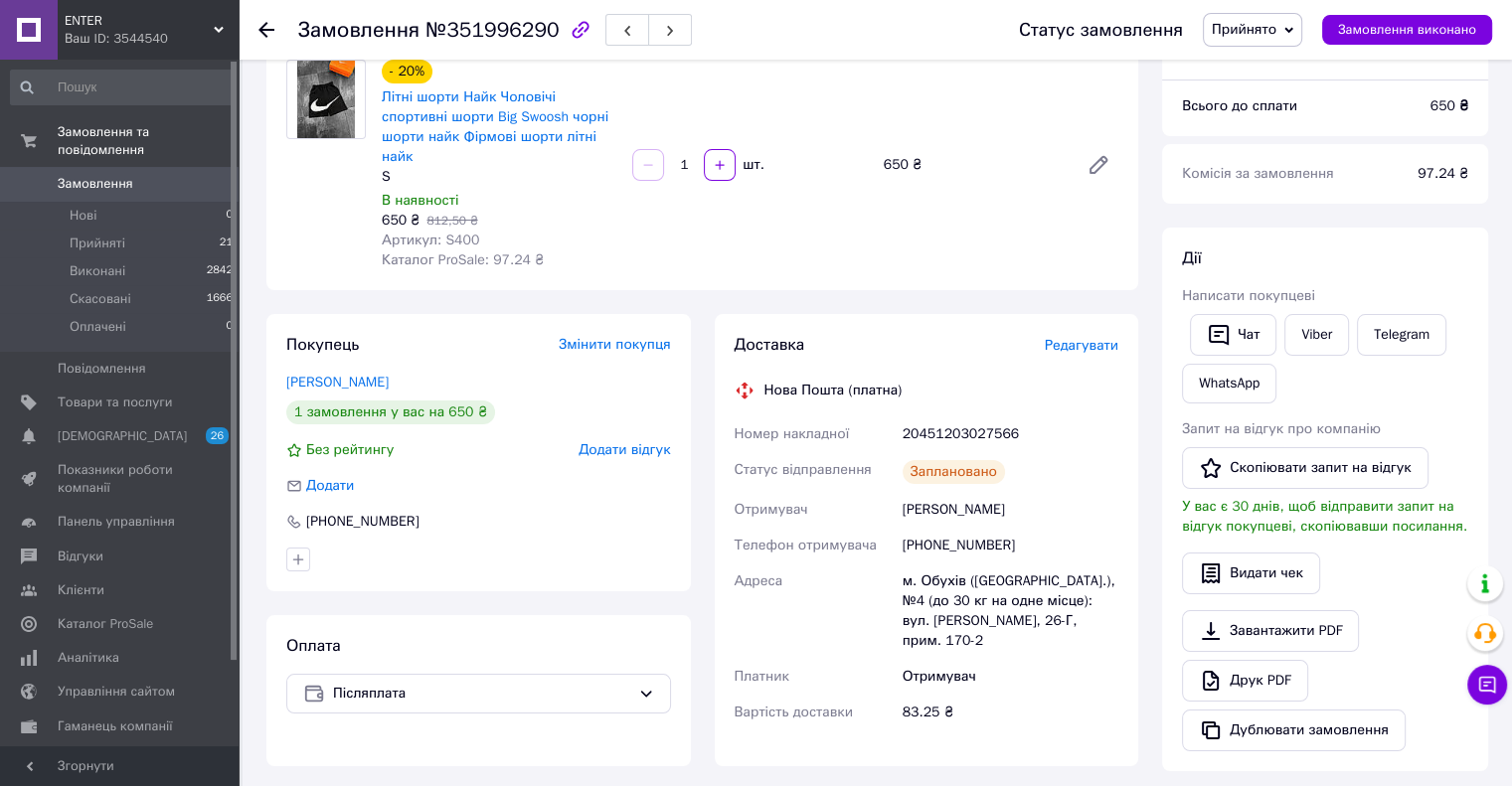click on "м. Обухів ([GEOGRAPHIC_DATA].), №4 (до 30 кг на одне місце): вул. [PERSON_NAME], 26-Г, прим. 170-2" at bounding box center [1010, 611] 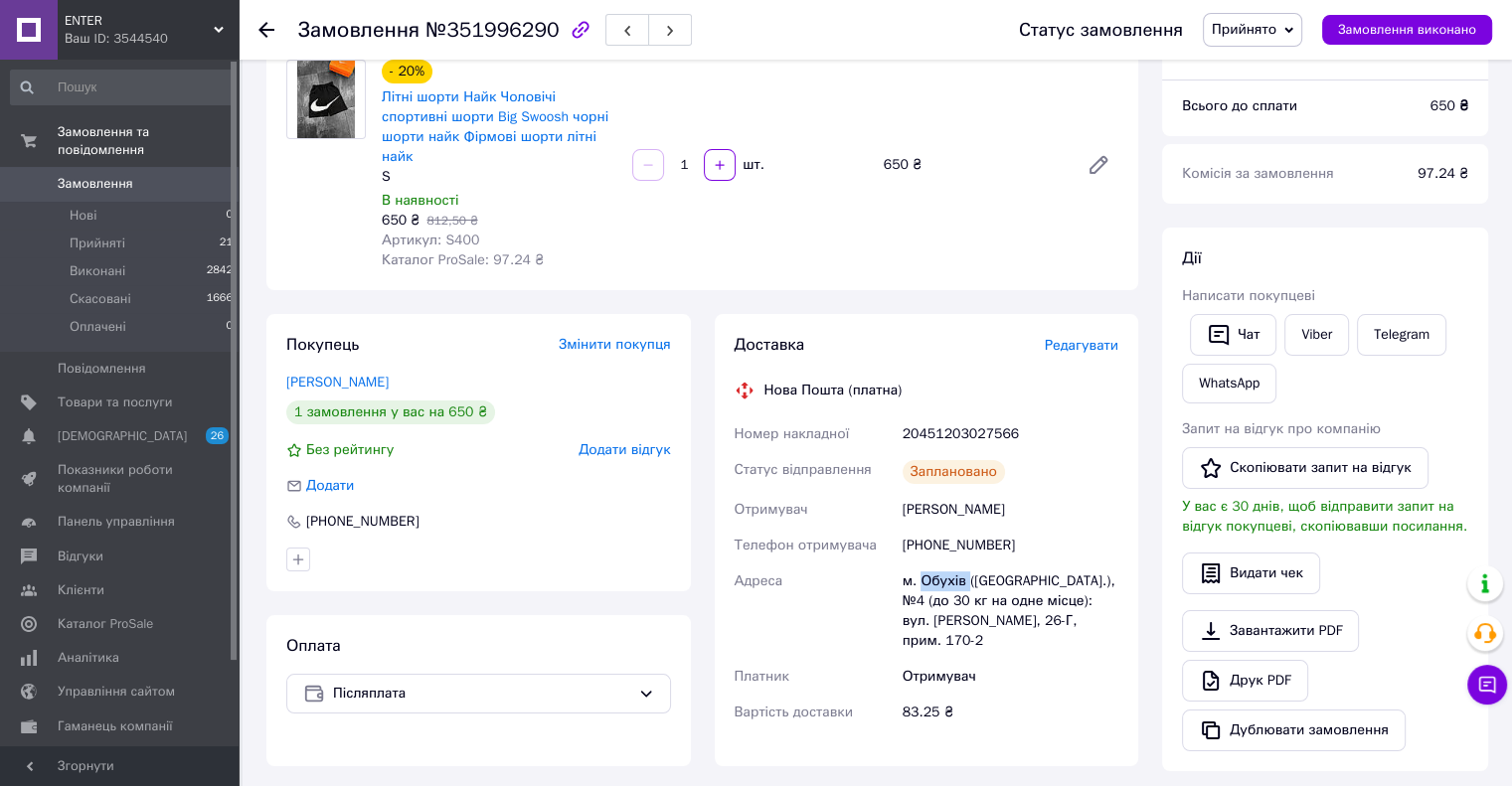 click on "м. Обухів ([GEOGRAPHIC_DATA].), №4 (до 30 кг на одне місце): вул. [PERSON_NAME], 26-Г, прим. 170-2" at bounding box center [1010, 611] 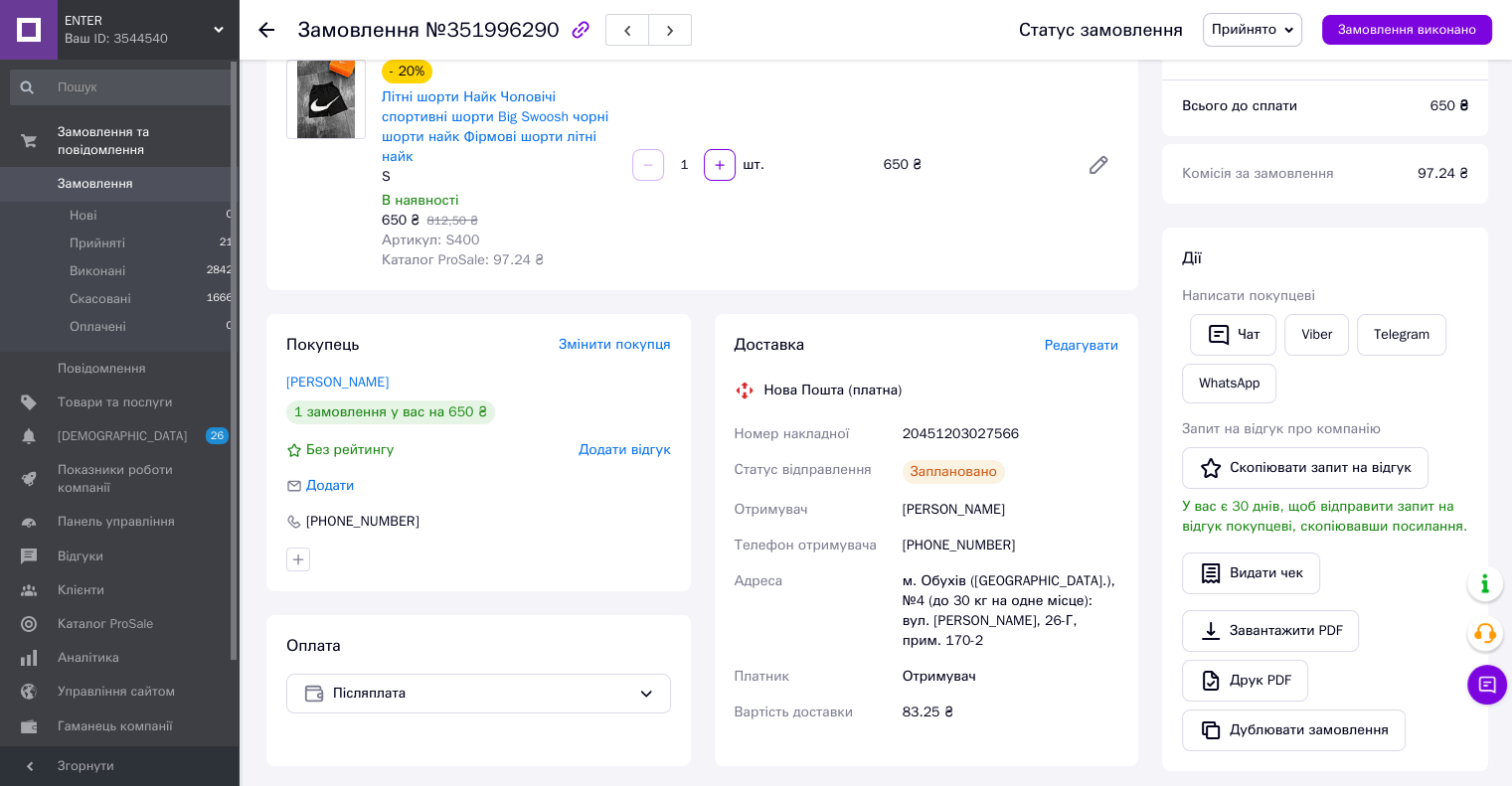 click on "Артикул: S400" at bounding box center (430, 239) 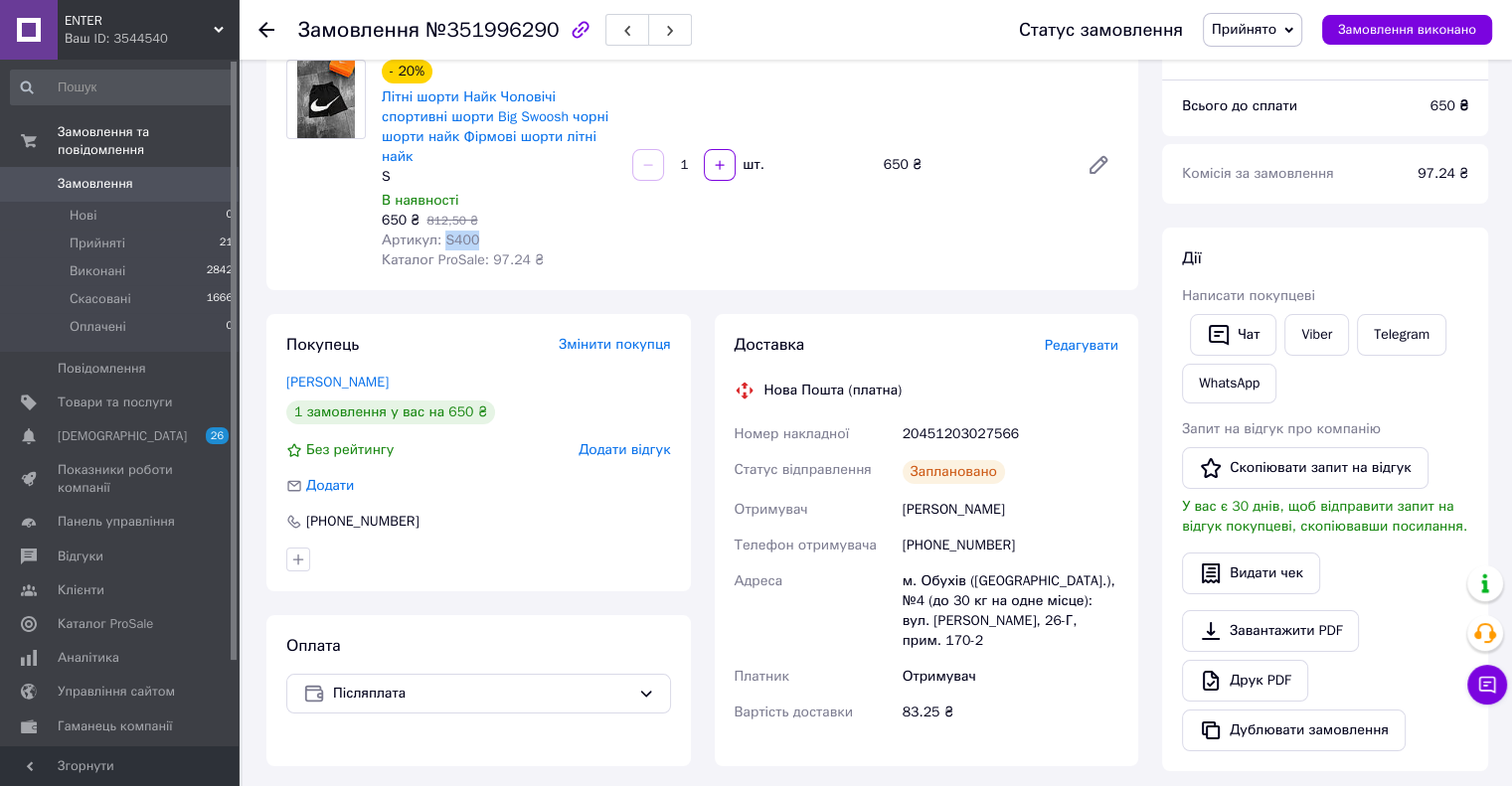 click on "Артикул: S400" at bounding box center [430, 239] 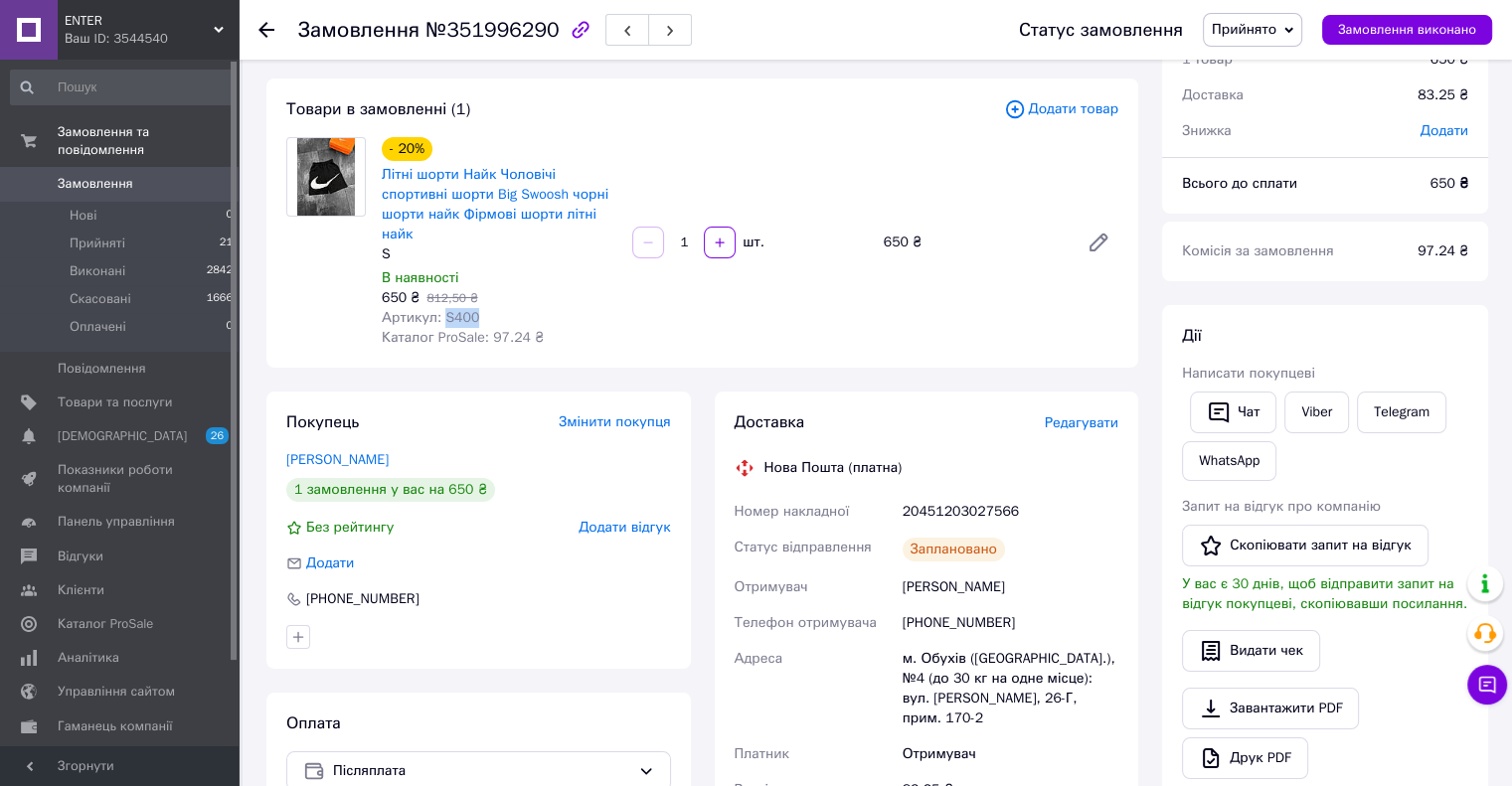 scroll, scrollTop: 0, scrollLeft: 0, axis: both 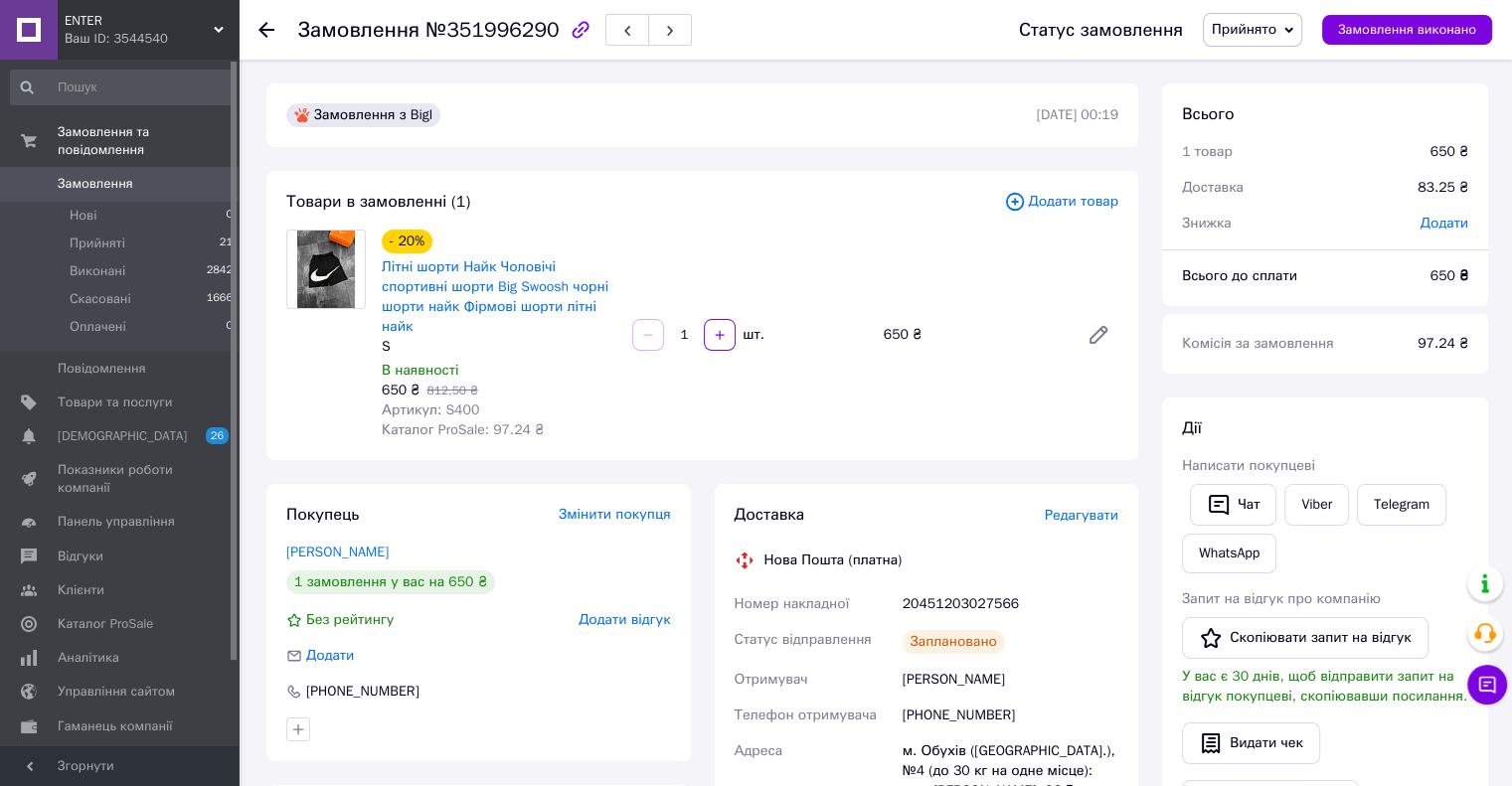 click on "20451203027566" at bounding box center [1010, 604] 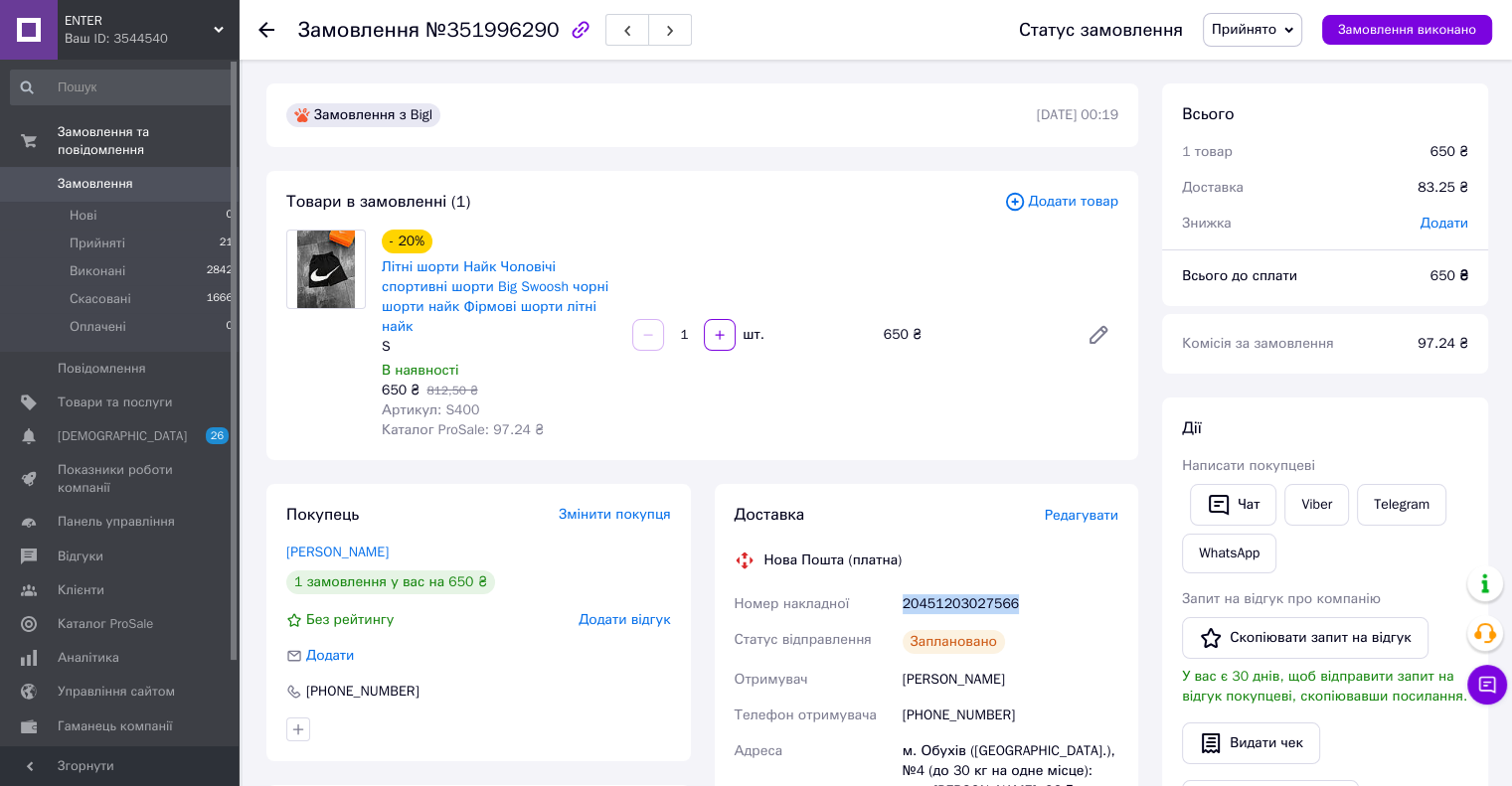 click on "20451203027566" at bounding box center [1010, 604] 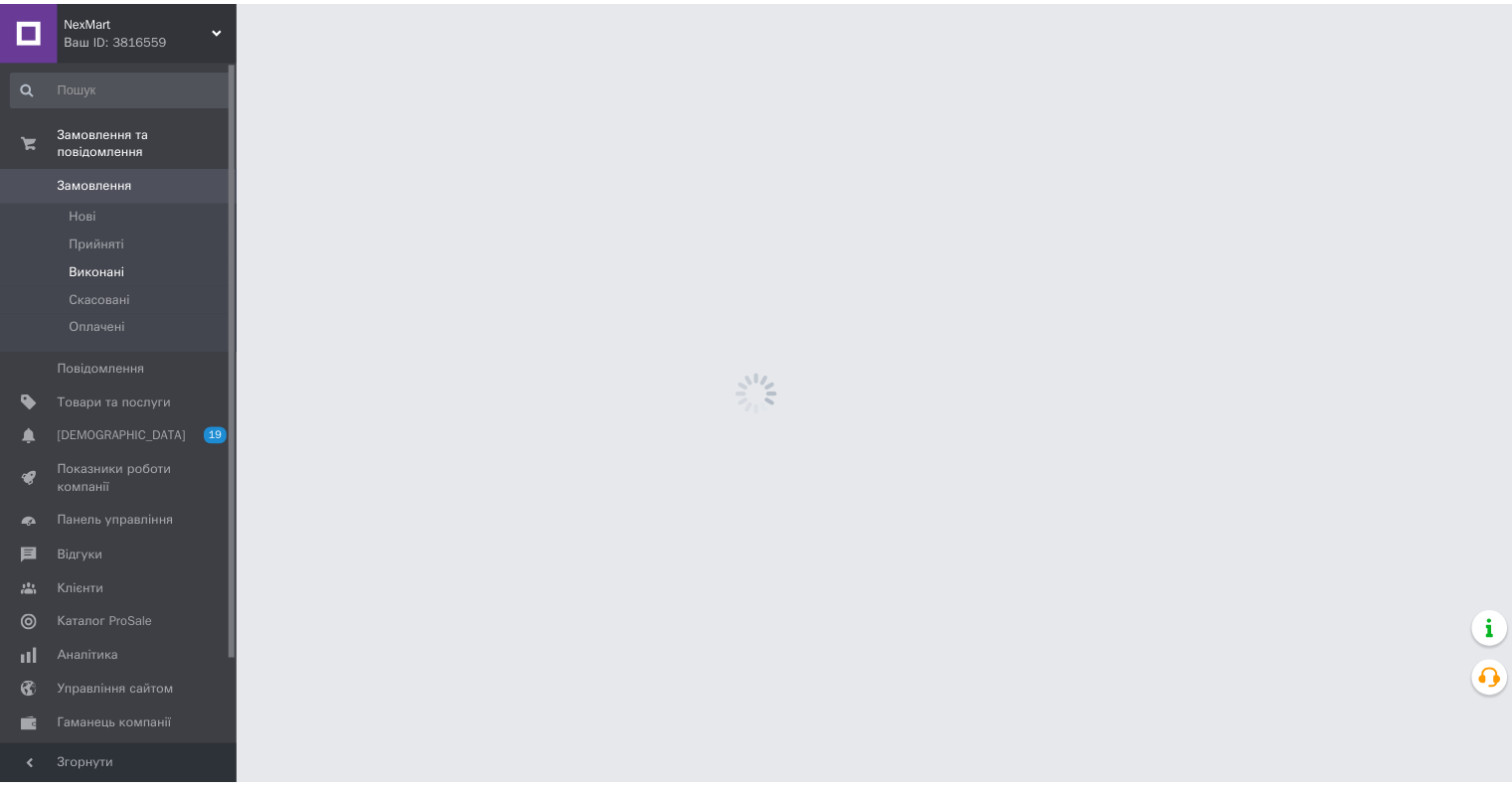 scroll, scrollTop: 0, scrollLeft: 0, axis: both 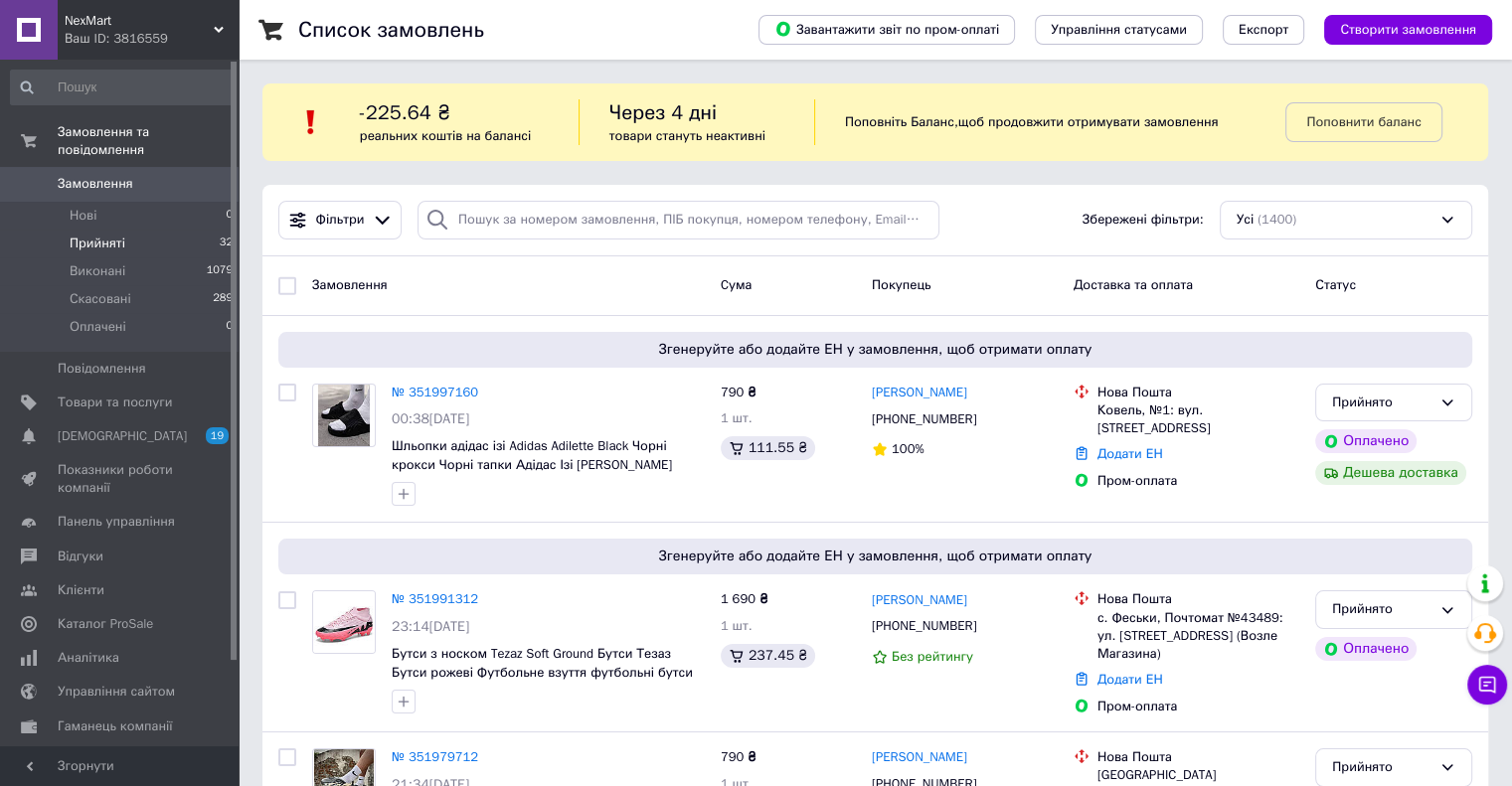 click on "Прийняті" at bounding box center (97, 243) 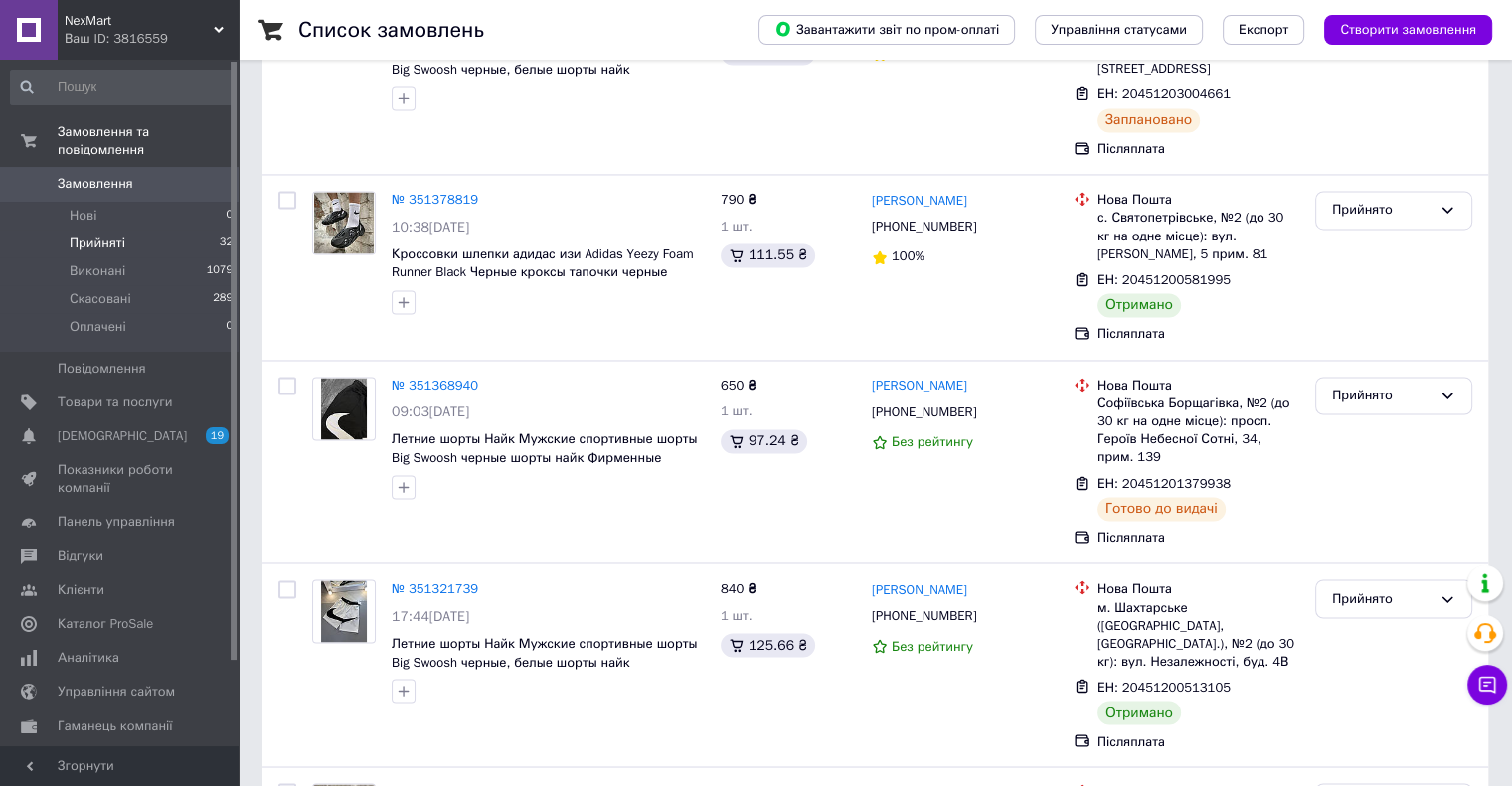 scroll, scrollTop: 3206, scrollLeft: 0, axis: vertical 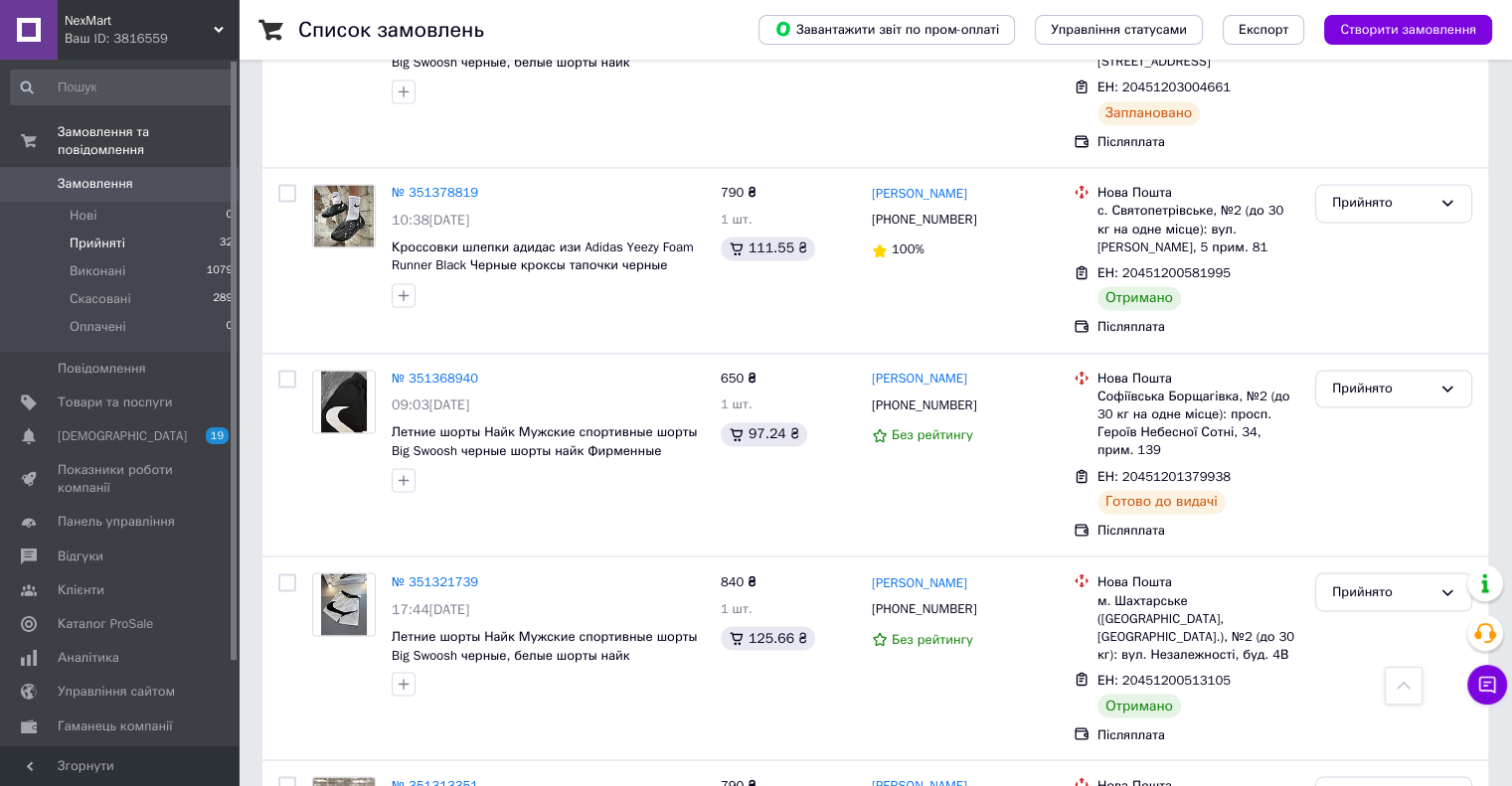 click on "2" at bounding box center (325, 971) 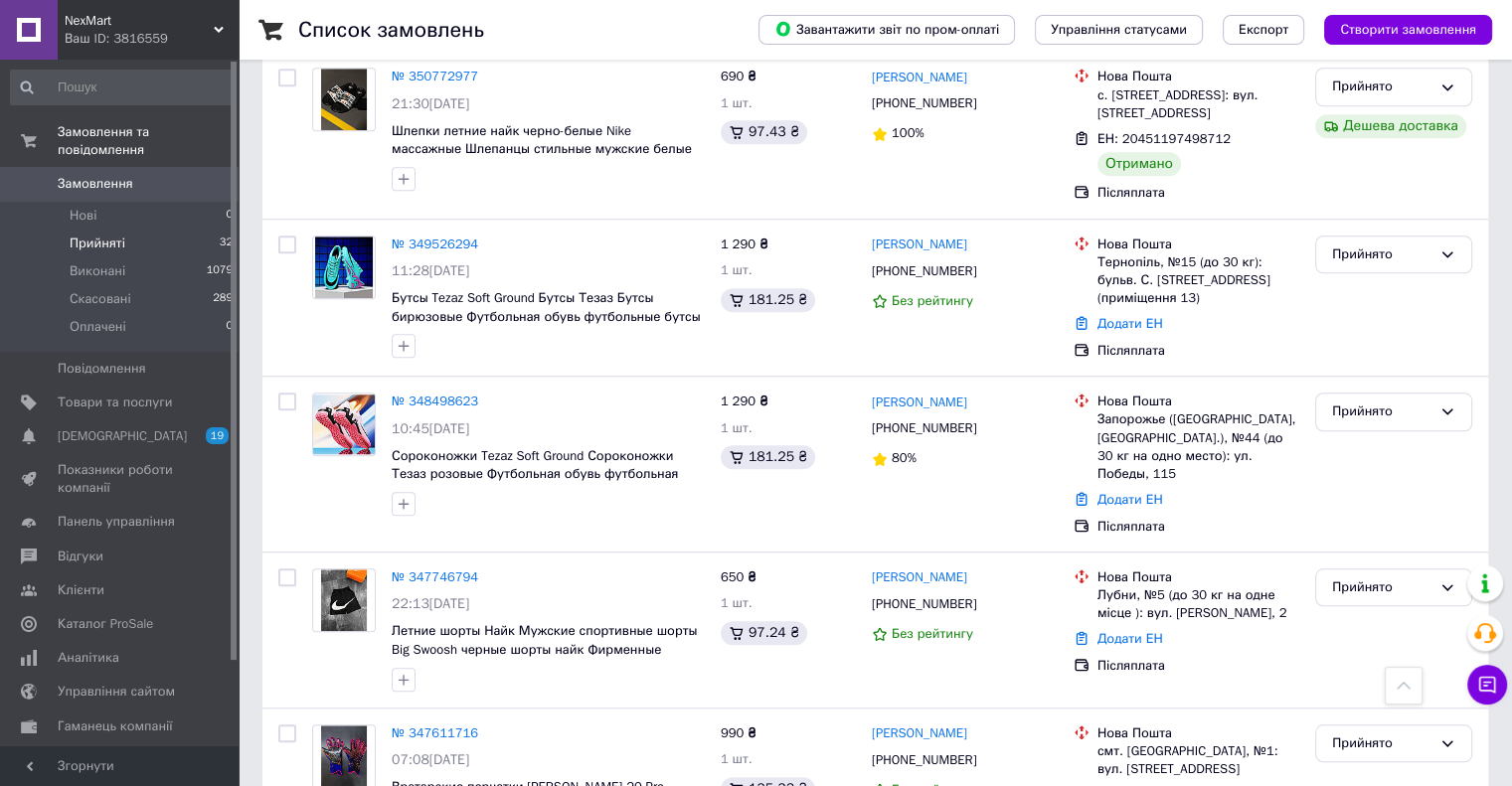 scroll, scrollTop: 1689, scrollLeft: 0, axis: vertical 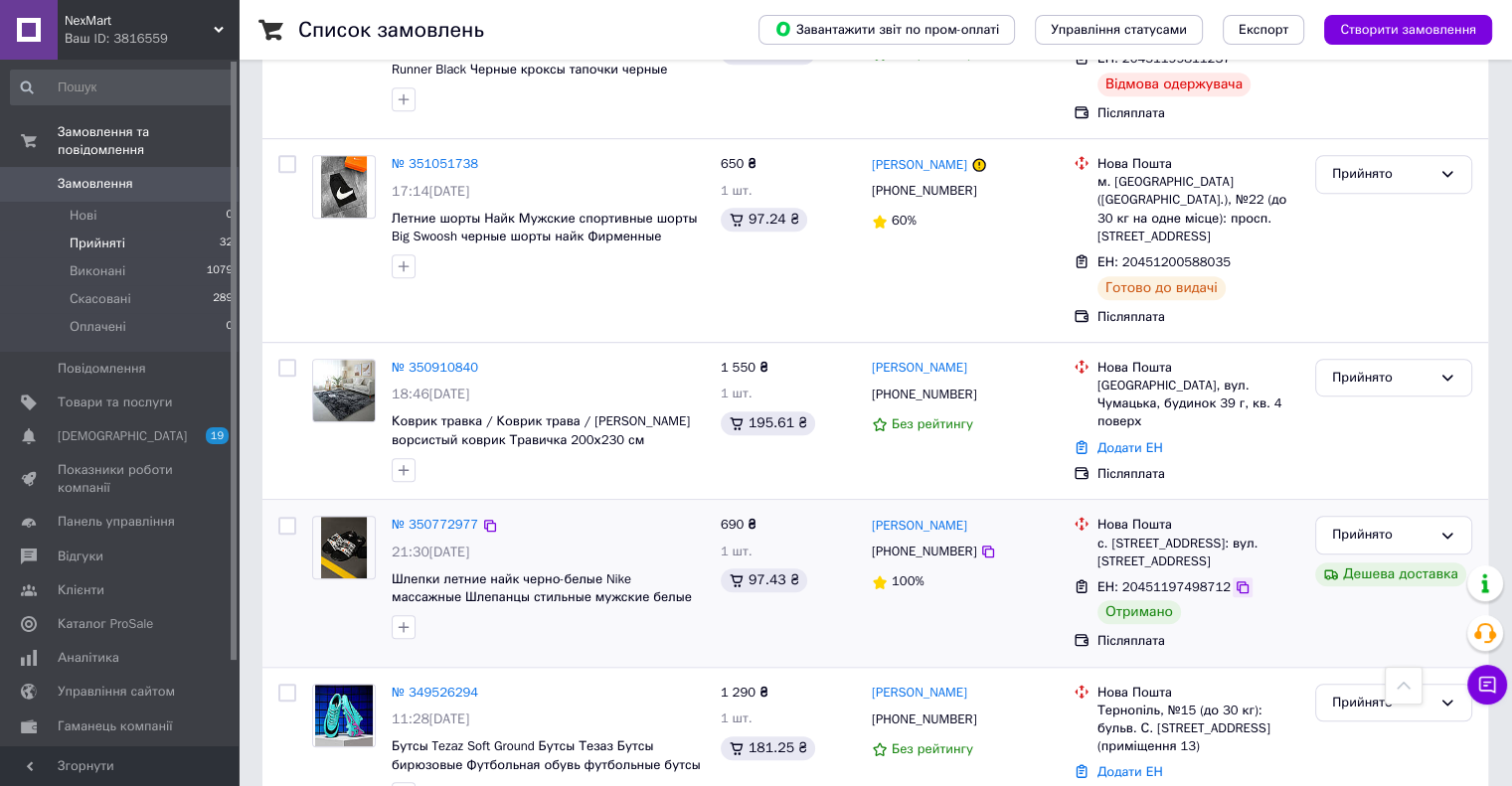 click 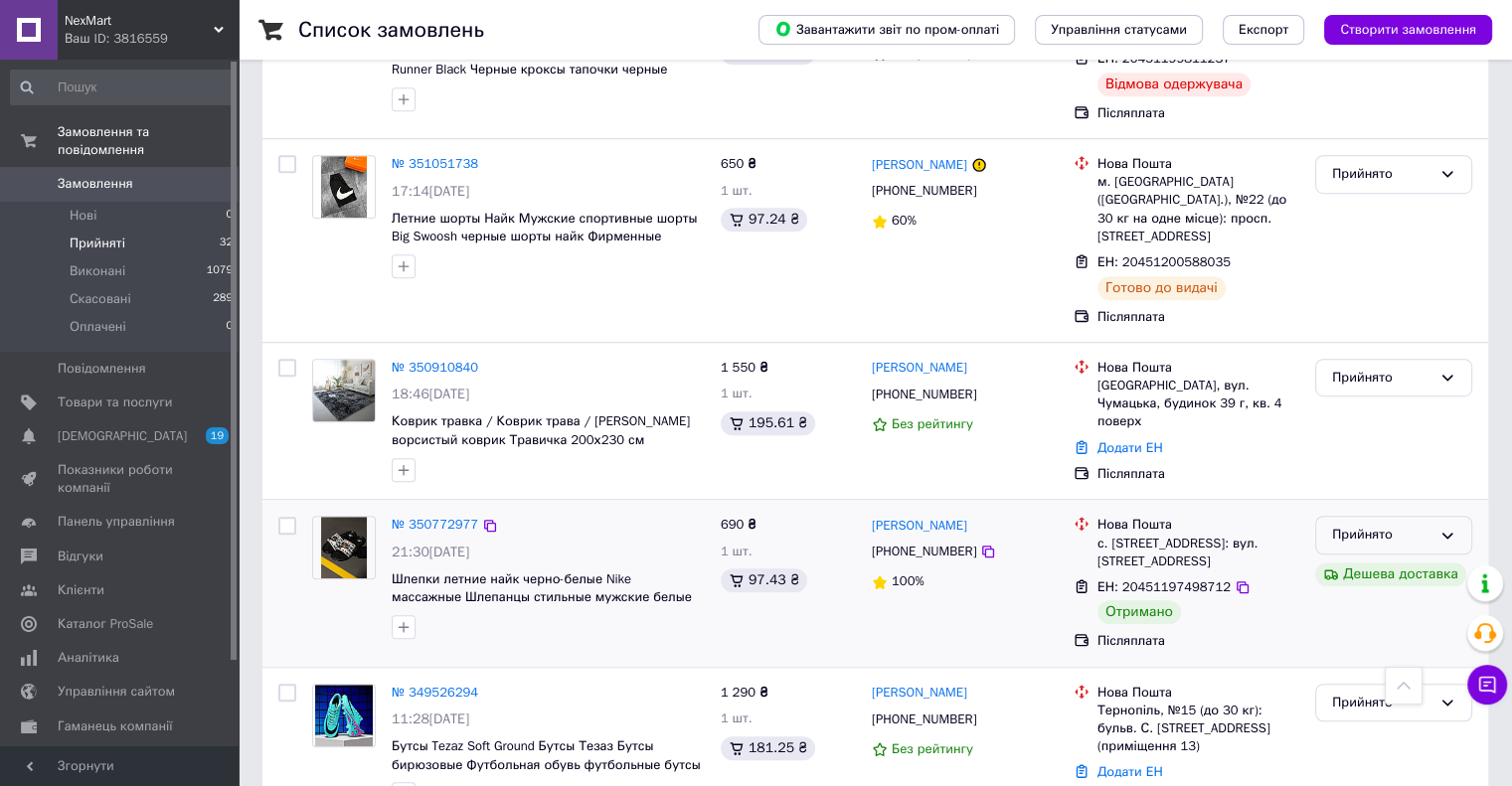 click on "Прийнято" at bounding box center [1382, 535] 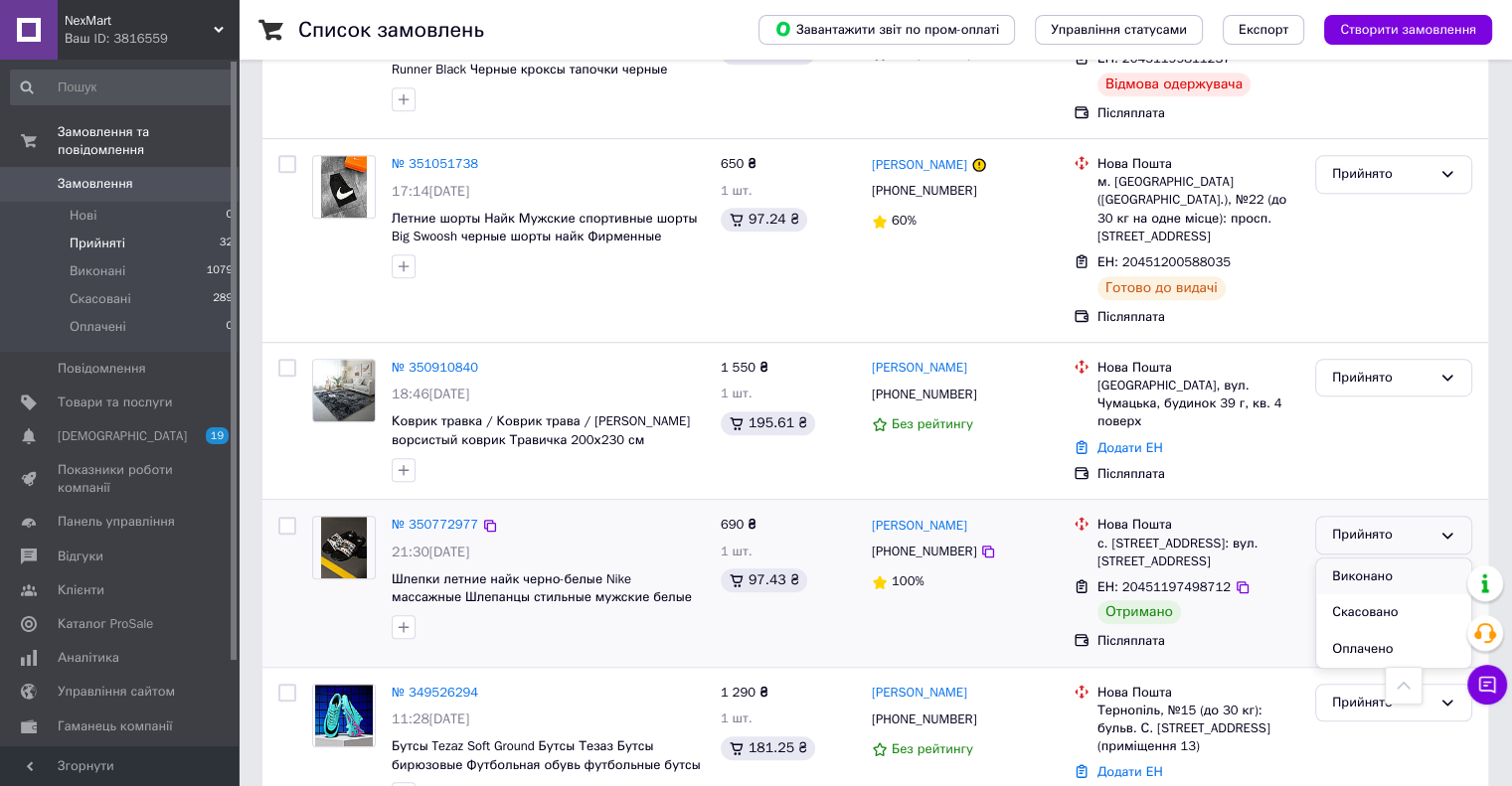 click on "Виконано" at bounding box center [1394, 576] 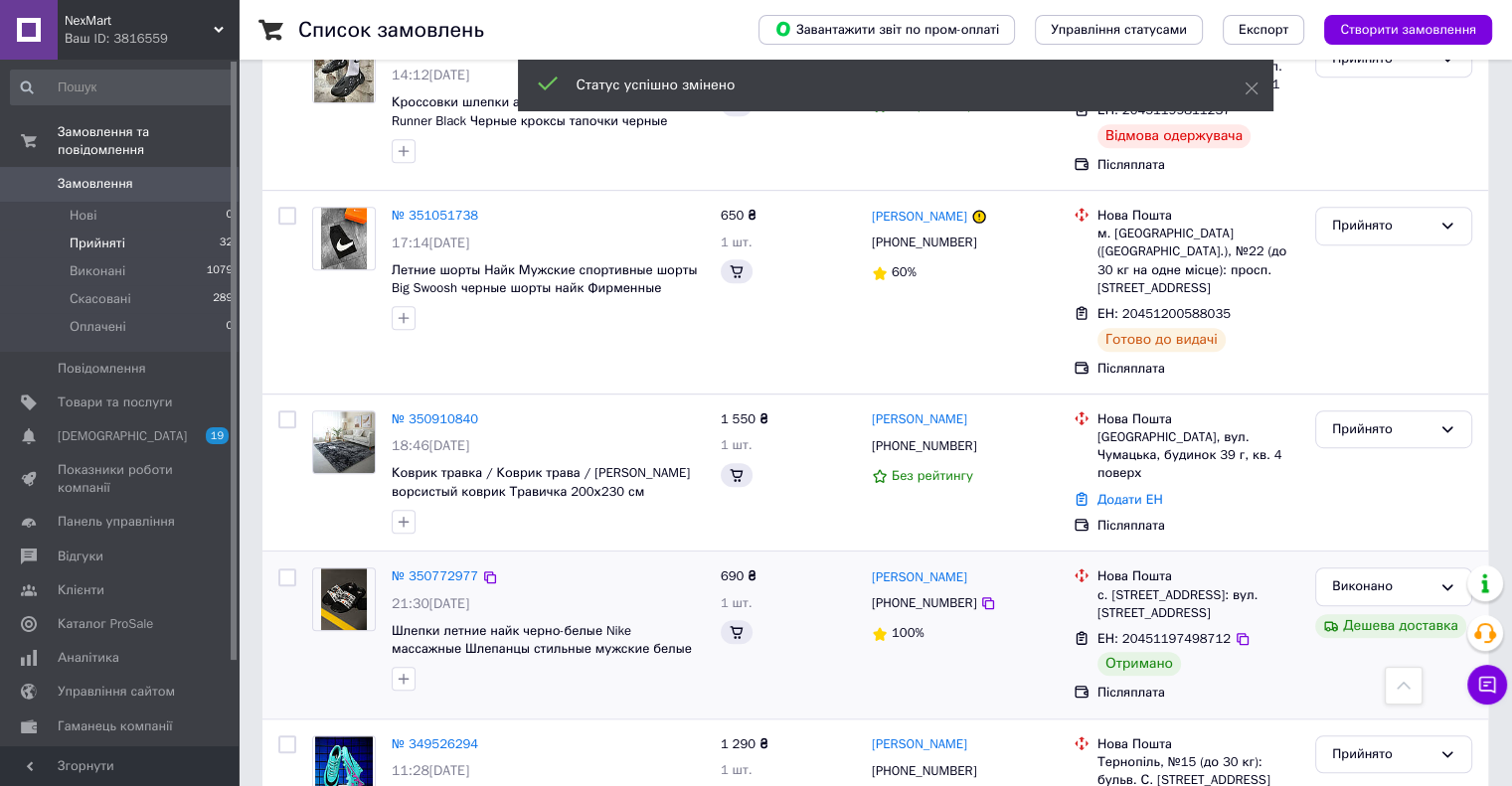 scroll, scrollTop: 1093, scrollLeft: 0, axis: vertical 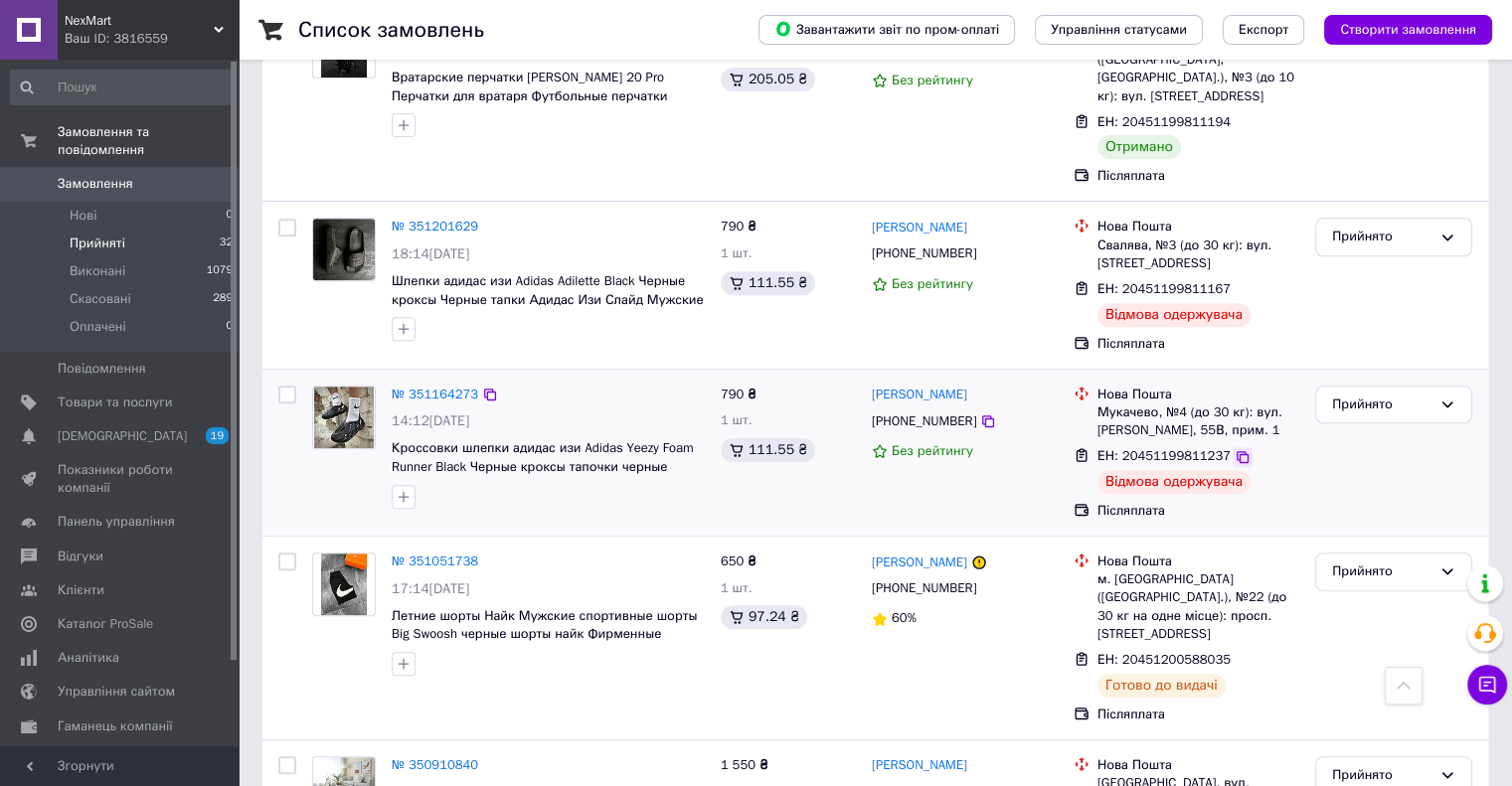 click 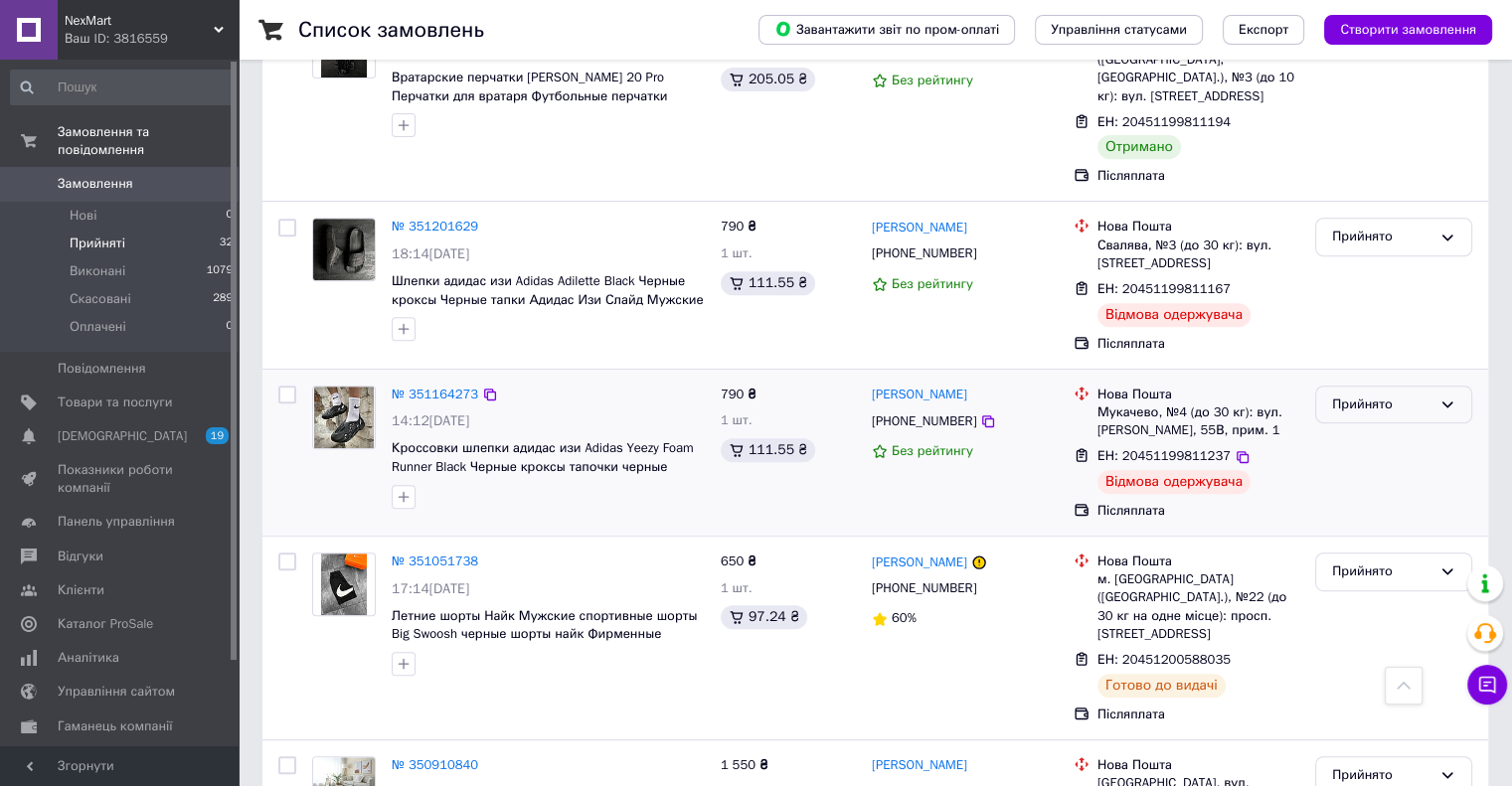 click on "Прийнято" at bounding box center (1382, 404) 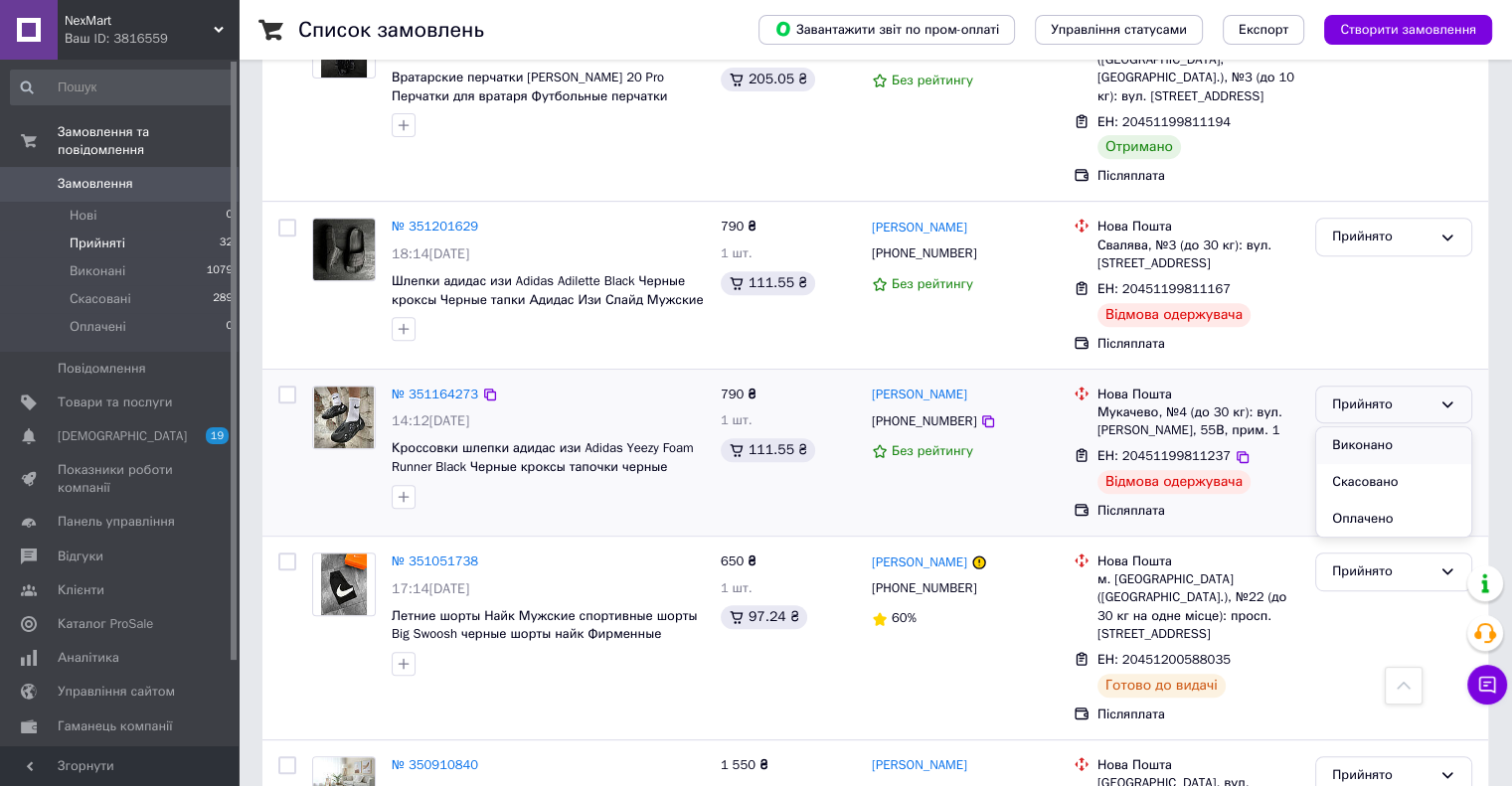 click on "Виконано" at bounding box center [1394, 445] 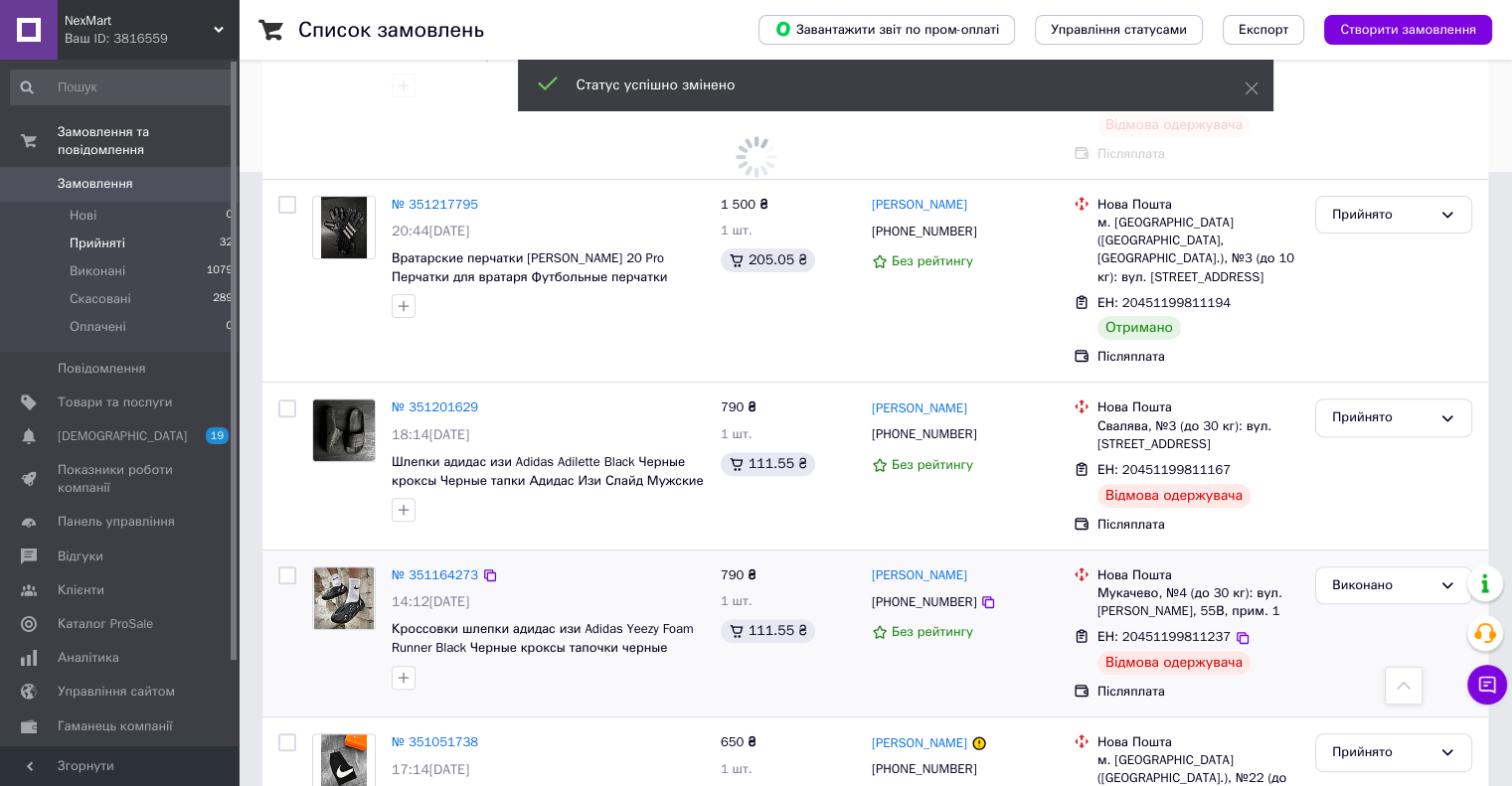 scroll, scrollTop: 596, scrollLeft: 0, axis: vertical 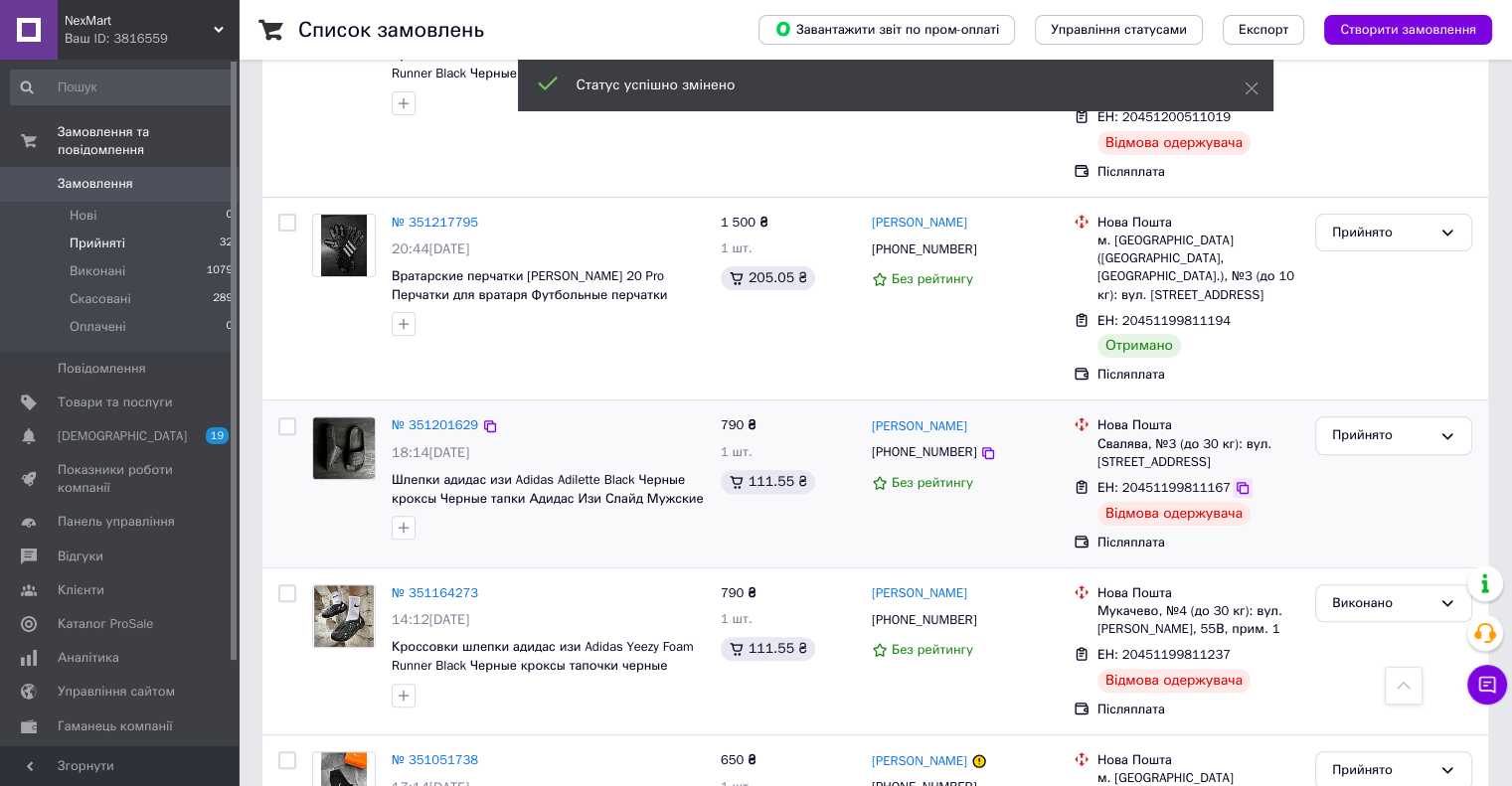 click 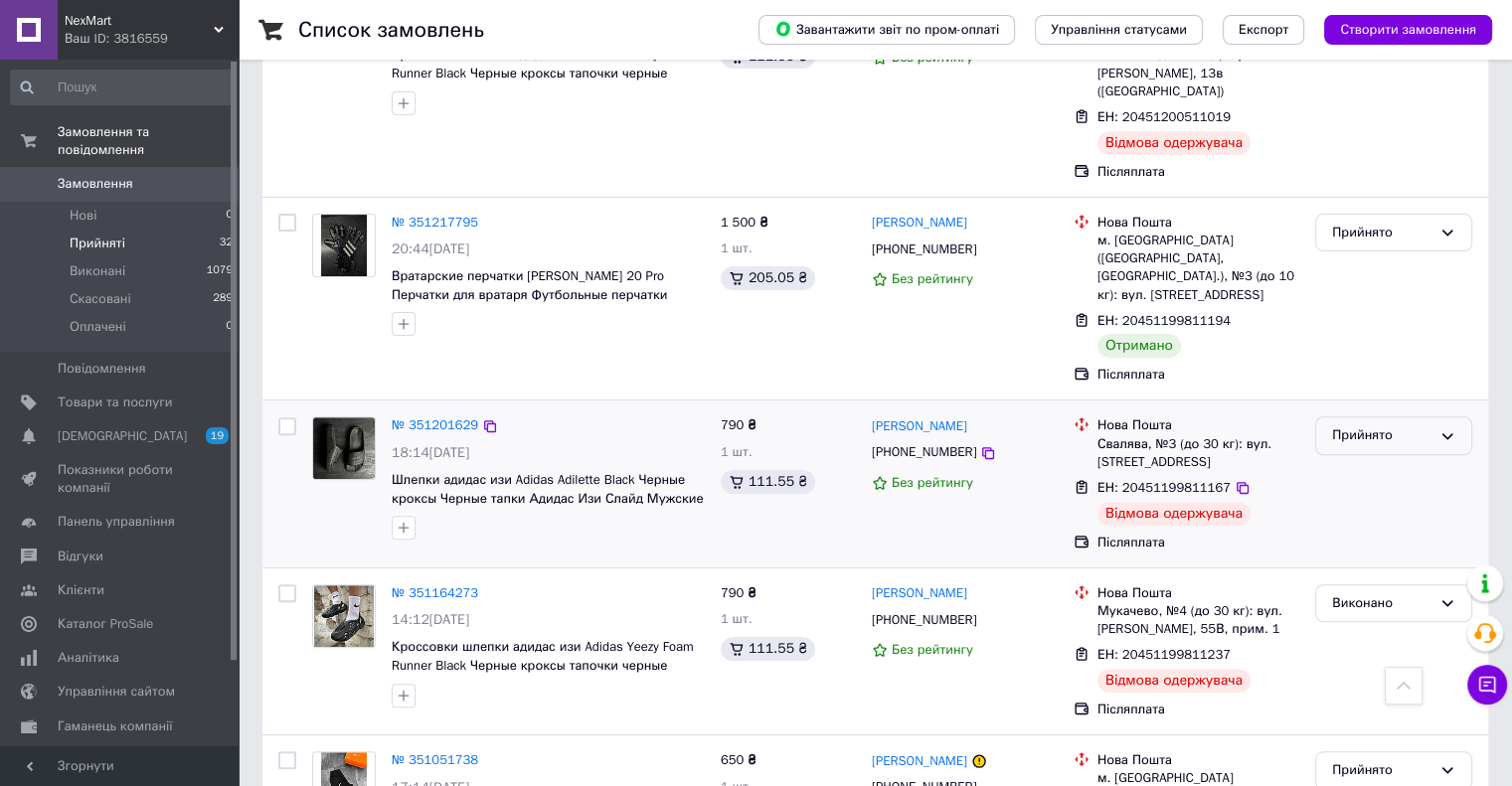 click on "Прийнято" at bounding box center [1394, 435] 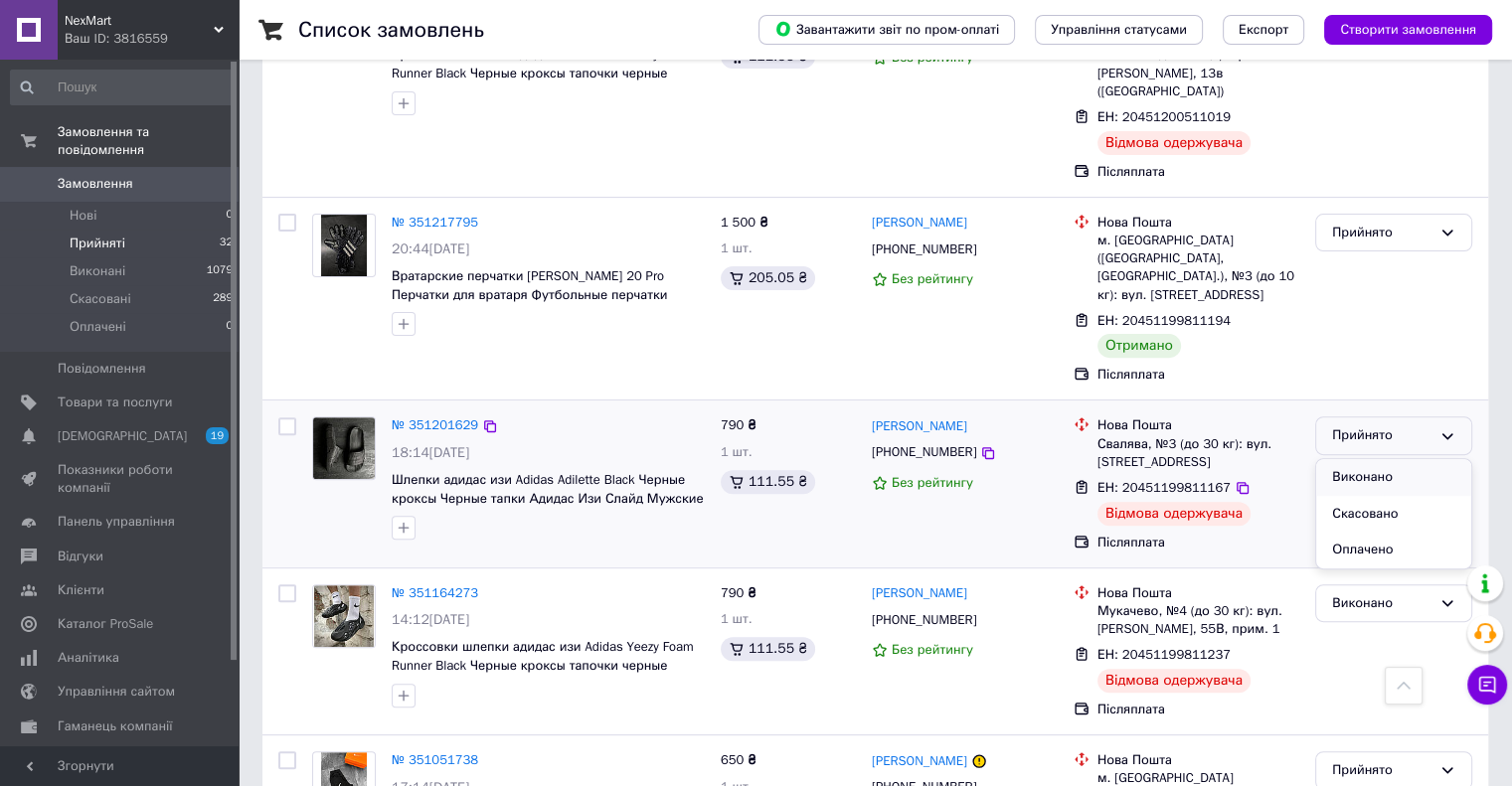 click on "Виконано" at bounding box center [1394, 477] 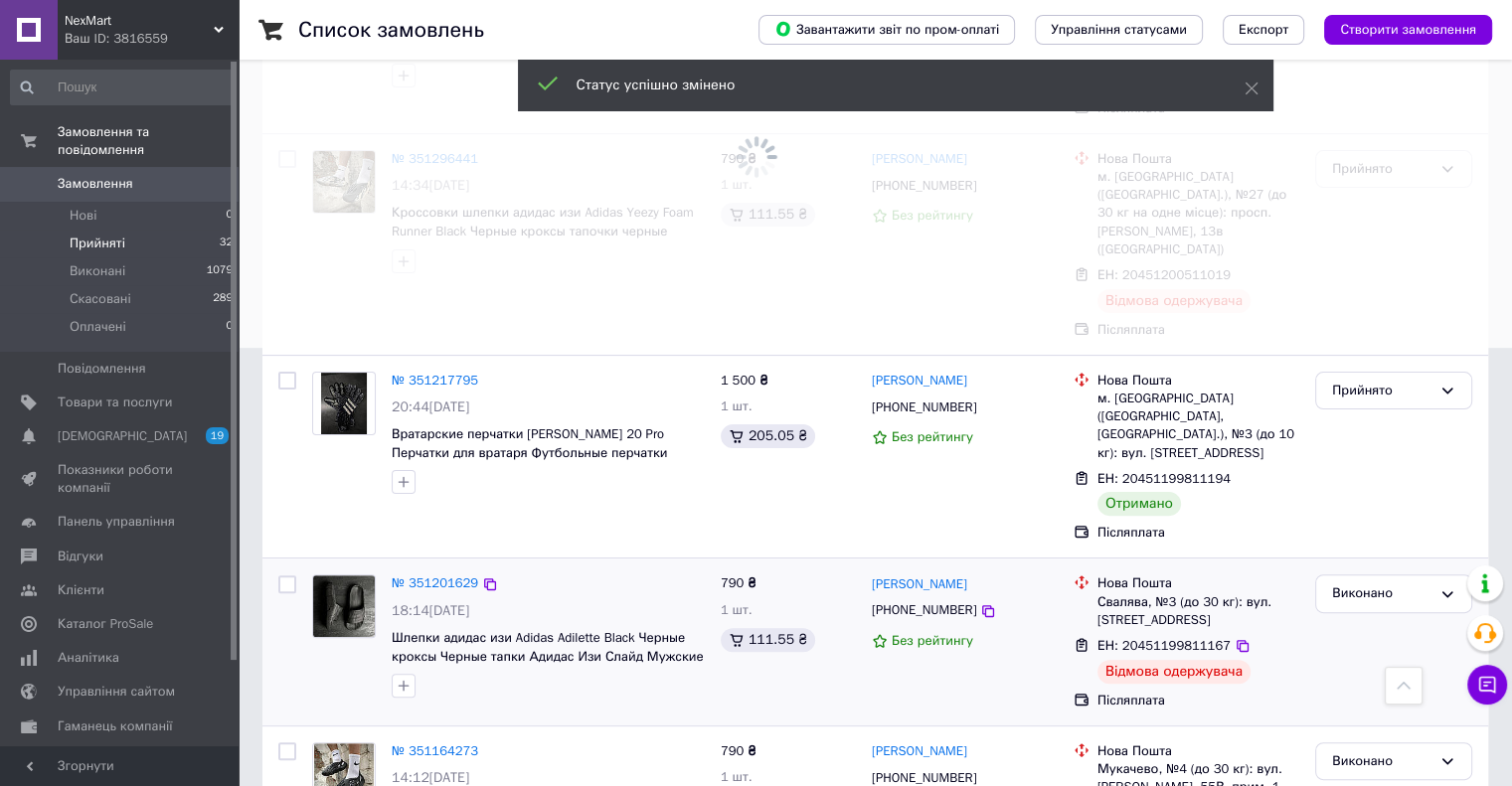 scroll, scrollTop: 397, scrollLeft: 0, axis: vertical 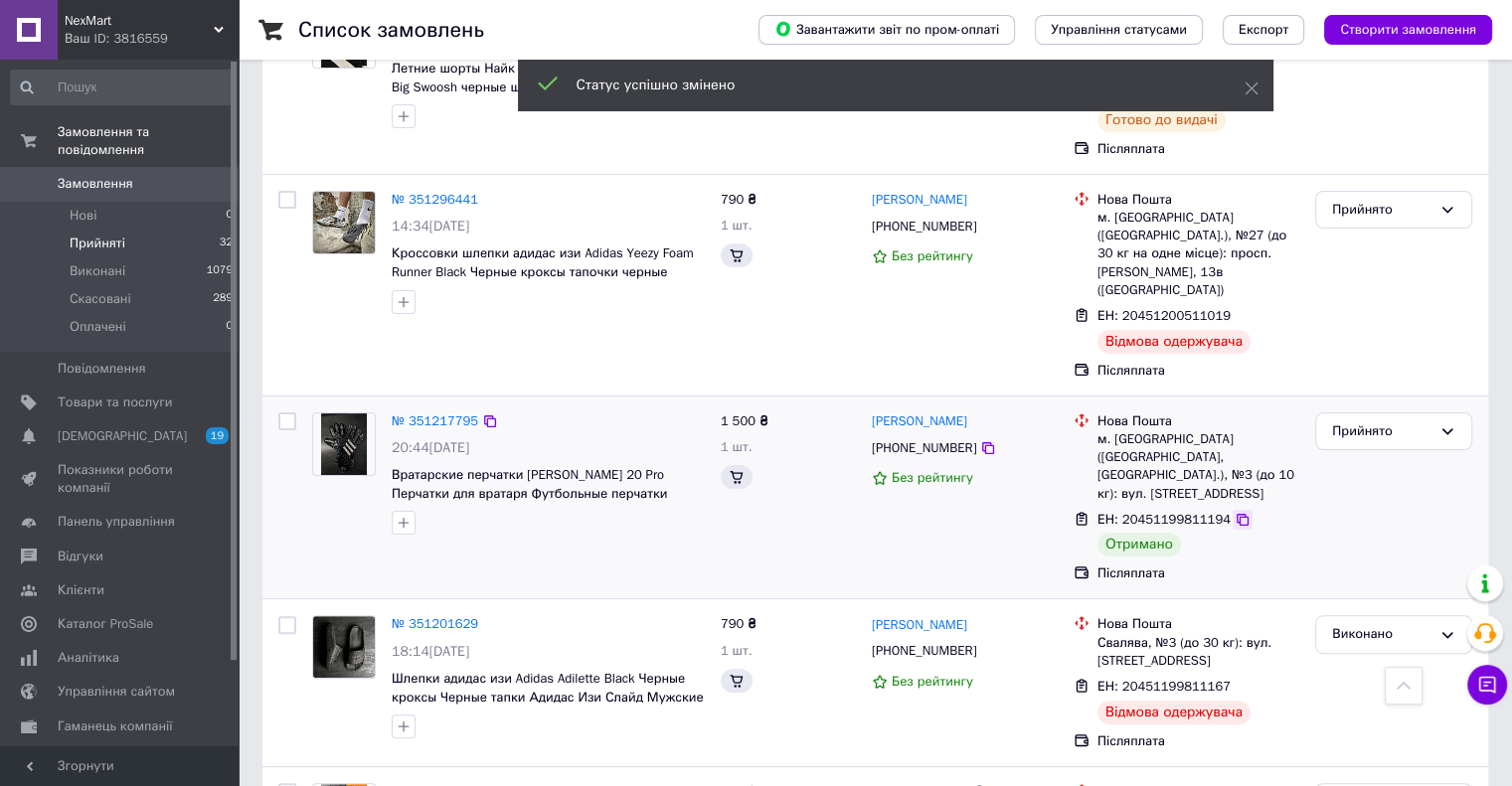 click 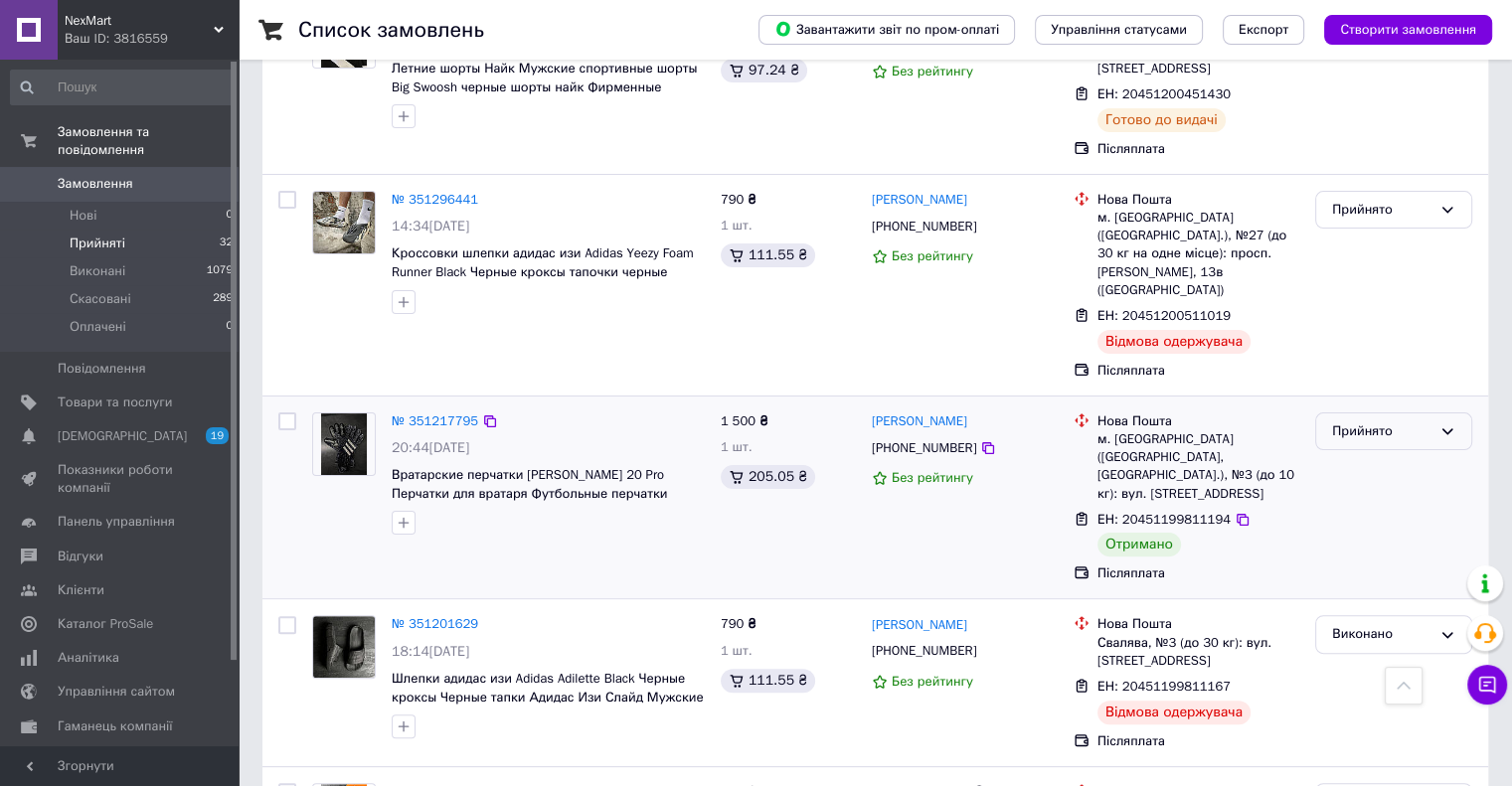 click on "Прийнято" at bounding box center (1382, 431) 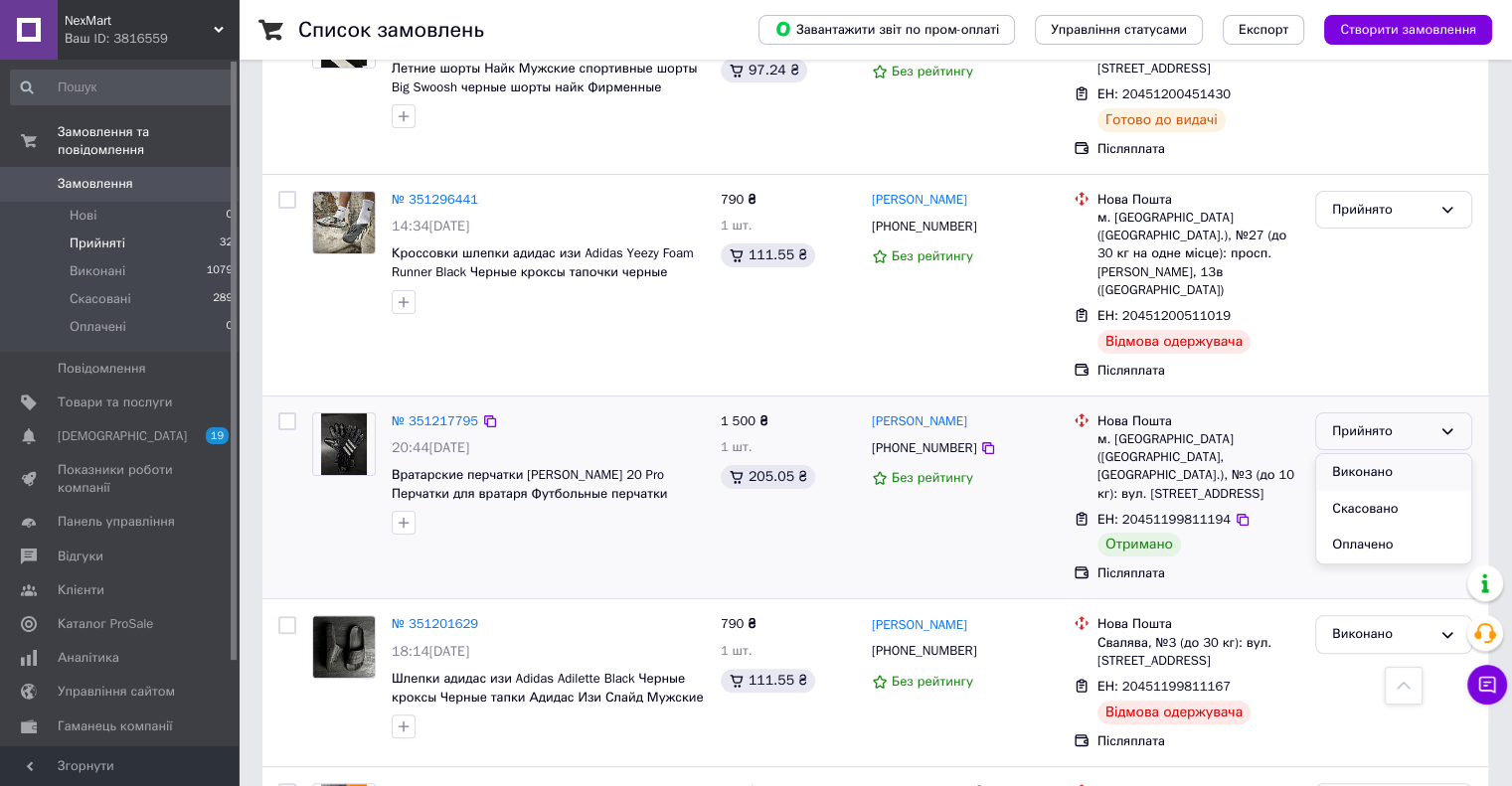 click on "Виконано" at bounding box center (1394, 472) 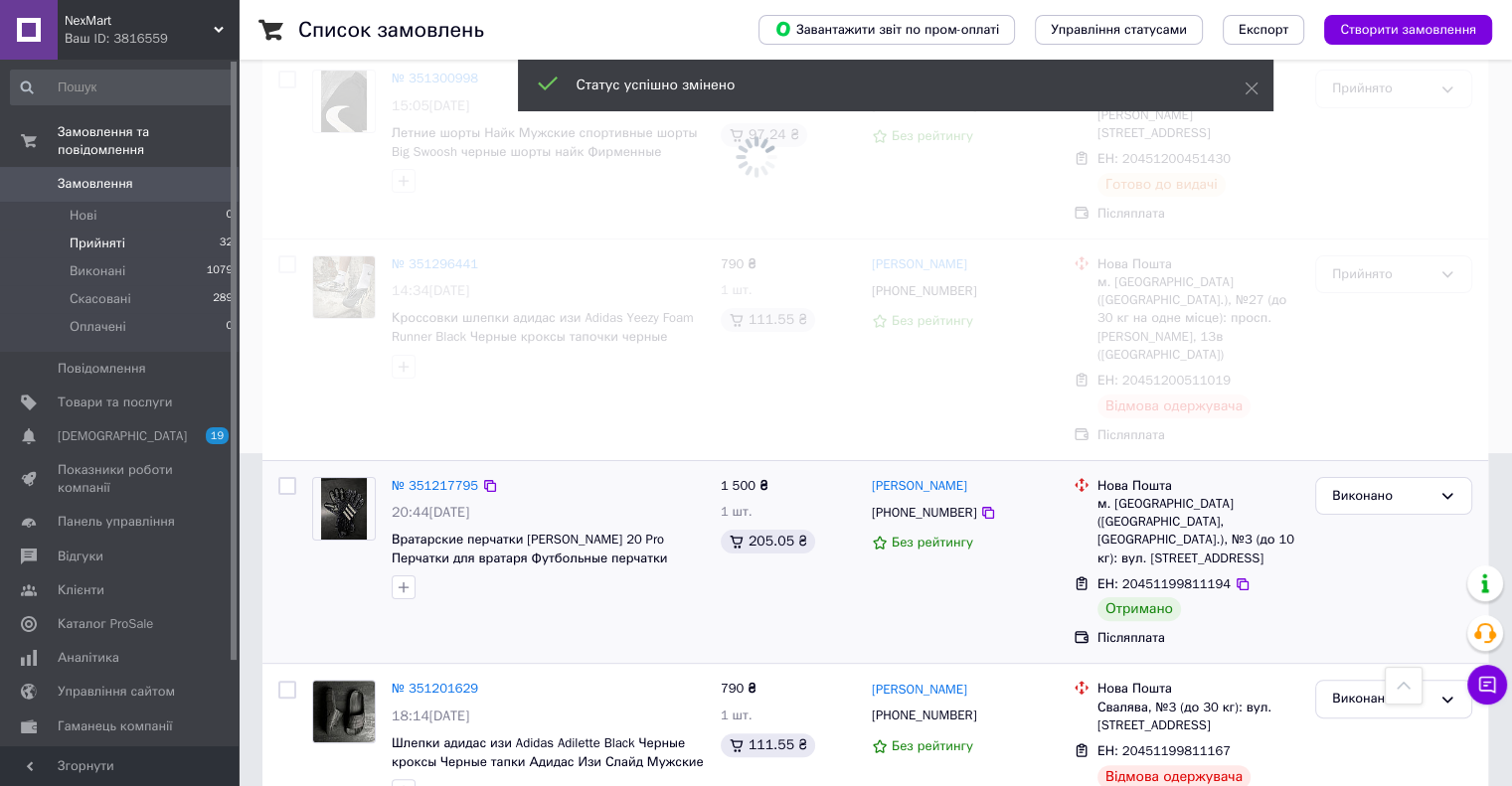 scroll, scrollTop: 298, scrollLeft: 0, axis: vertical 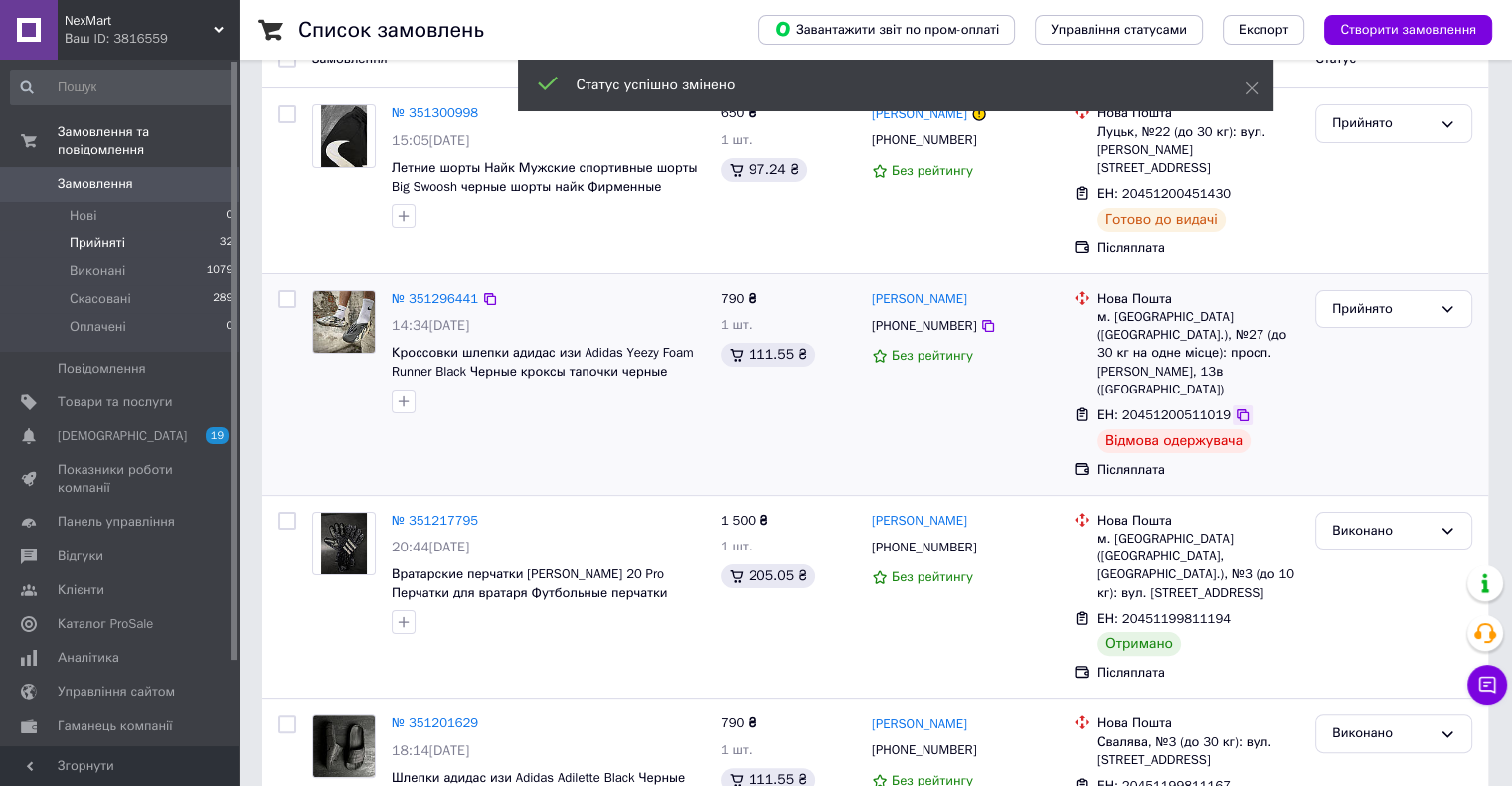 click 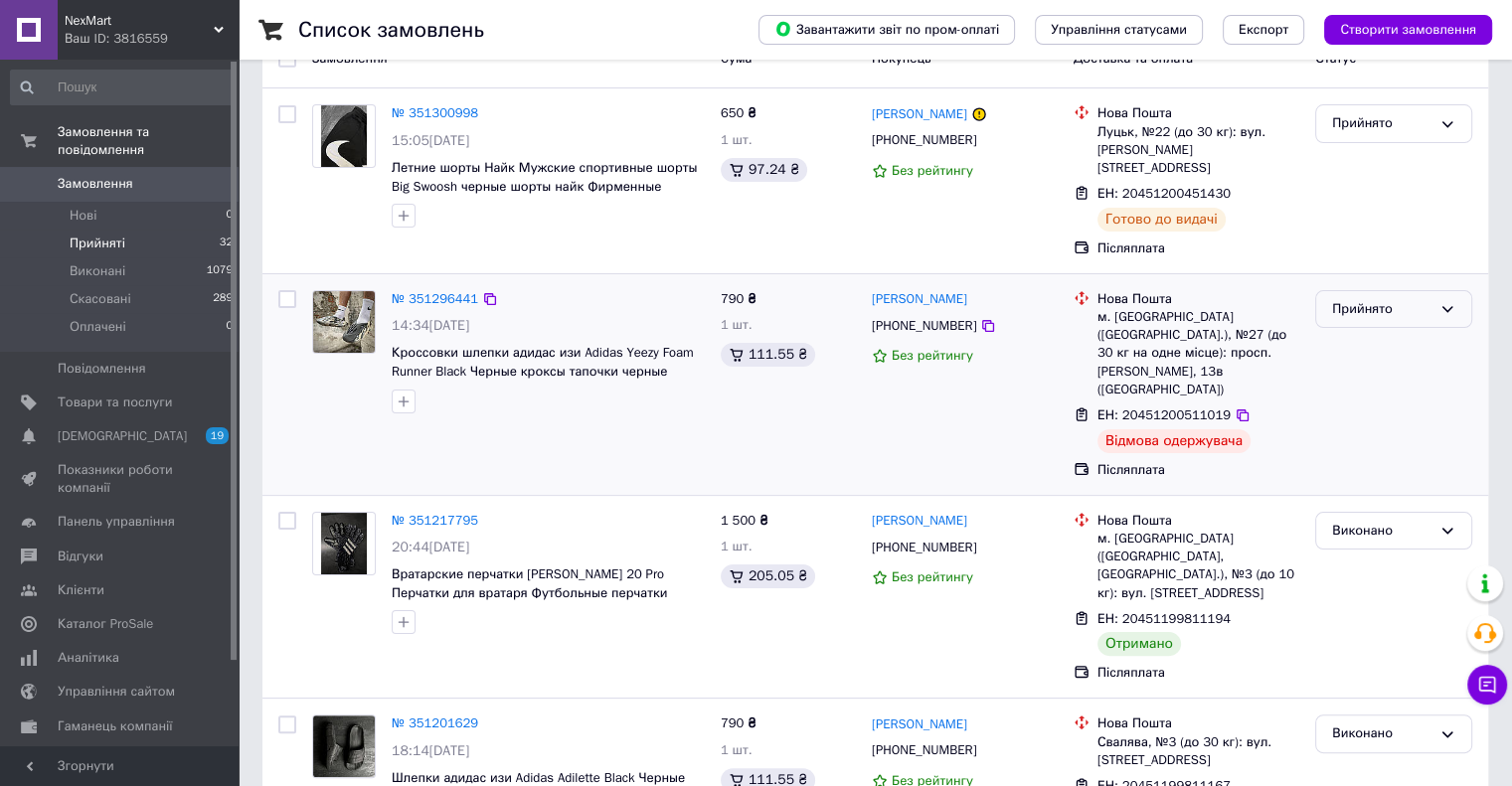 click on "Прийнято" at bounding box center [1382, 309] 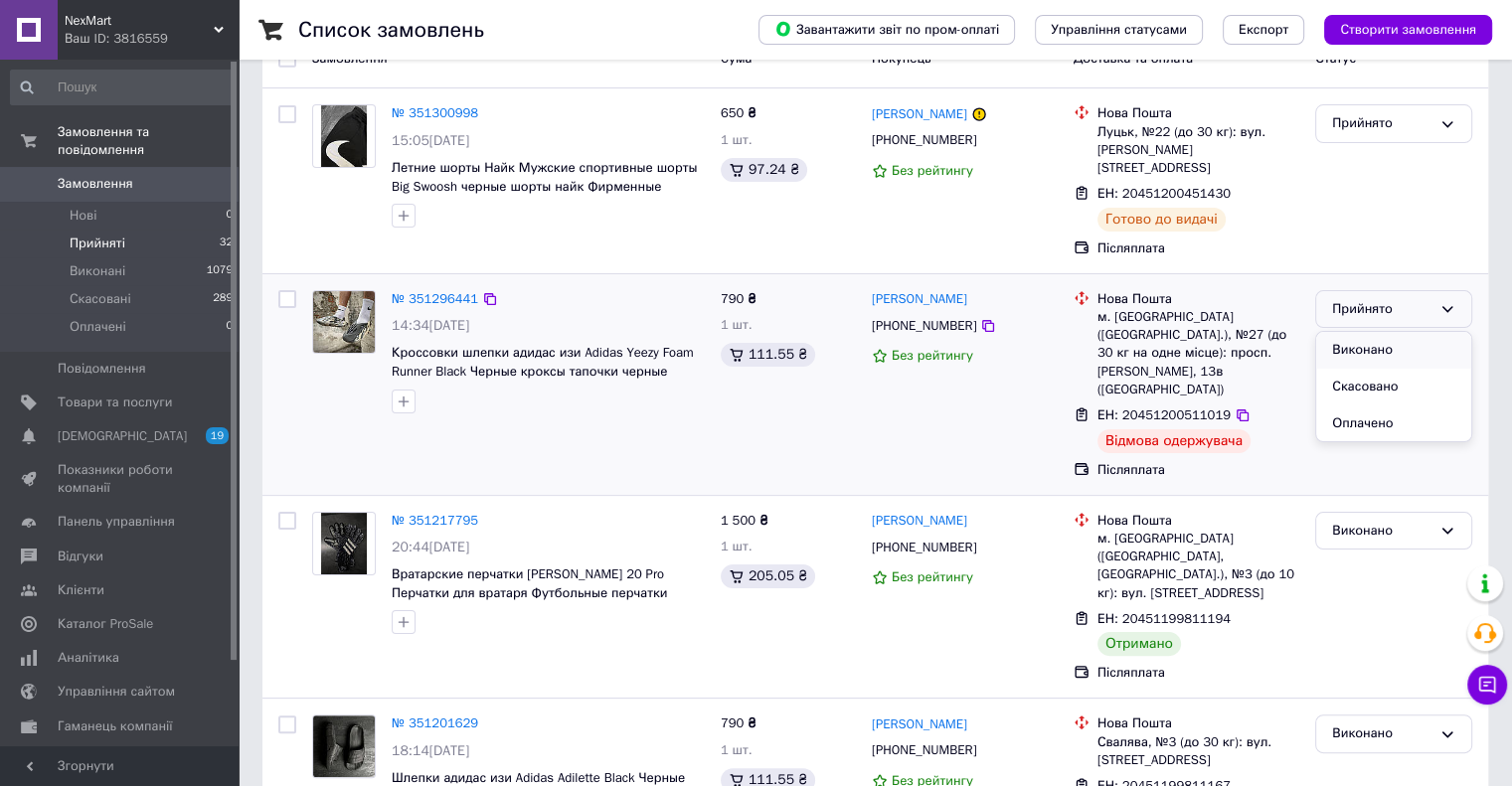 click on "Виконано" at bounding box center (1394, 350) 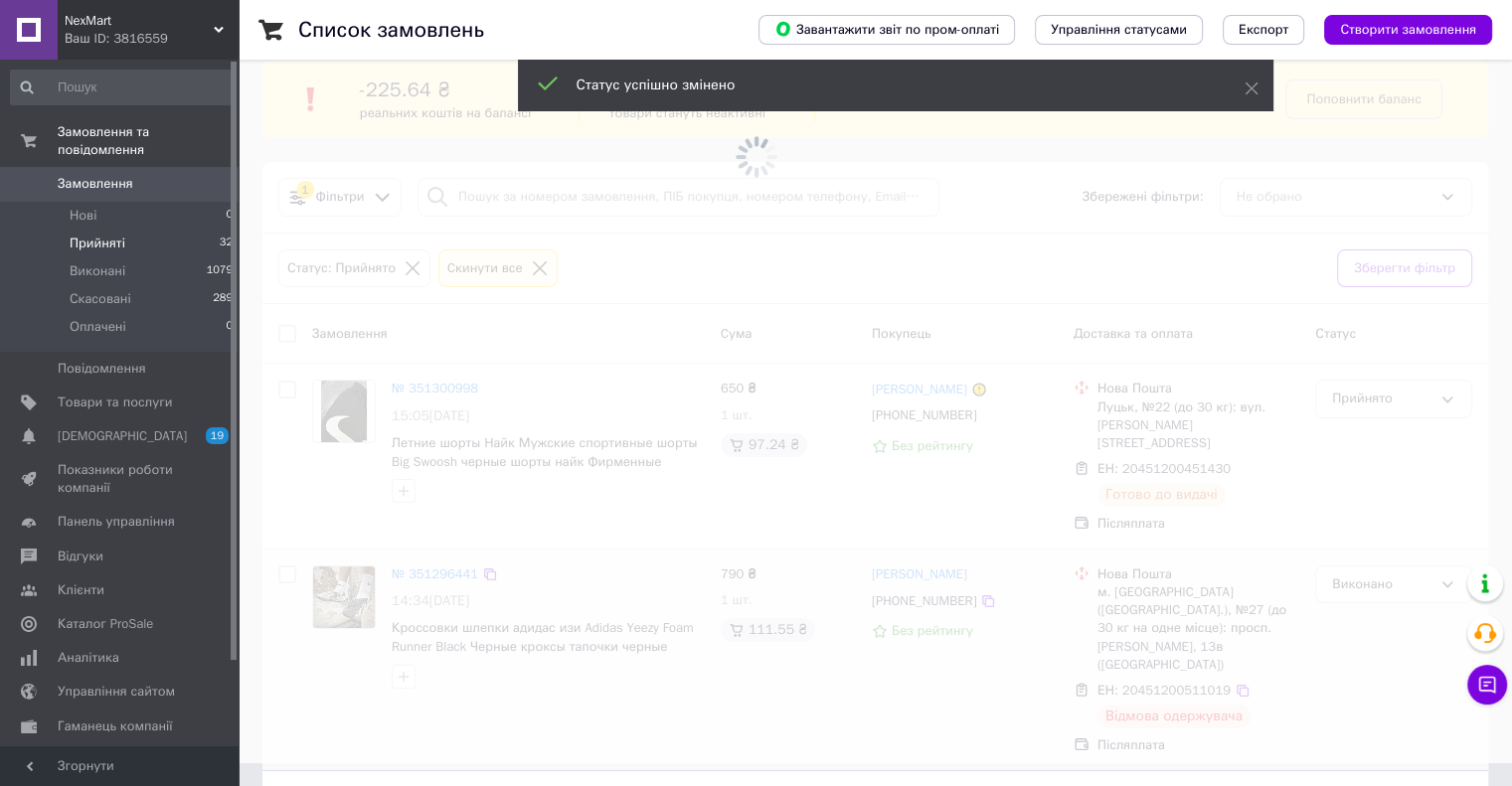 scroll, scrollTop: 0, scrollLeft: 0, axis: both 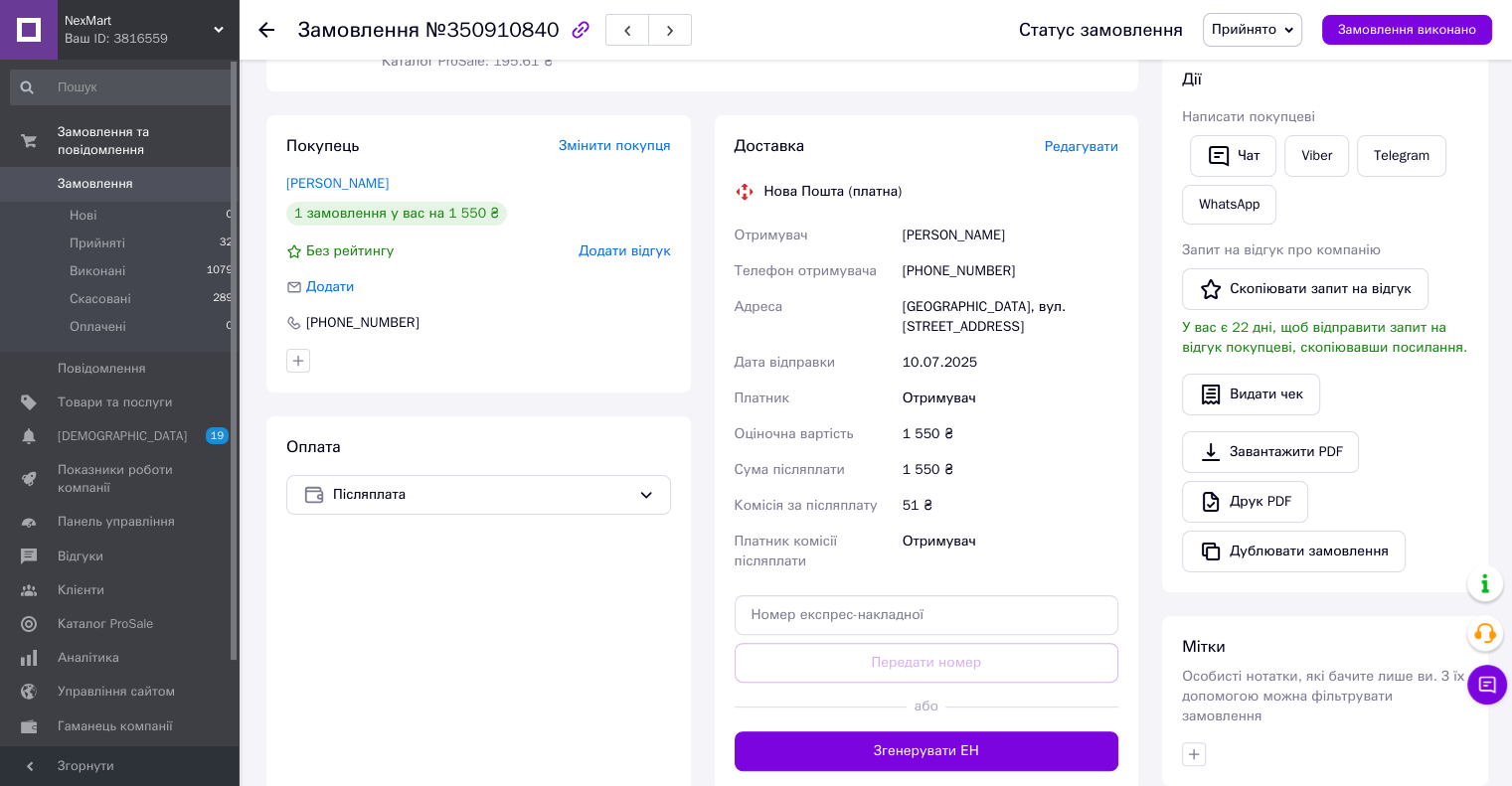 drag, startPoint x: 901, startPoint y: 237, endPoint x: 1032, endPoint y: 240, distance: 131.03435 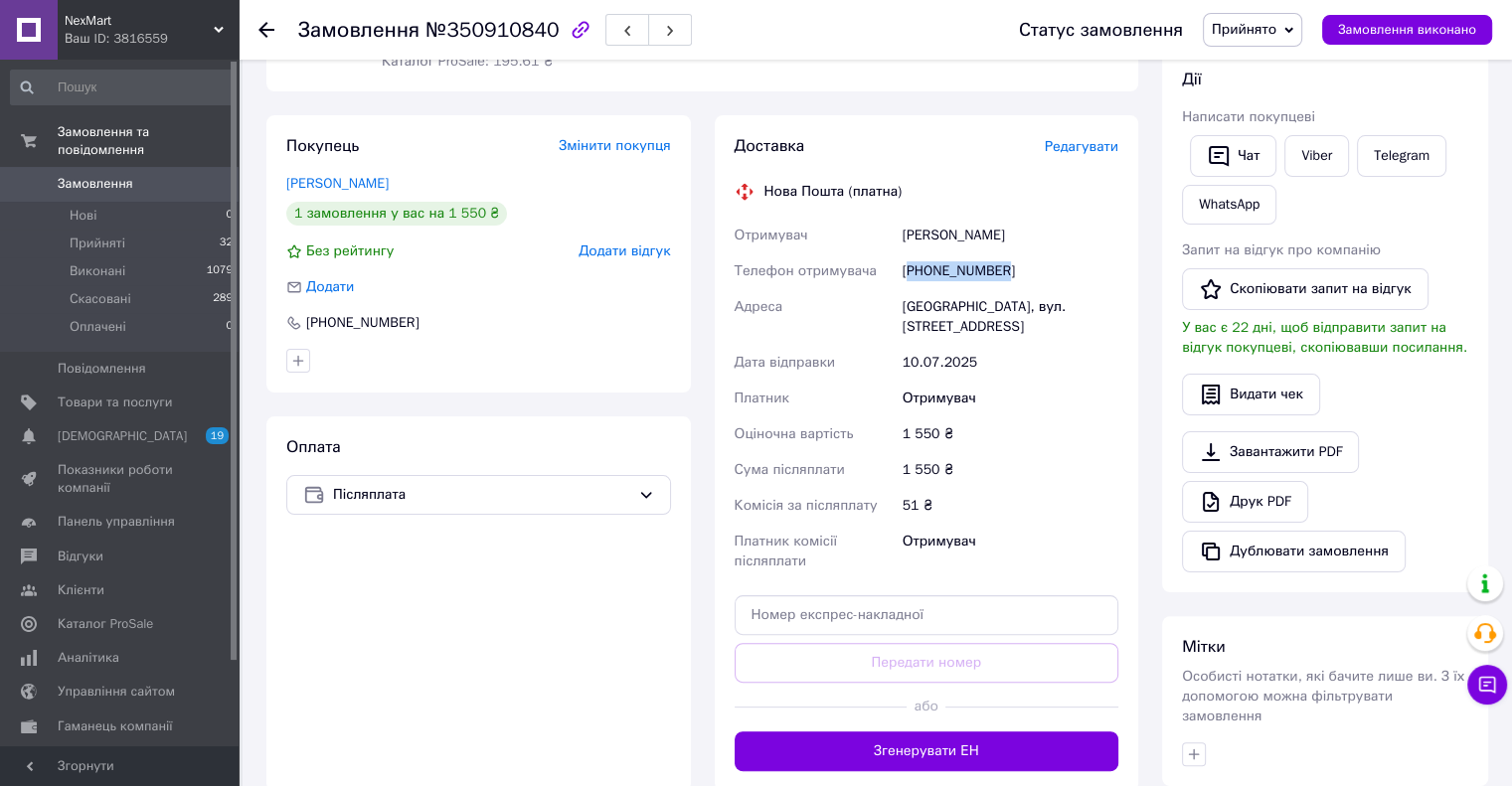 click on "+380688398285" at bounding box center [1010, 271] 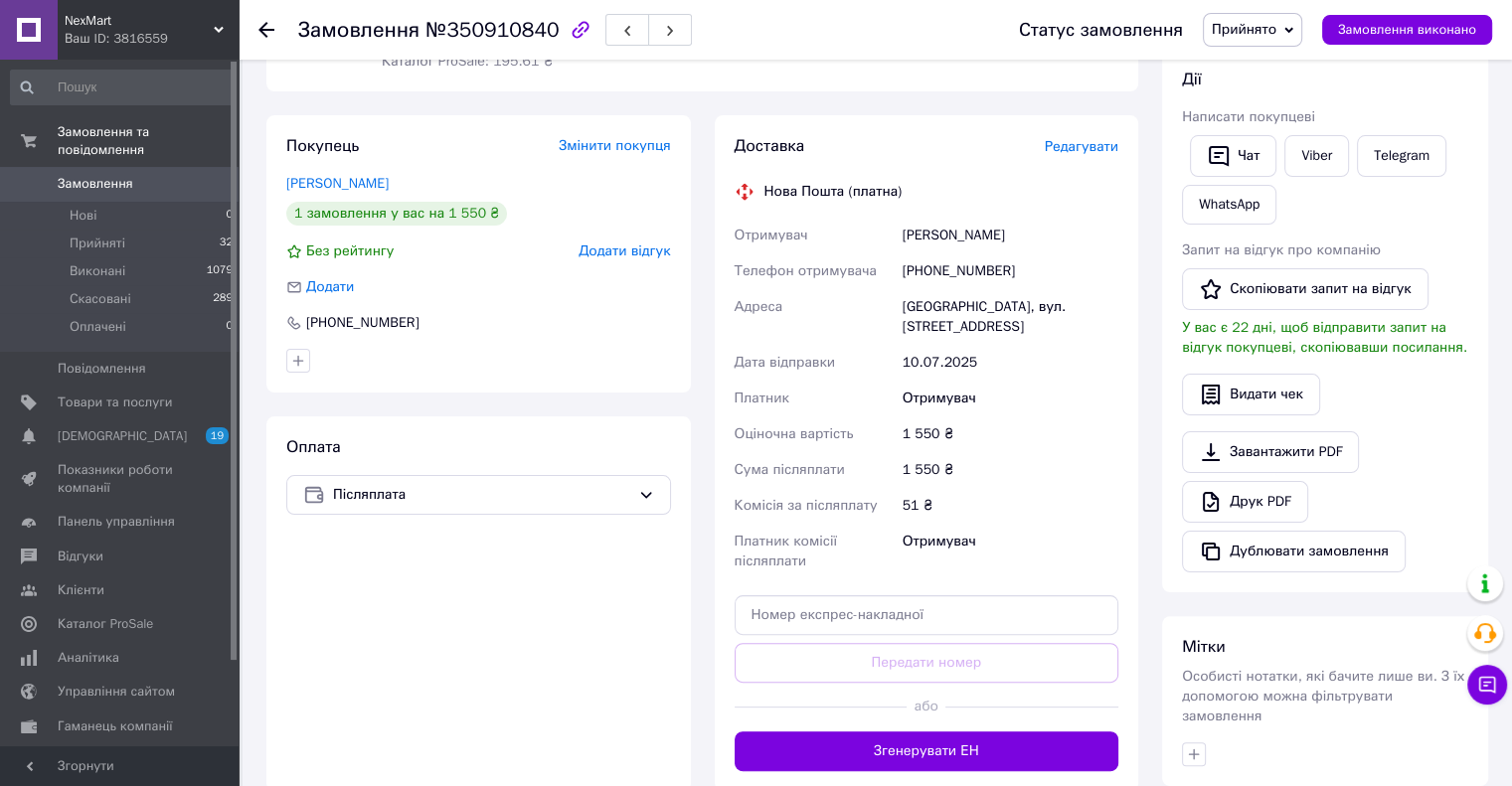 click on "Тернопіль, вул. Чумацька, буд. 39 г, кв. 4 поверх" at bounding box center [1010, 317] 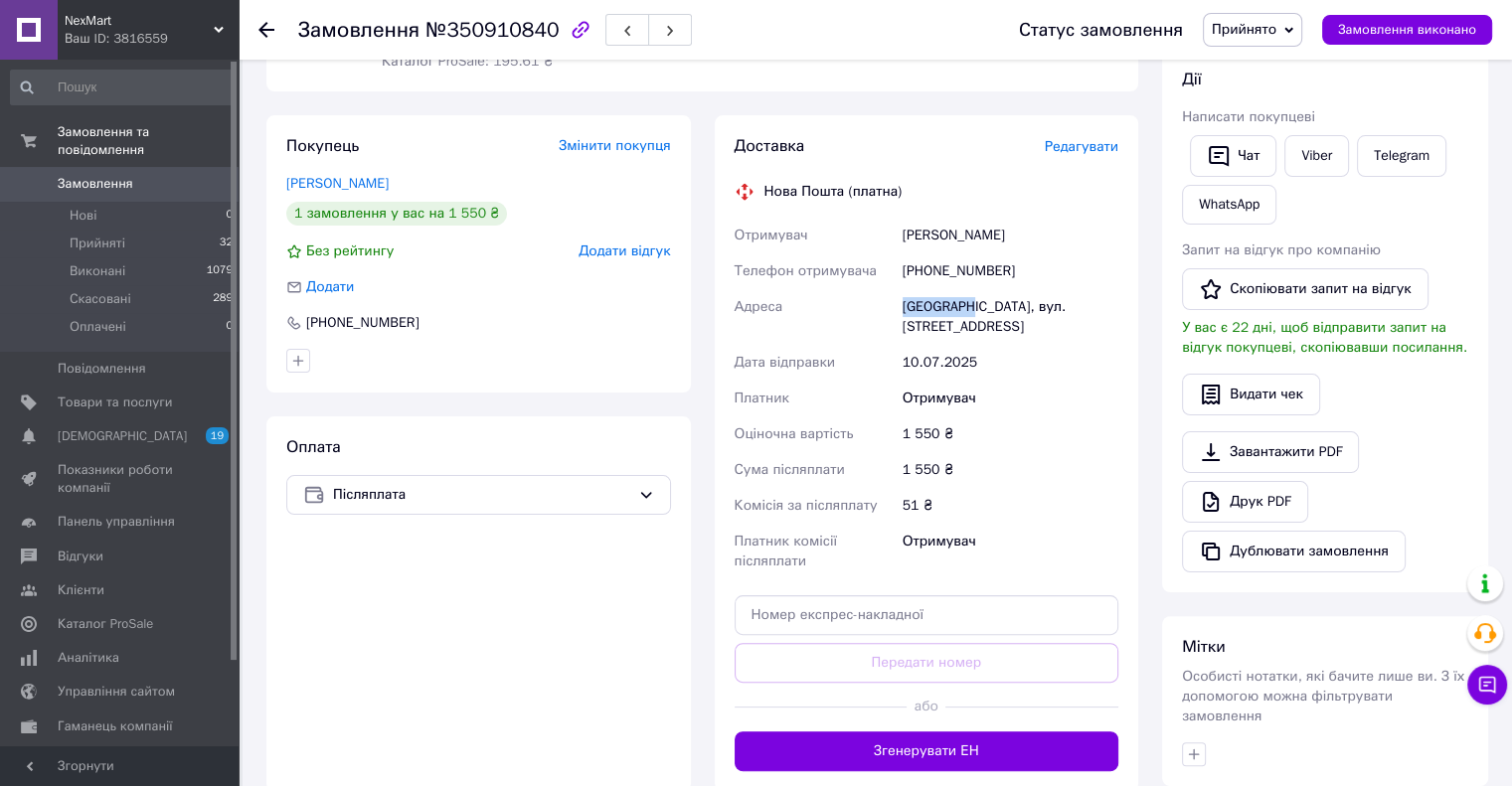 click on "Тернопіль, вул. Чумацька, буд. 39 г, кв. 4 поверх" at bounding box center (1010, 317) 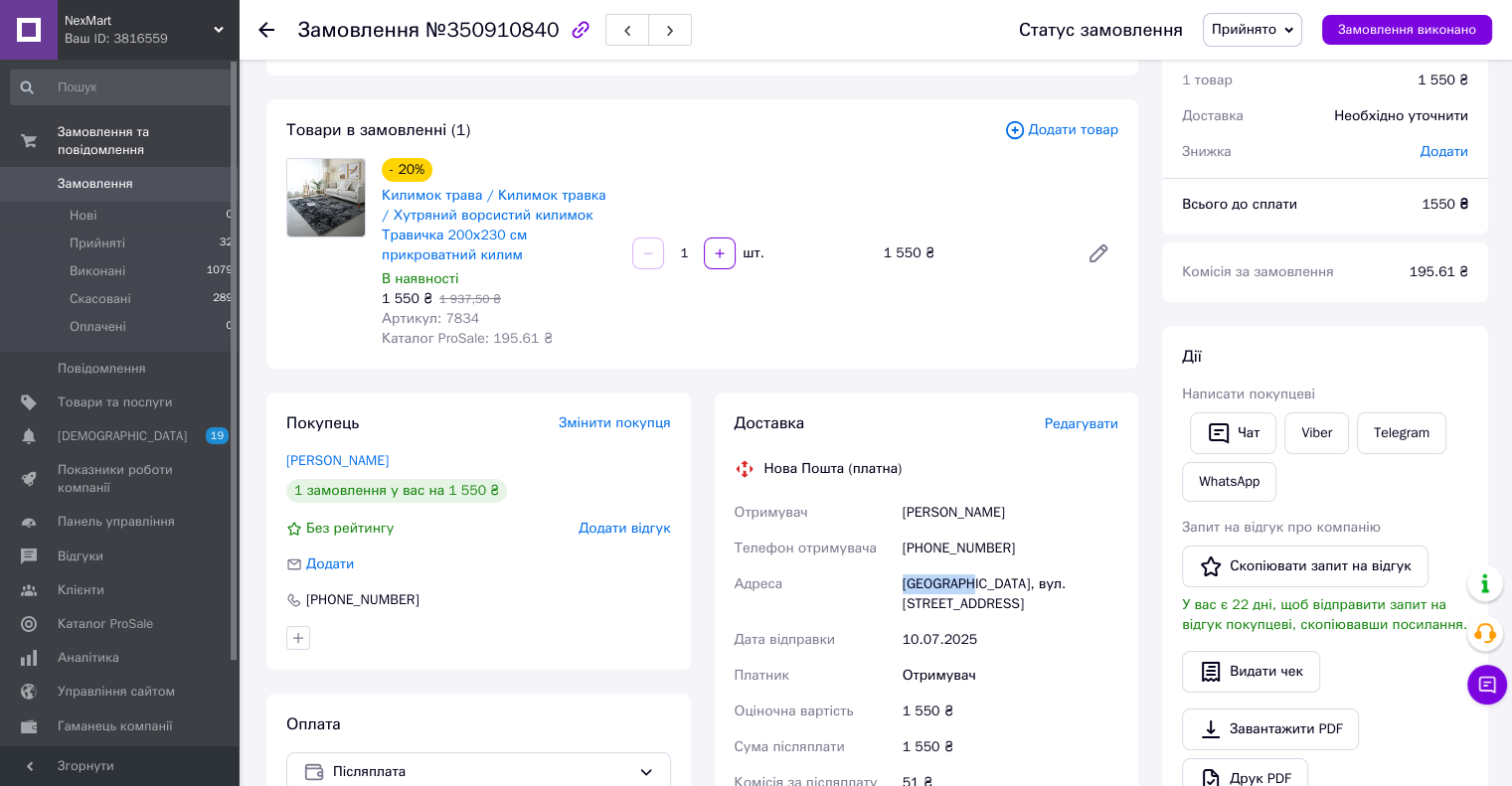 scroll, scrollTop: 51, scrollLeft: 0, axis: vertical 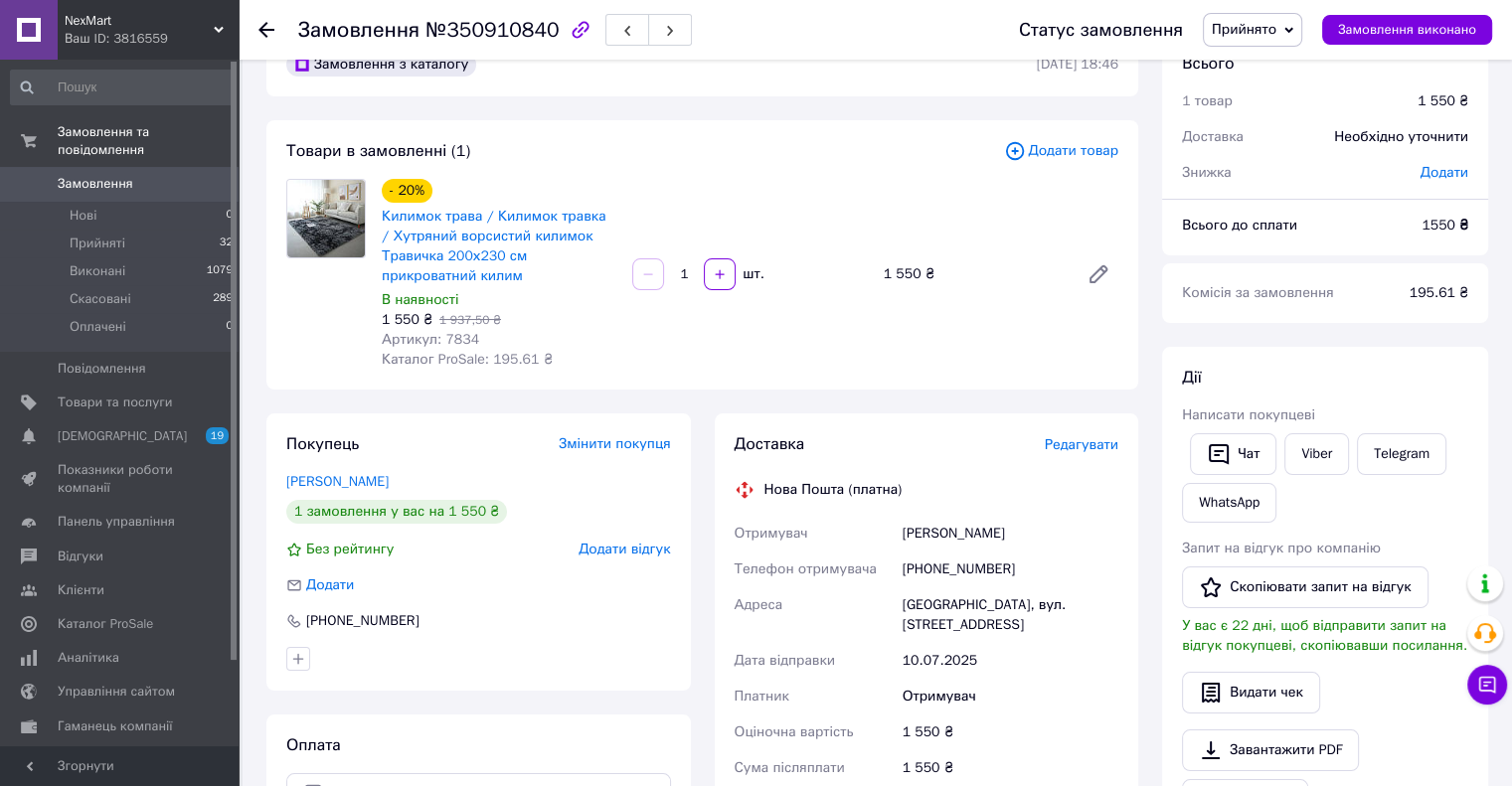 click on "Артикул: 7834" at bounding box center [430, 339] 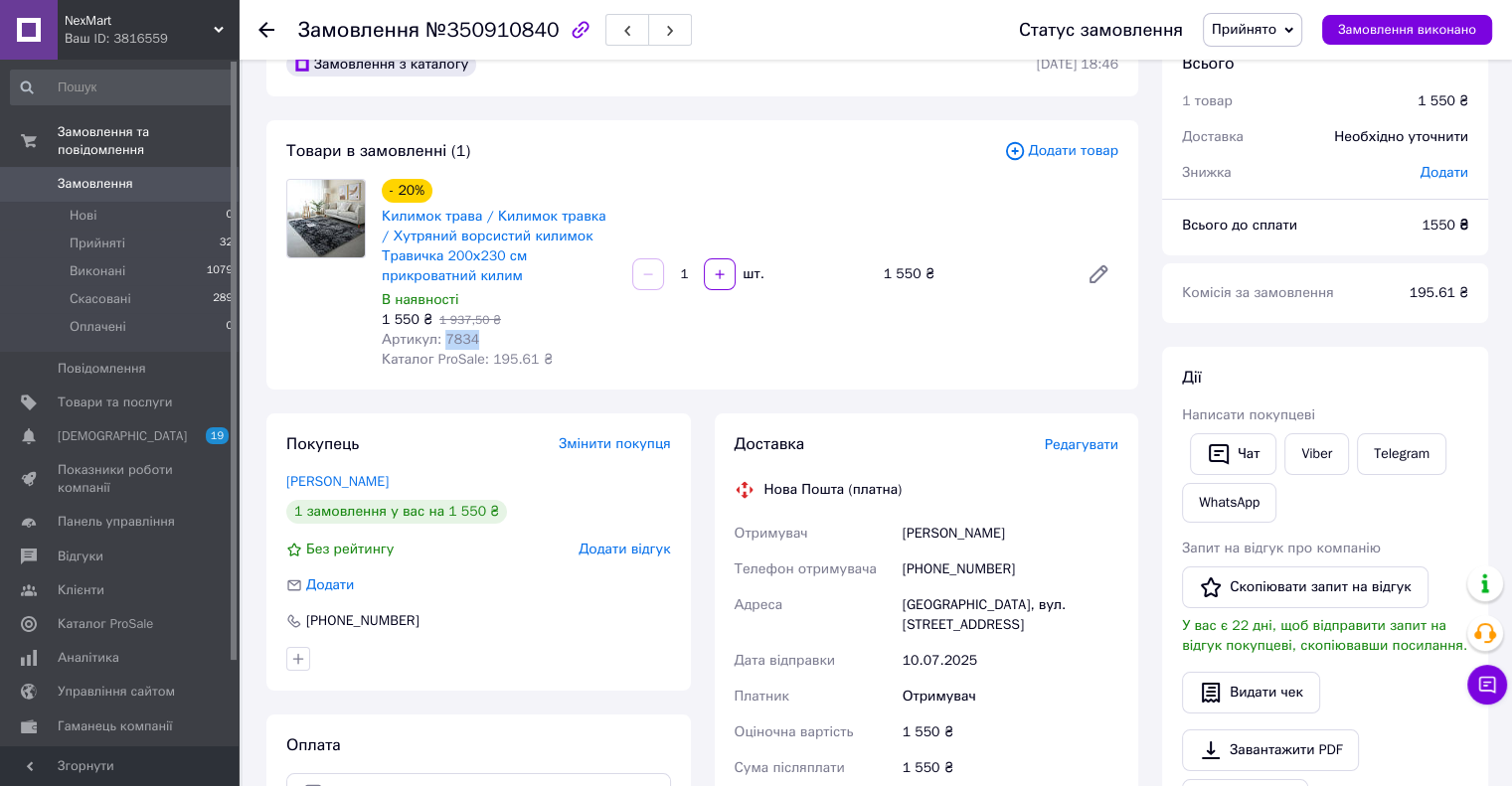 click on "Артикул: 7834" at bounding box center [430, 339] 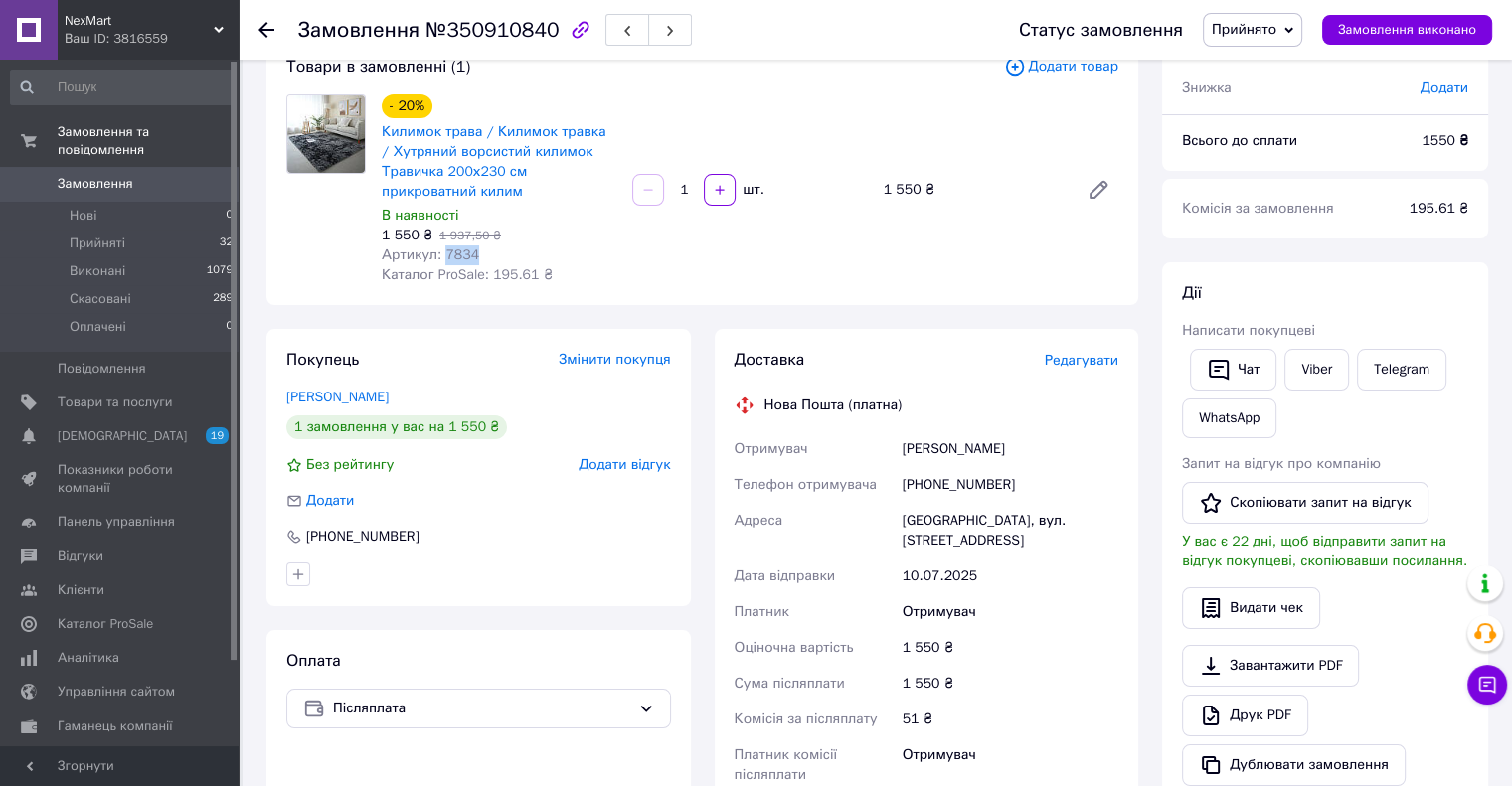 scroll, scrollTop: 448, scrollLeft: 0, axis: vertical 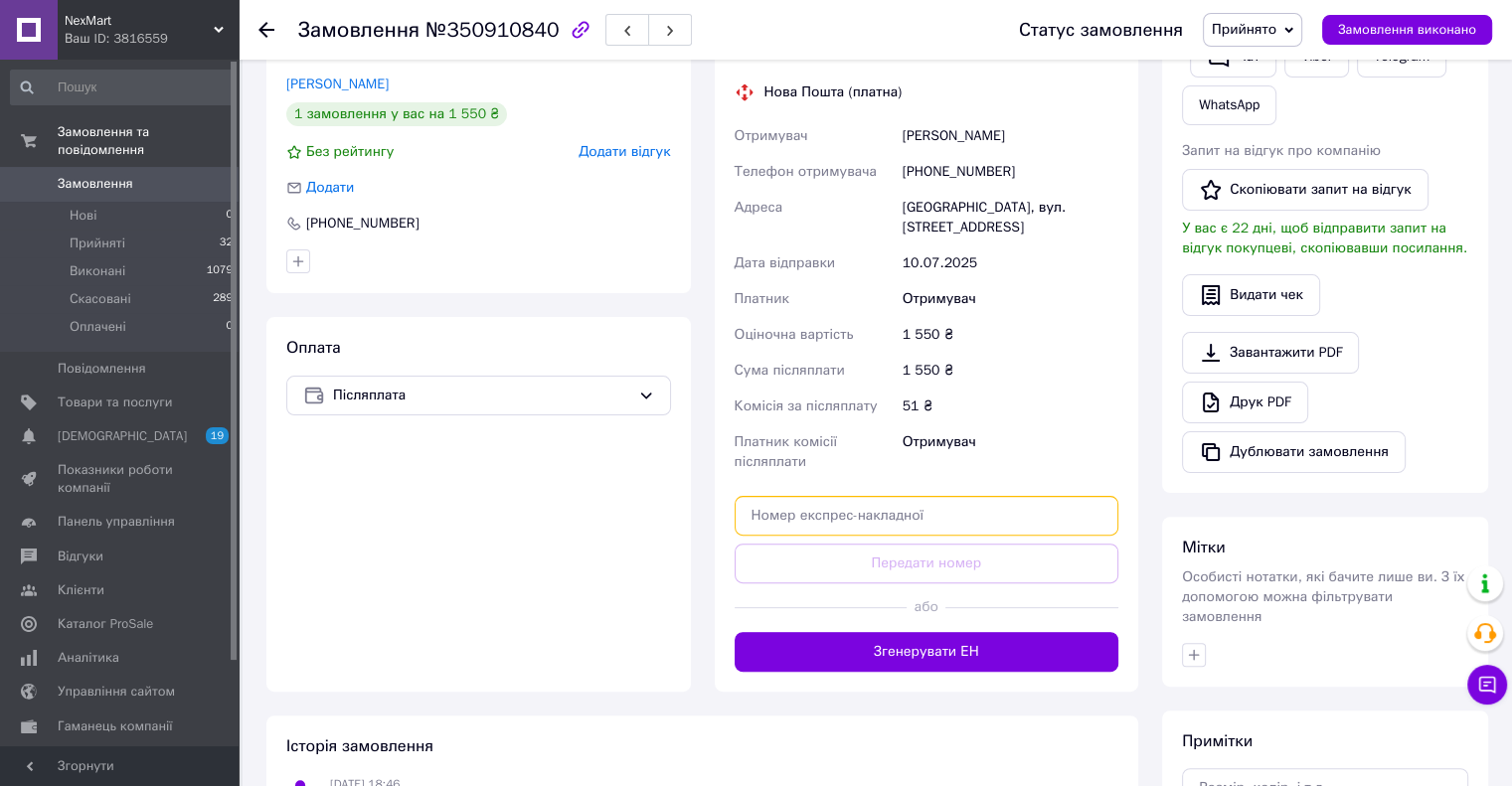 click at bounding box center [926, 516] 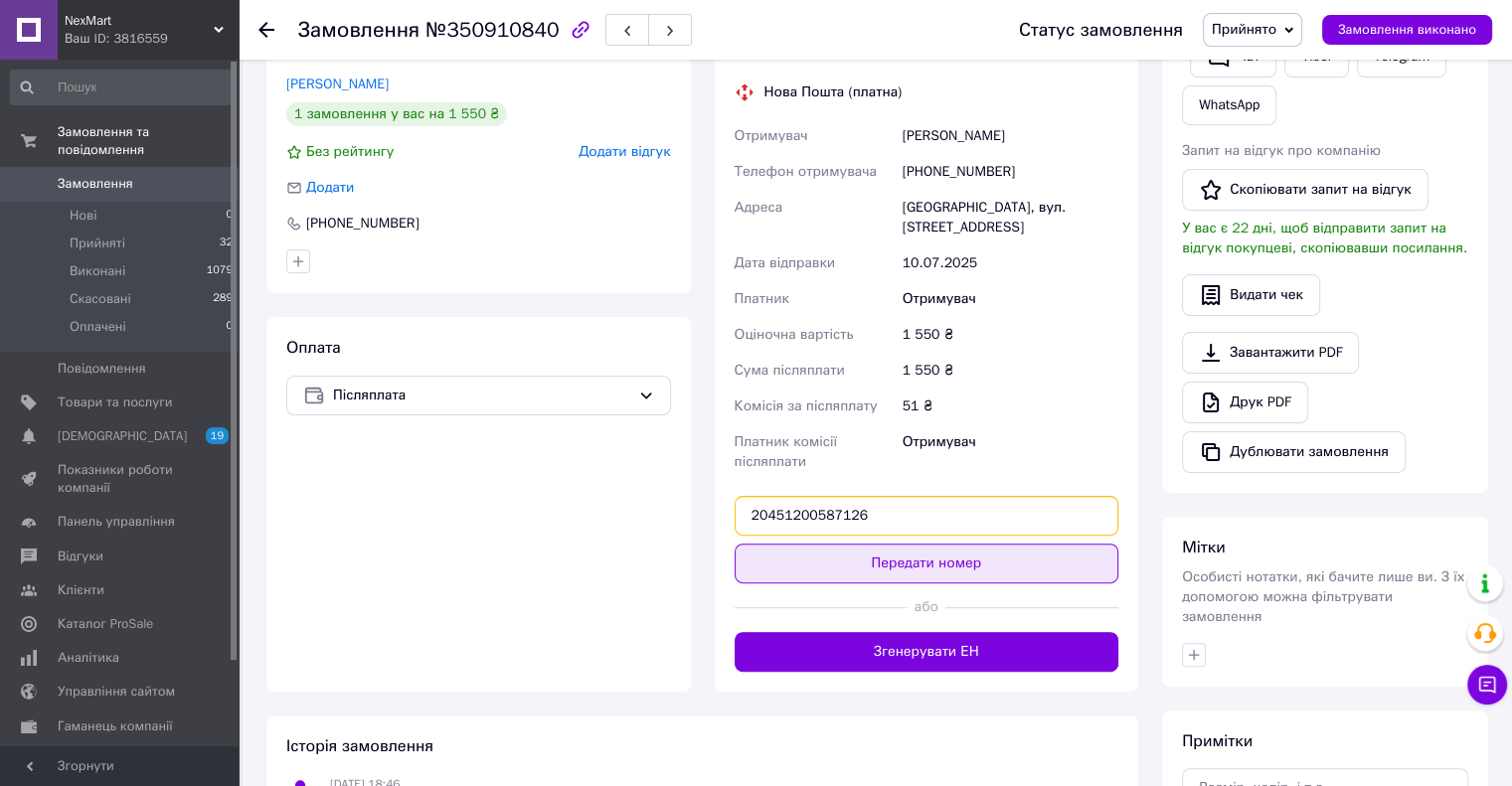 type on "20451200587126" 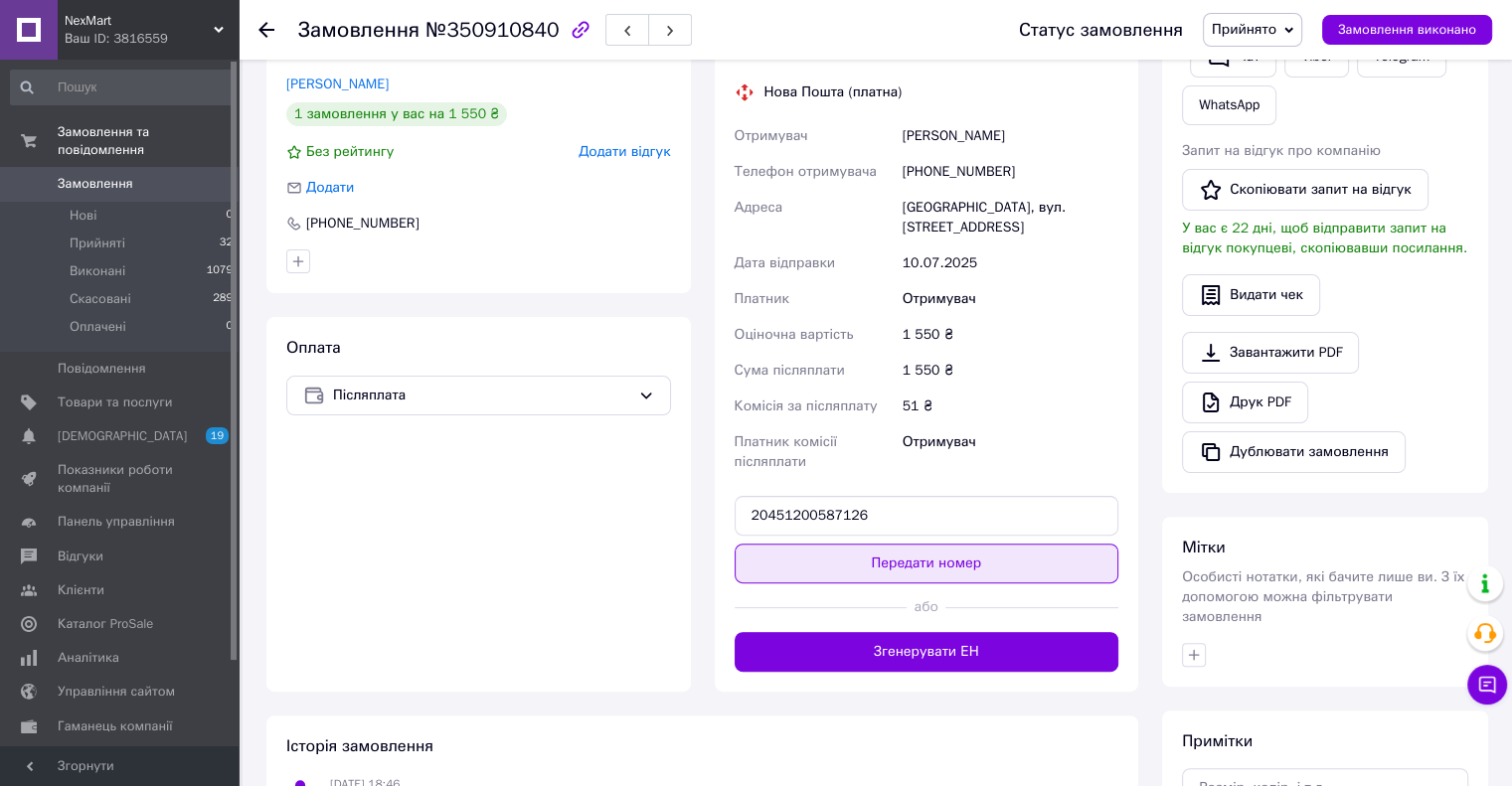 click on "Передати номер" at bounding box center [926, 563] 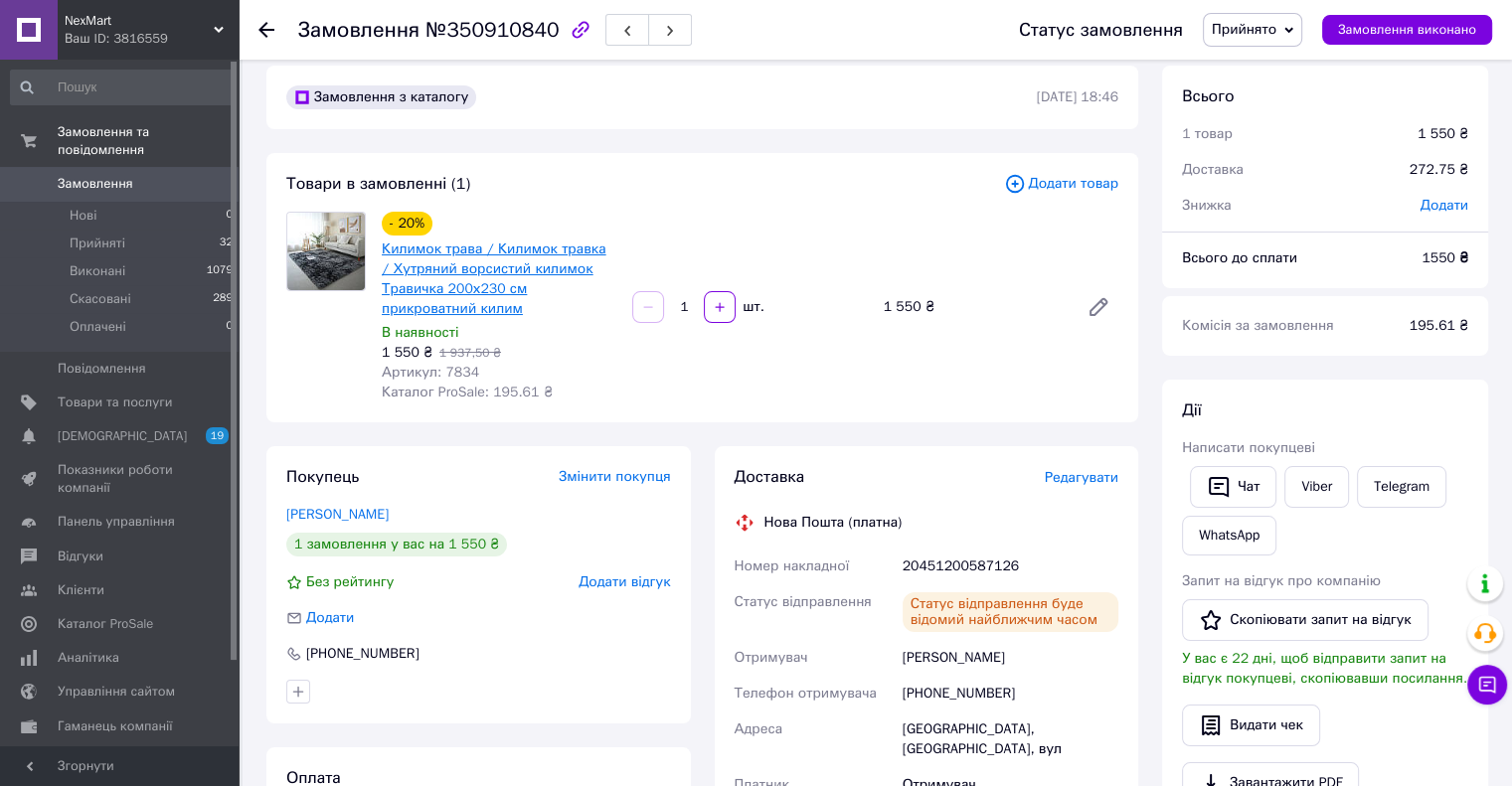 scroll, scrollTop: 0, scrollLeft: 0, axis: both 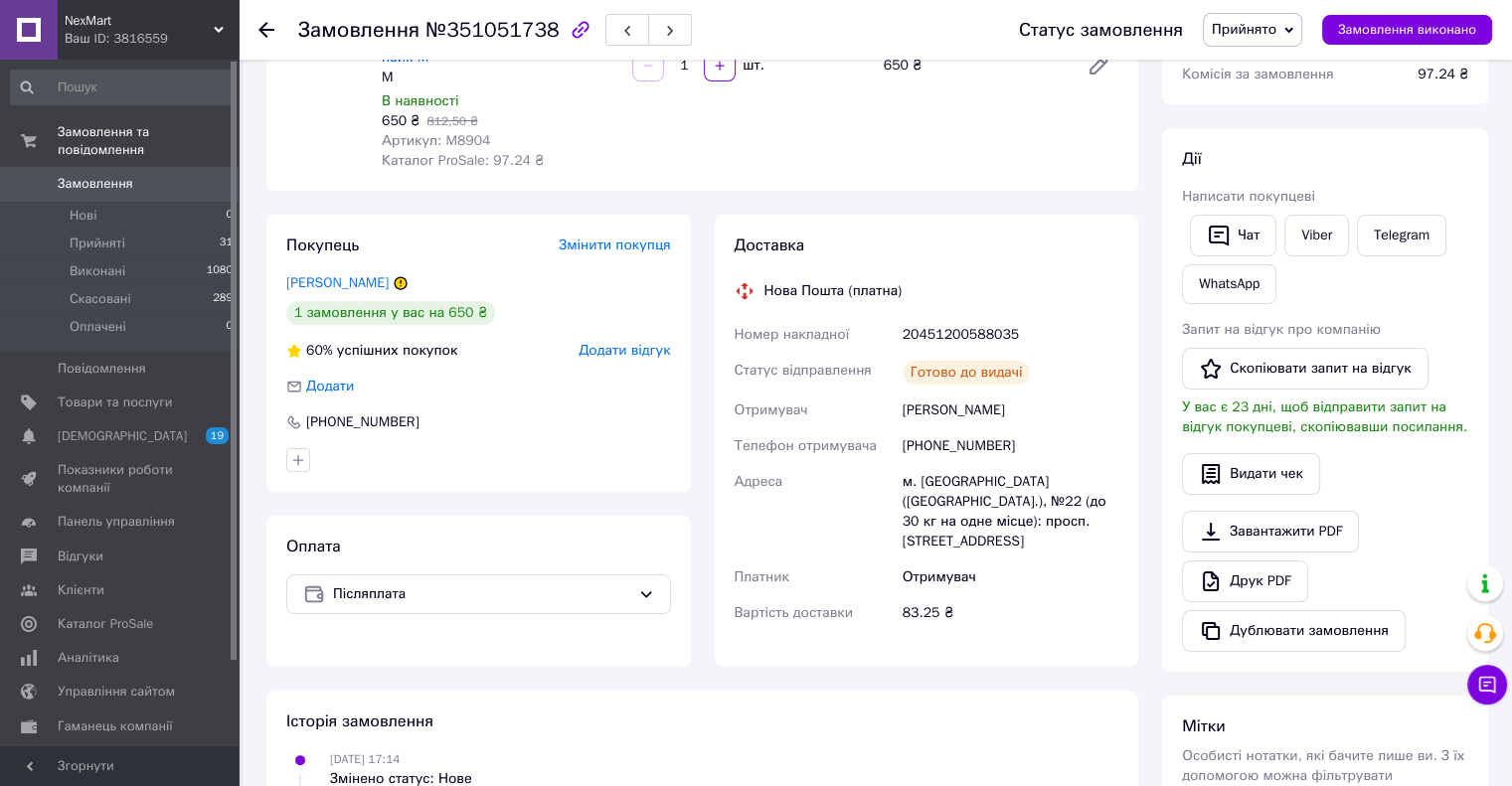 drag, startPoint x: 904, startPoint y: 415, endPoint x: 1041, endPoint y: 416, distance: 137.00365 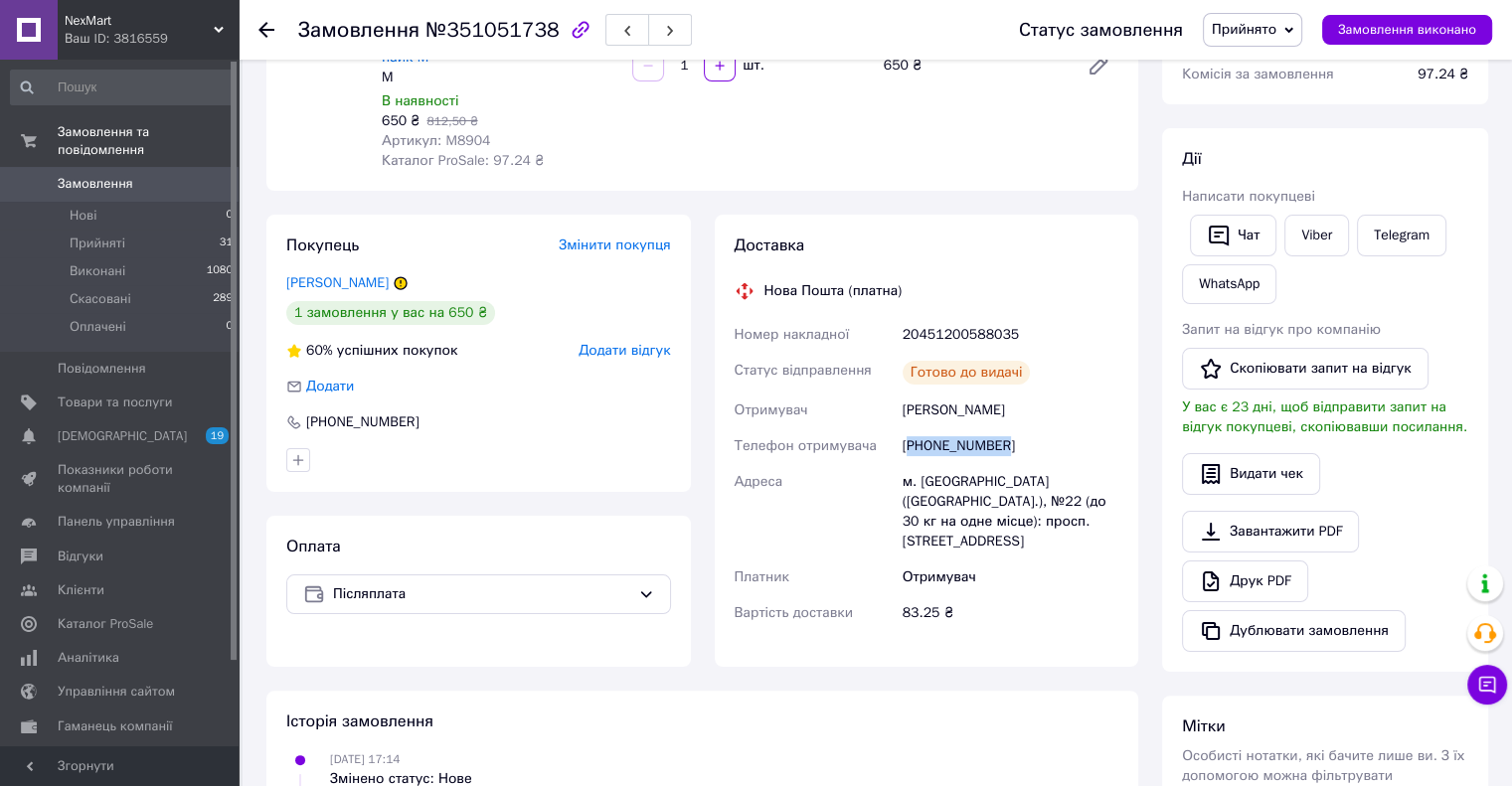 click on "[PHONE_NUMBER]" at bounding box center [1010, 446] 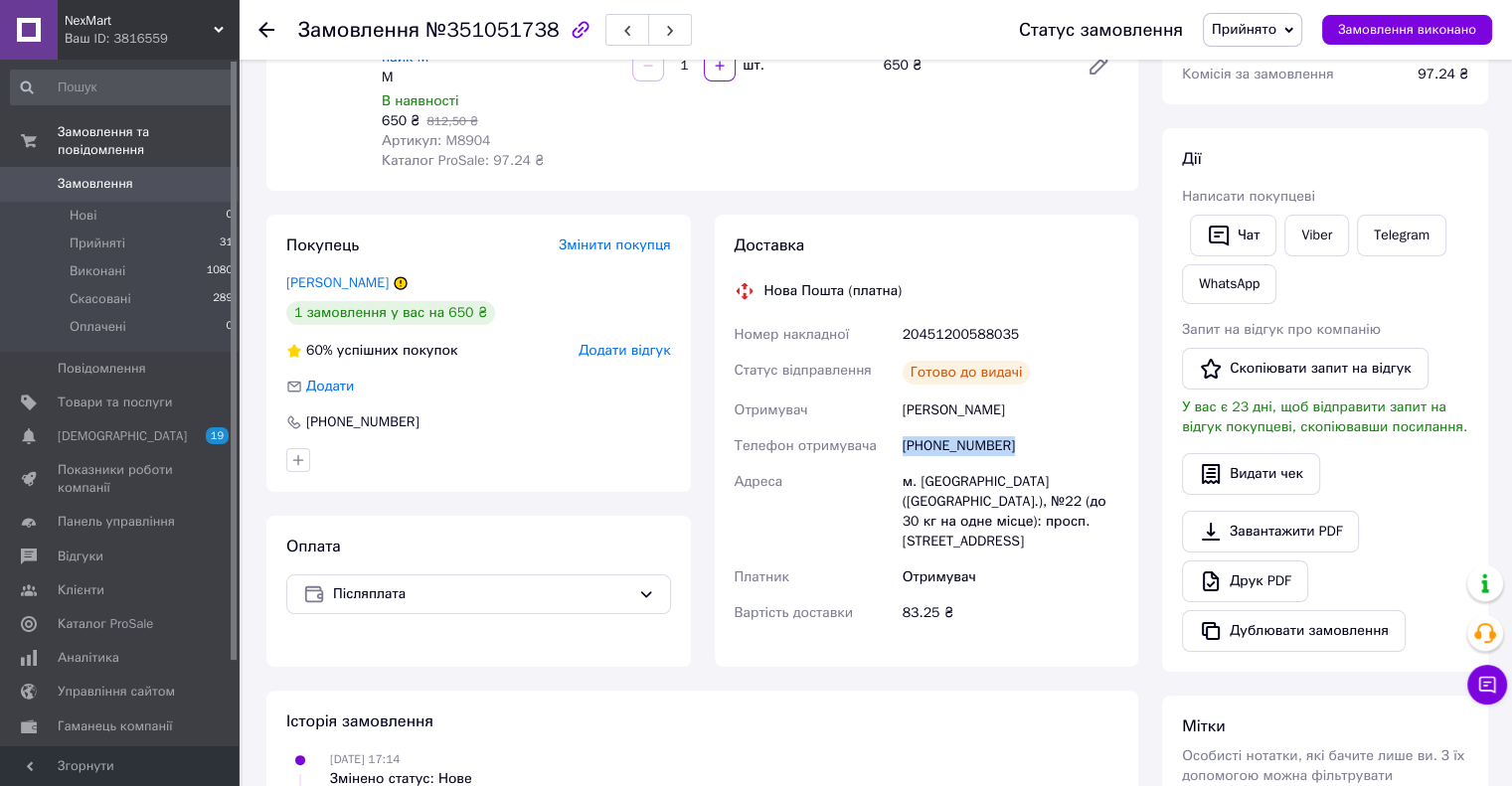 click on "[PHONE_NUMBER]" at bounding box center (1010, 446) 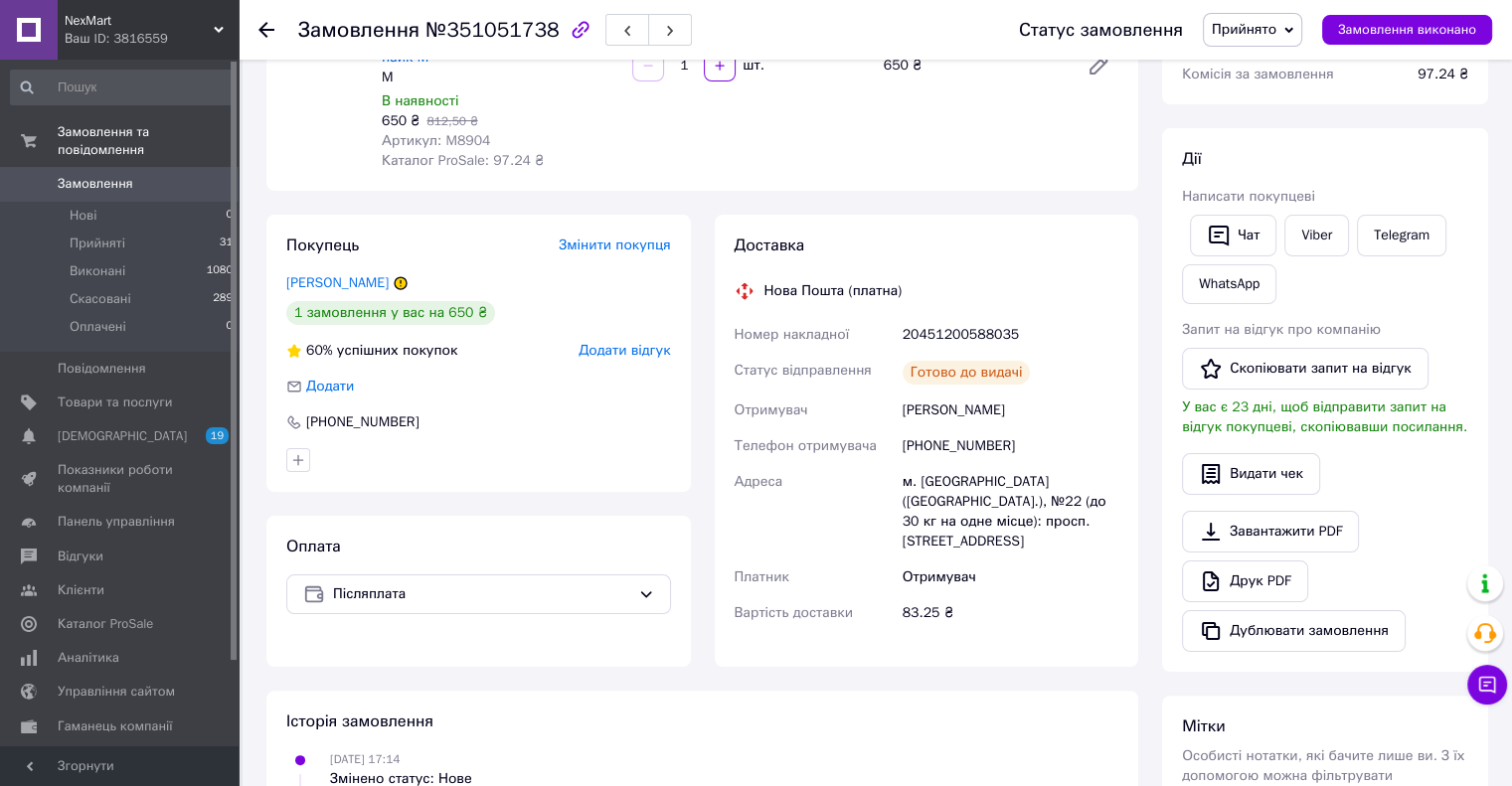 click on "+380663976073" at bounding box center (1010, 446) 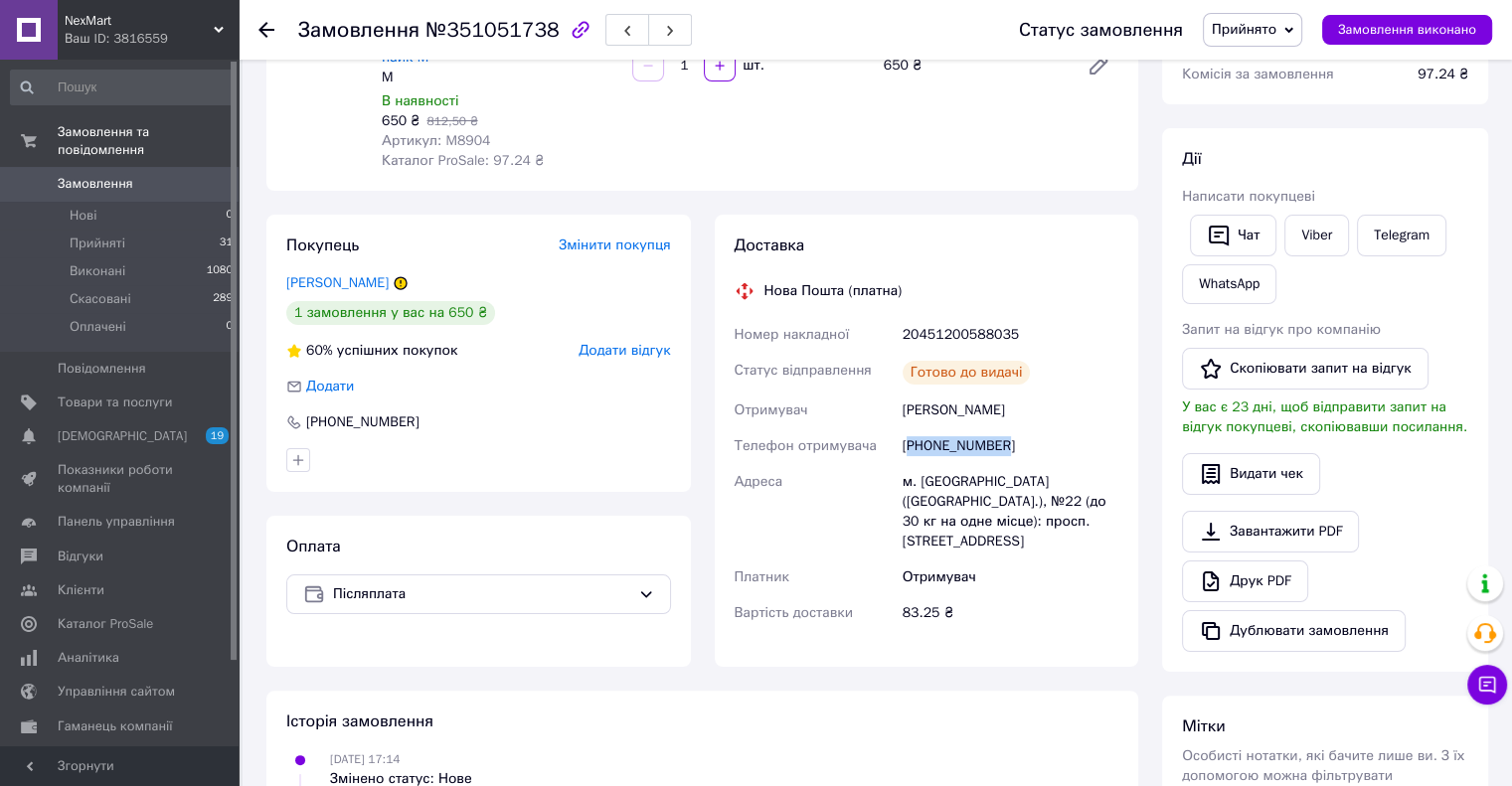 click on "+380663976073" at bounding box center (1010, 446) 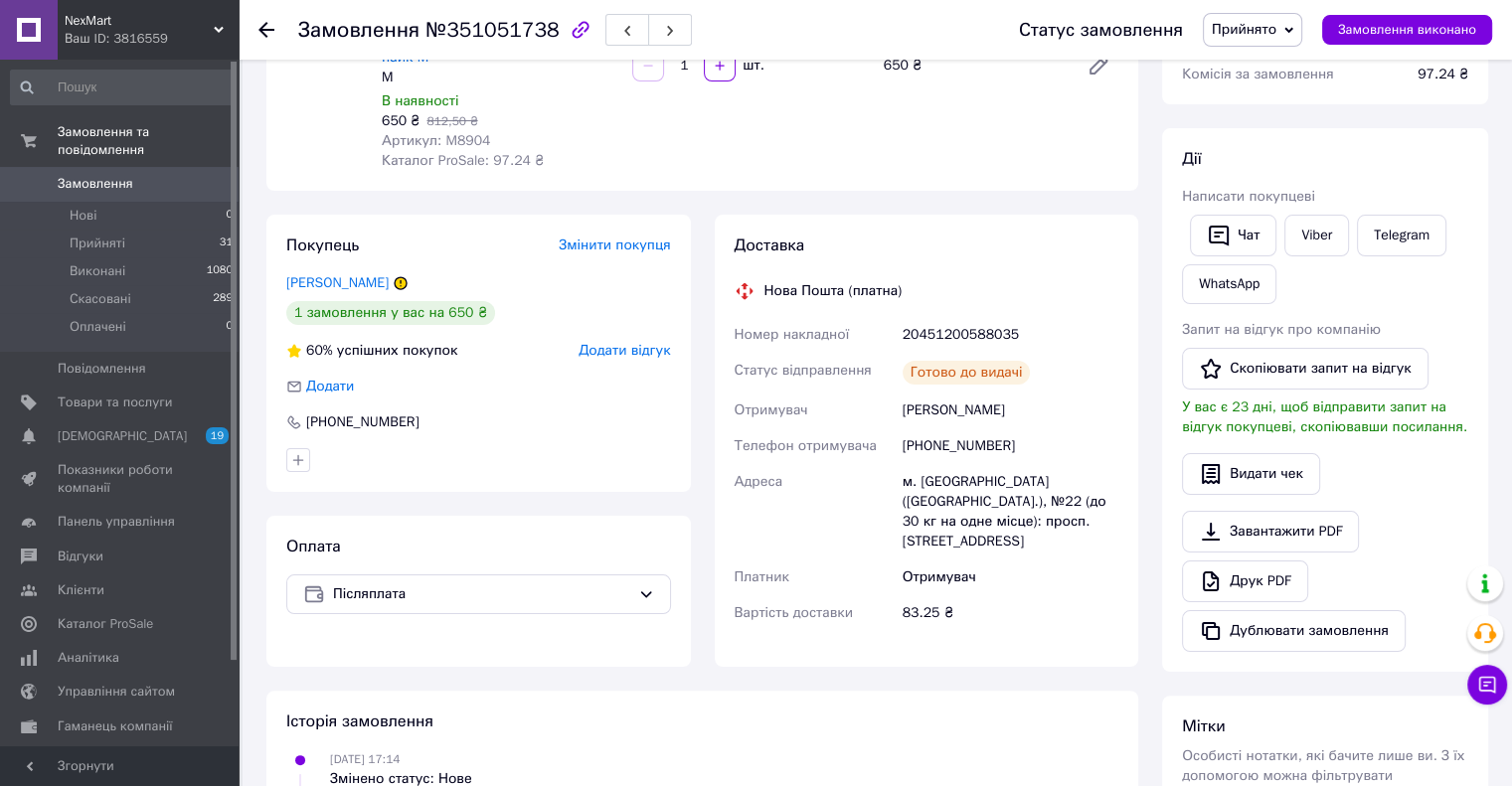 click on "м. Миколаїв (Миколаївська обл.), №22 (до 30 кг на одне місце): просп. Центральний, 101" at bounding box center (1010, 512) 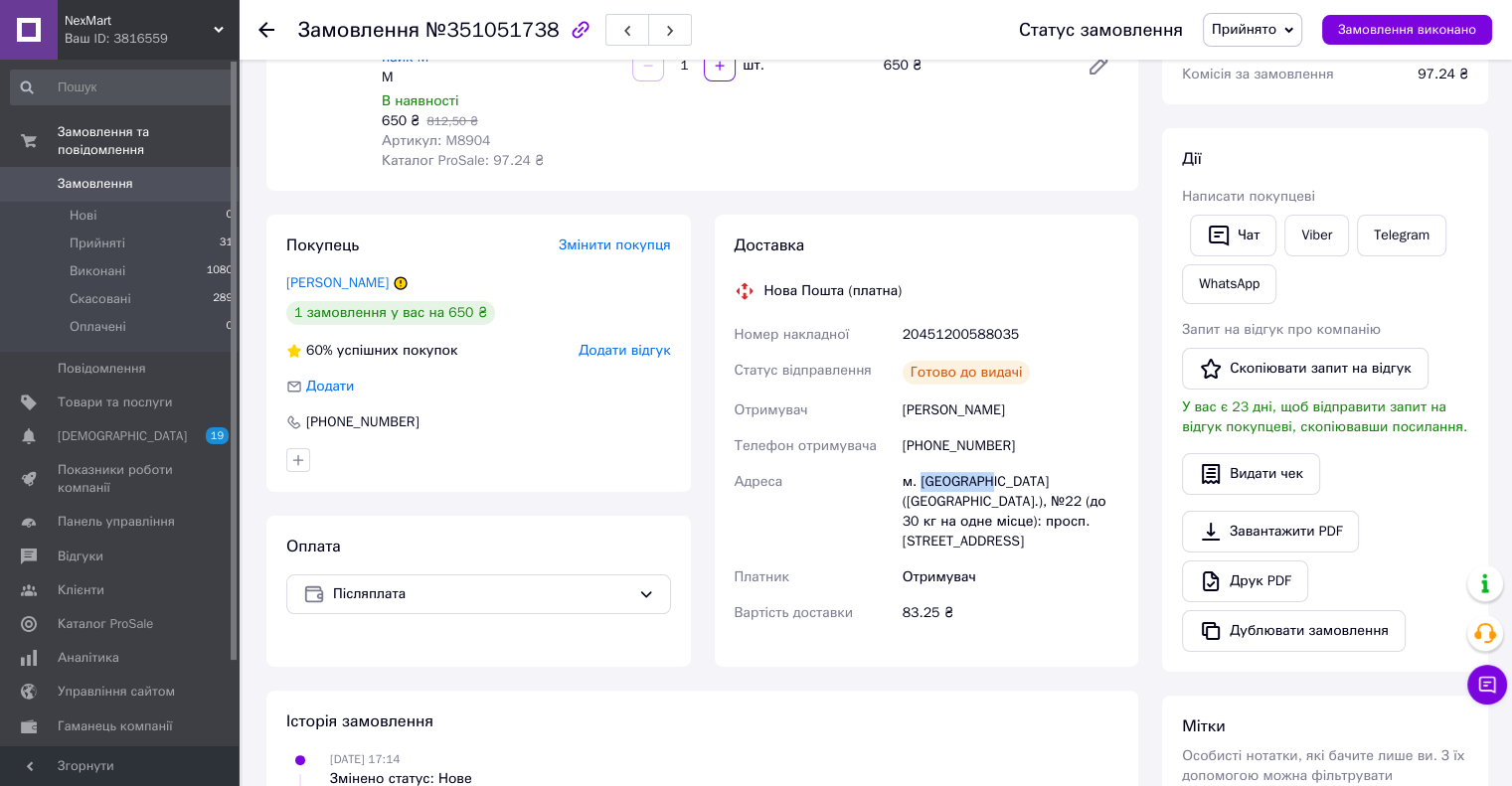 click on "м. Миколаїв (Миколаївська обл.), №22 (до 30 кг на одне місце): просп. Центральний, 101" at bounding box center (1010, 512) 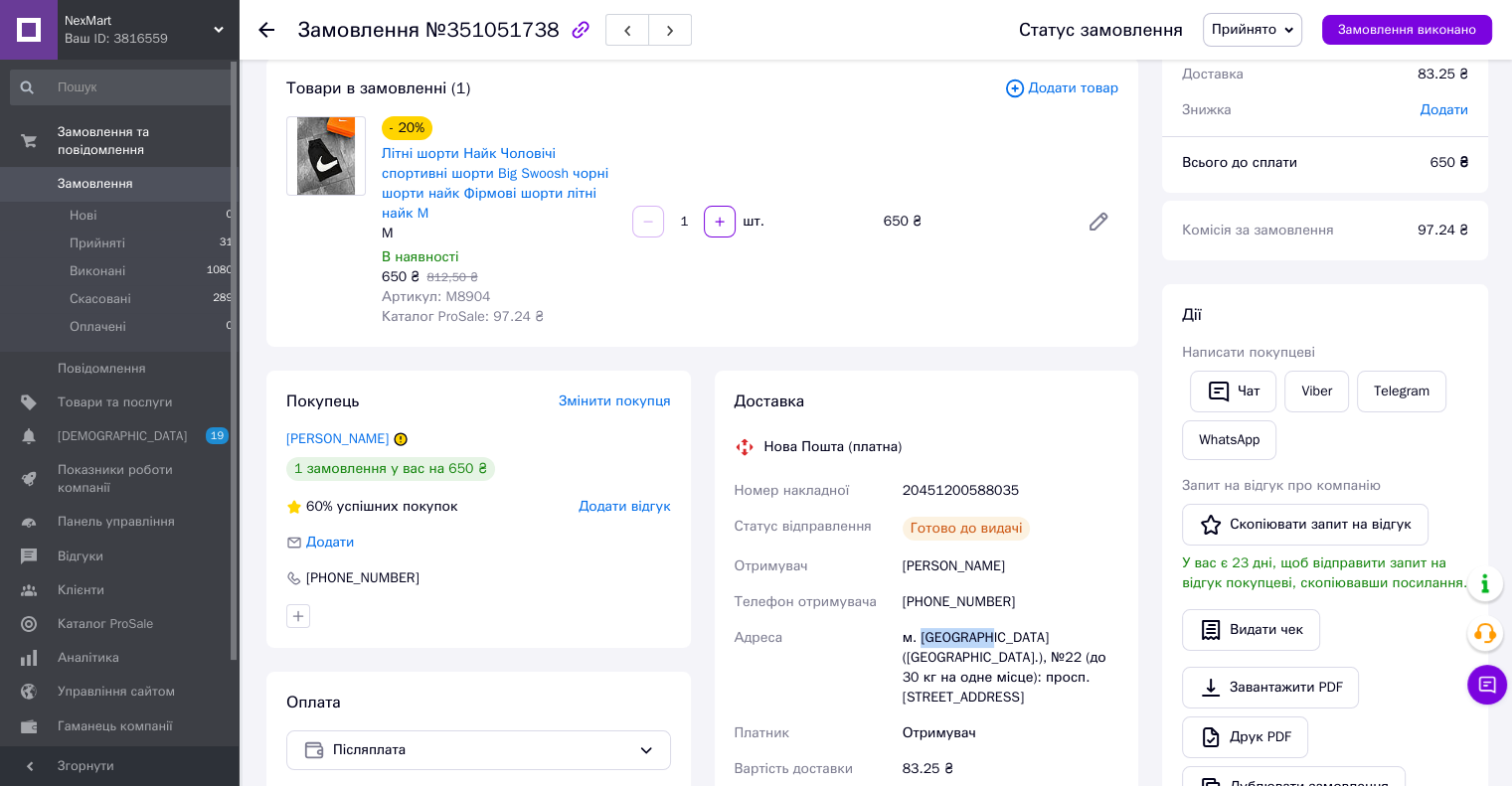 scroll, scrollTop: 71, scrollLeft: 0, axis: vertical 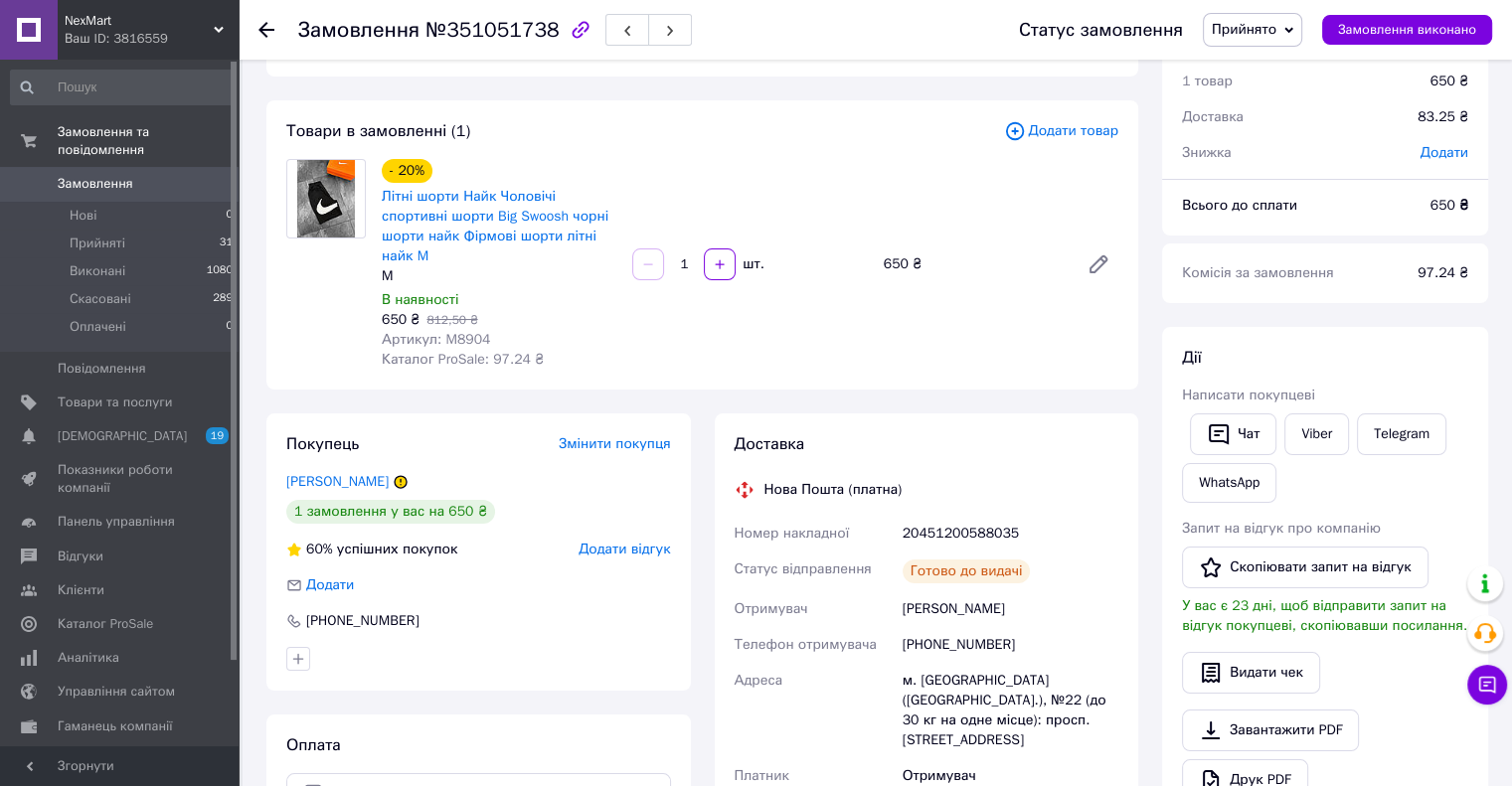 click on "Артикул: M8904" at bounding box center [435, 339] 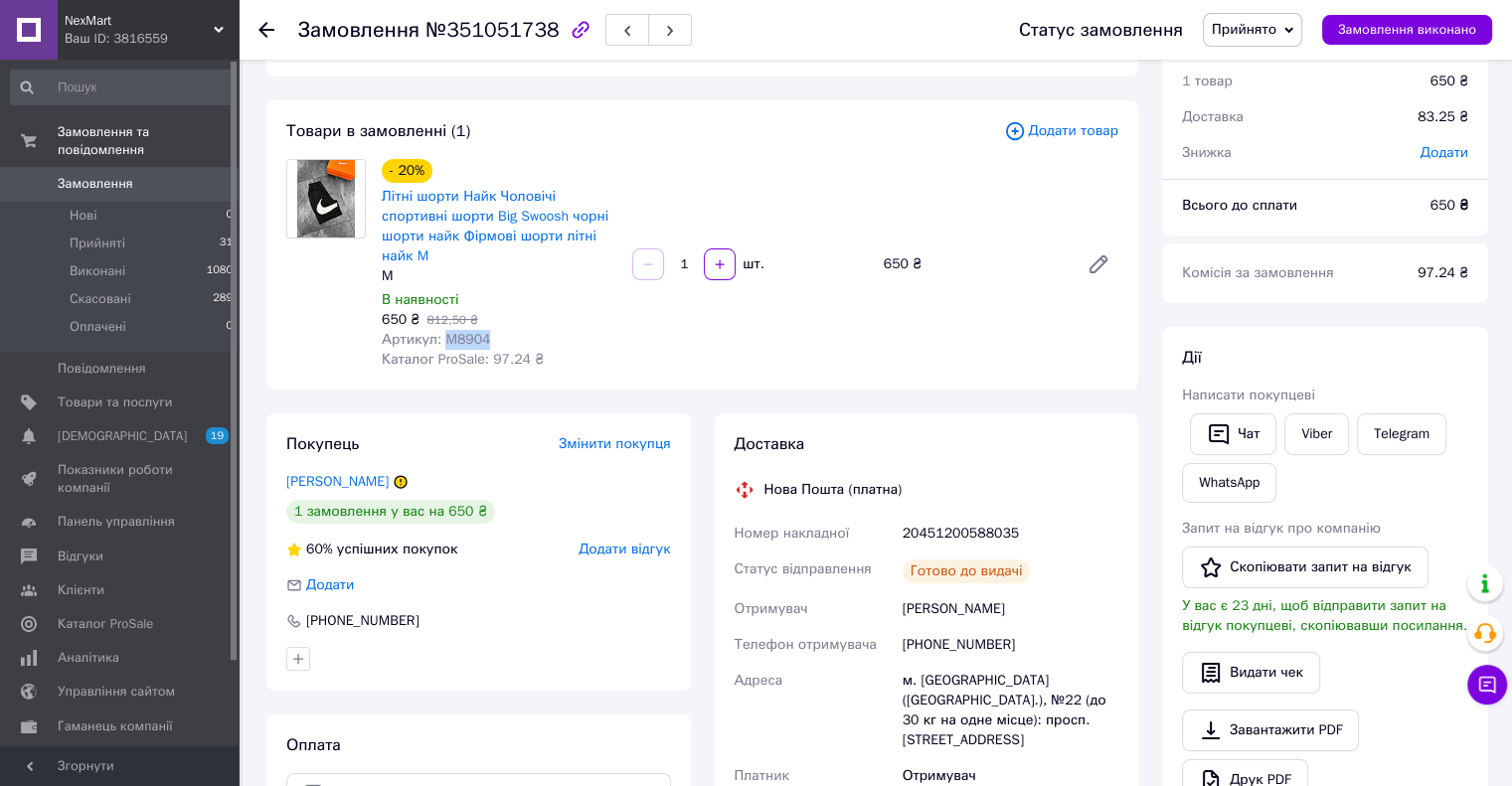 click on "Артикул: M8904" at bounding box center (435, 339) 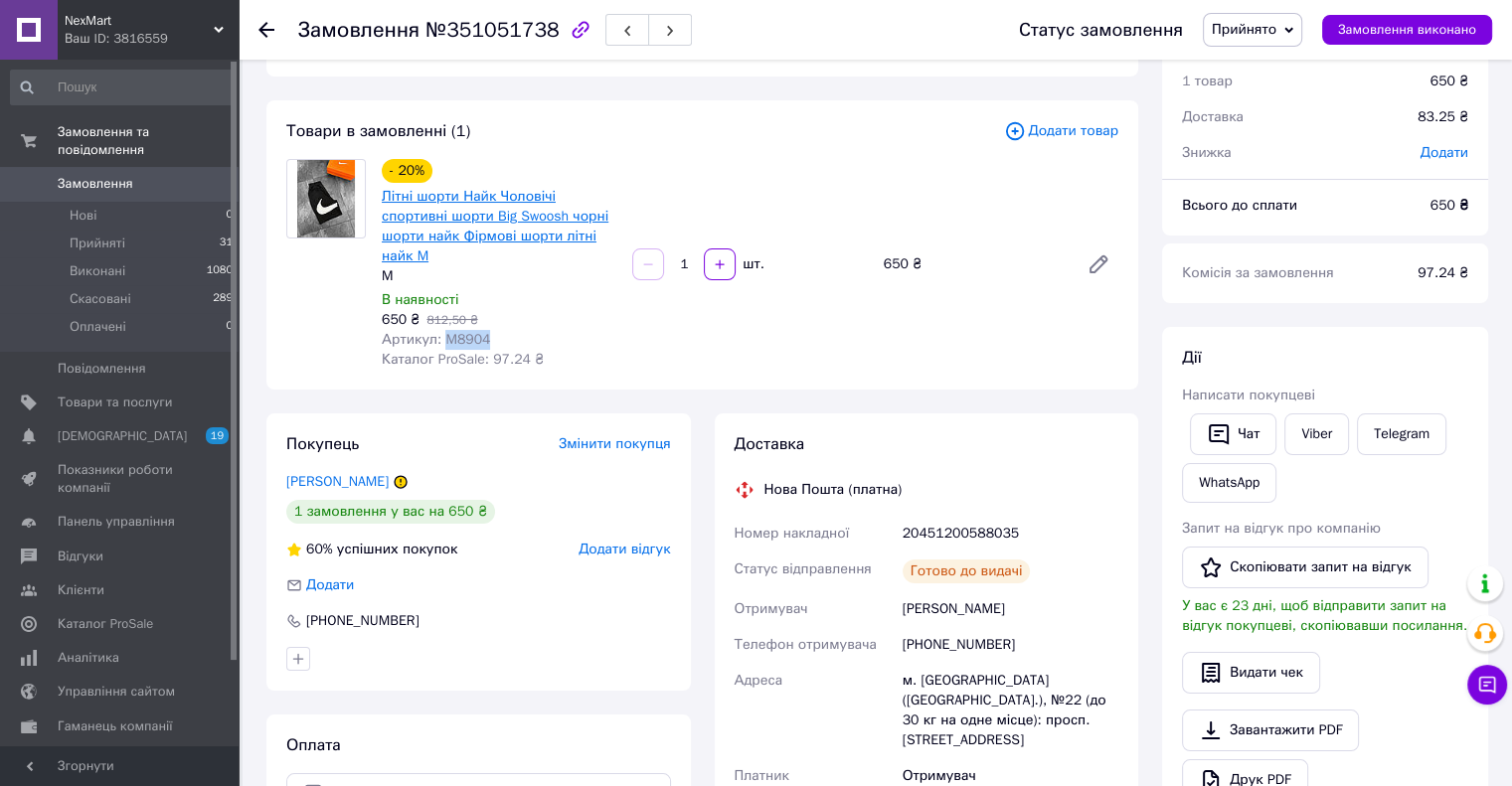 copy on "M8904" 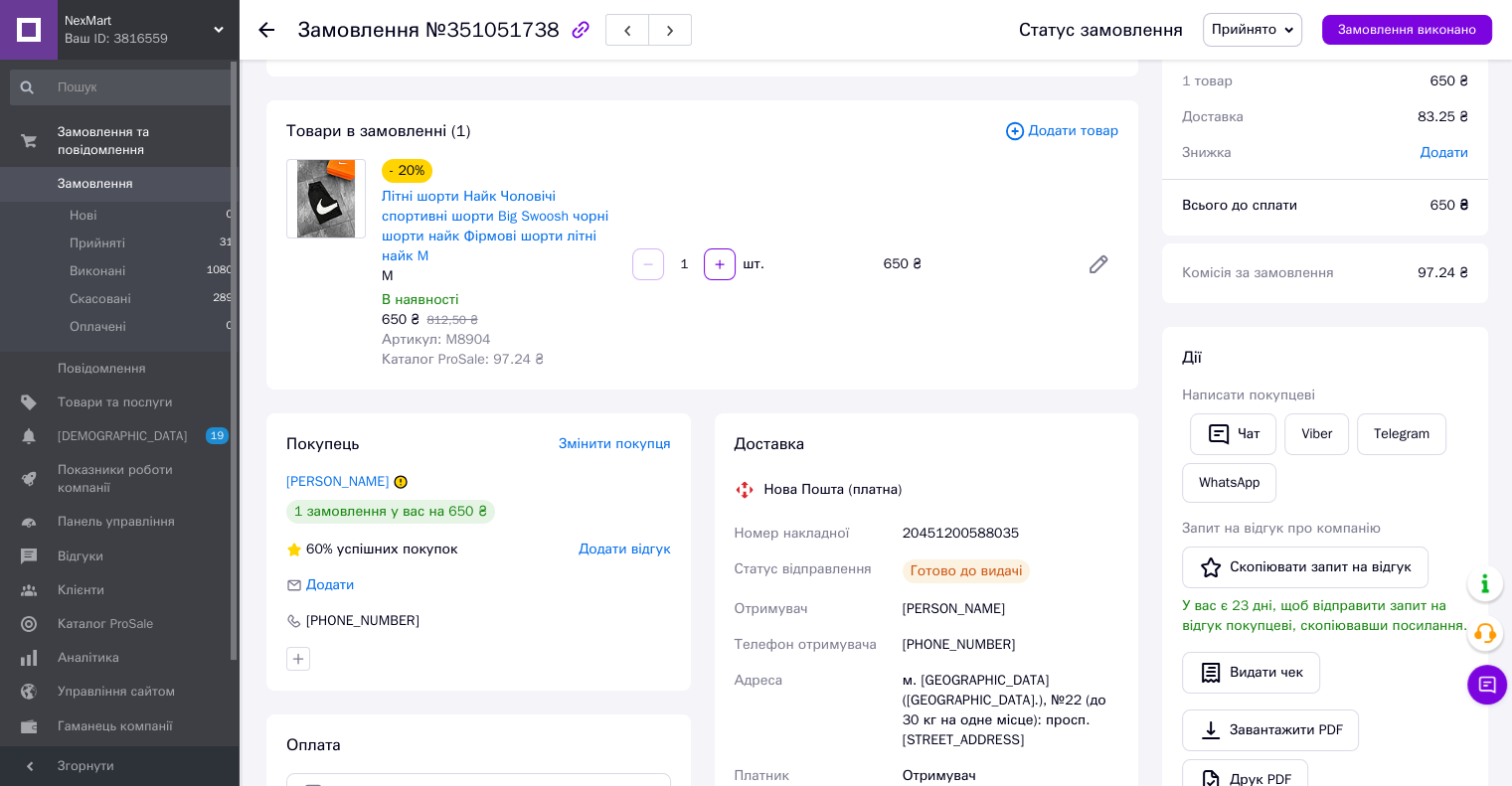 click on "20451200588035" at bounding box center [1010, 534] 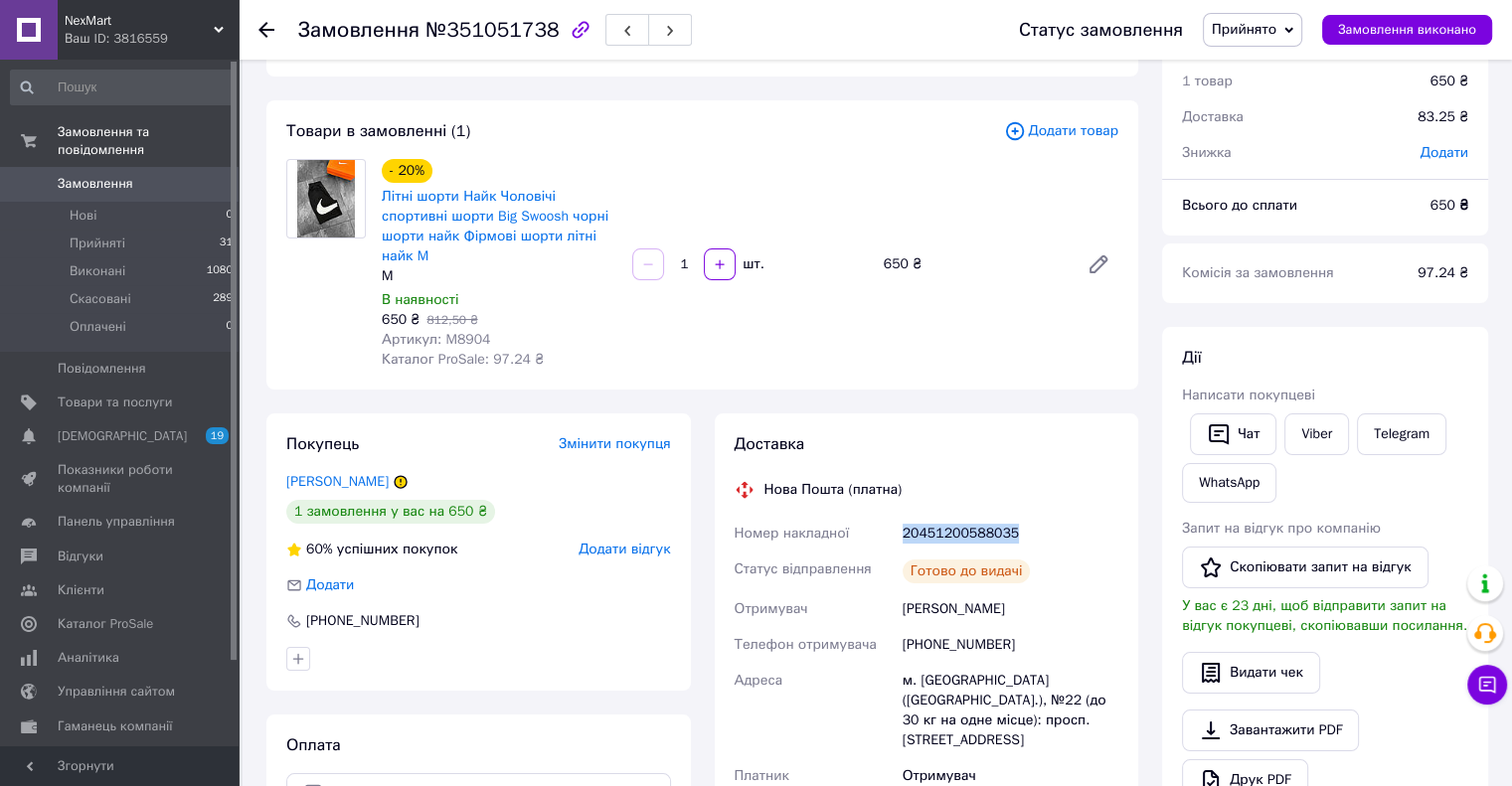 click on "20451200588035" at bounding box center (1010, 534) 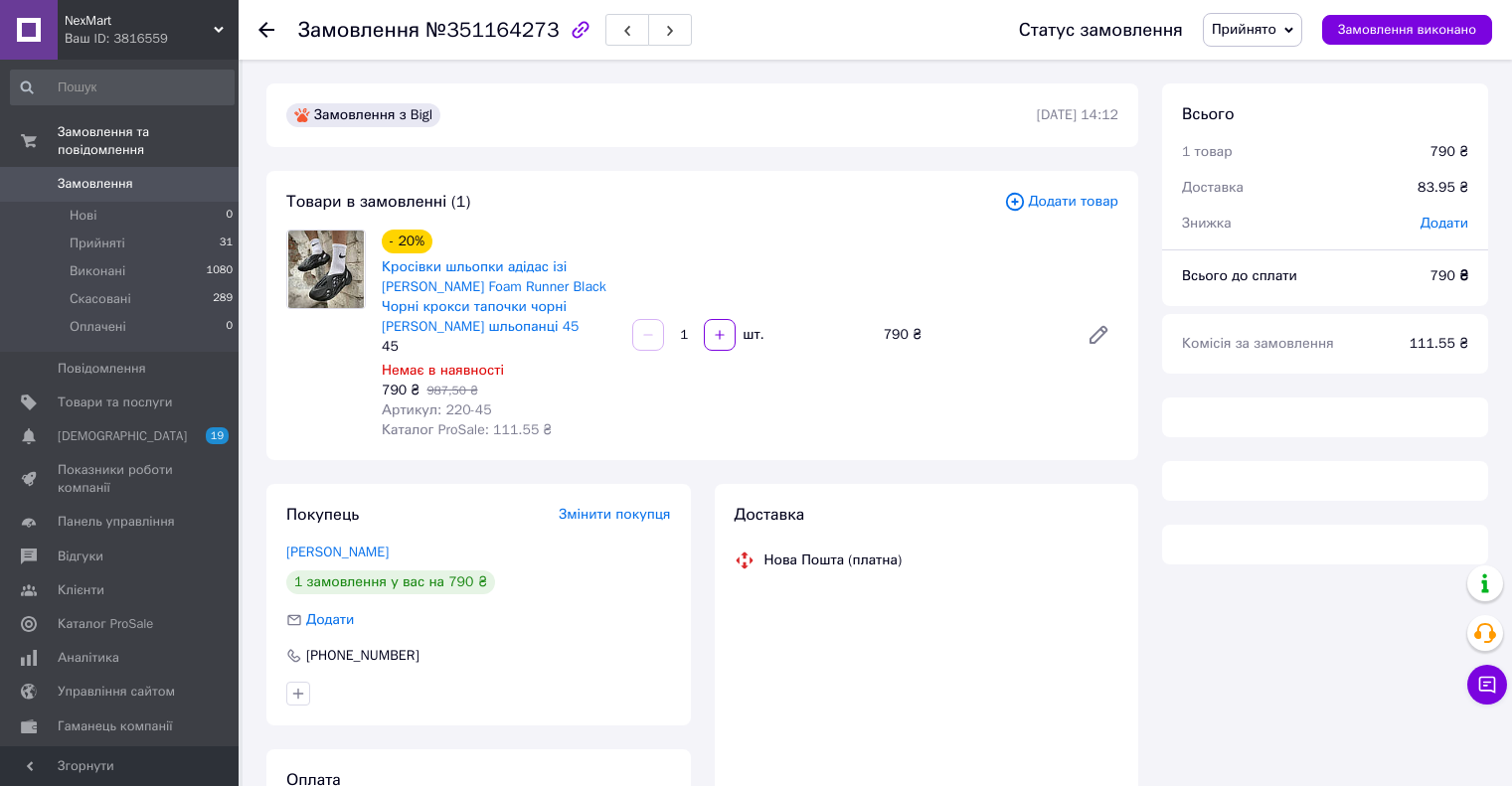 scroll, scrollTop: 0, scrollLeft: 0, axis: both 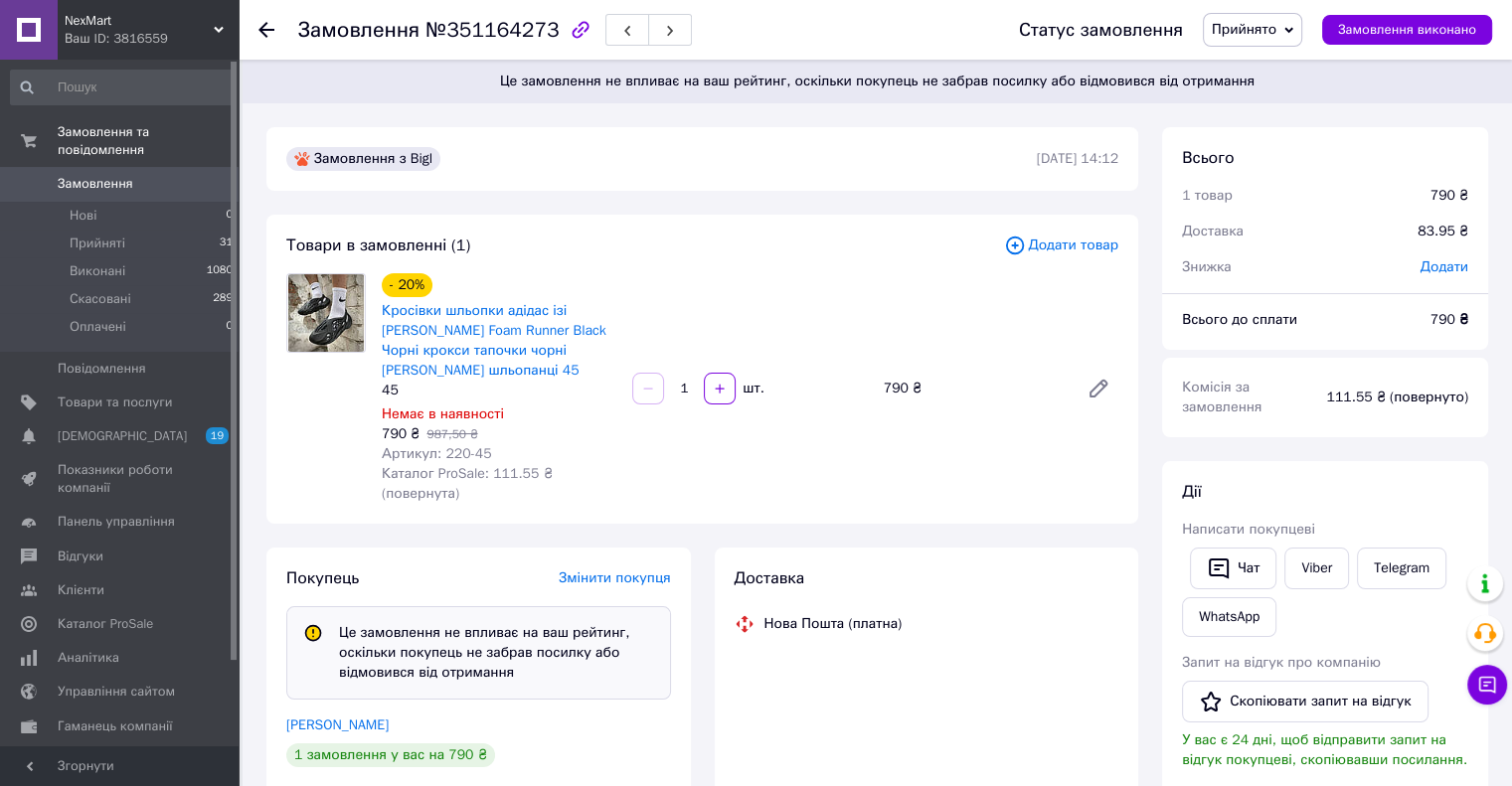click on "№351164273" at bounding box center (492, 30) 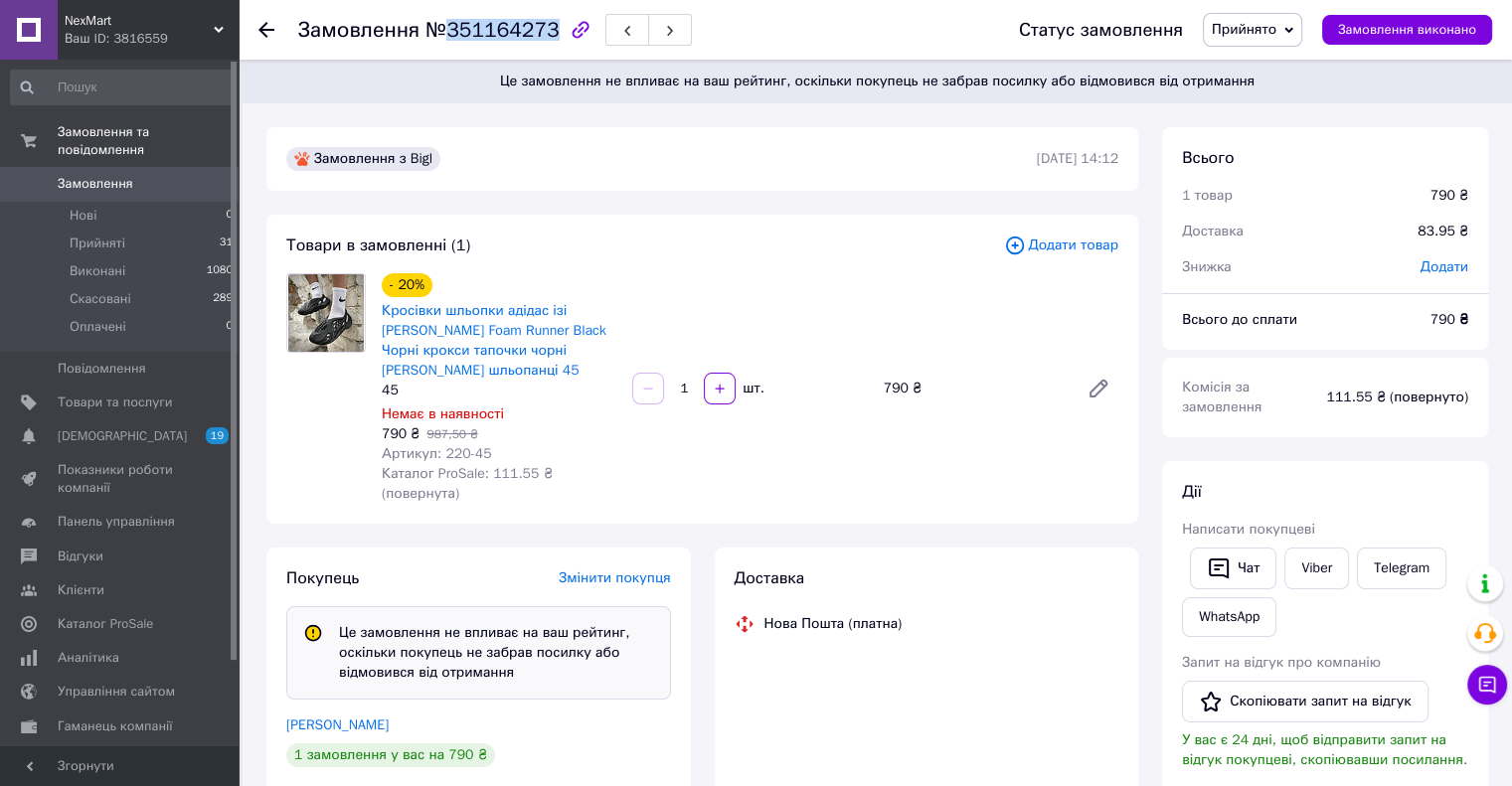 click on "№351164273" at bounding box center (492, 30) 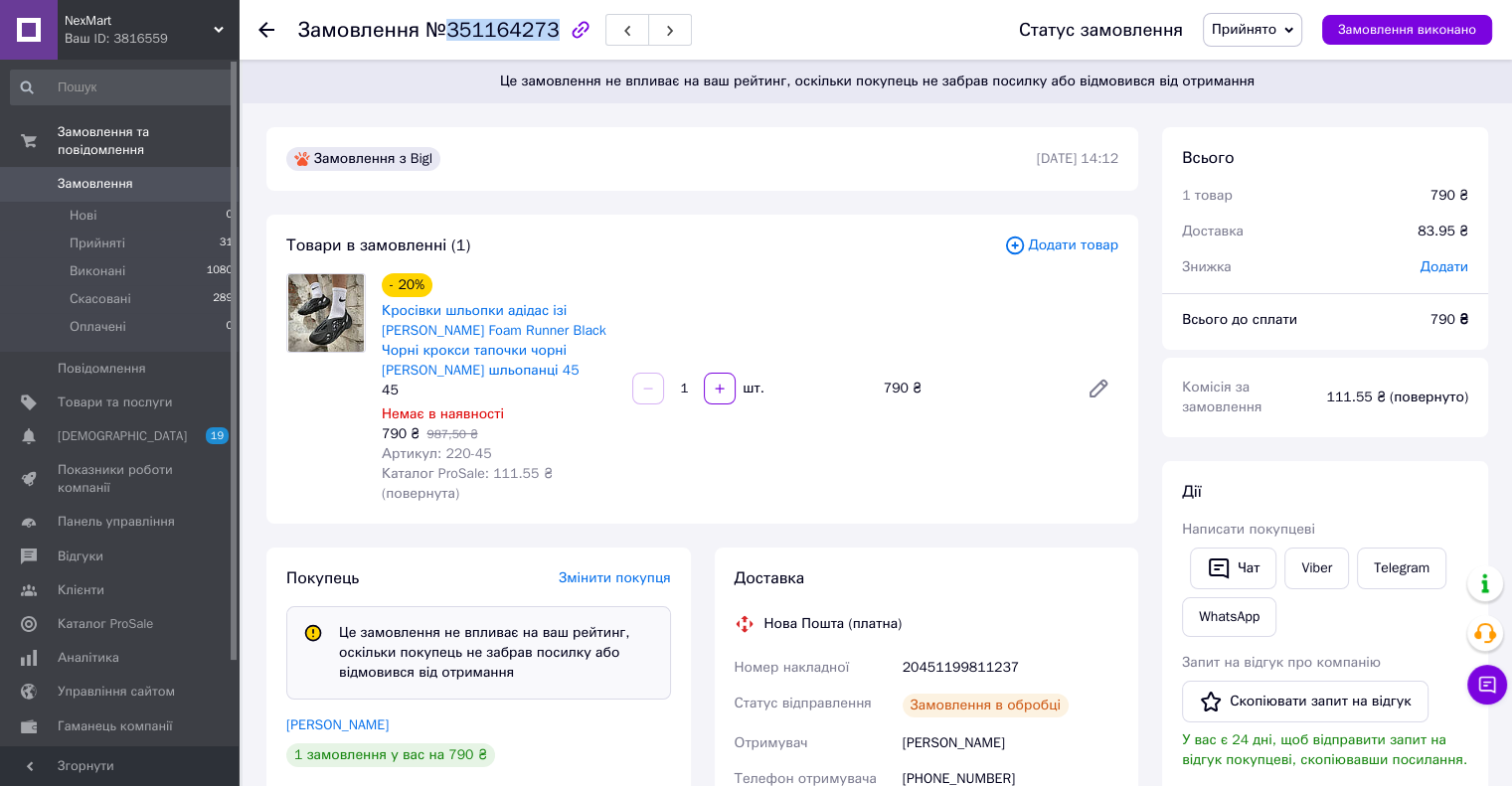 copy on "351164273" 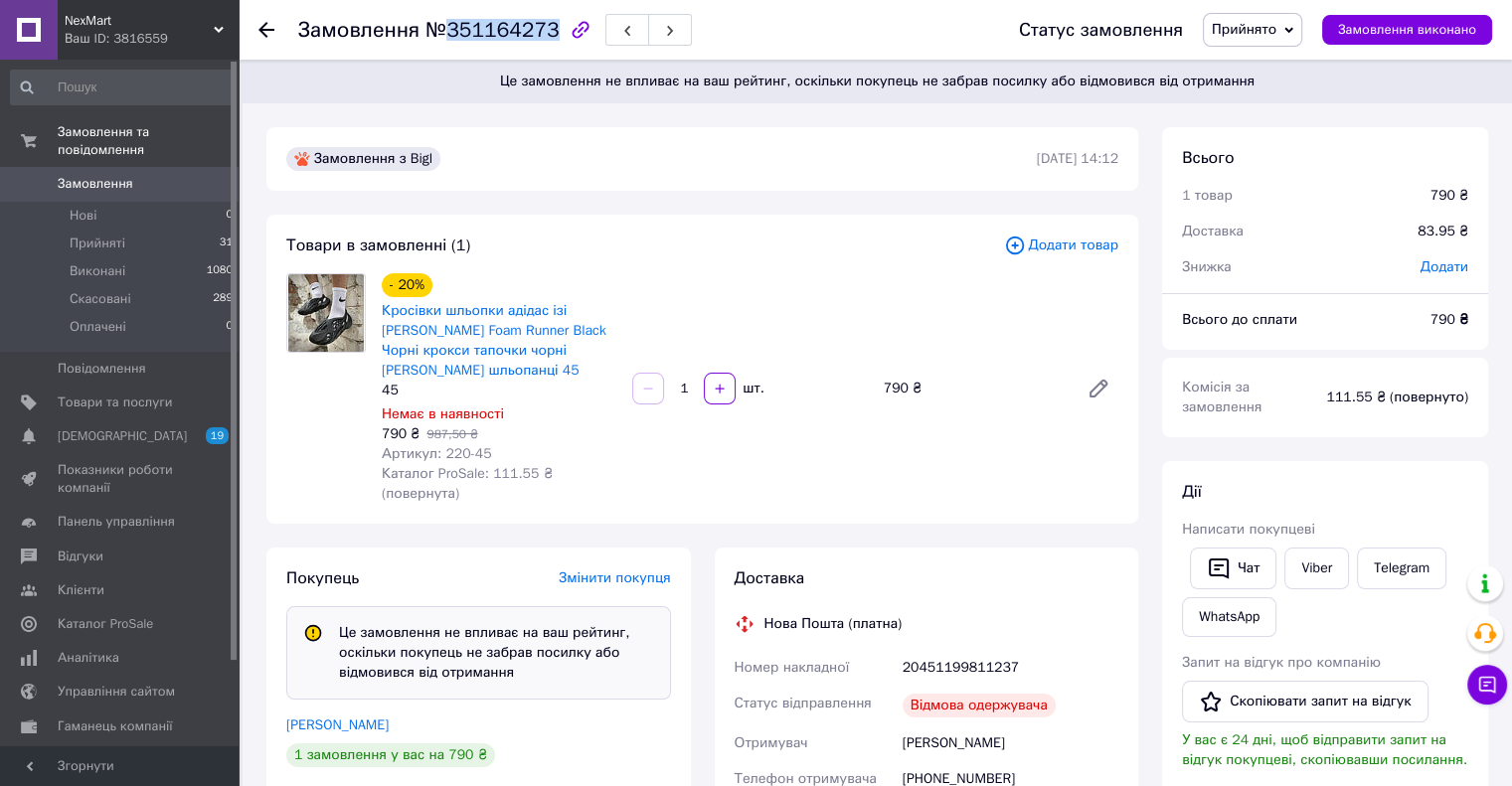 copy on "351164273" 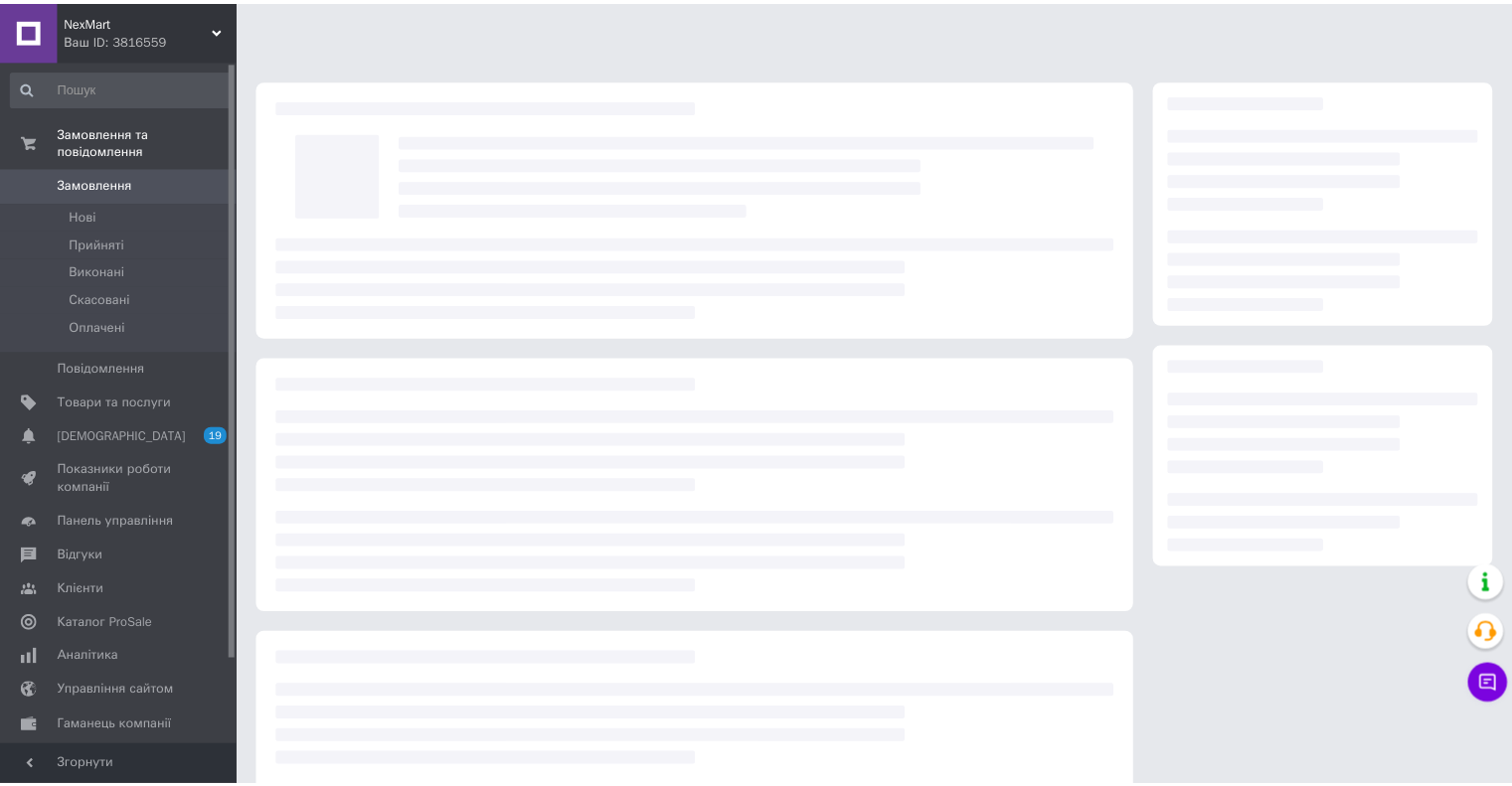 scroll, scrollTop: 0, scrollLeft: 0, axis: both 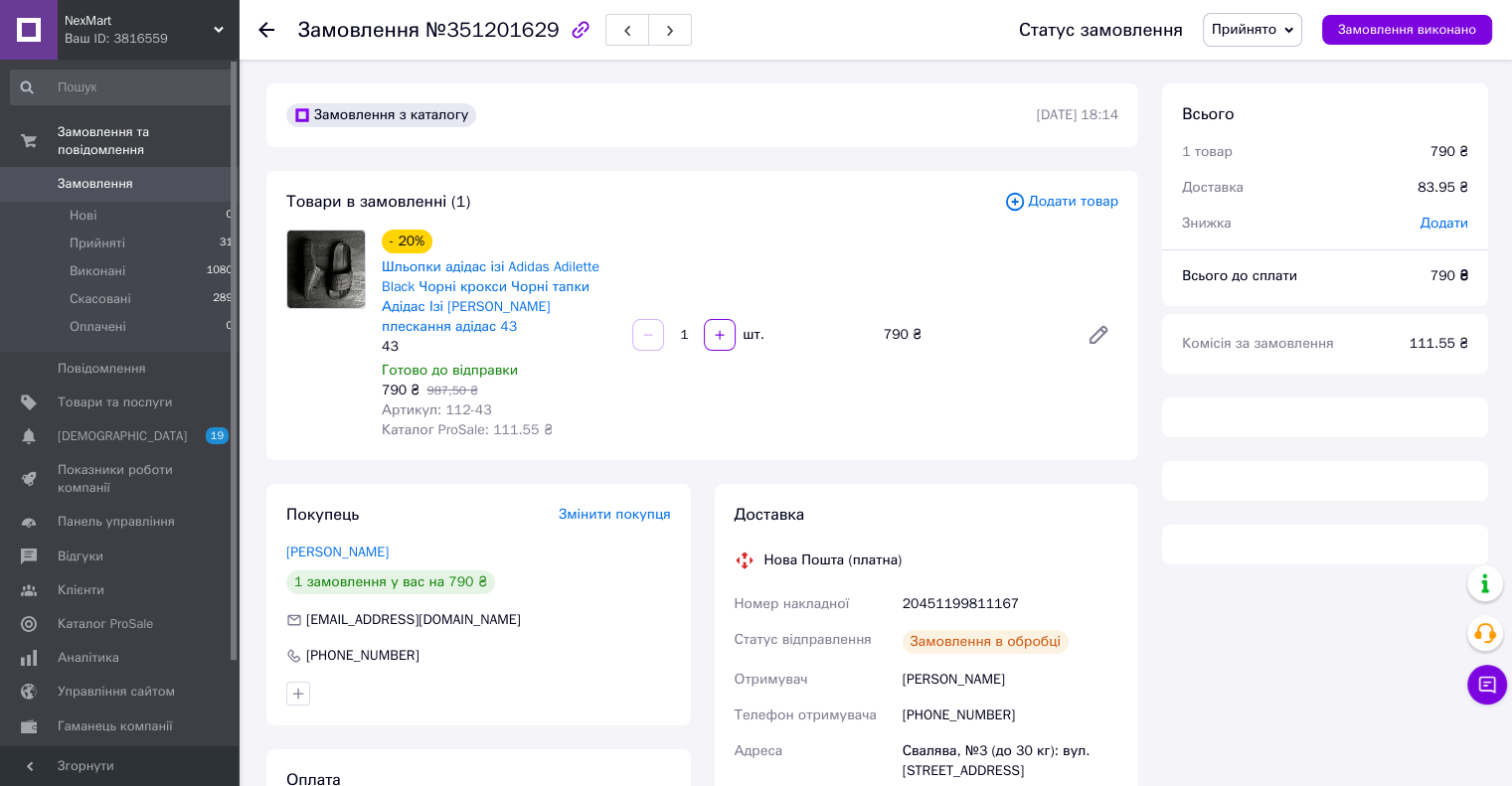 click on "Замовлення №351201629" at bounding box center (495, 30) 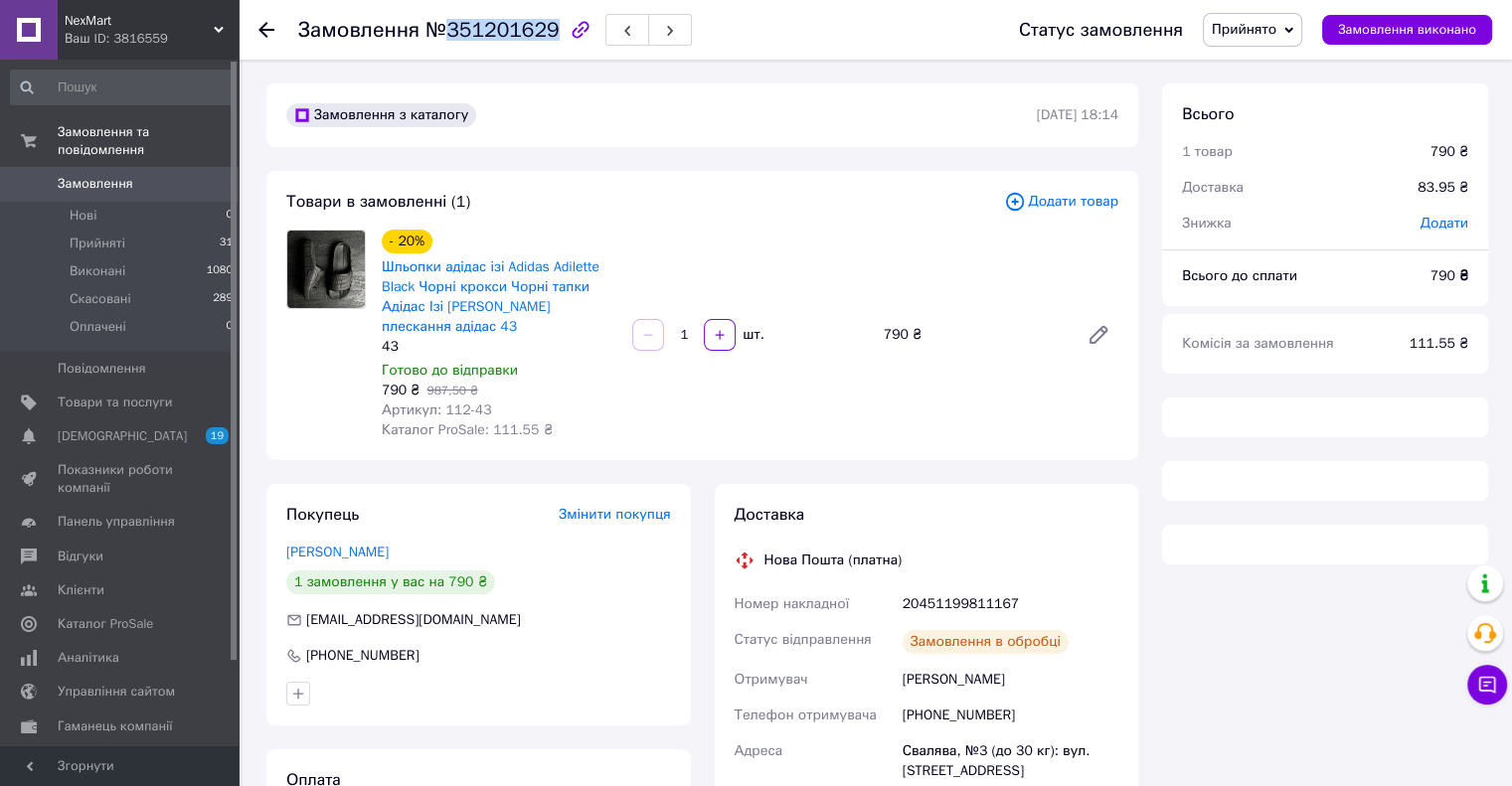 click on "Замовлення №351201629" at bounding box center [495, 30] 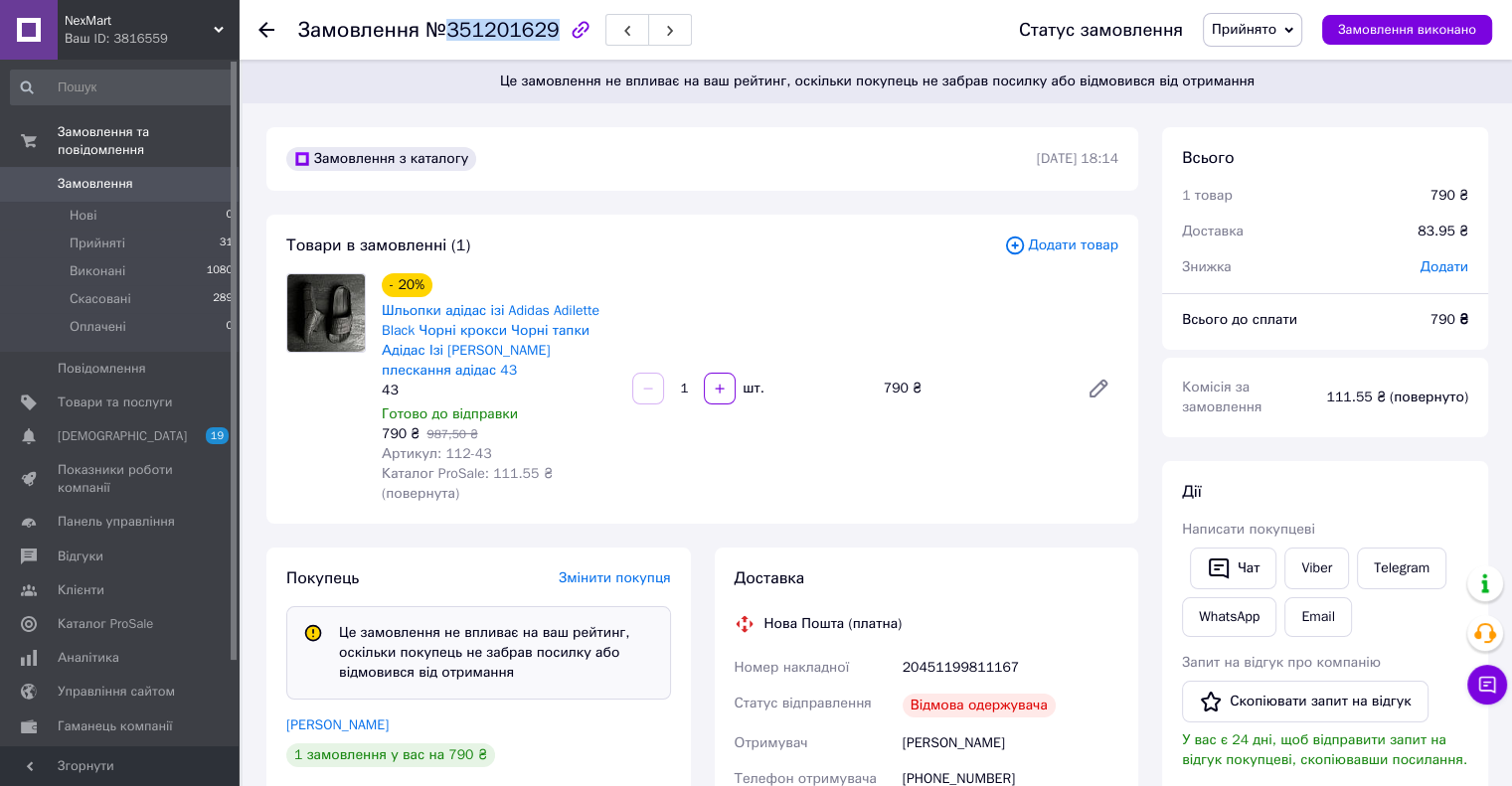 copy on "351201629" 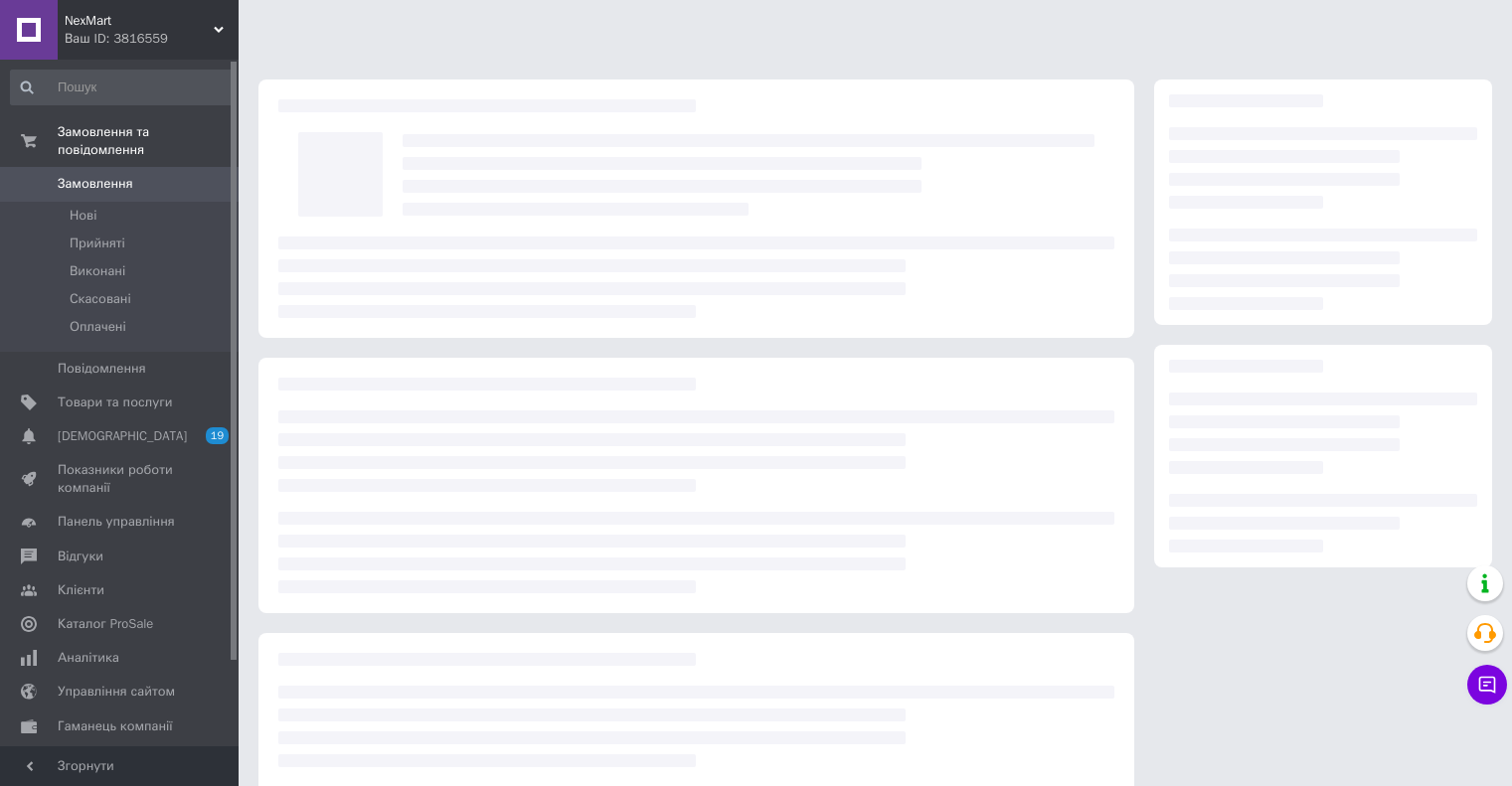scroll, scrollTop: 0, scrollLeft: 0, axis: both 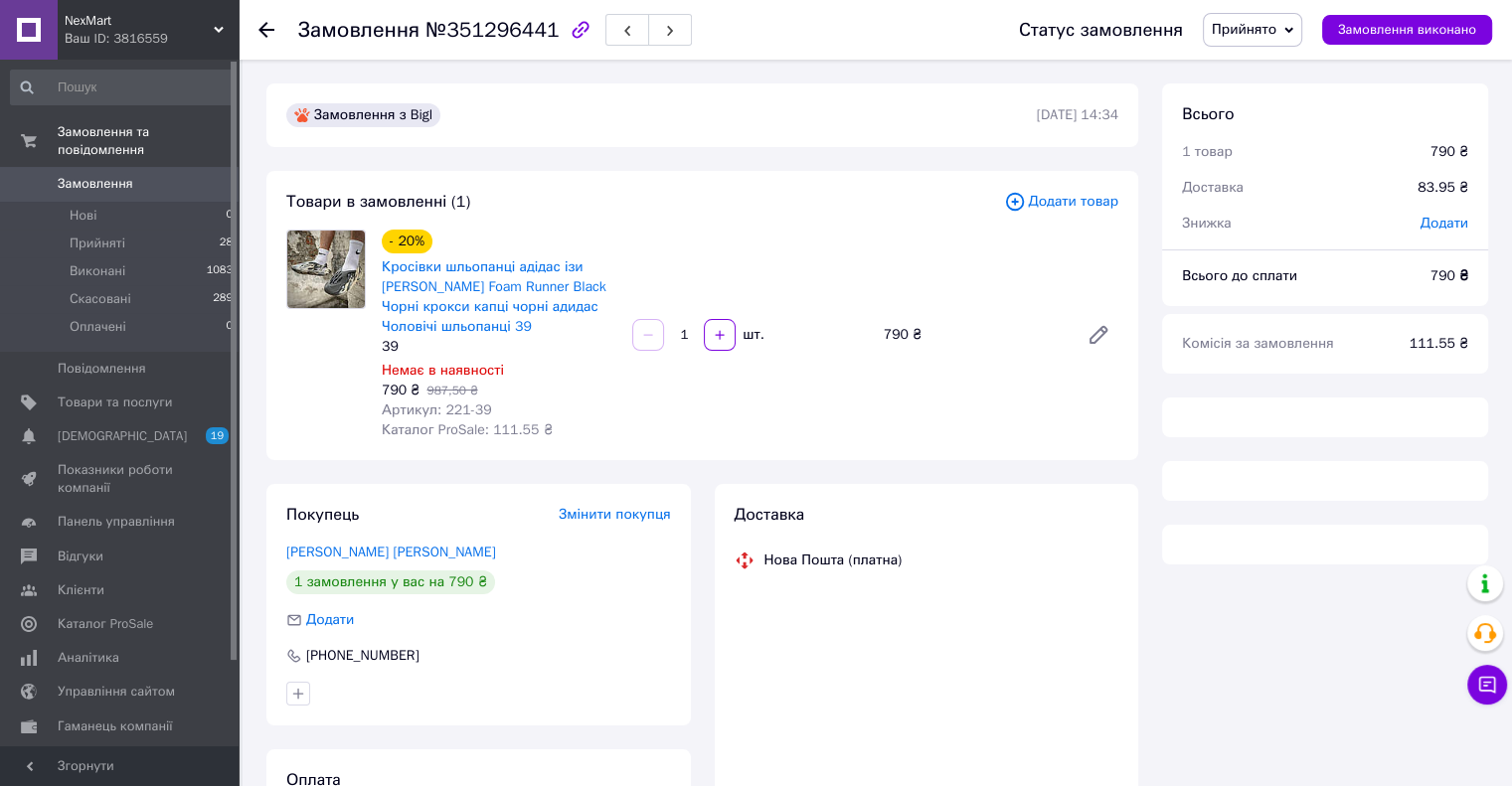 click on "№351296441" at bounding box center [492, 30] 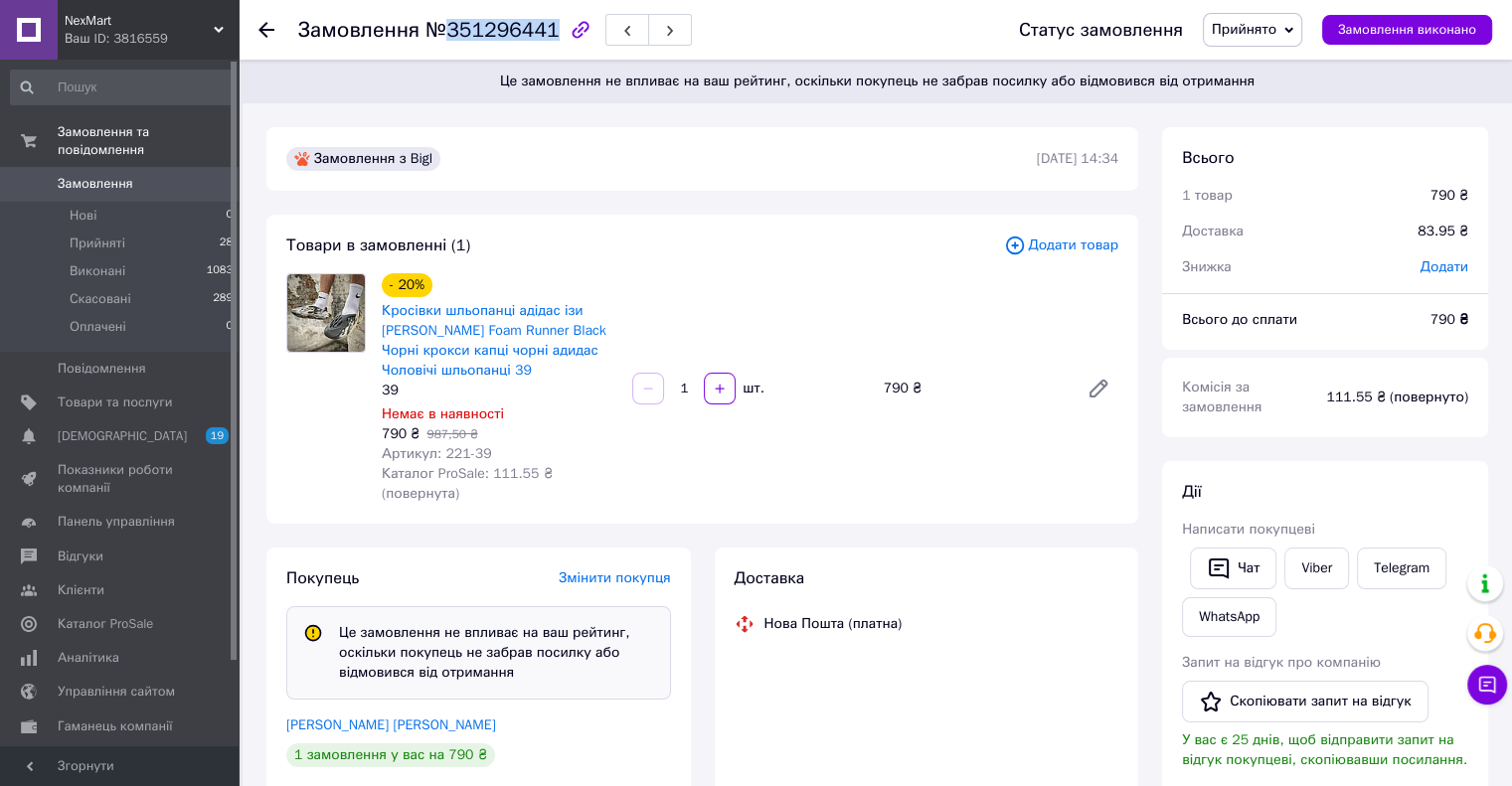 click on "№351296441" at bounding box center [492, 30] 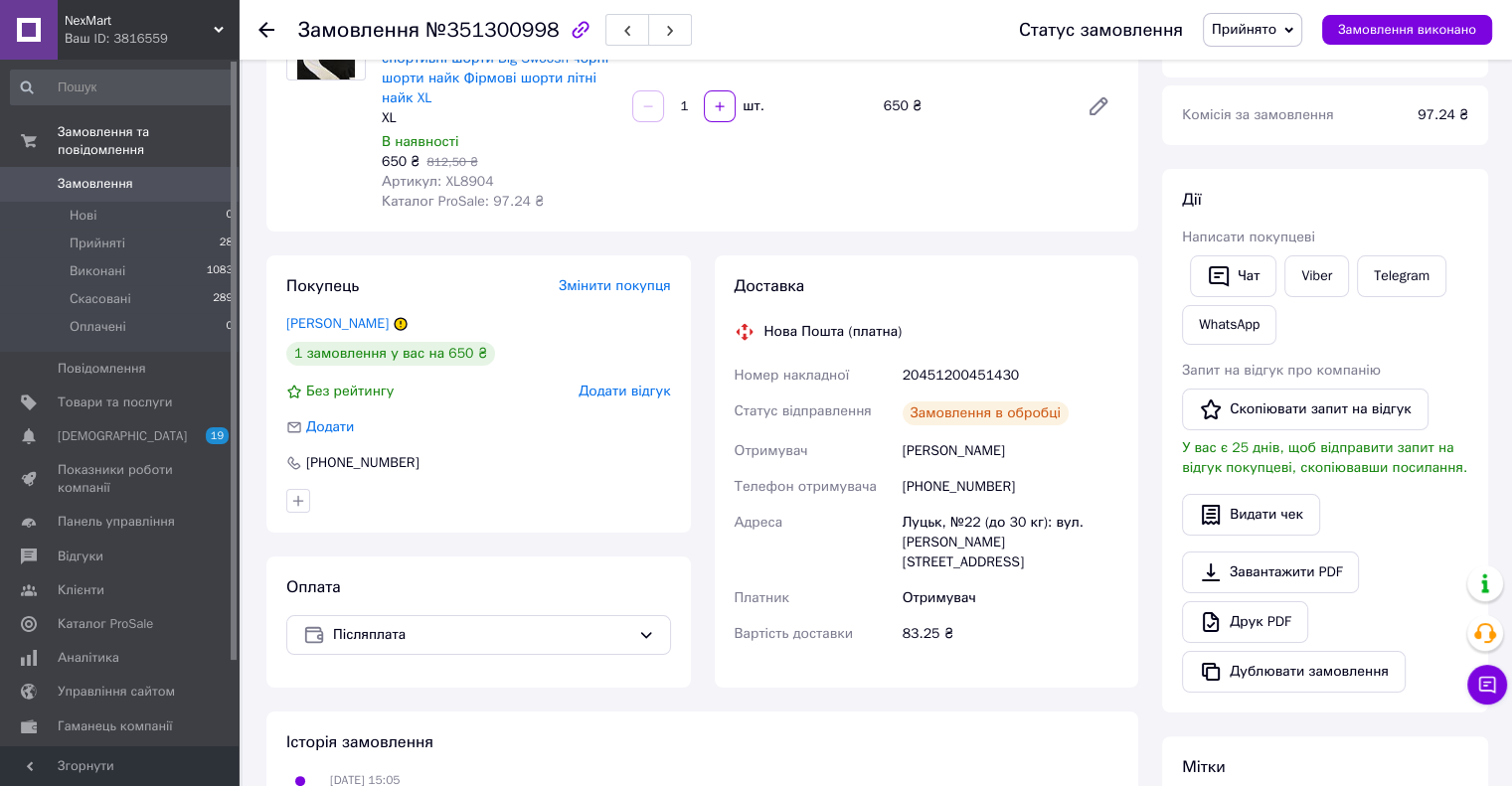 scroll, scrollTop: 298, scrollLeft: 0, axis: vertical 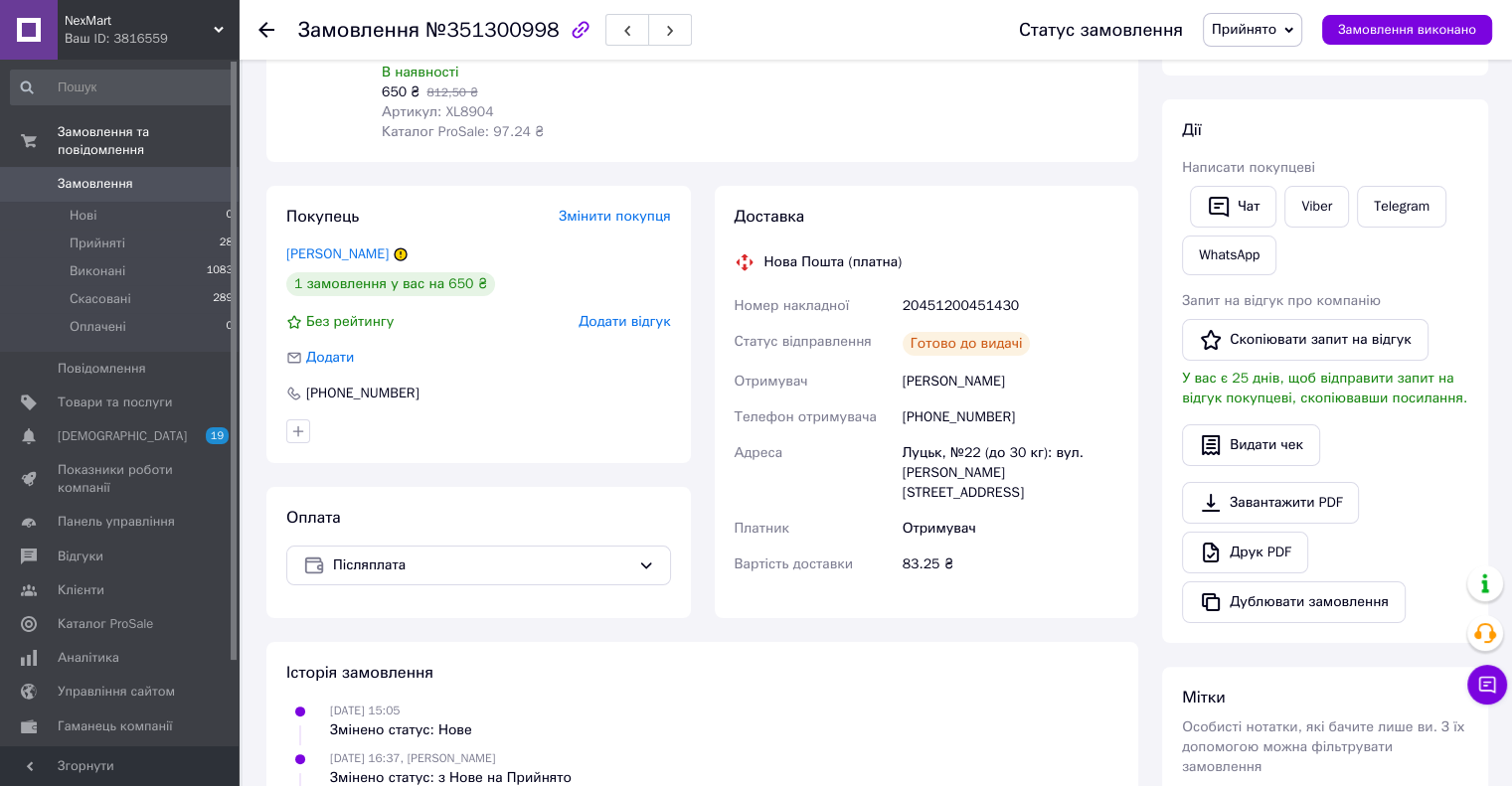 drag, startPoint x: 895, startPoint y: 385, endPoint x: 1046, endPoint y: 386, distance: 151.0033 